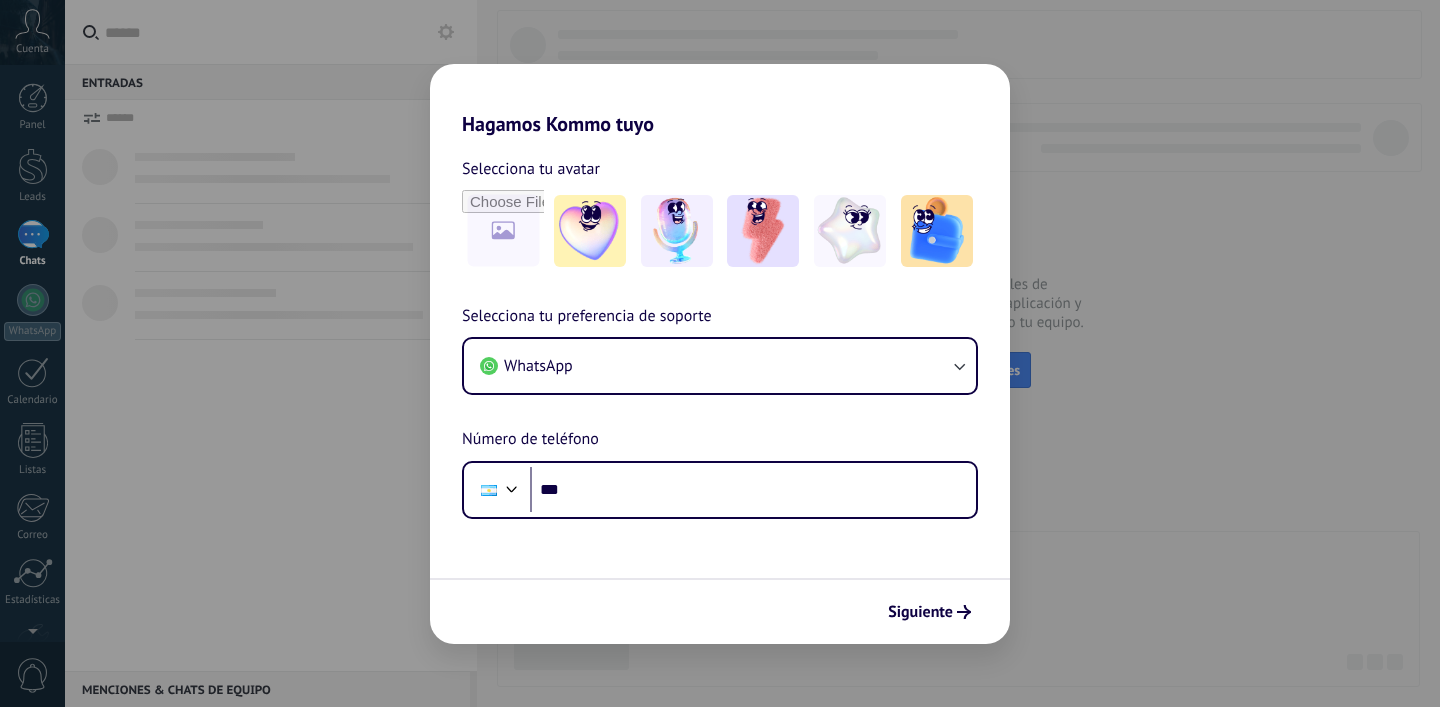 scroll, scrollTop: 0, scrollLeft: 0, axis: both 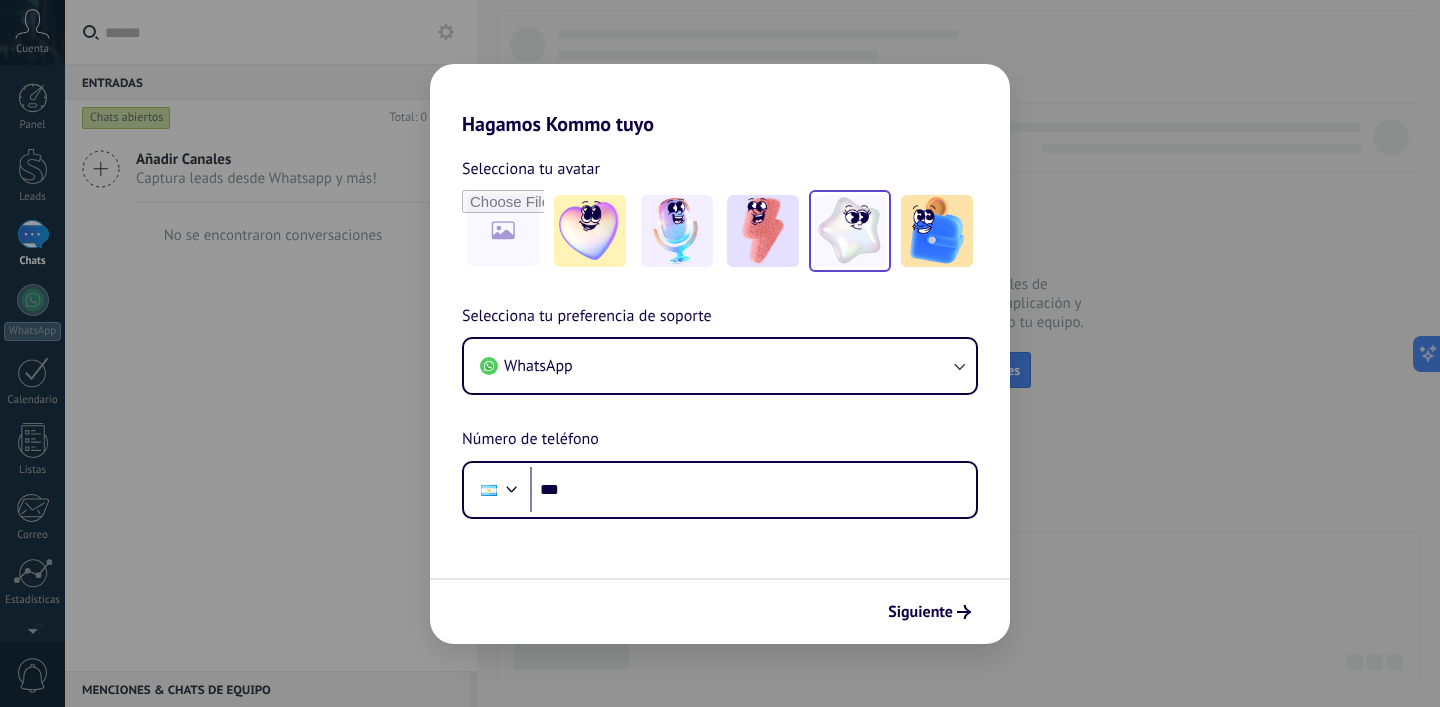 click at bounding box center [850, 231] 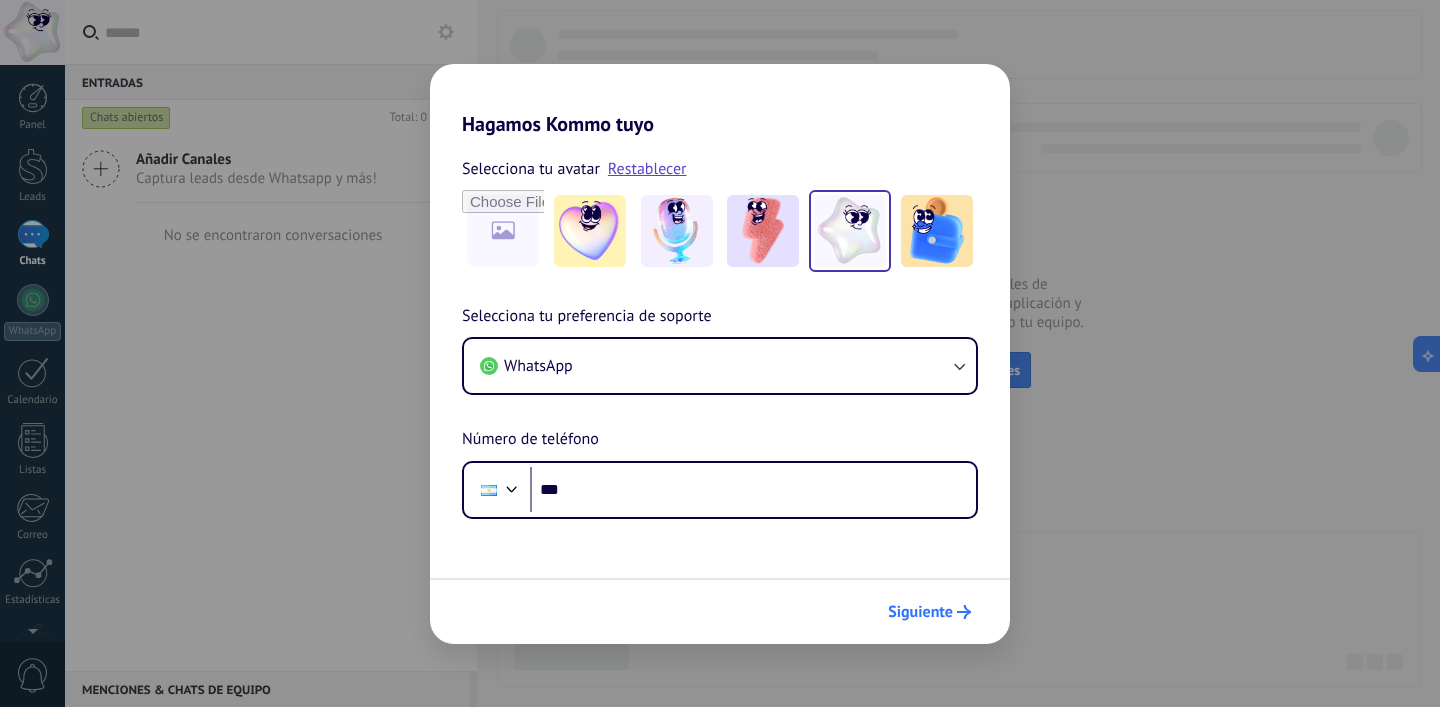 click on "Siguiente" at bounding box center [920, 612] 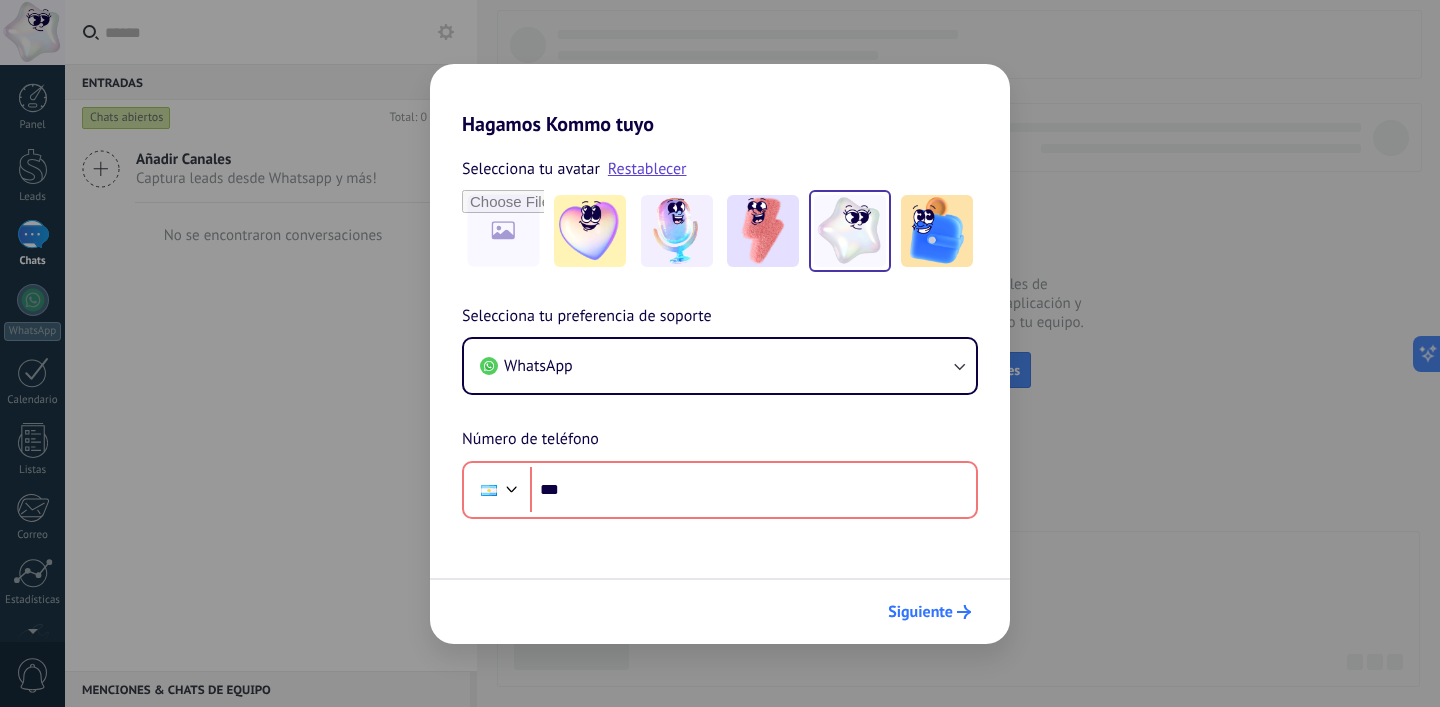 click on "Siguiente" at bounding box center (920, 612) 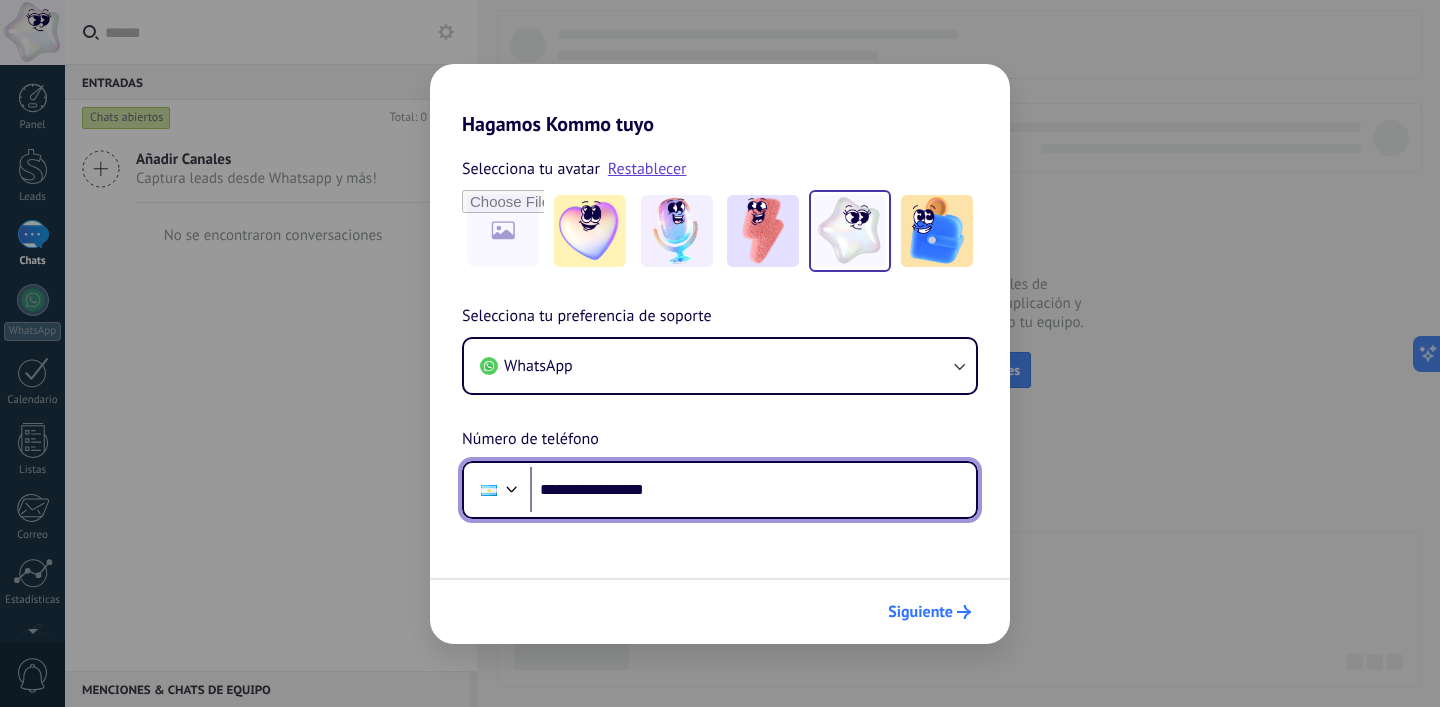 type on "**********" 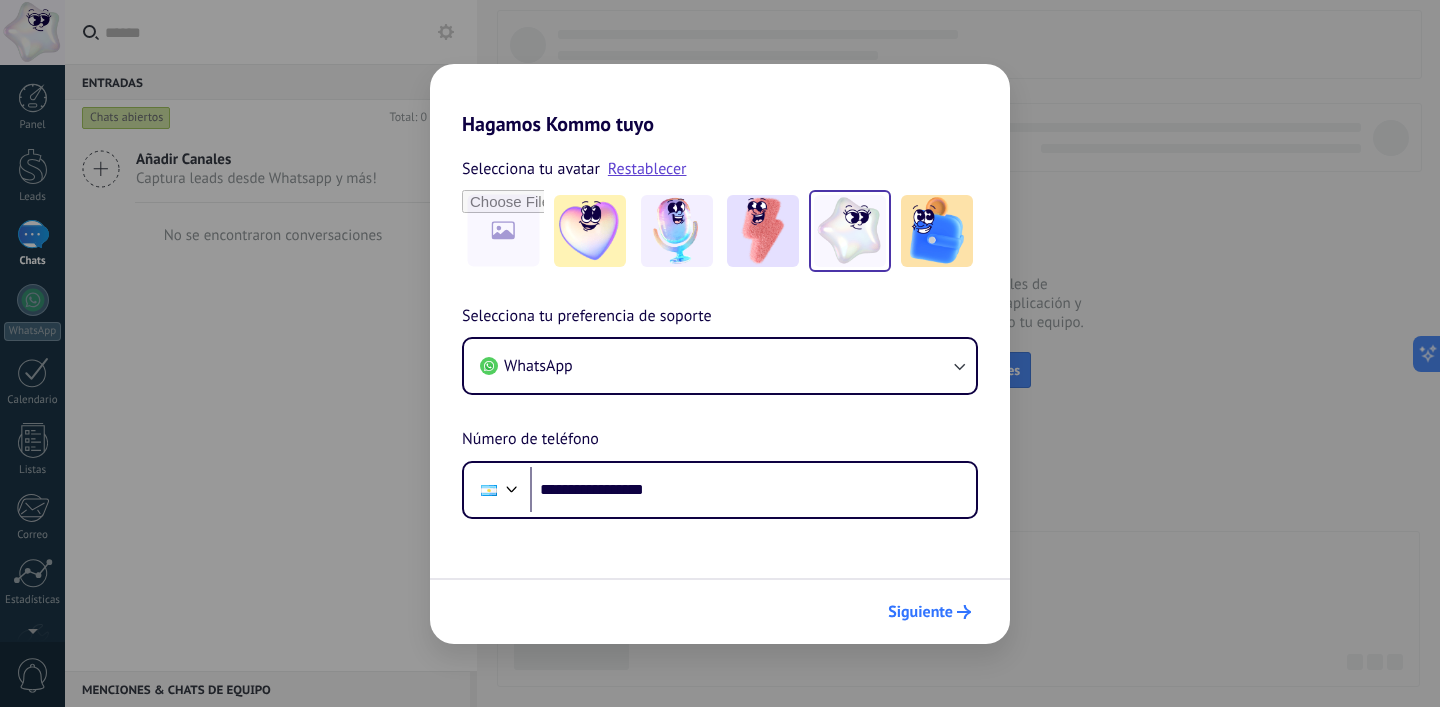 click on "Siguiente" at bounding box center [929, 612] 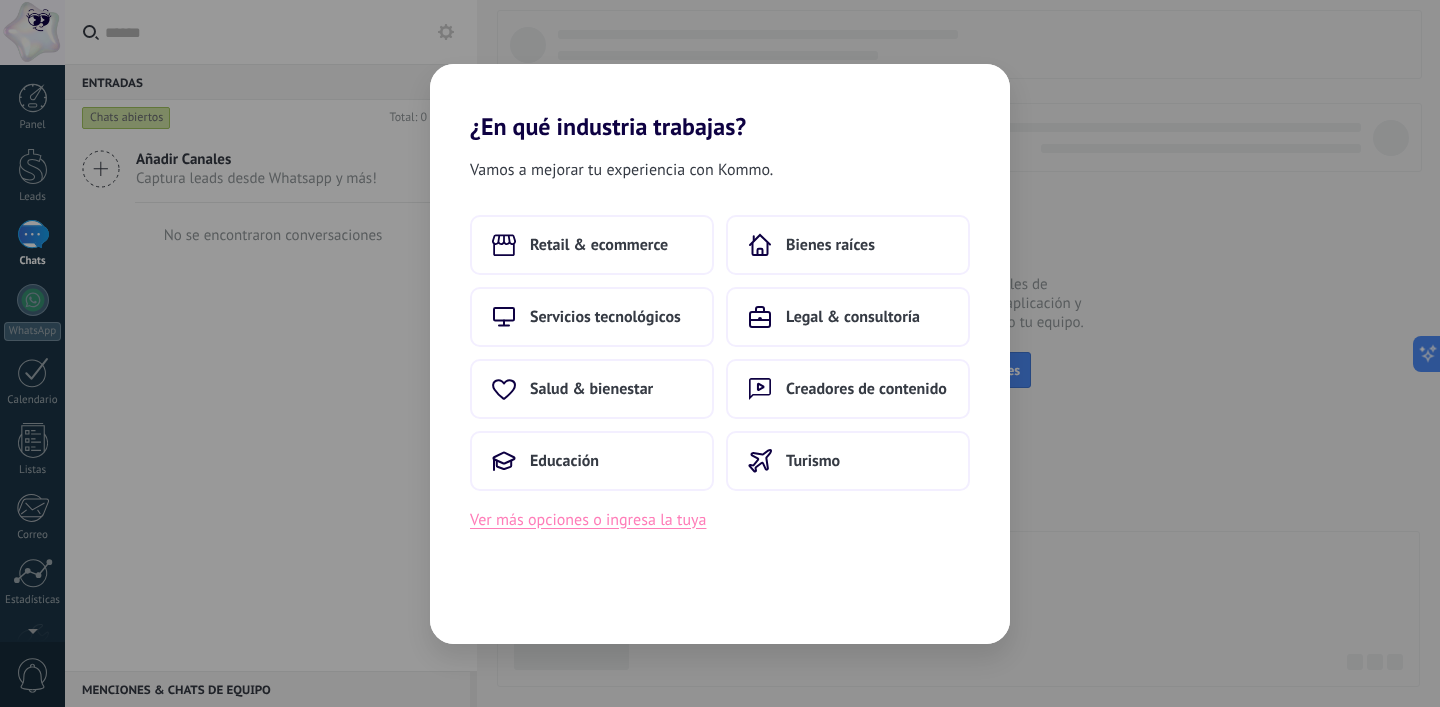 click on "Ver más opciones o ingresa la tuya" at bounding box center (588, 520) 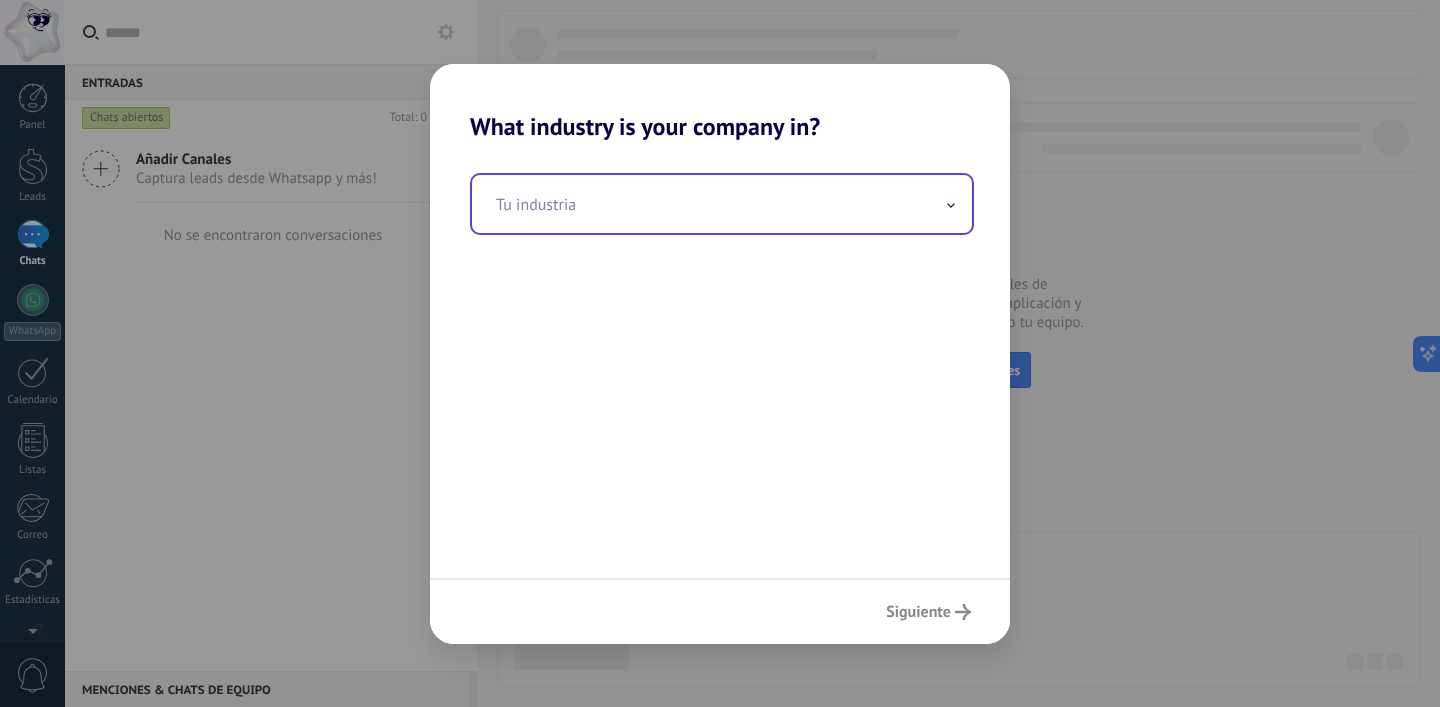 click at bounding box center (722, 204) 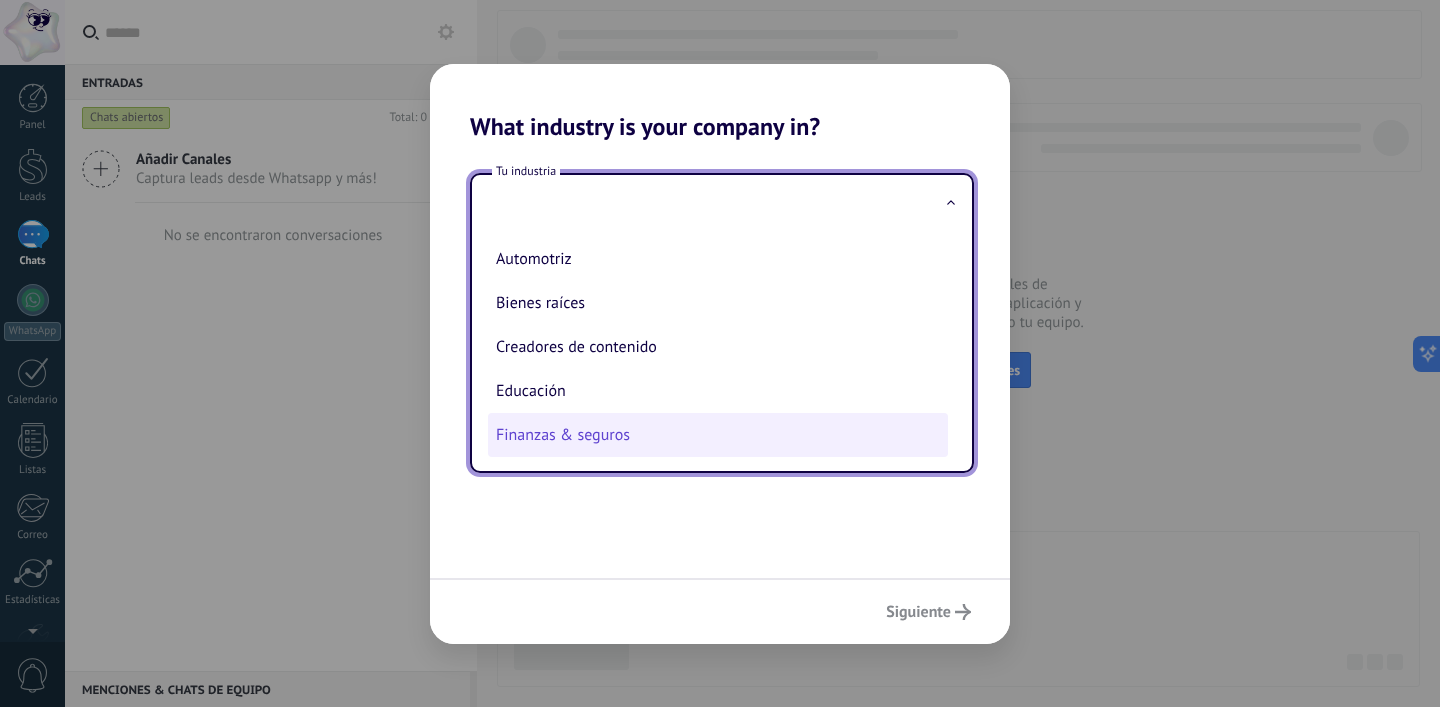 click on "Finanzas & seguros" at bounding box center (718, 435) 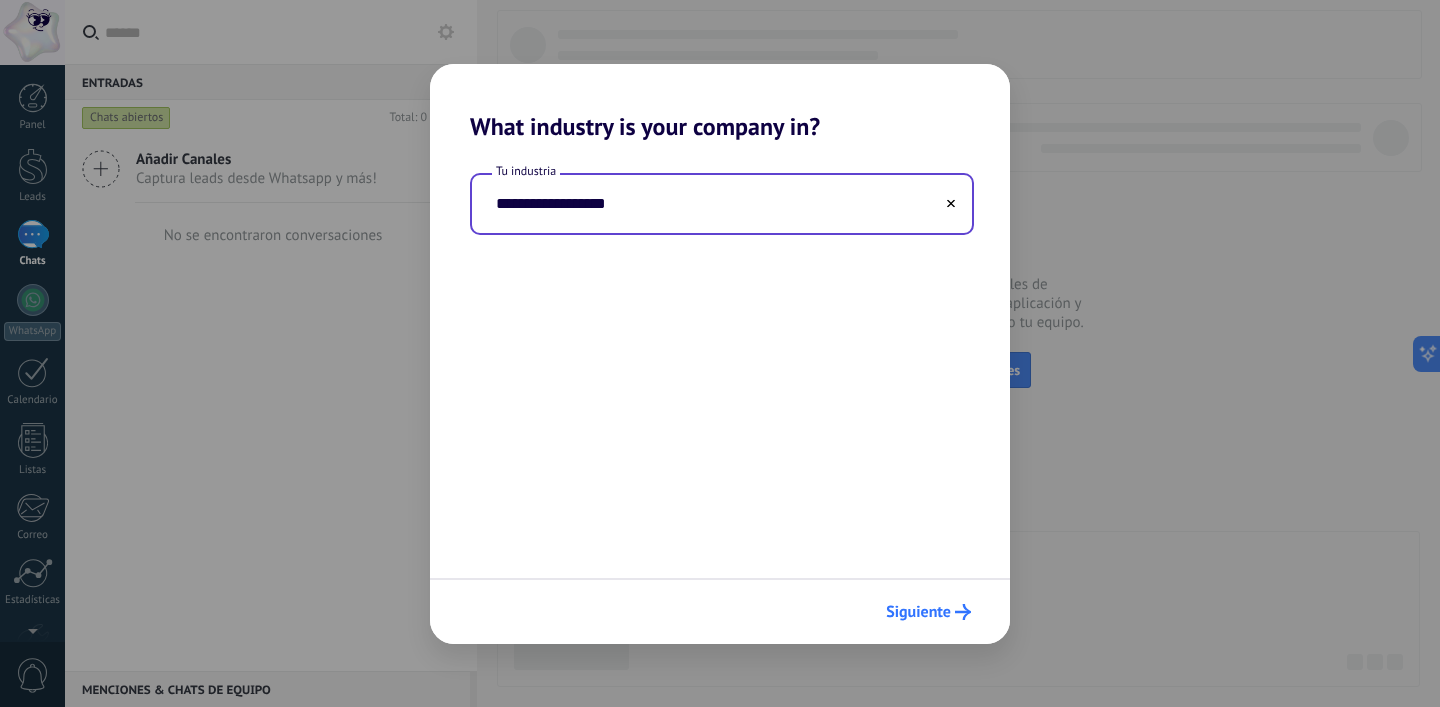 click on "Siguiente" at bounding box center (918, 612) 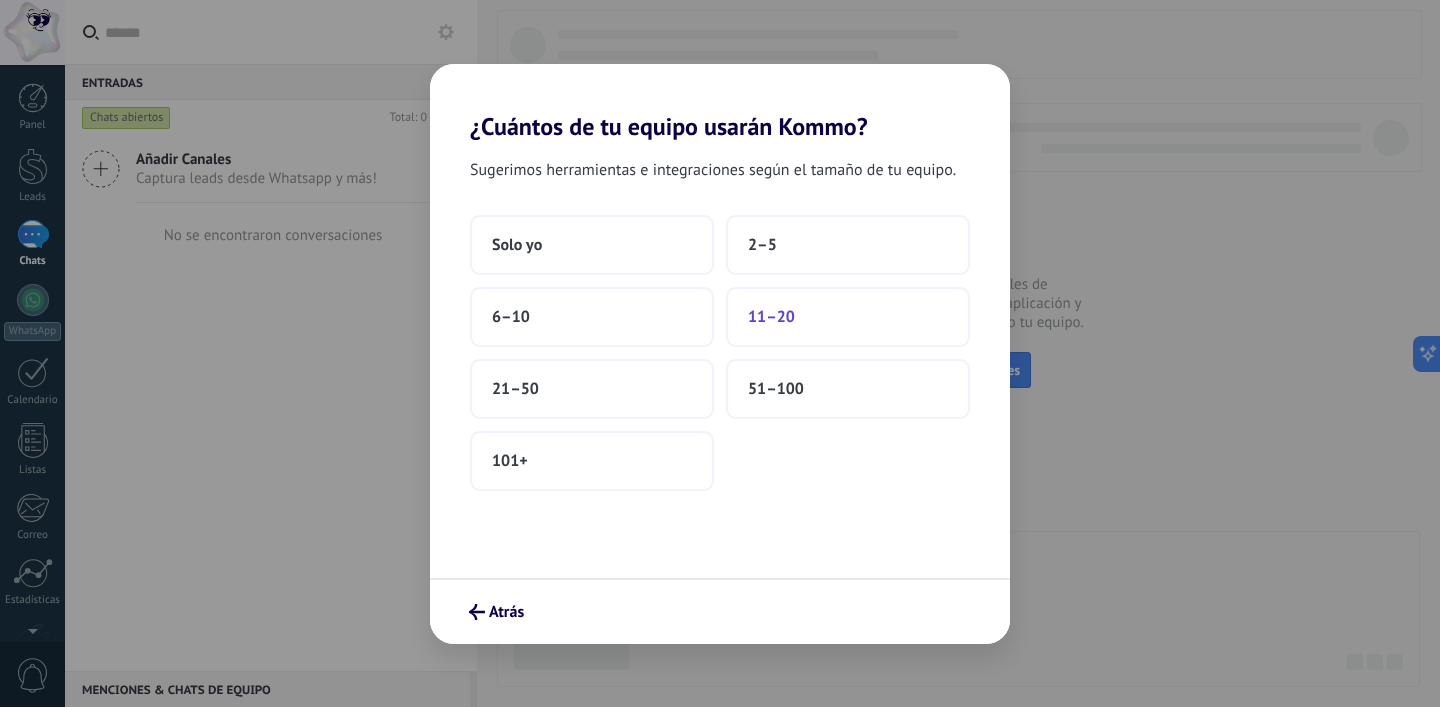 click on "11–20" at bounding box center (771, 317) 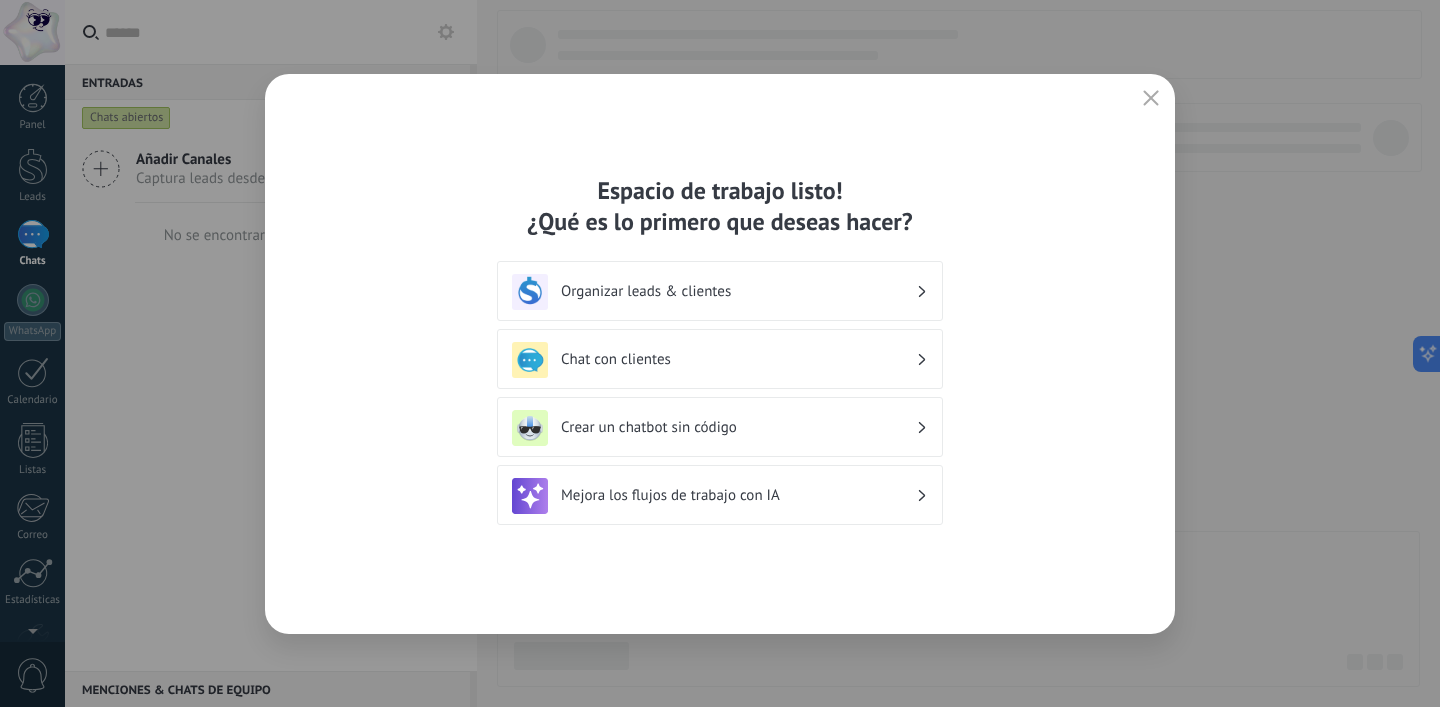 click on "Organizar leads & clientes" at bounding box center [738, 291] 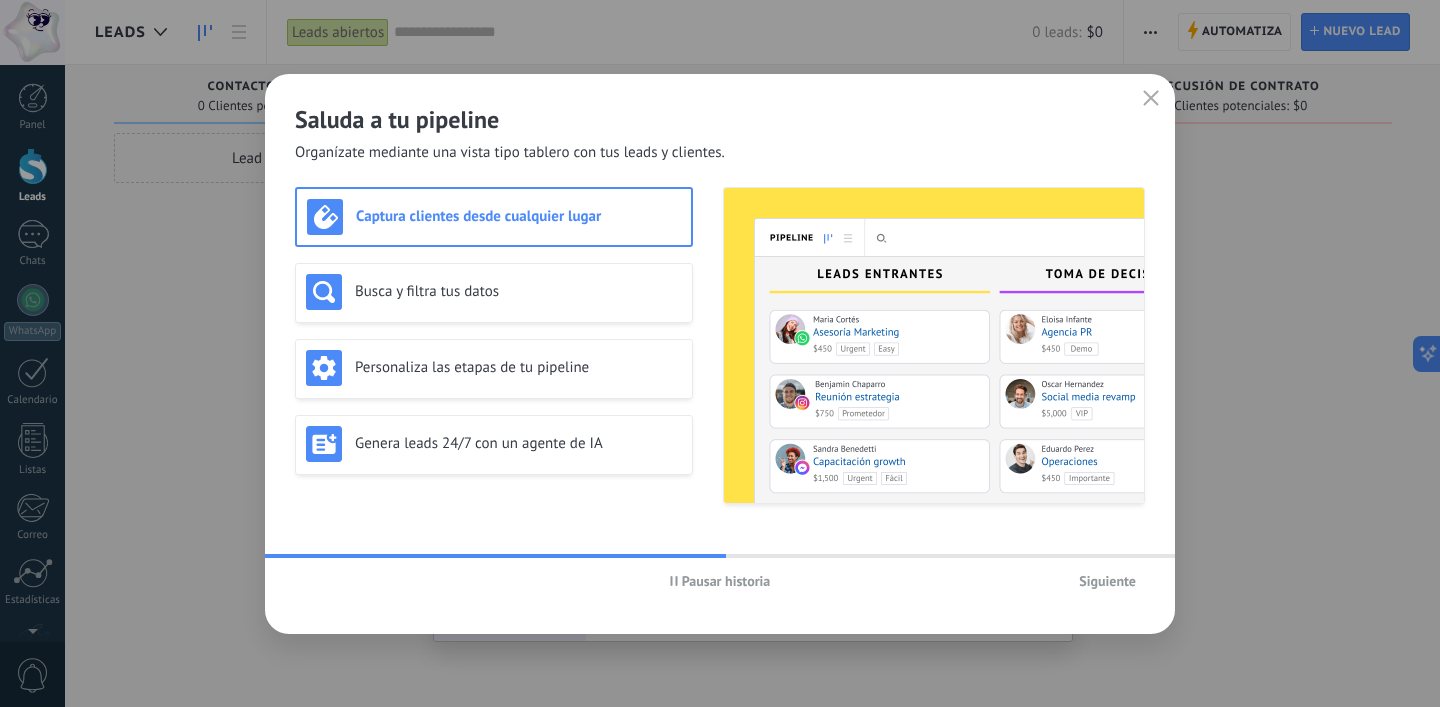 click on "Siguiente" at bounding box center (1107, 581) 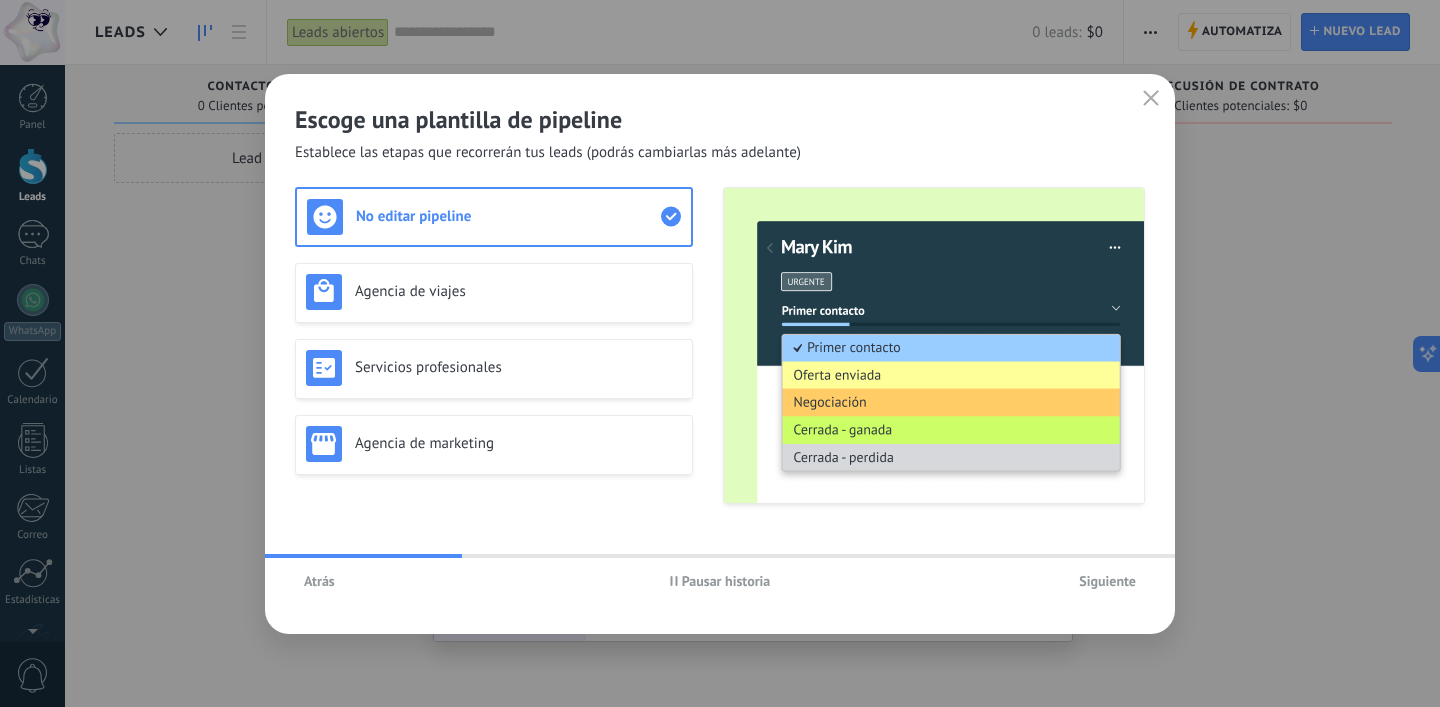 click on "No editar pipeline" at bounding box center (494, 217) 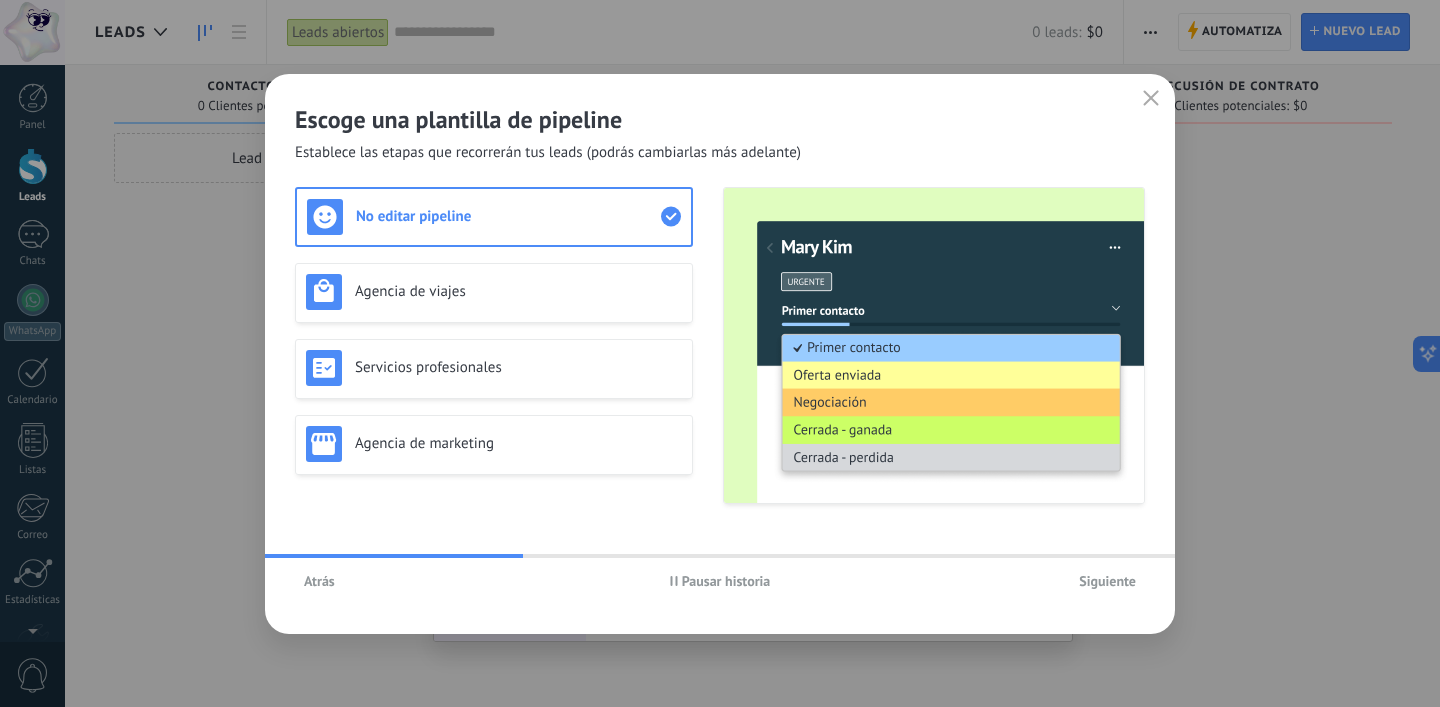 click at bounding box center [934, 345] 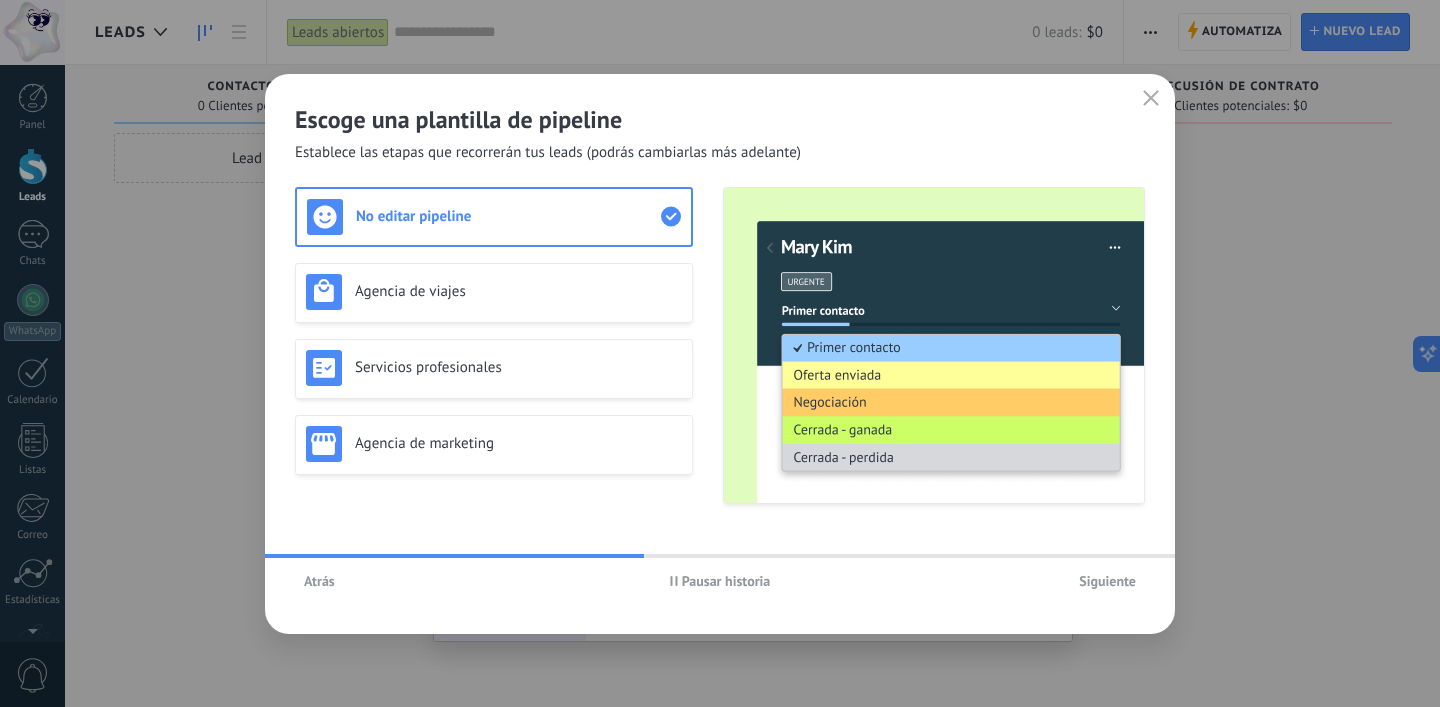 click on "Siguiente" at bounding box center [1107, 581] 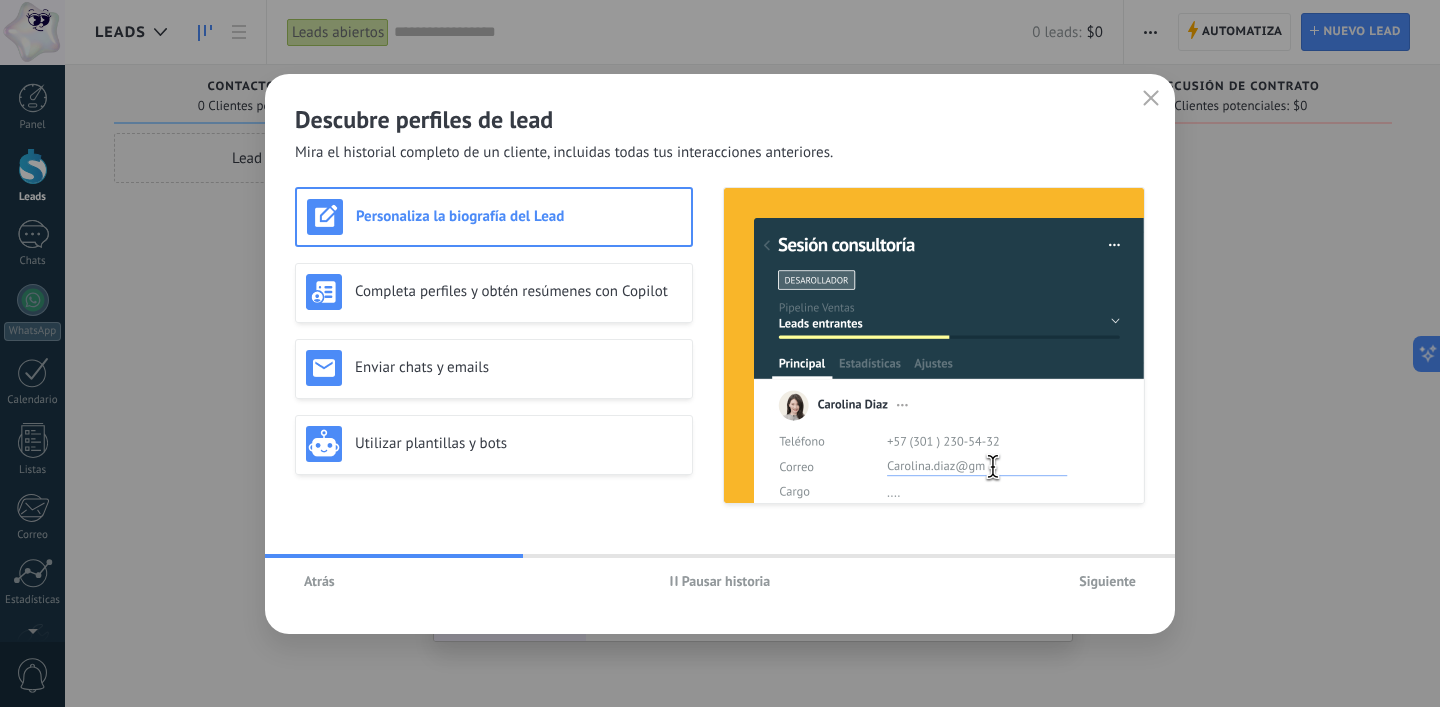 click on "Siguiente" at bounding box center [1107, 581] 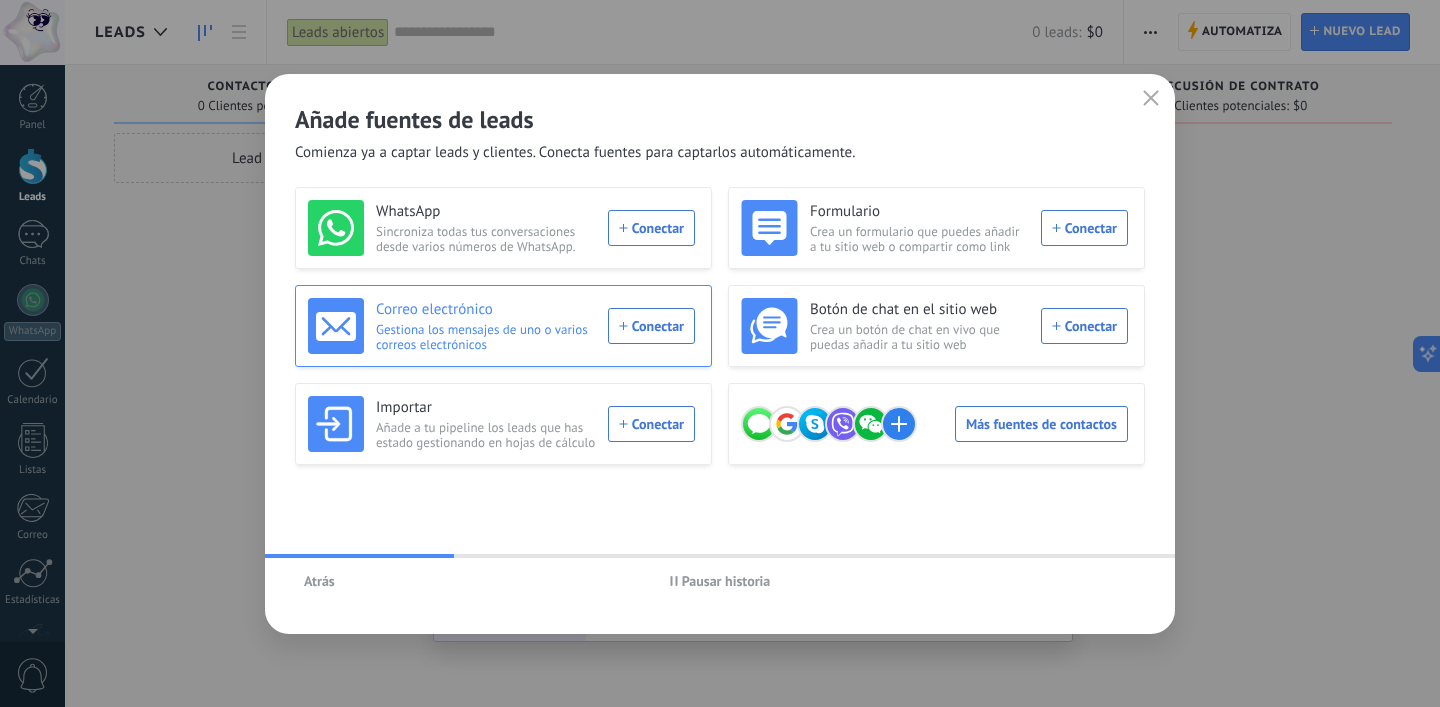 click on "Correo electrónico Gestiona los mensajes de uno o varios correos electrónicos Conectar" at bounding box center (501, 326) 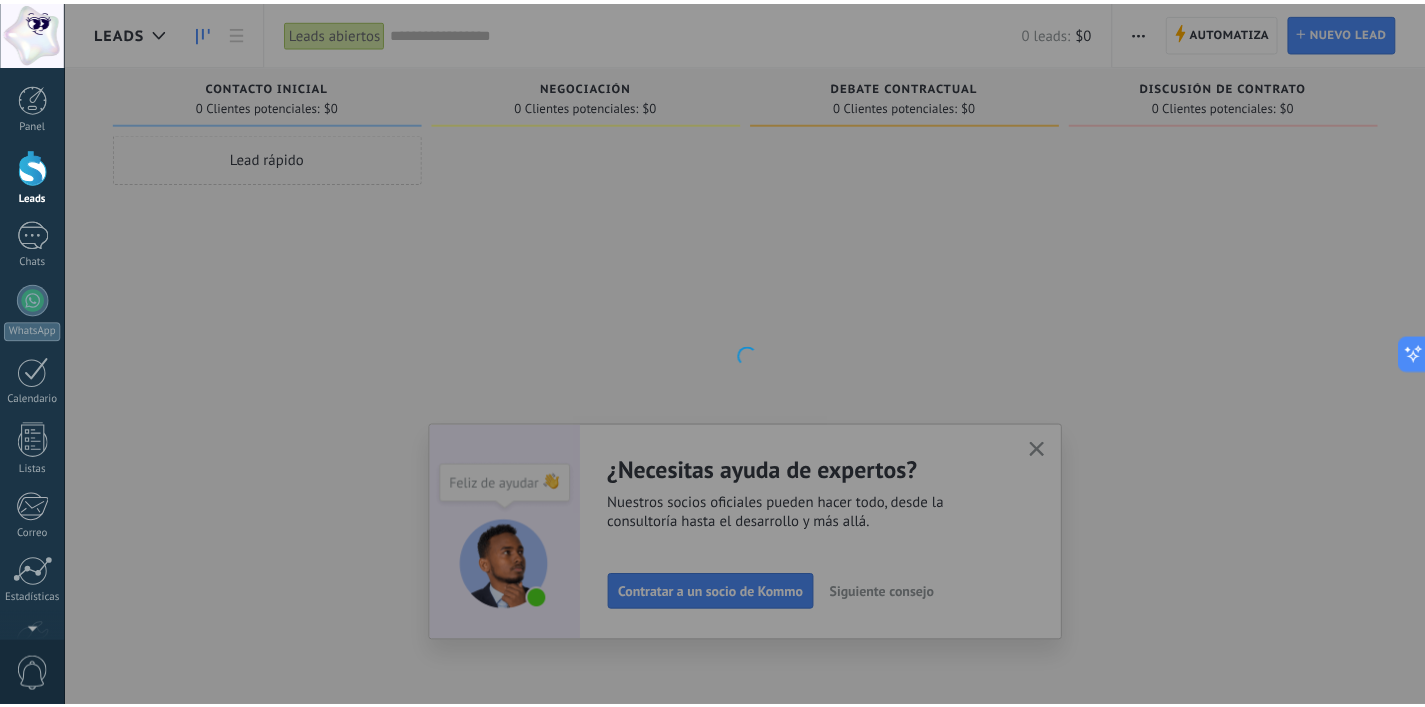 scroll, scrollTop: 125, scrollLeft: 0, axis: vertical 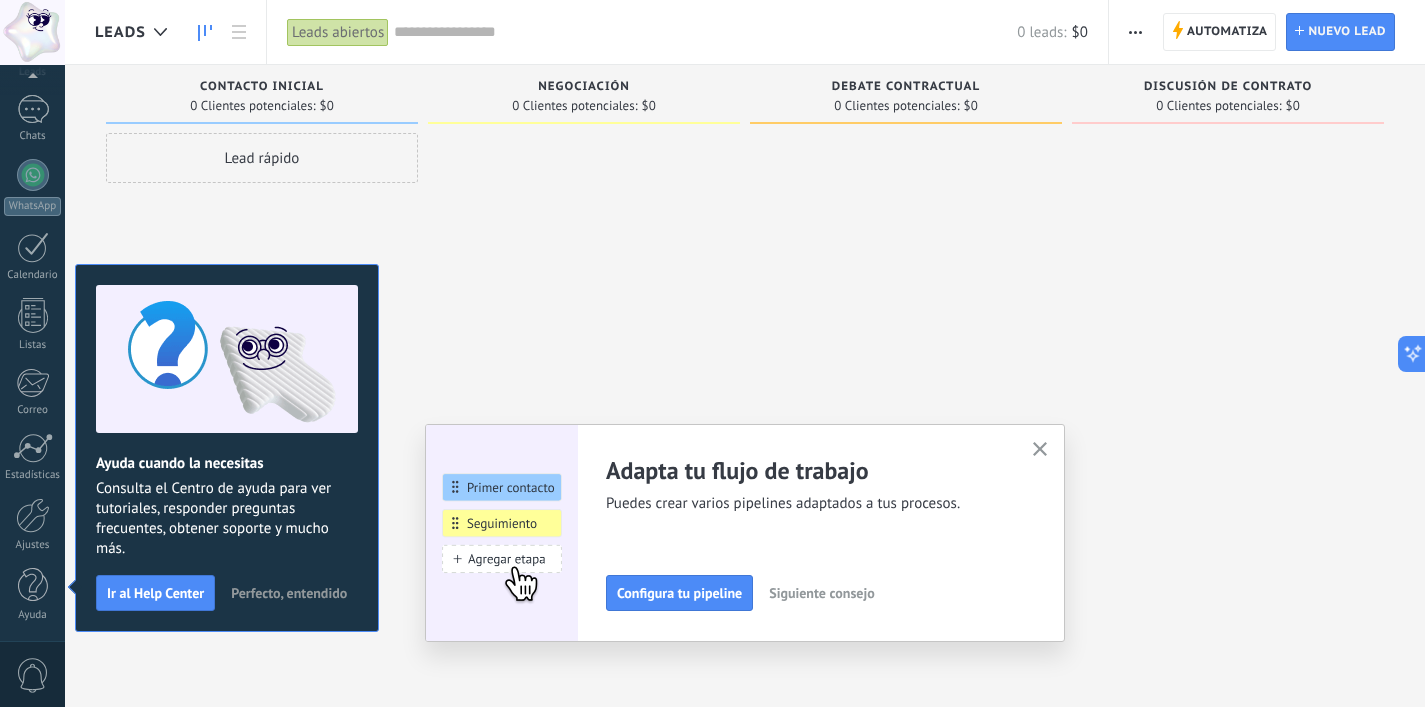 click on "Perfecto, entendido" at bounding box center (289, 593) 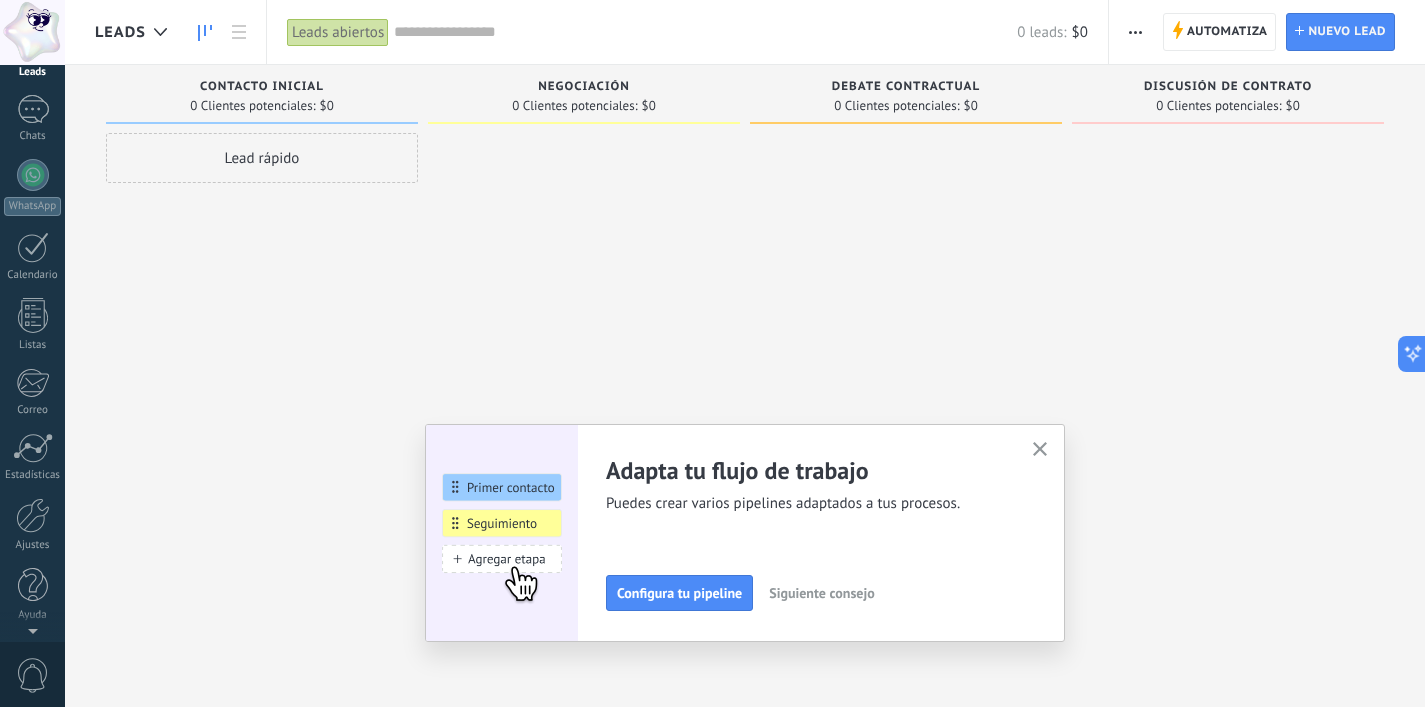 scroll, scrollTop: 0, scrollLeft: 0, axis: both 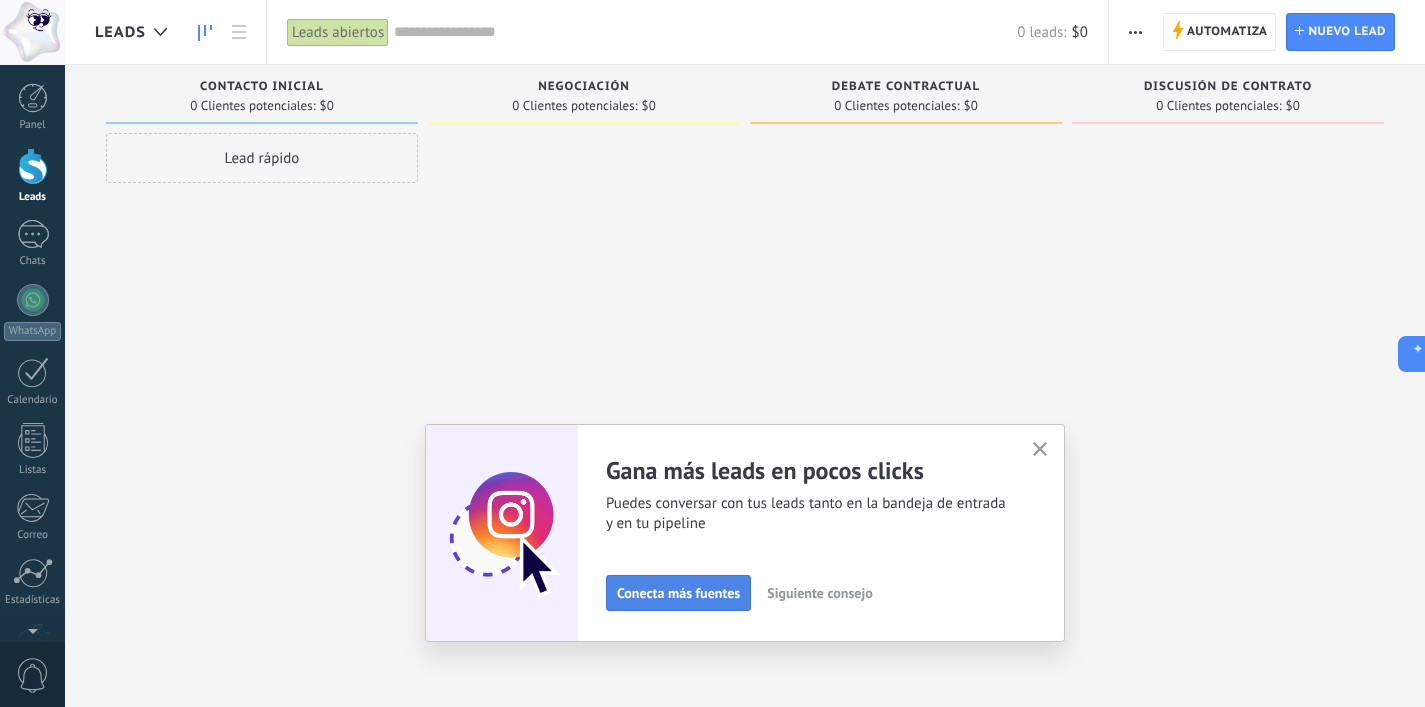 click on "Conecta más fuentes" at bounding box center (678, 593) 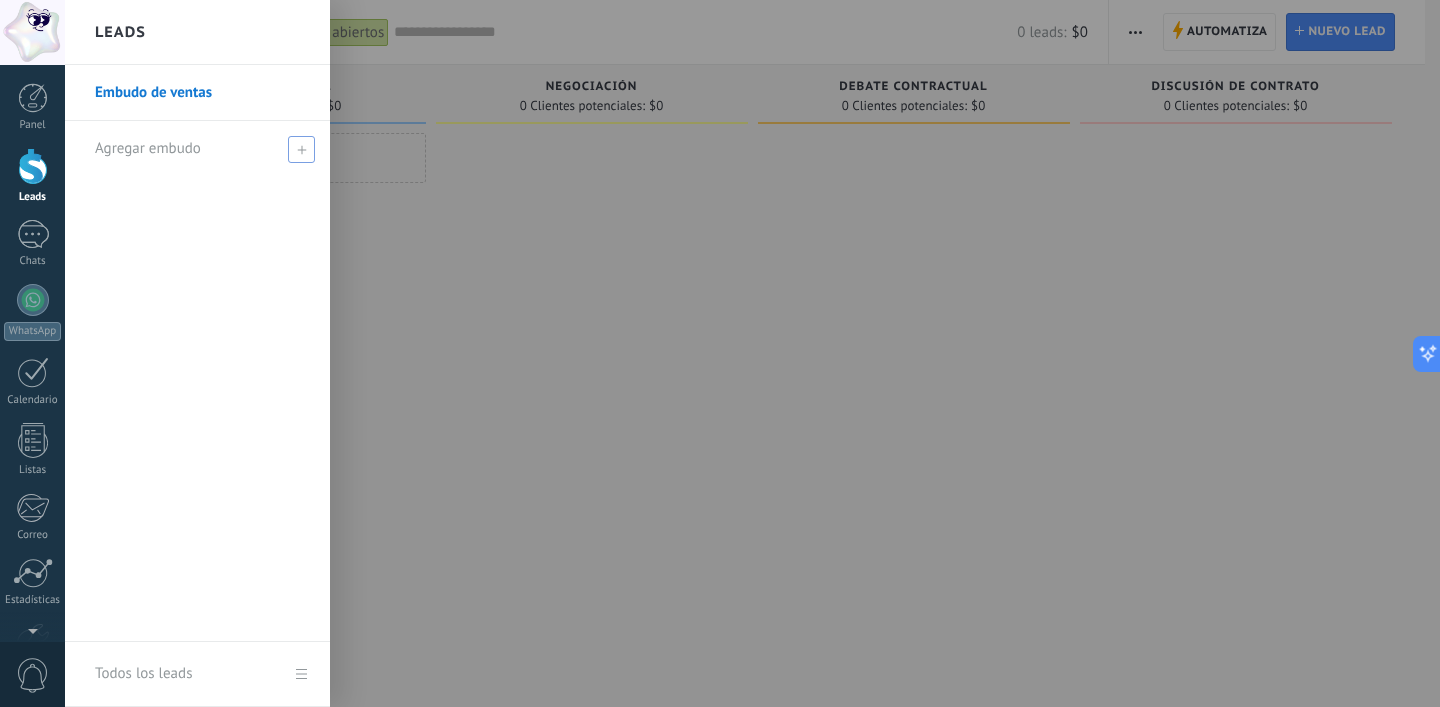 click at bounding box center (301, 149) 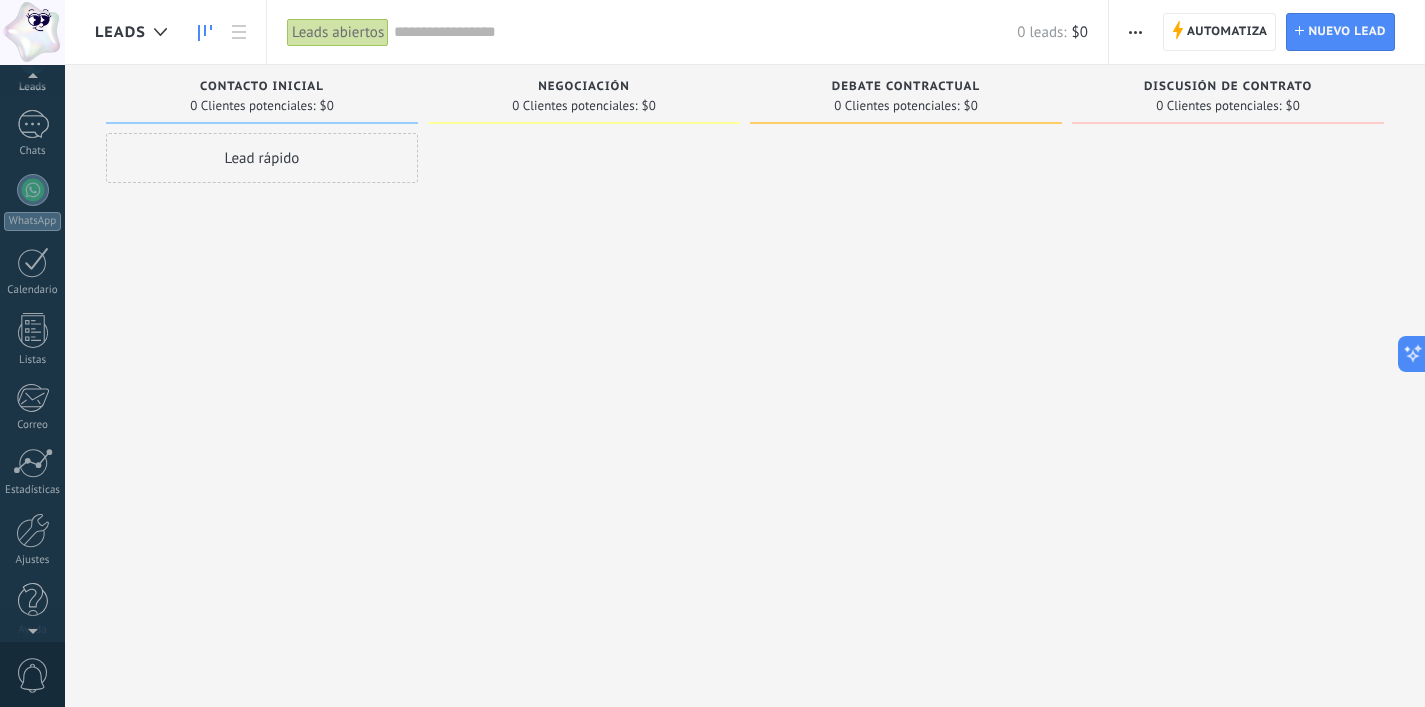click at bounding box center (32, 627) 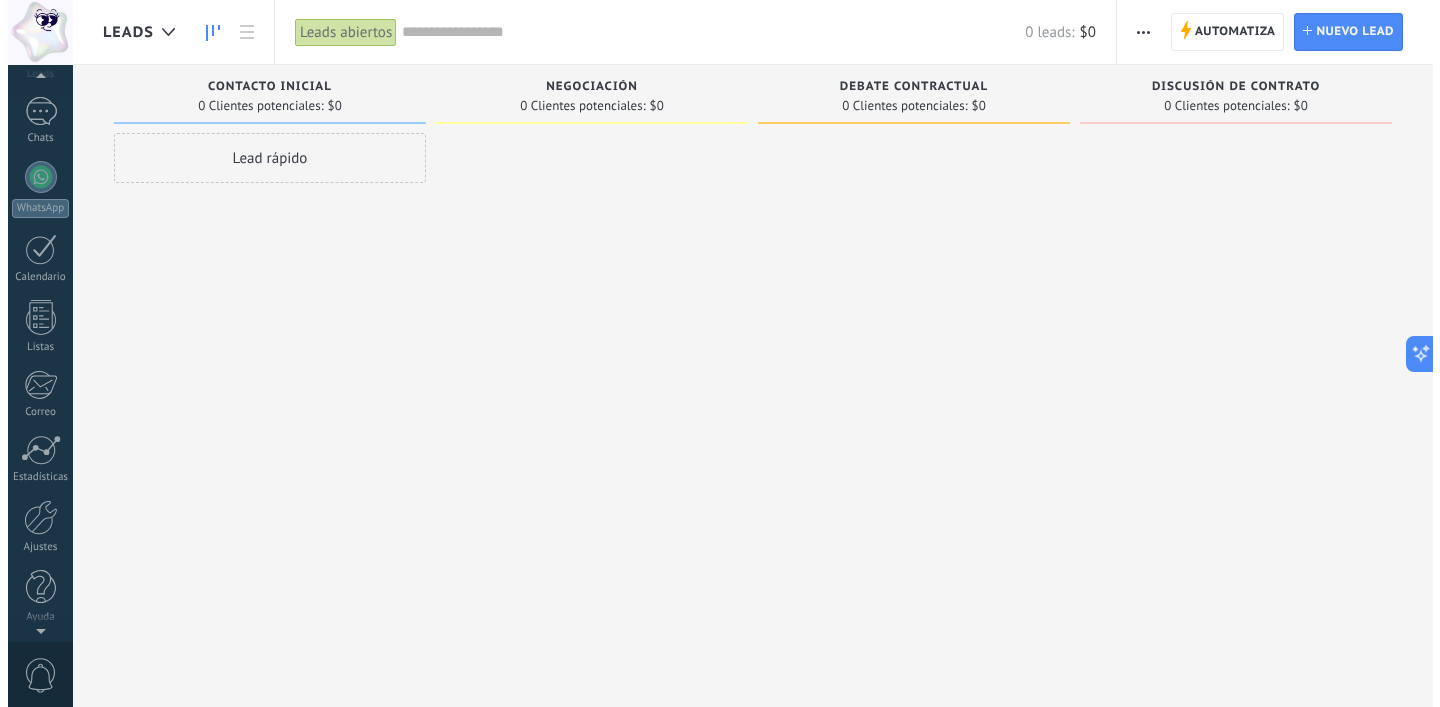 scroll, scrollTop: 125, scrollLeft: 0, axis: vertical 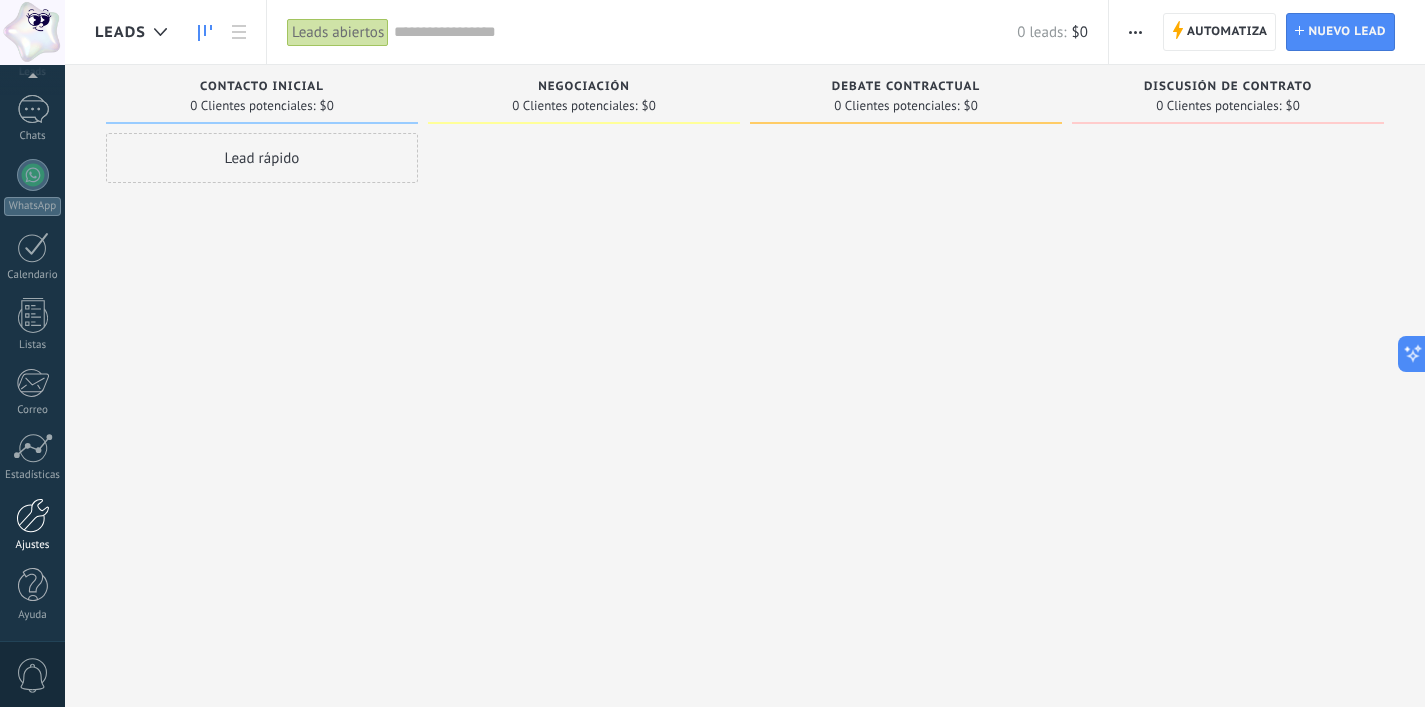 click at bounding box center [33, 515] 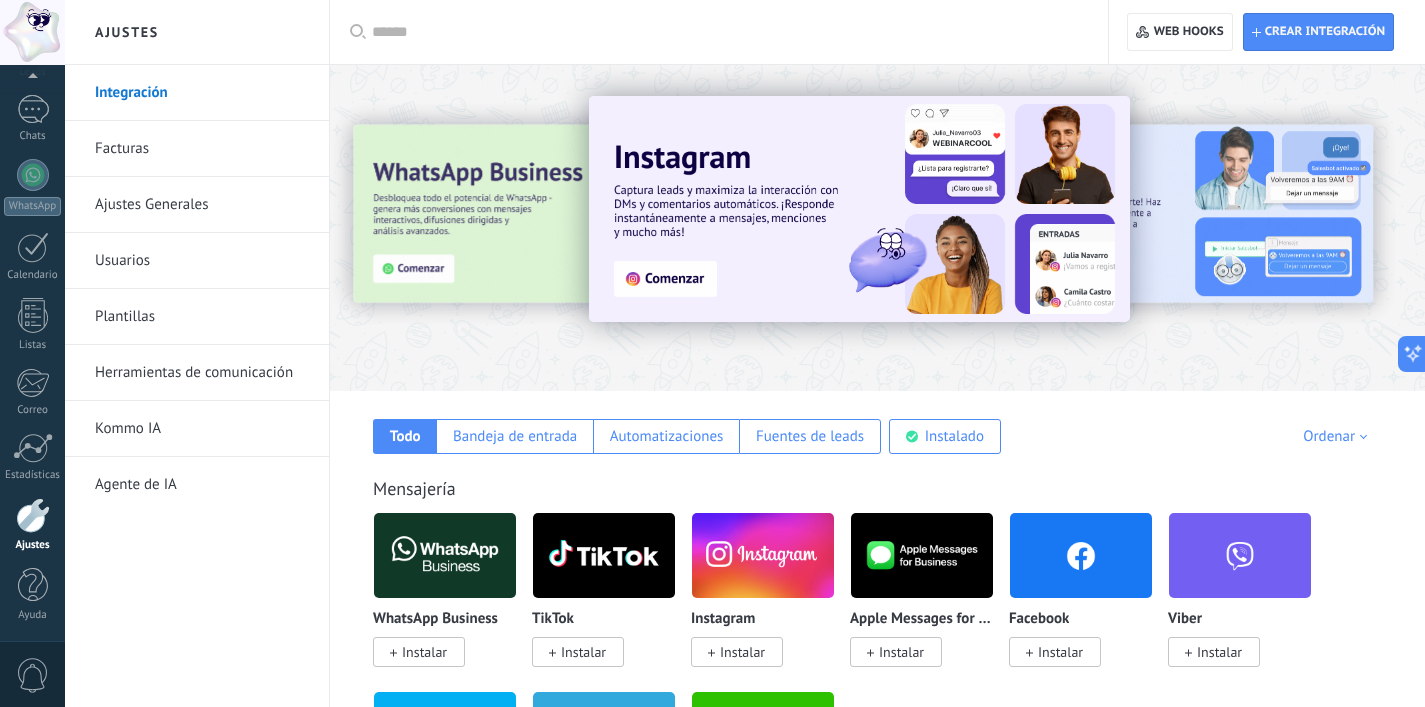 click on "Instalar" at bounding box center (742, 652) 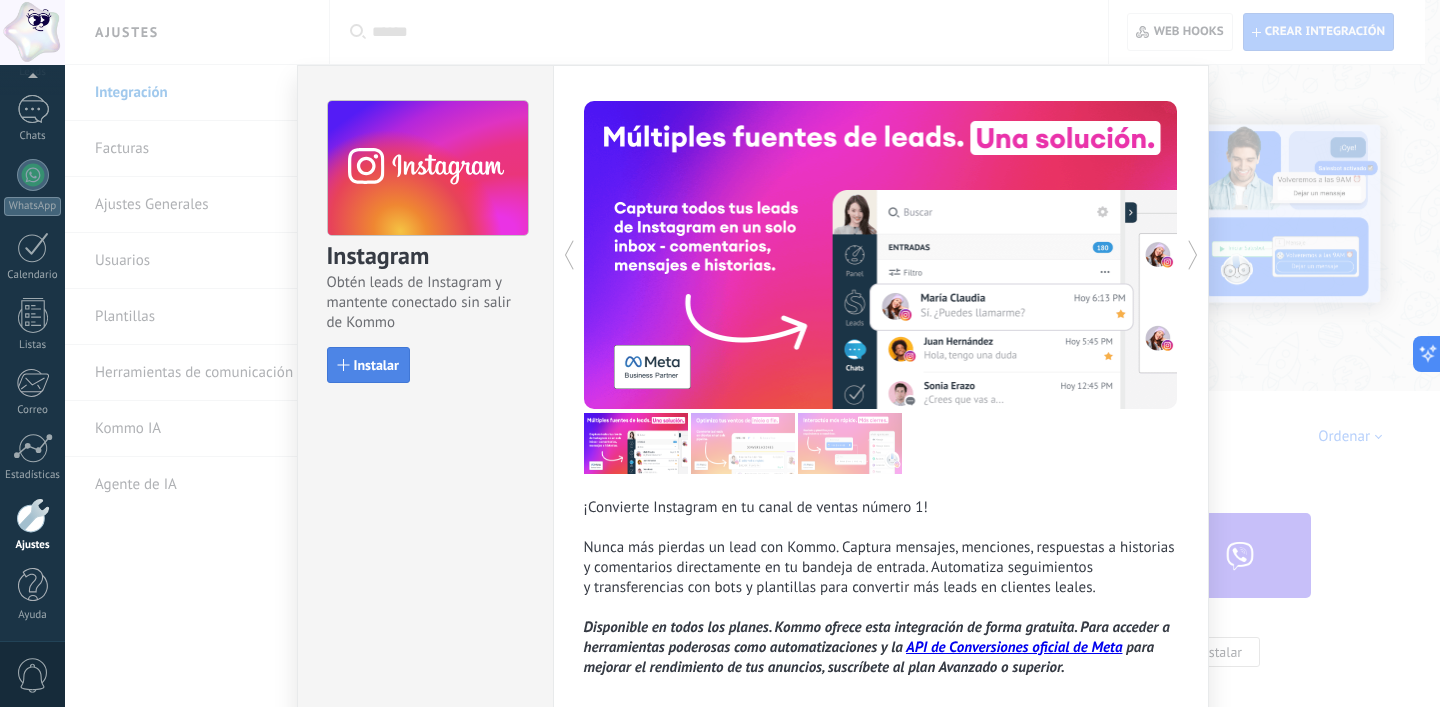 click on "Instalar" at bounding box center [376, 365] 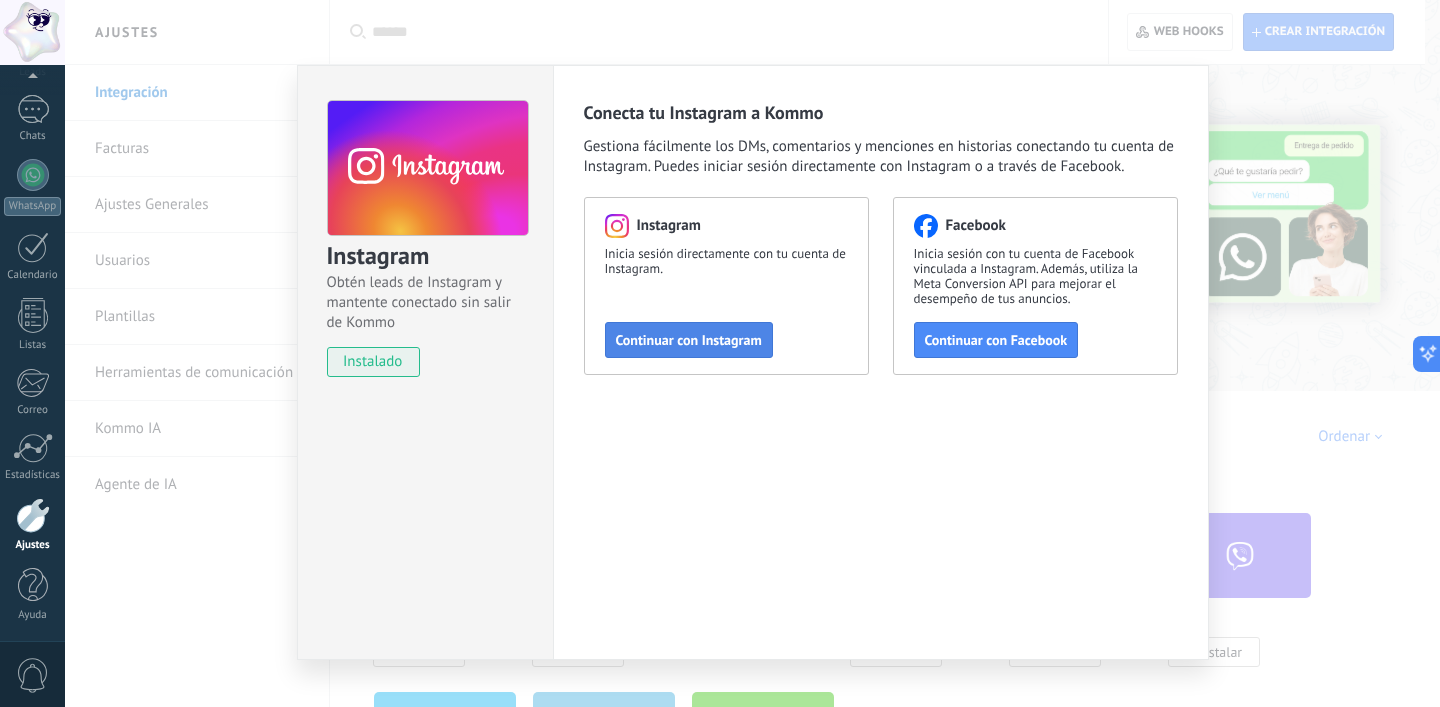 click on "Continuar con Instagram" at bounding box center [689, 340] 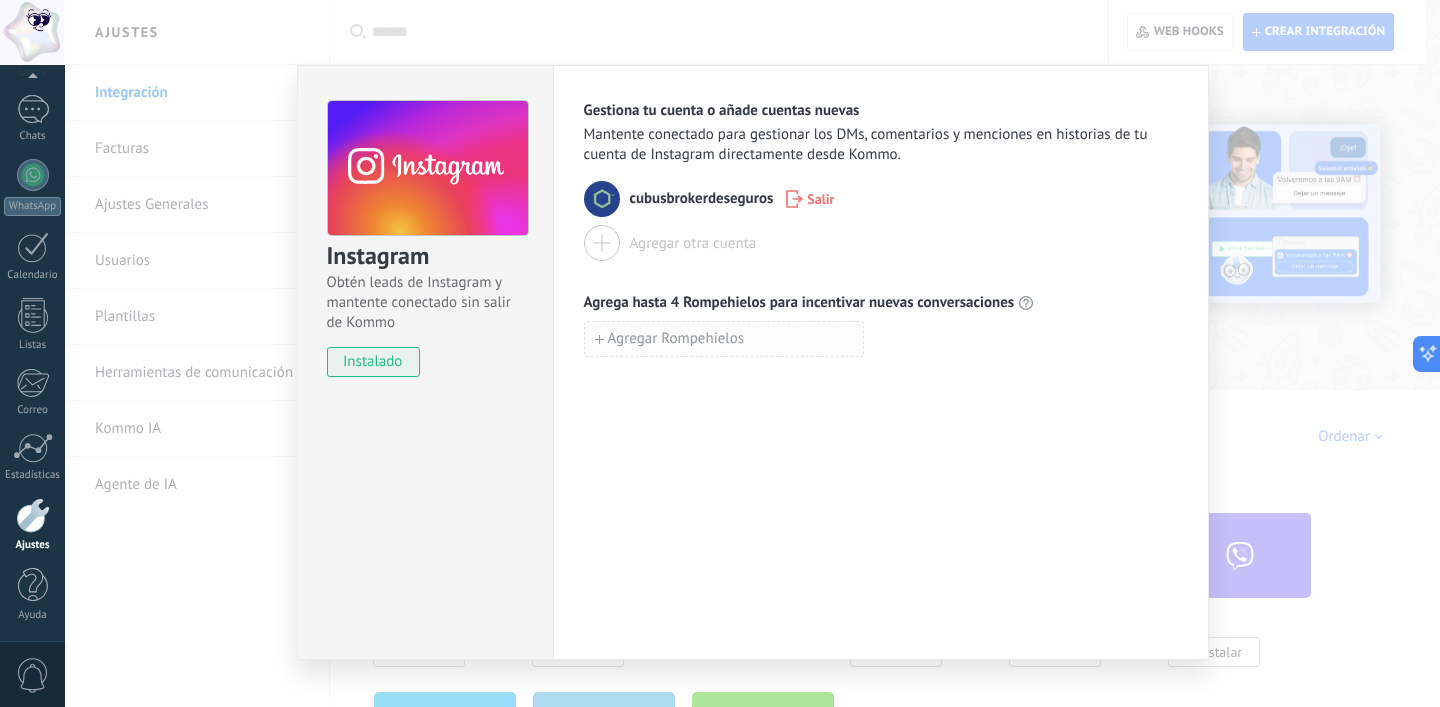 click on "Agregar Rompehielos" at bounding box center (676, 339) 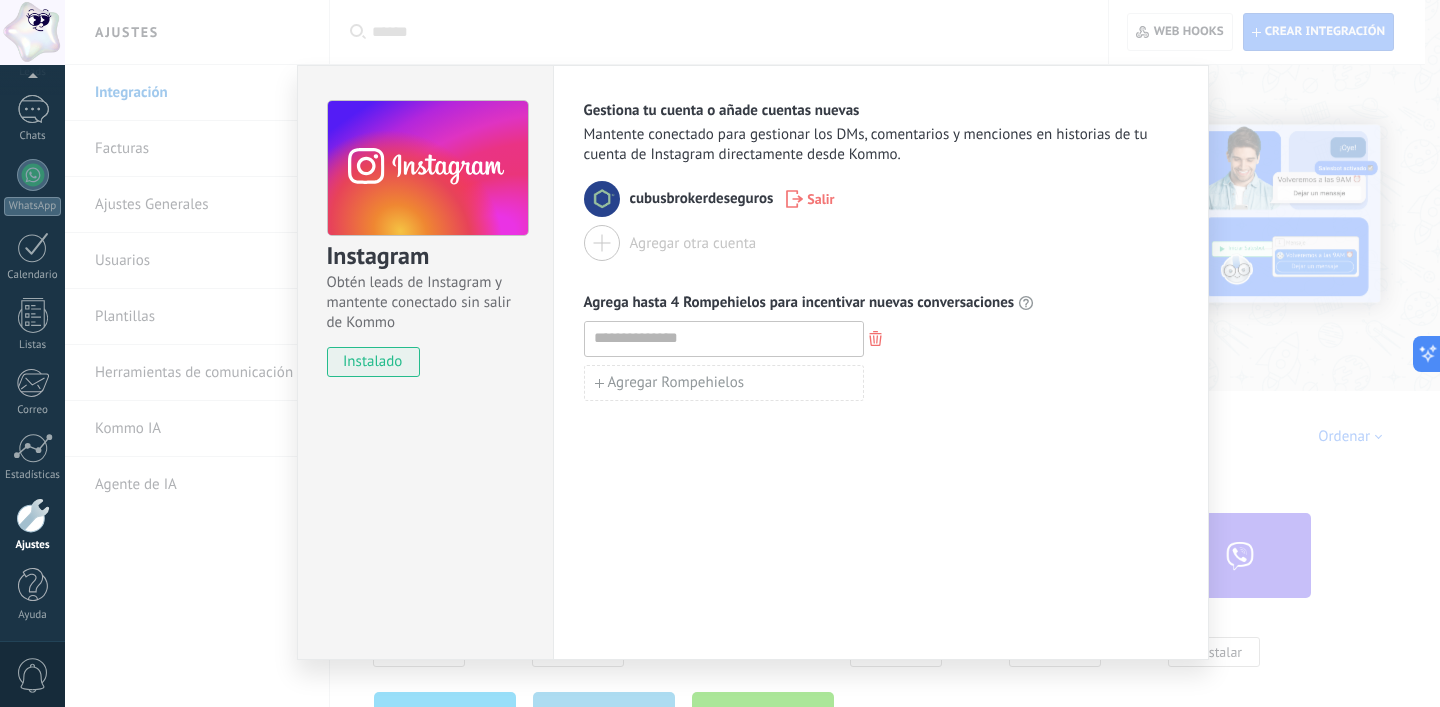 click on "Gestiona tu cuenta o añade cuentas nuevas Mantente conectado para gestionar los DMs, comentarios y menciones en historias de tu cuenta de Instagram directamente desde Kommo. cubusbrokerdeseguros Salir Agregar otra cuenta Agrega hasta 4 Rompehielos para incentivar nuevas conversaciones Agregar Rompehielos" at bounding box center [881, 362] 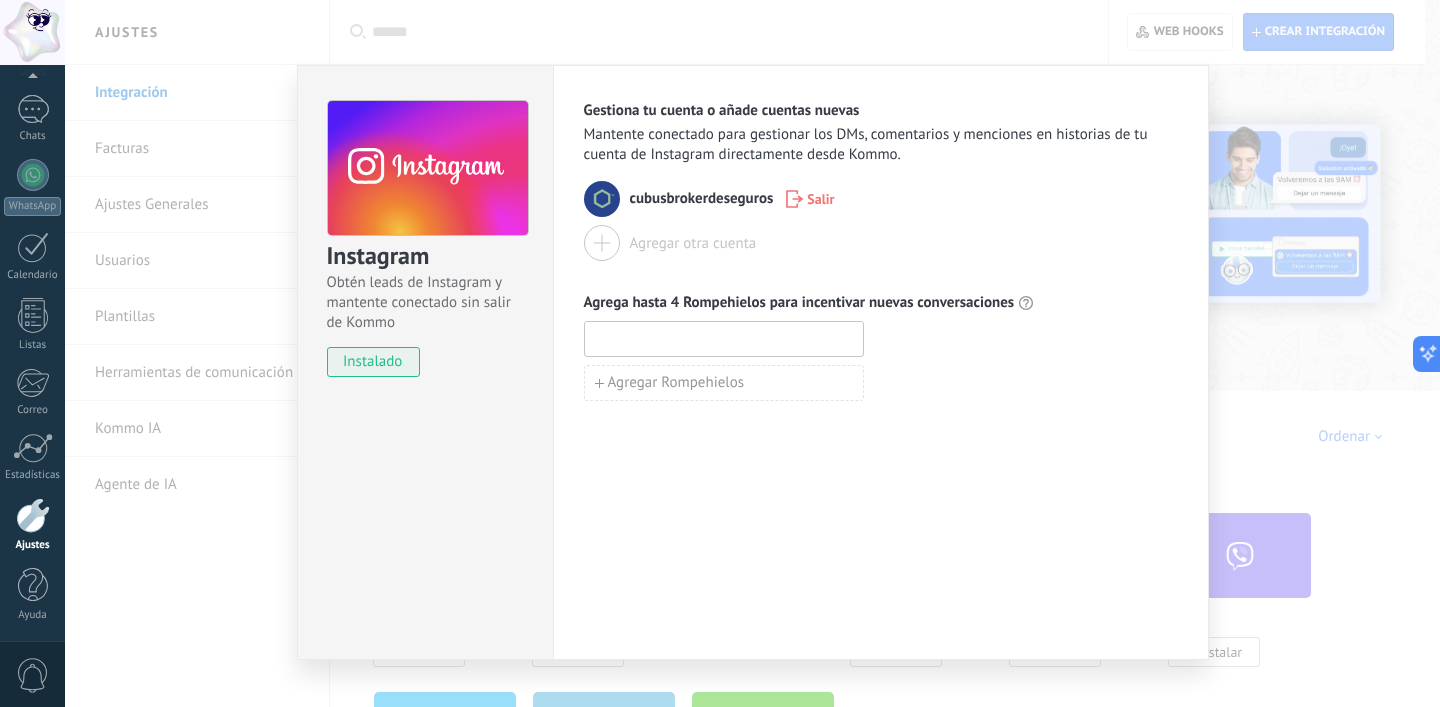 click at bounding box center (724, 338) 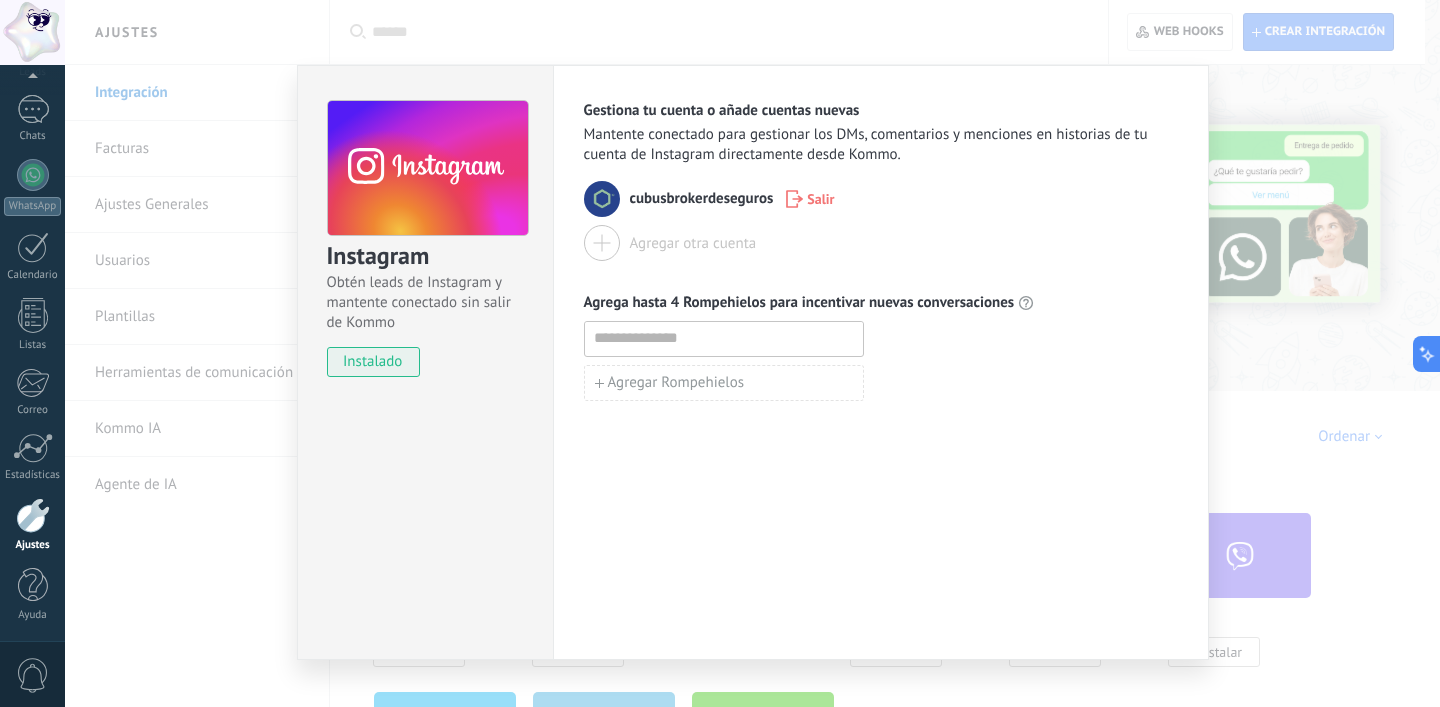 click on "Gestiona tu cuenta o añade cuentas nuevas Mantente conectado para gestionar los DMs, comentarios y menciones en historias de tu cuenta de Instagram directamente desde Kommo. cubusbrokerdeseguros Salir Agregar otra cuenta Agrega hasta 4 Rompehielos para incentivar nuevas conversaciones Agregar Rompehielos" at bounding box center (881, 362) 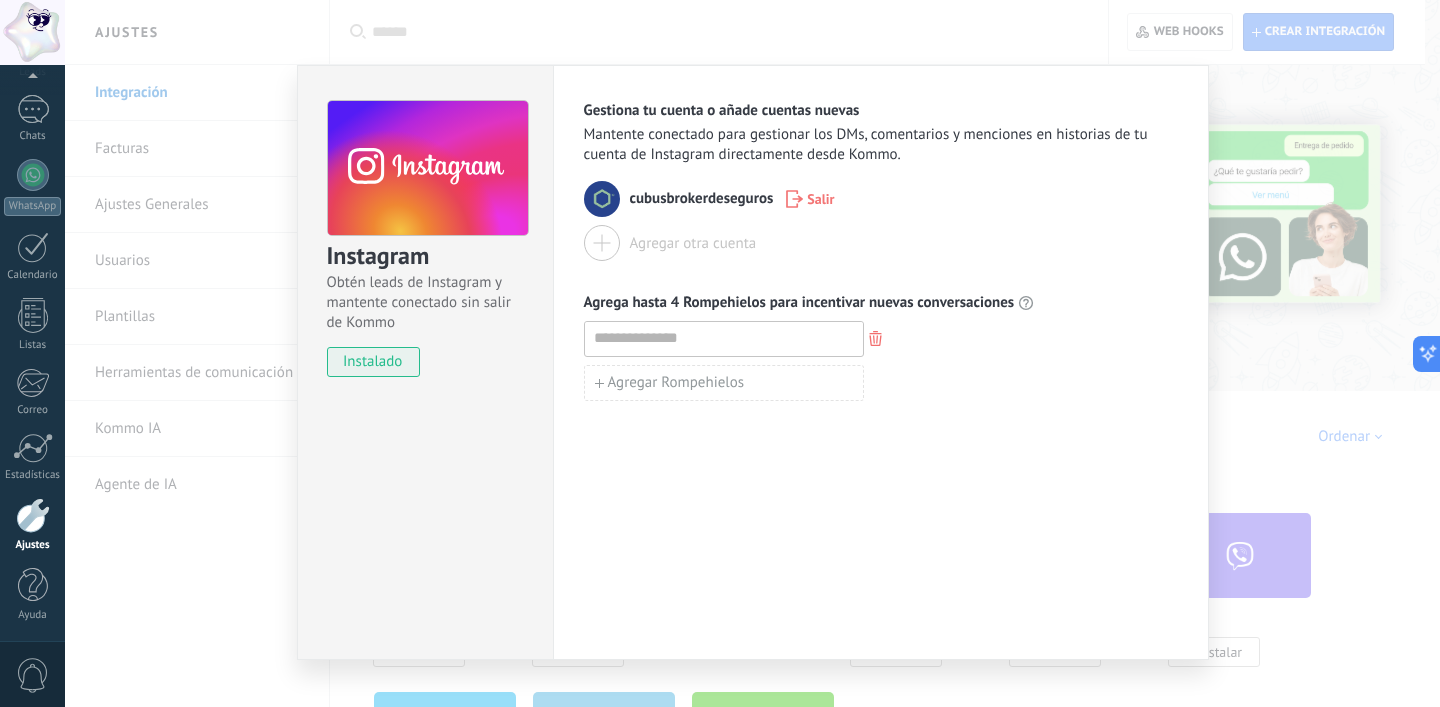 click on "Instagram Obtén leads de Instagram y mantente conectado sin salir de Kommo instalado Gestiona tu cuenta o añade cuentas nuevas Mantente conectado para gestionar los DMs, comentarios y menciones en historias de tu cuenta de Instagram directamente desde Kommo. cubusbrokerdeseguros Salir Agregar otra cuenta Agrega hasta 4 Rompehielos para incentivar nuevas conversaciones Agregar Rompehielos" at bounding box center (752, 353) 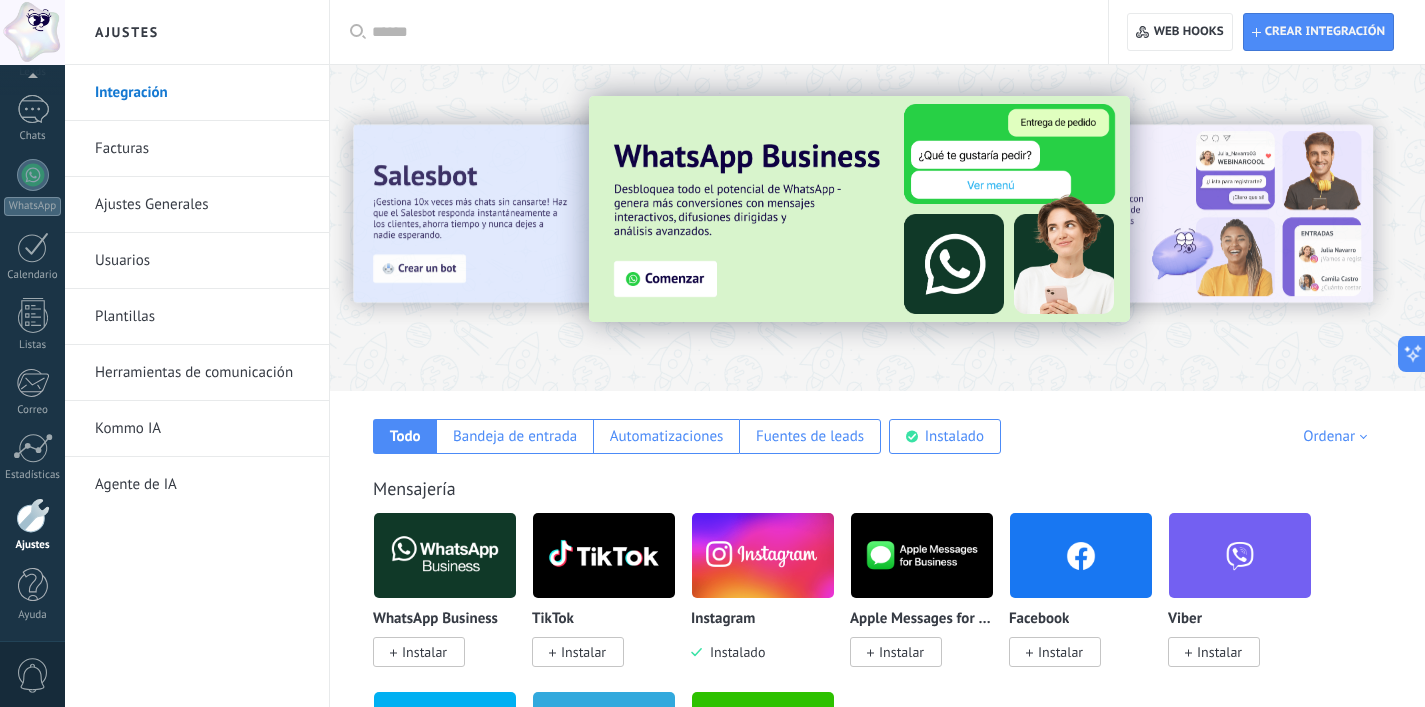 click on "Instalar" at bounding box center [583, 652] 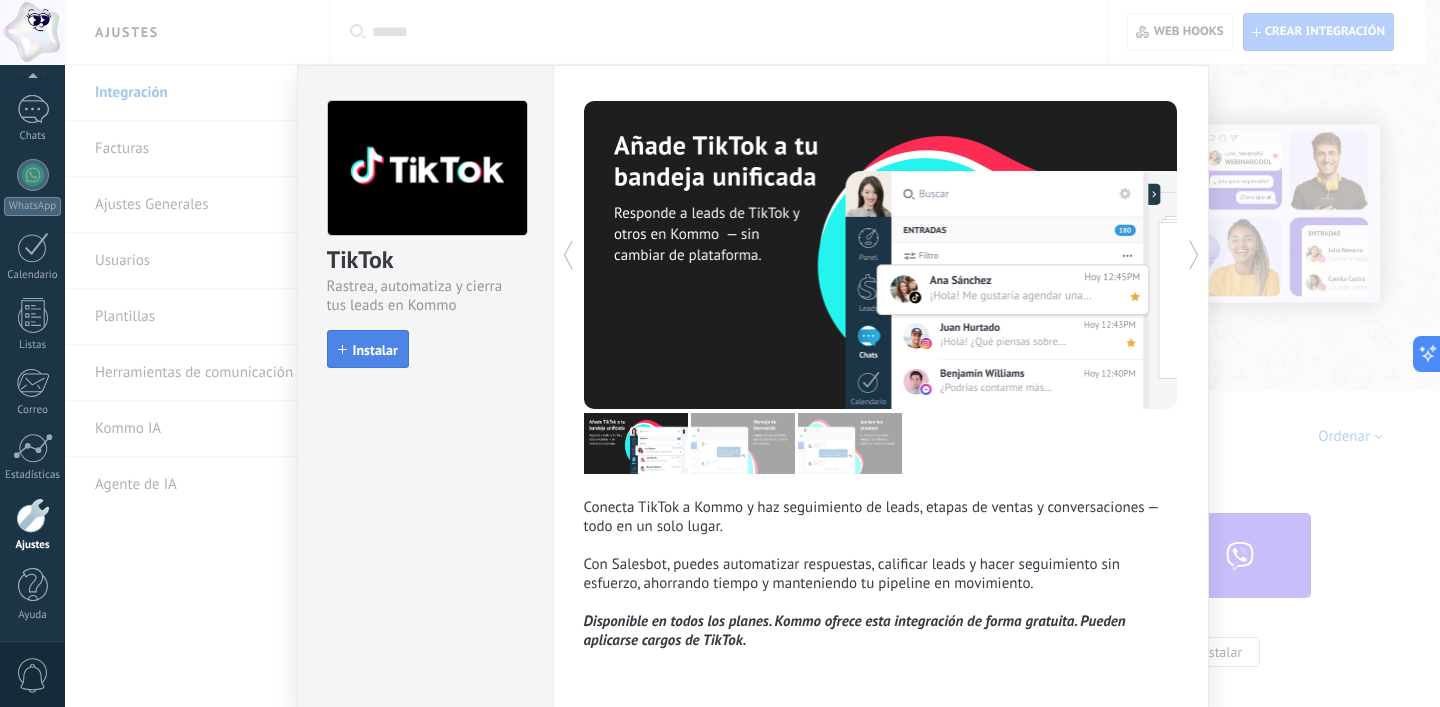 click on "Instalar" at bounding box center [375, 350] 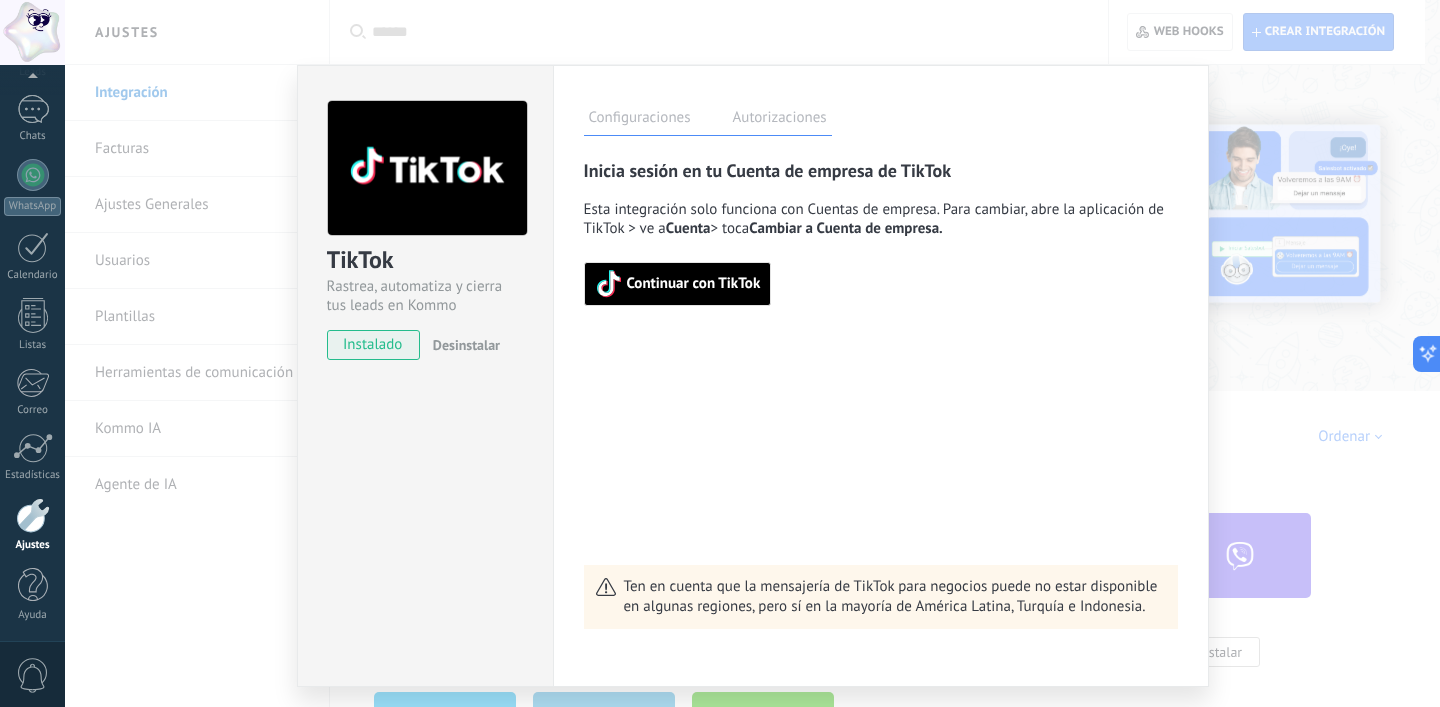 click on "Continuar con TikTok" at bounding box center (694, 284) 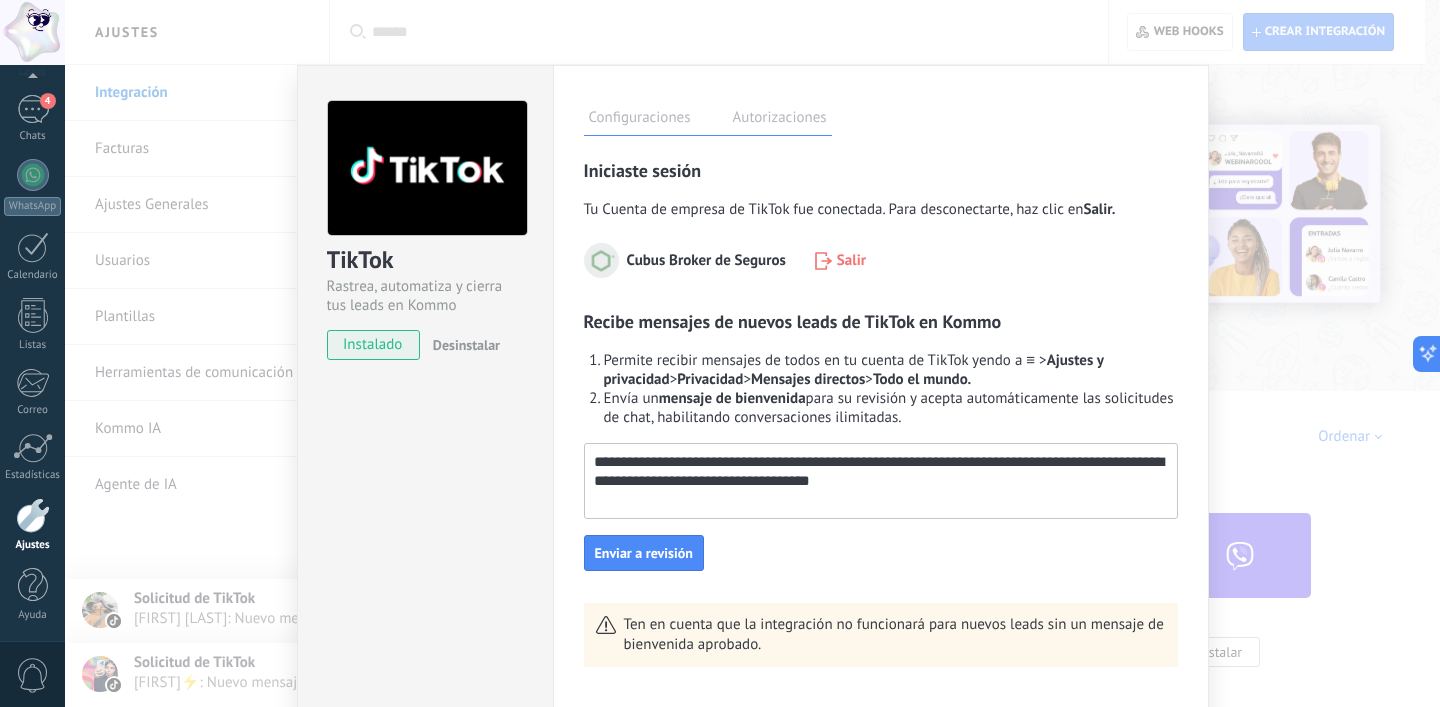 click on "**********" at bounding box center (879, 472) 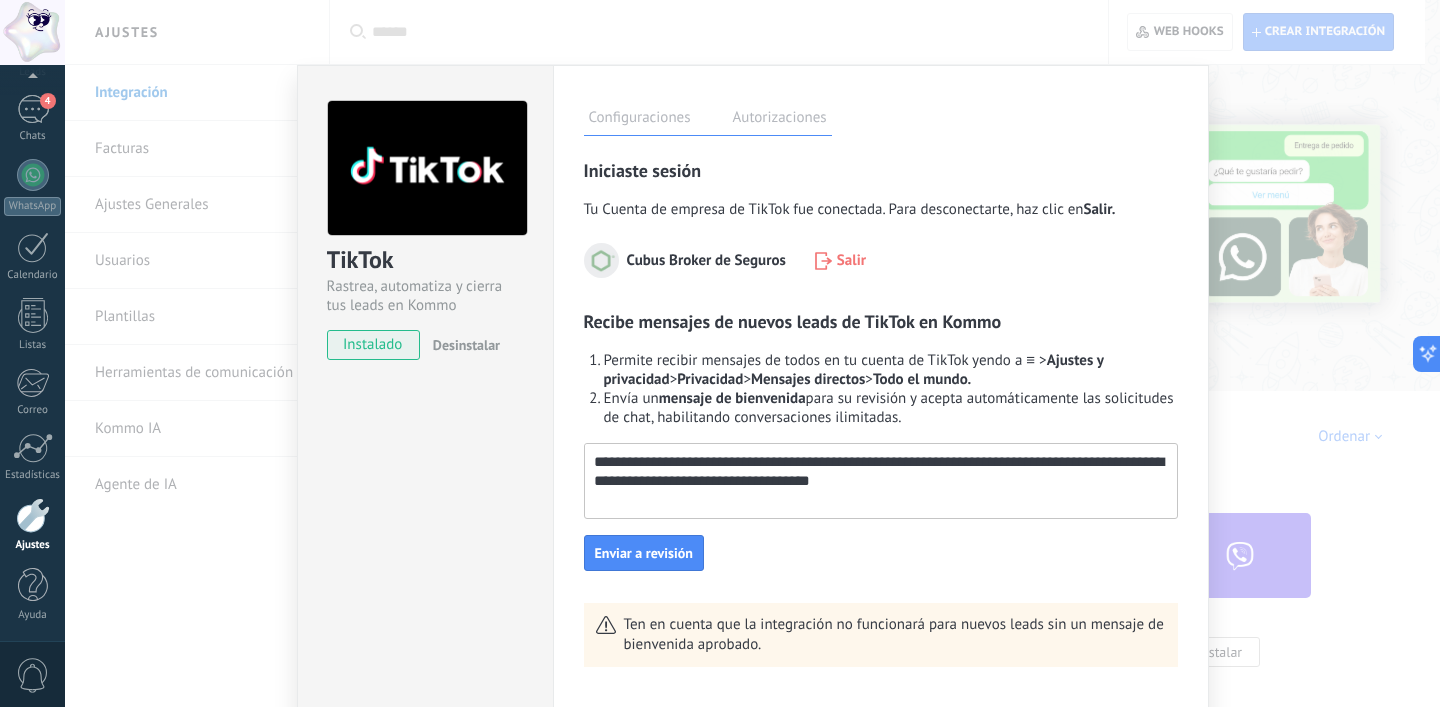drag, startPoint x: 880, startPoint y: 460, endPoint x: 946, endPoint y: 490, distance: 72.498276 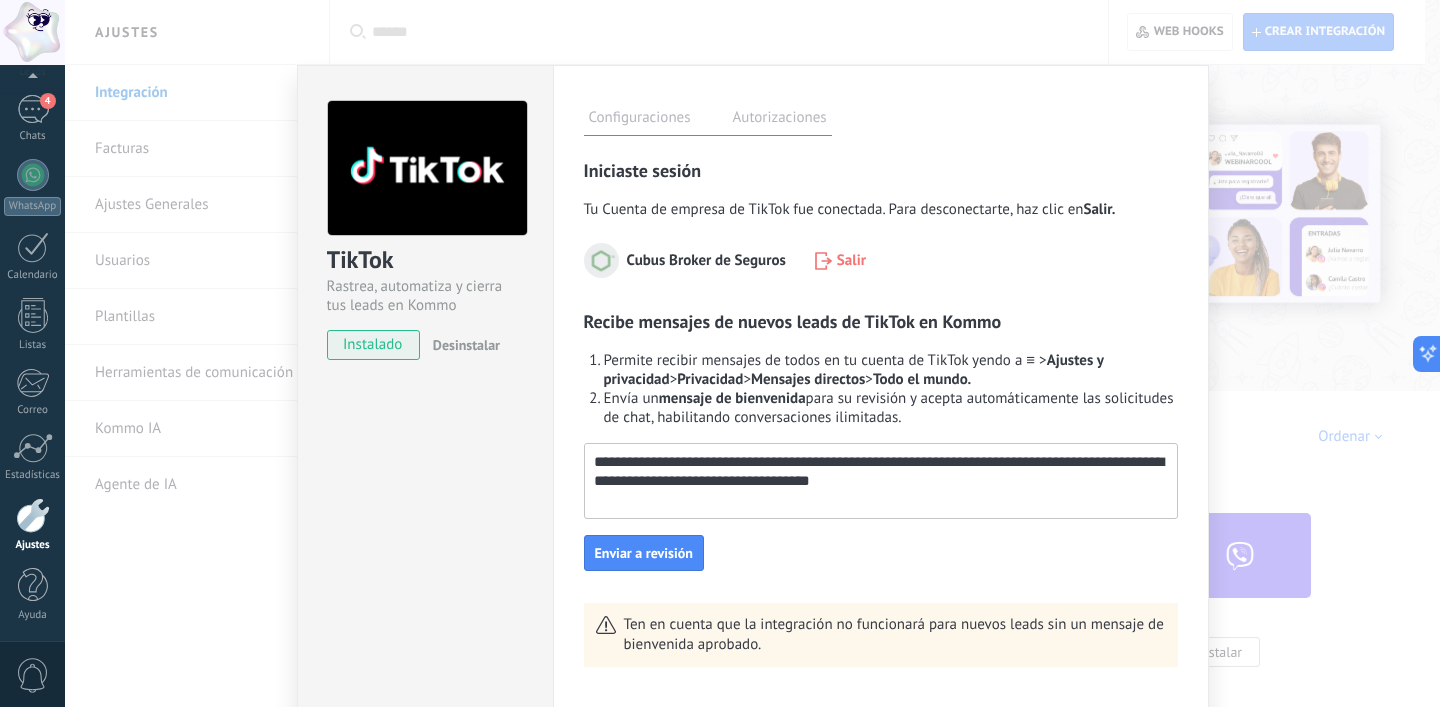 click on "**********" at bounding box center (879, 472) 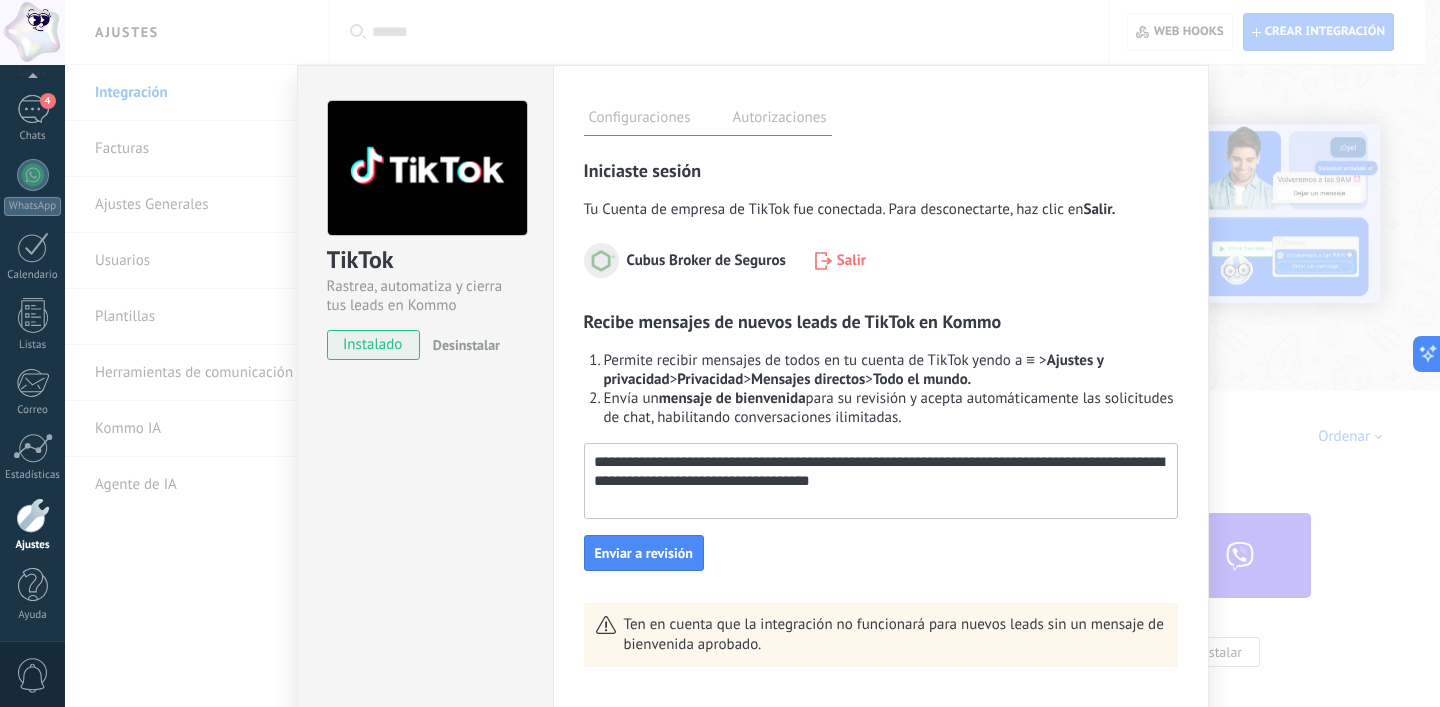 drag, startPoint x: 877, startPoint y: 462, endPoint x: 632, endPoint y: 483, distance: 245.89835 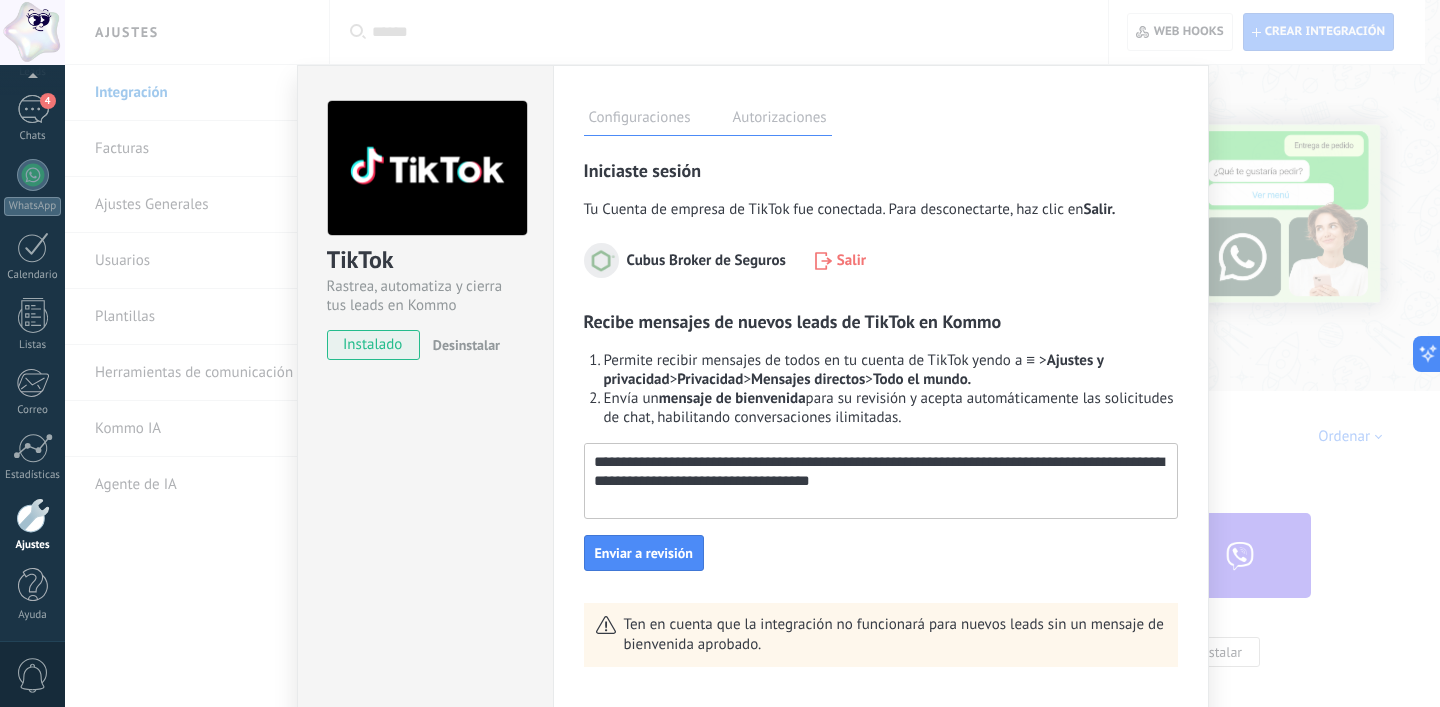 drag, startPoint x: 635, startPoint y: 481, endPoint x: 1019, endPoint y: 461, distance: 384.52048 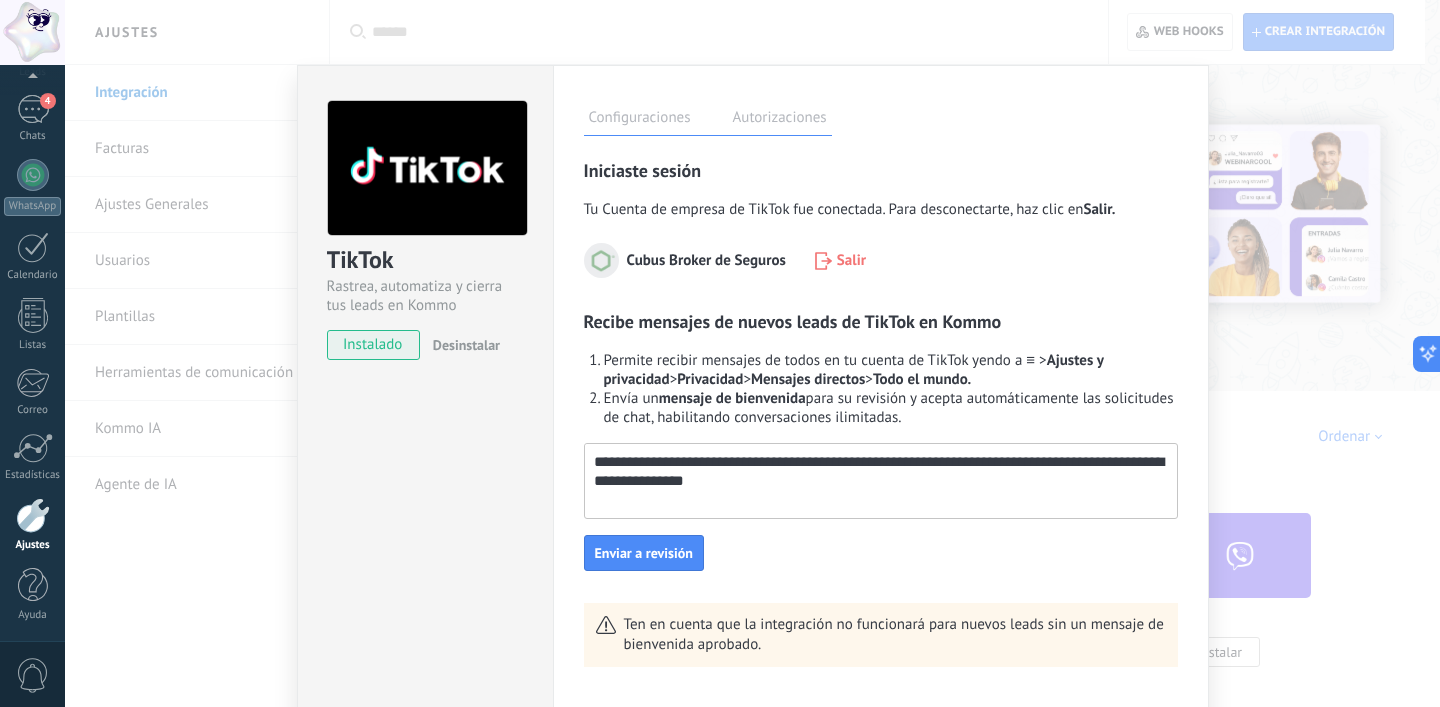 click on "**********" at bounding box center [879, 472] 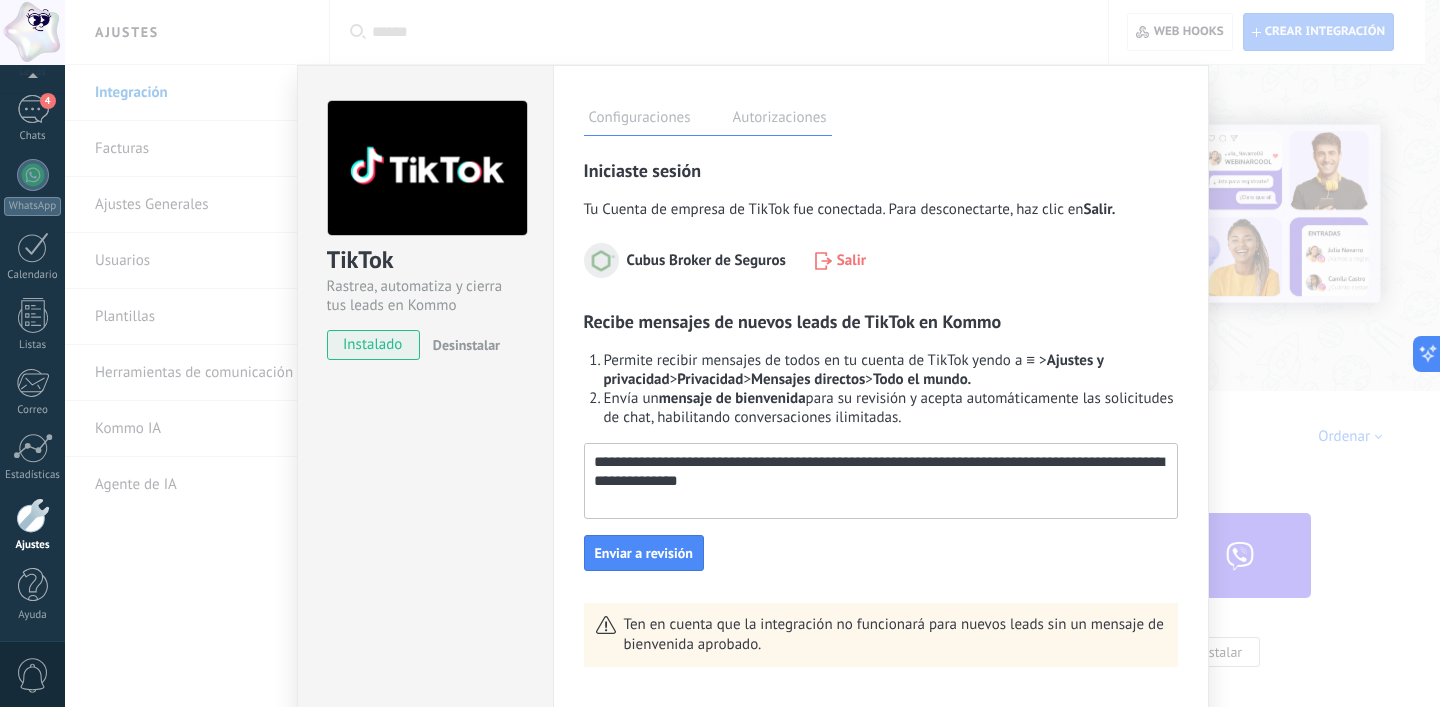 click on "**********" at bounding box center (879, 472) 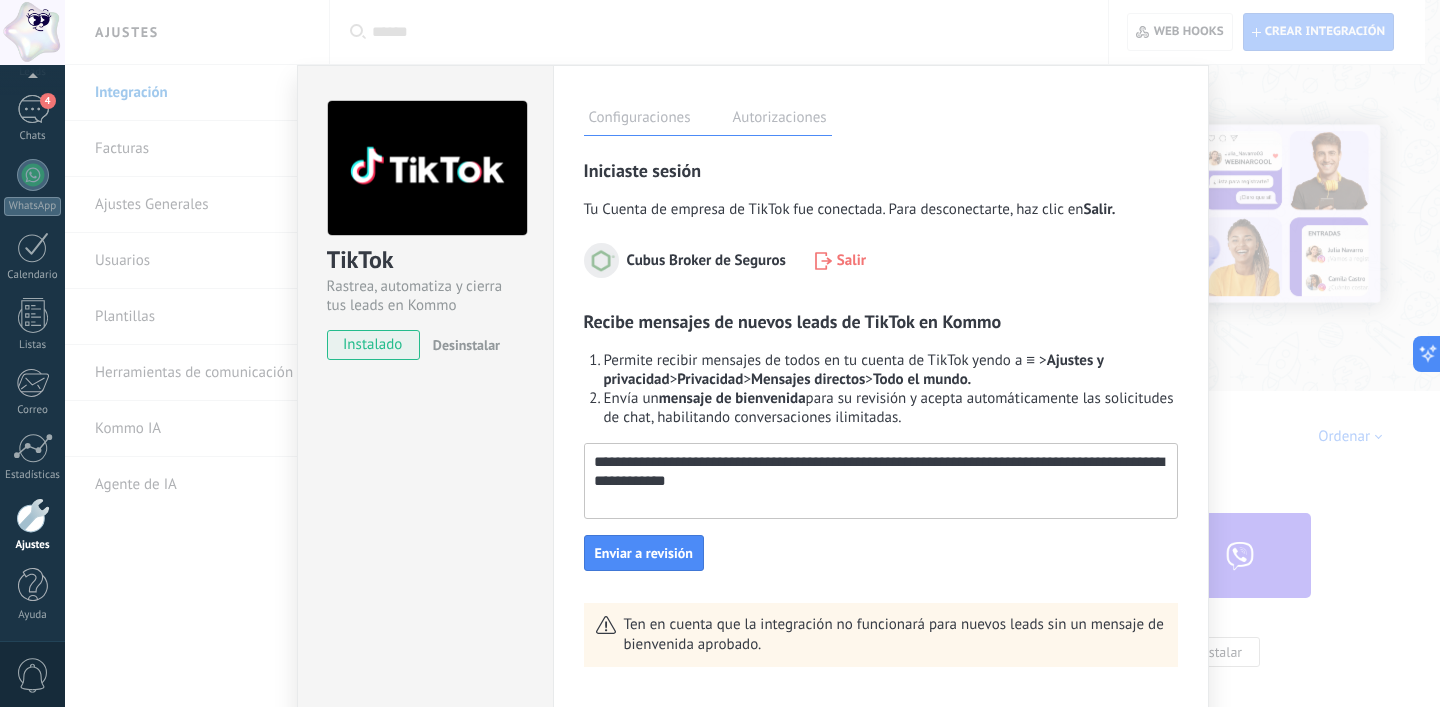 click on "**********" at bounding box center [879, 472] 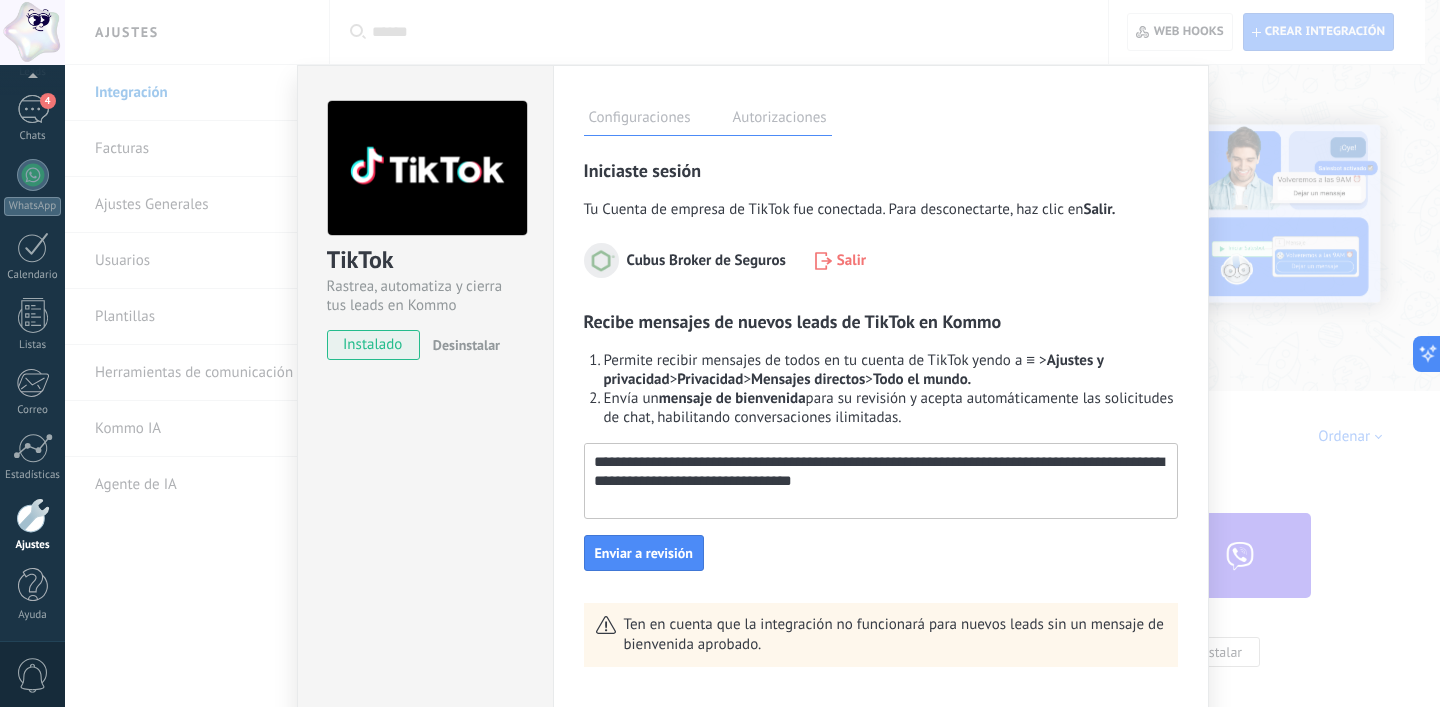 click on "**********" at bounding box center (879, 472) 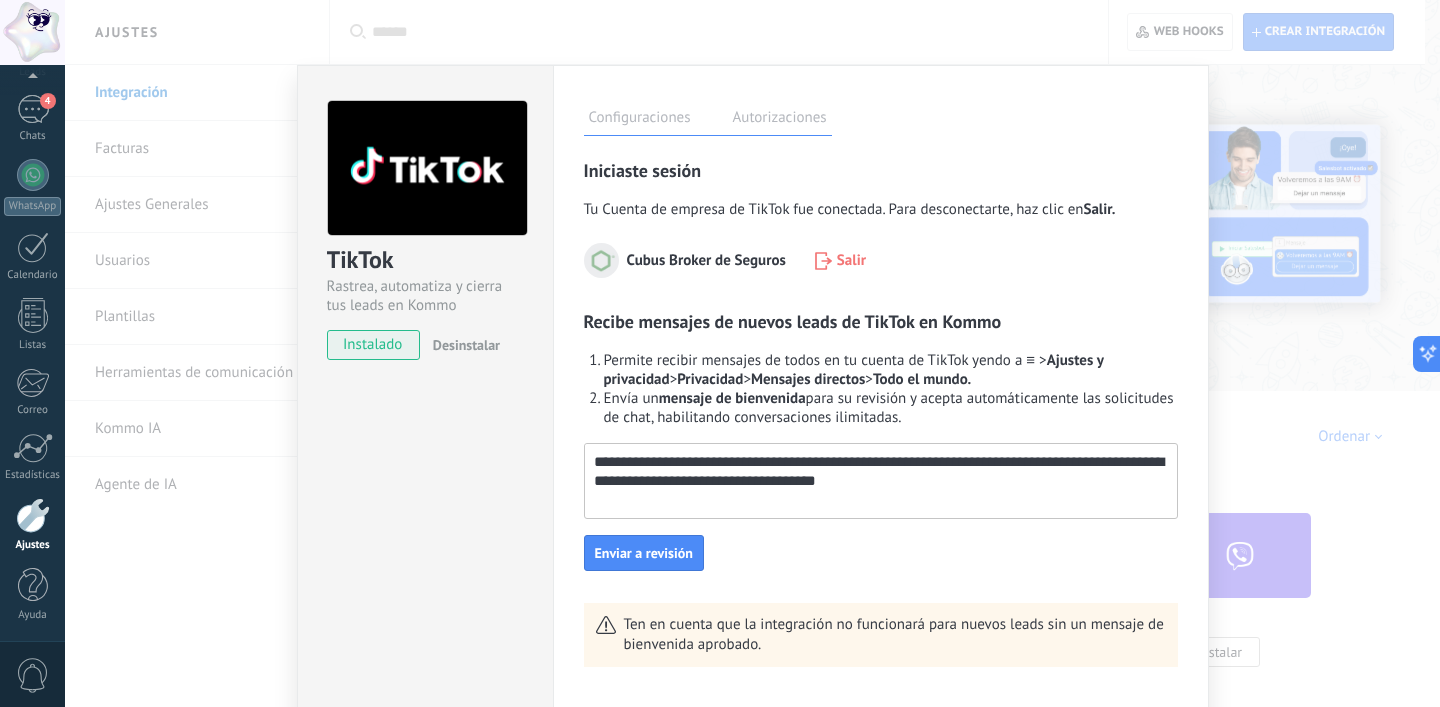 type on "**********" 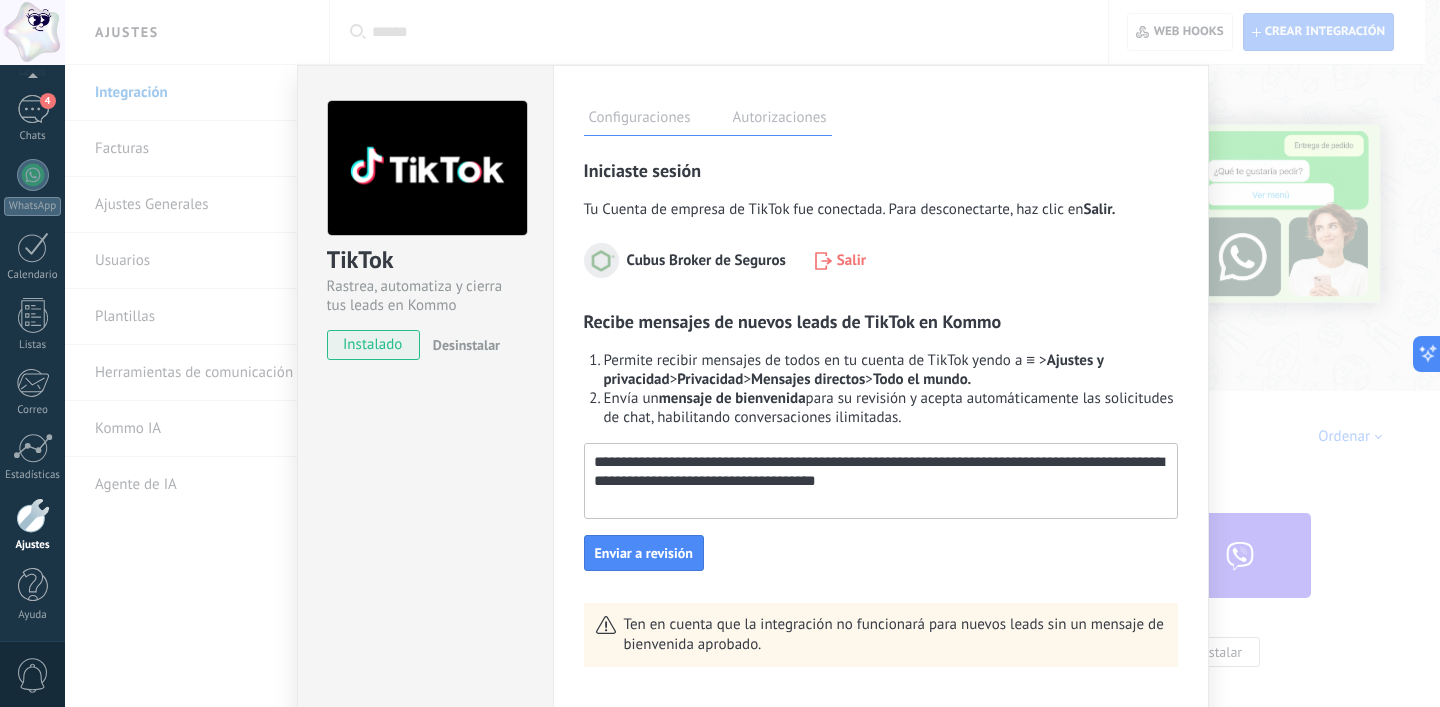 click on "**********" at bounding box center [881, 440] 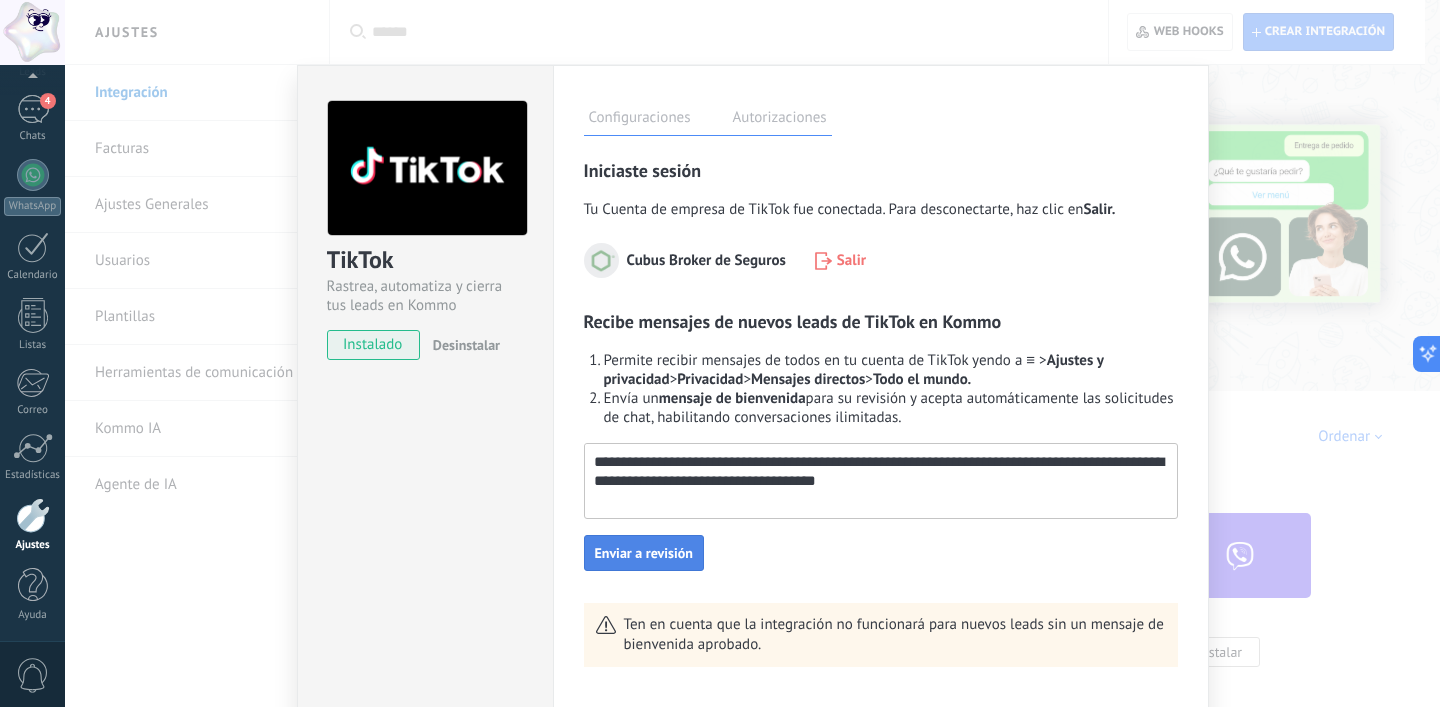 click on "Enviar a revisión" at bounding box center [644, 553] 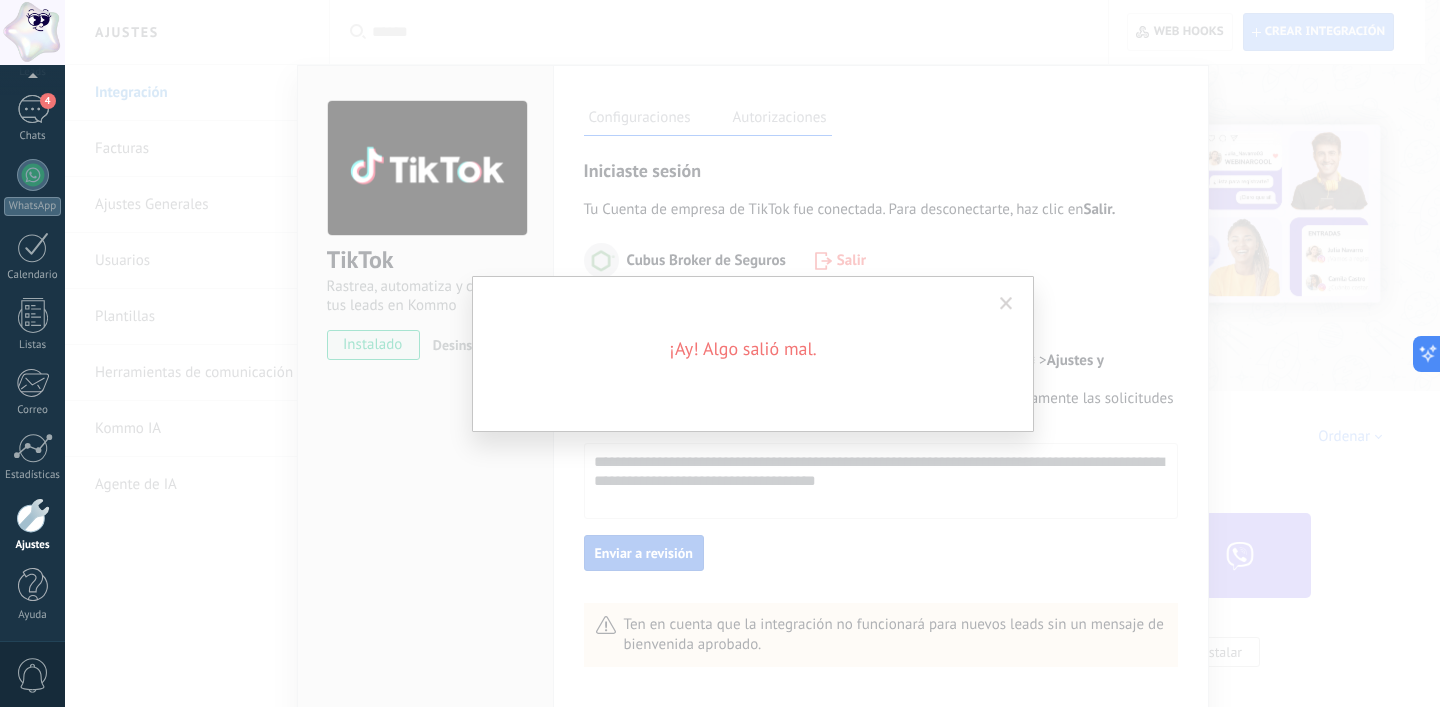 click at bounding box center (1006, 304) 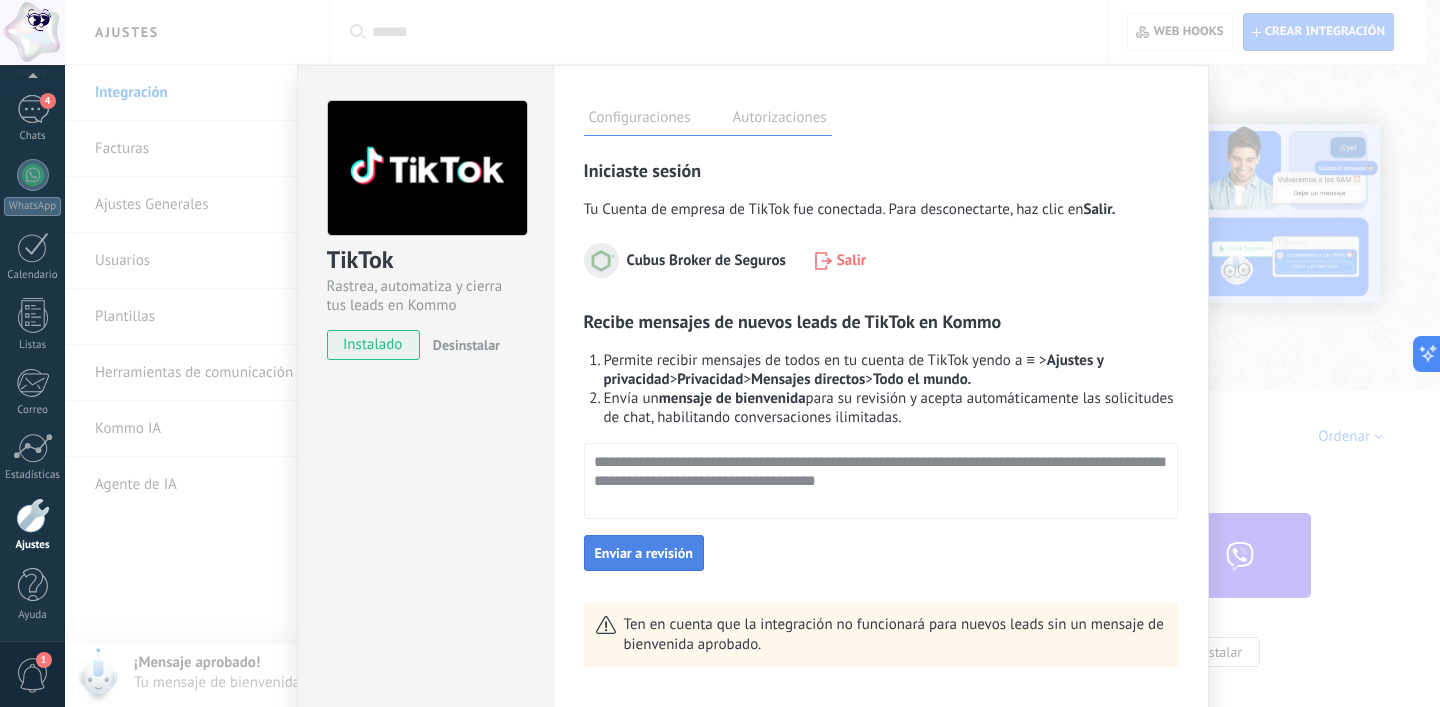 click on "**********" at bounding box center (881, 413) 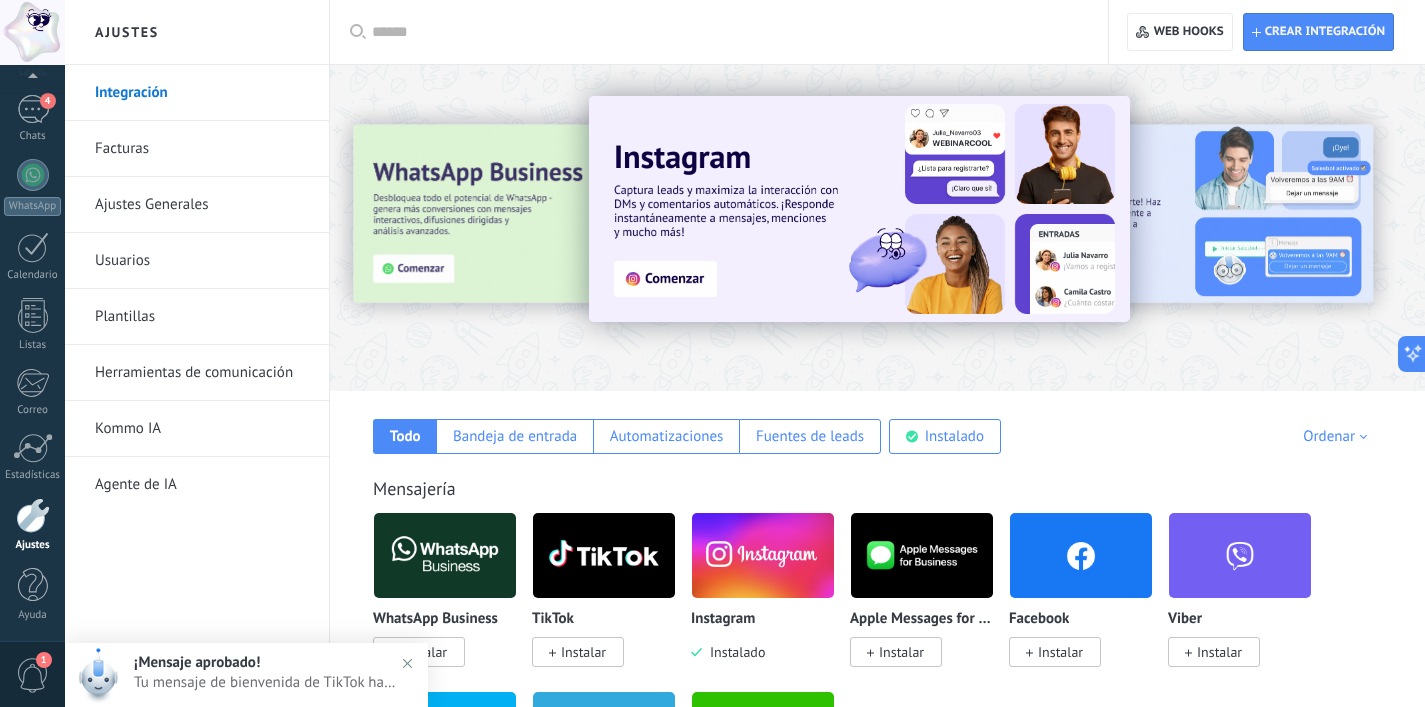 click on "Tu mensaje de bienvenida de TikTok ha sido aprobado." at bounding box center (266, 682) 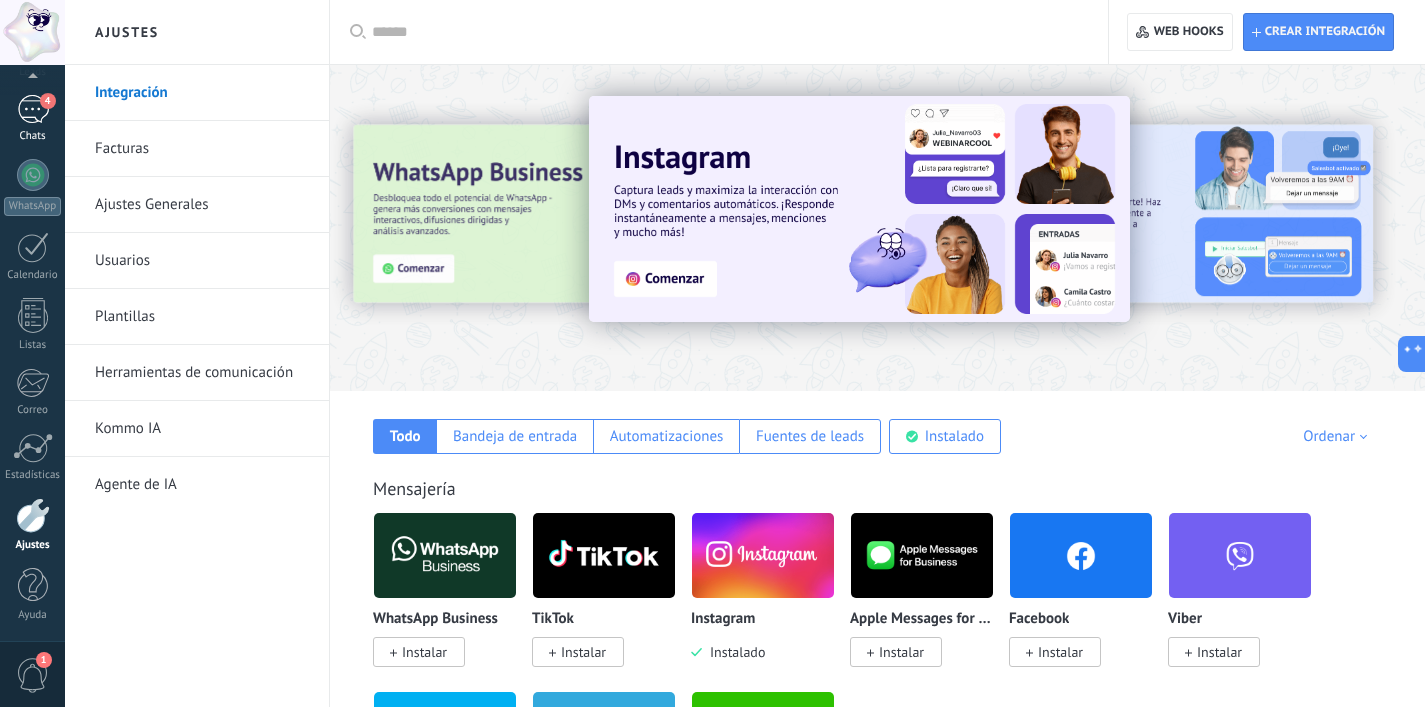 click on "4" at bounding box center [33, 109] 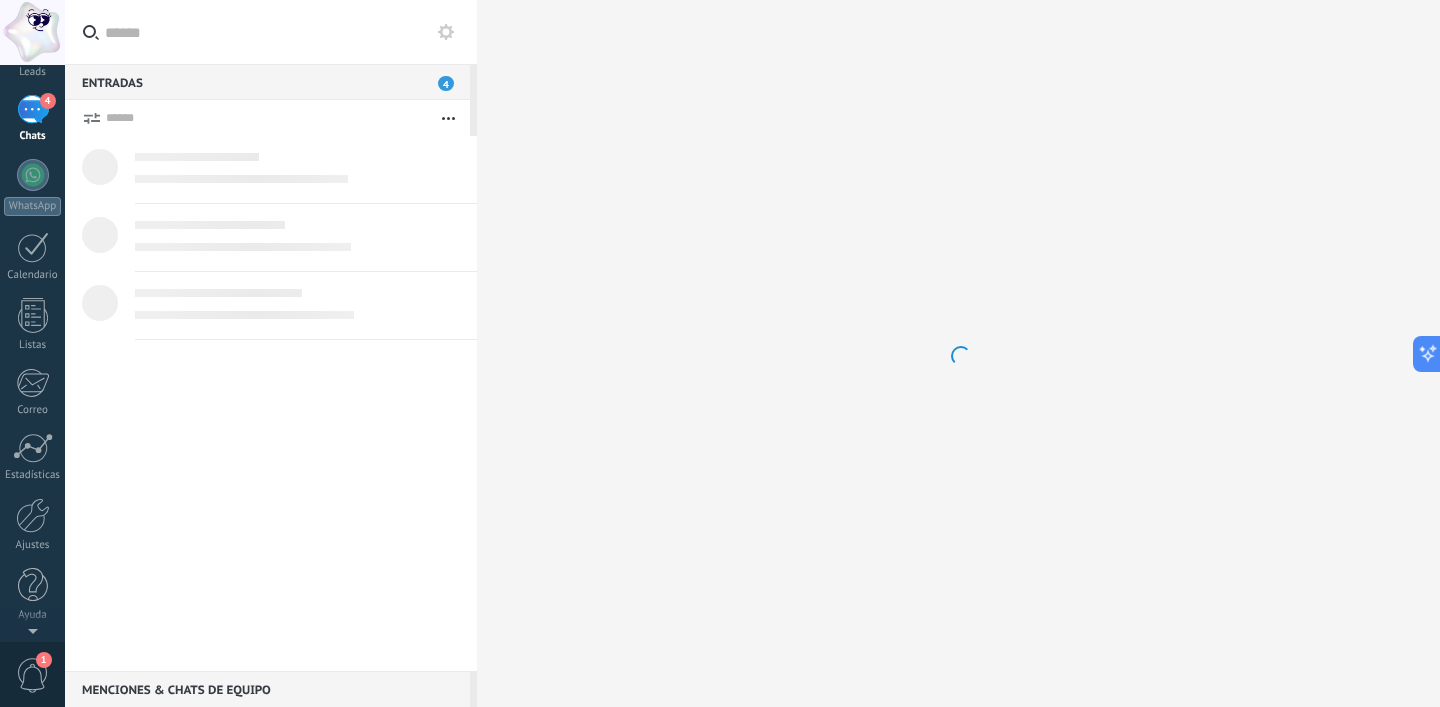 scroll, scrollTop: 0, scrollLeft: 0, axis: both 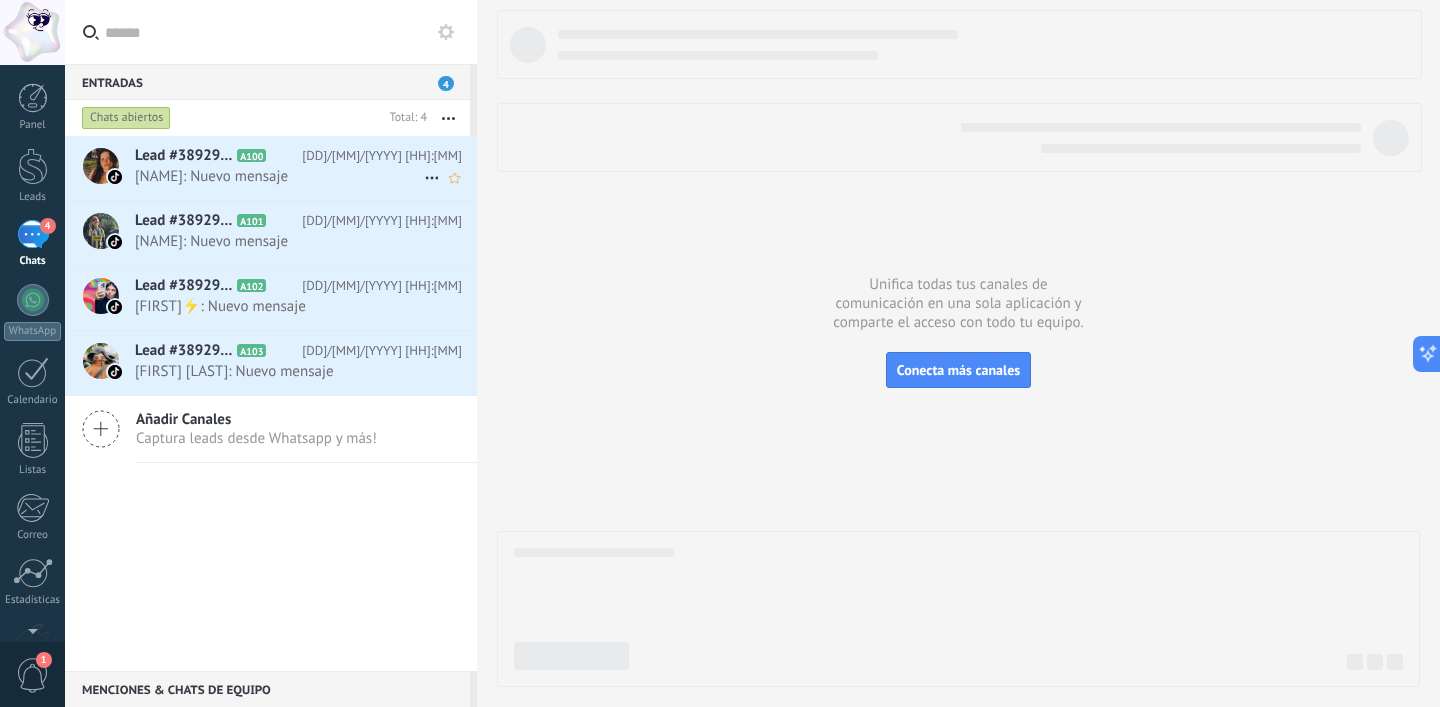 click on "[NAME]: Nuevo mensaje" at bounding box center (279, 176) 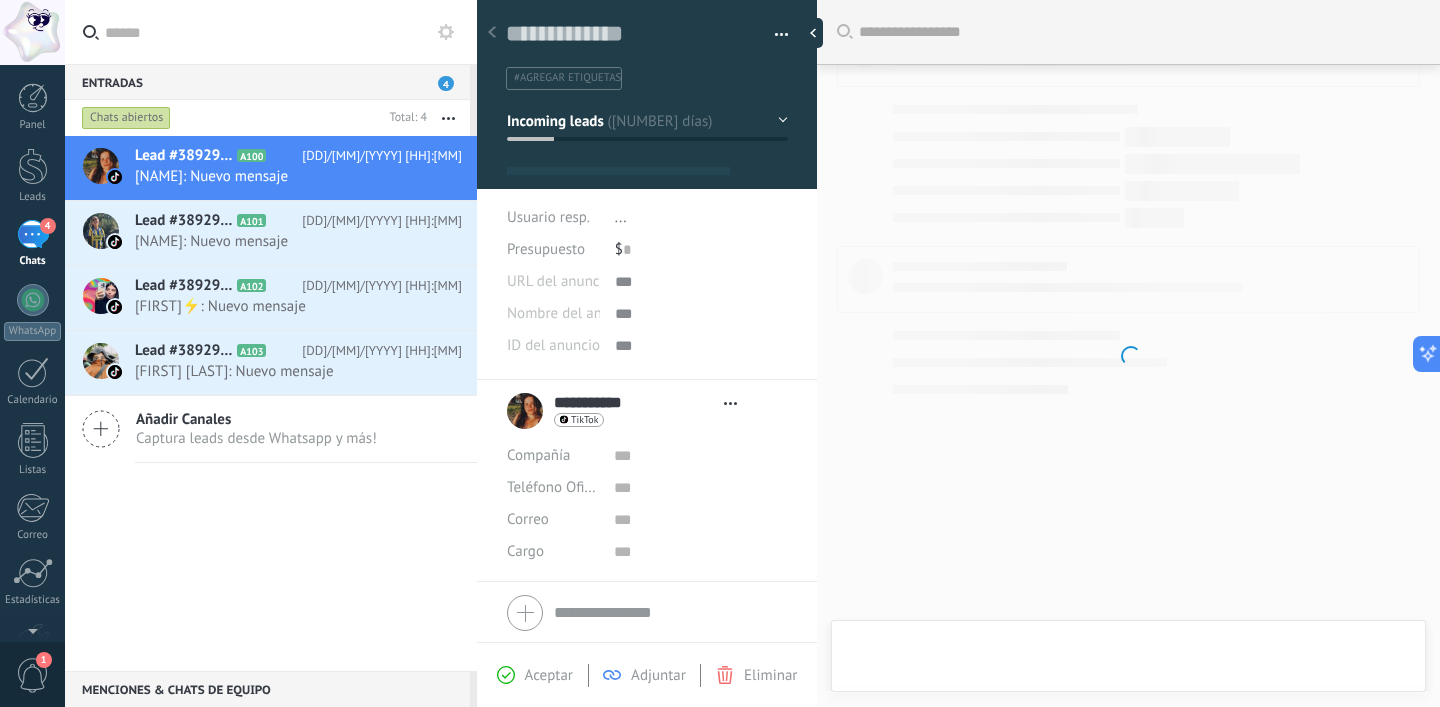scroll, scrollTop: 0, scrollLeft: 0, axis: both 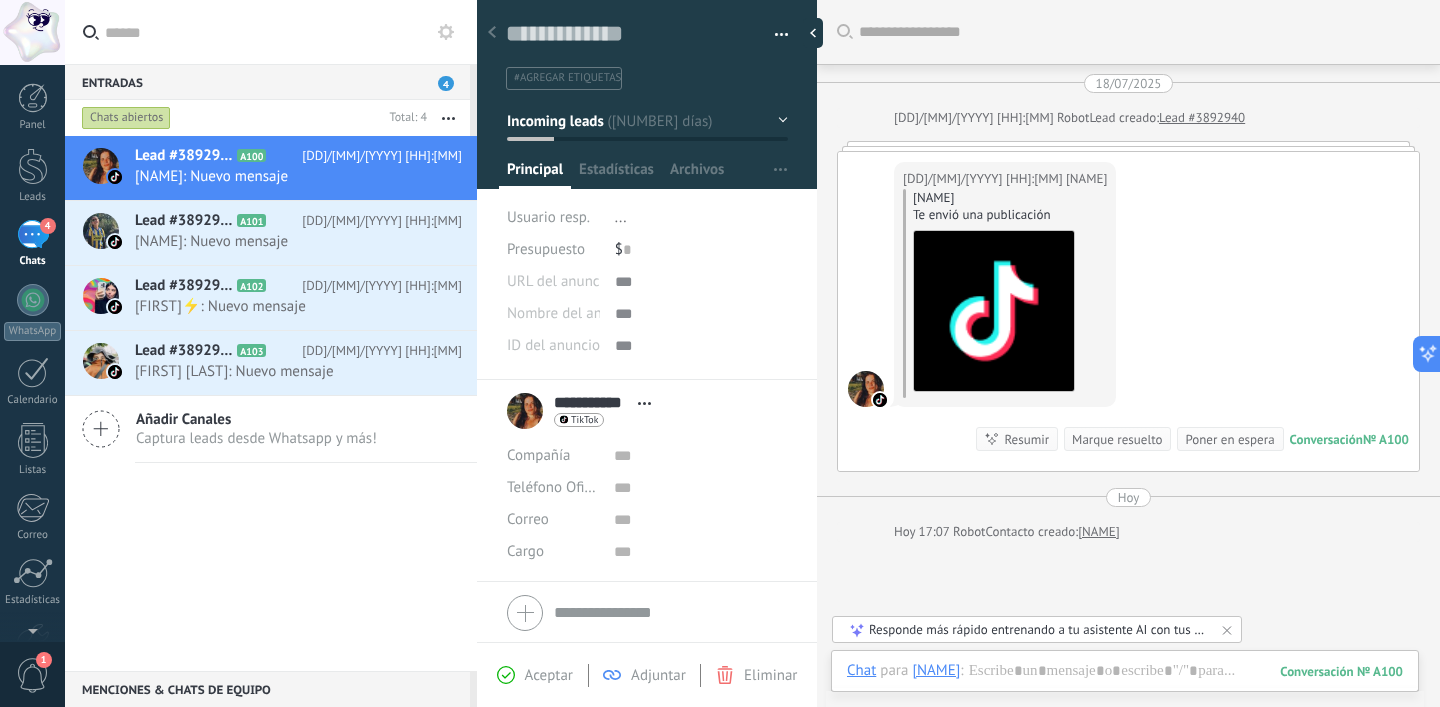 click on "Marque resuelto" at bounding box center [1117, 439] 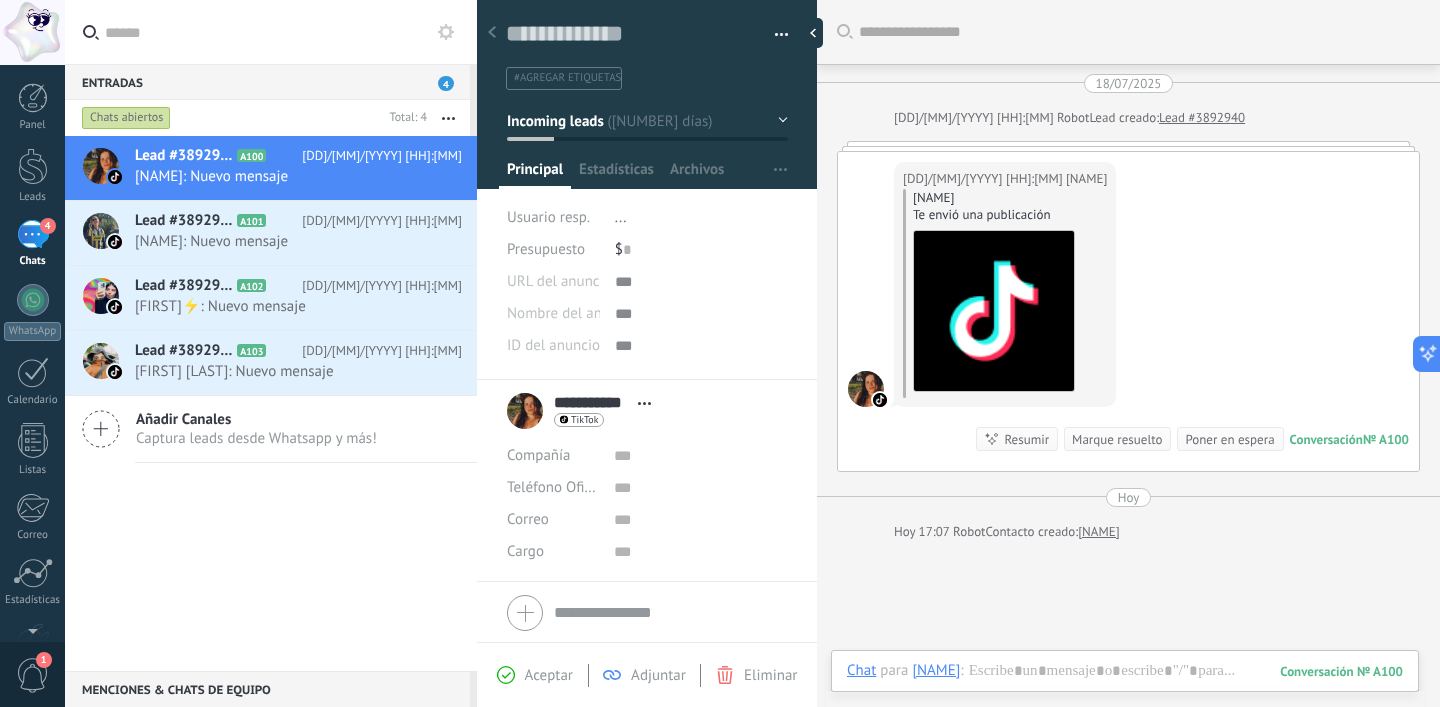 scroll, scrollTop: 27, scrollLeft: 0, axis: vertical 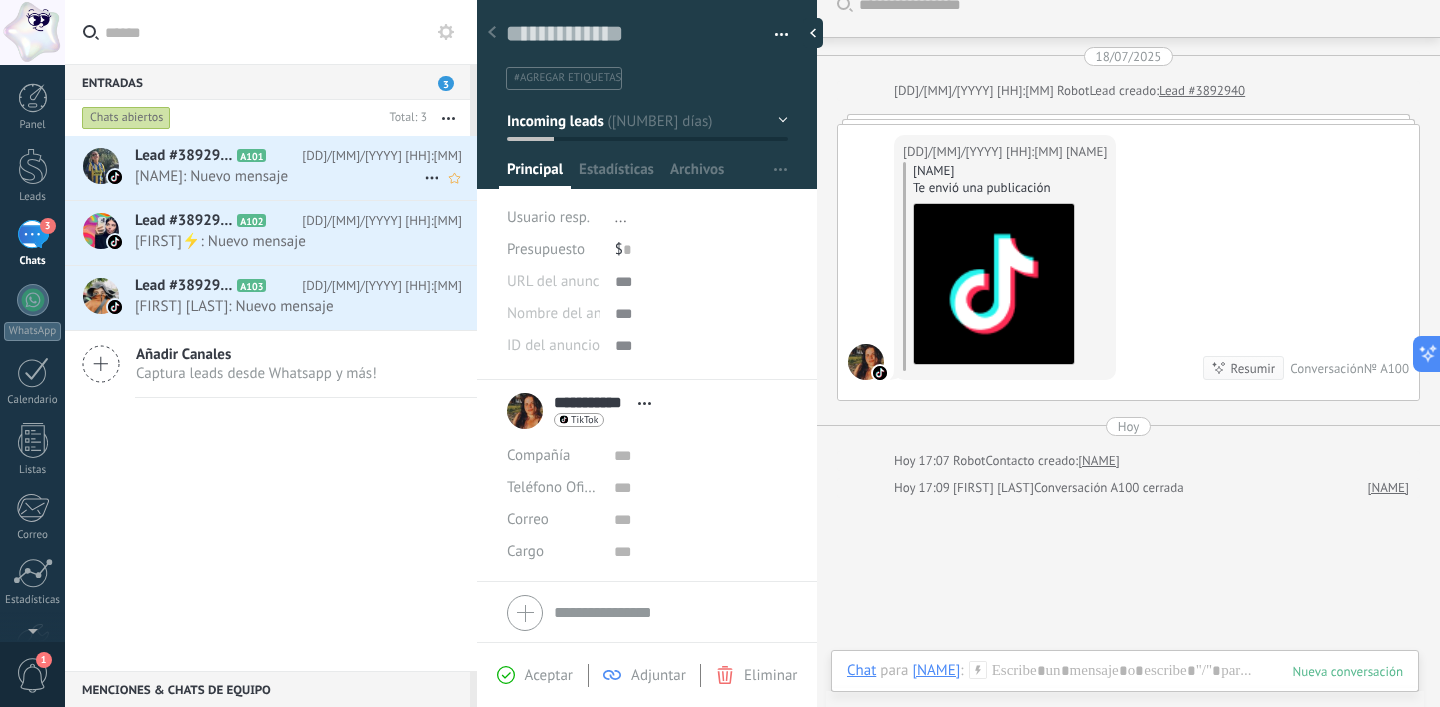 click on "Lead #3892944
A101" at bounding box center [218, 156] 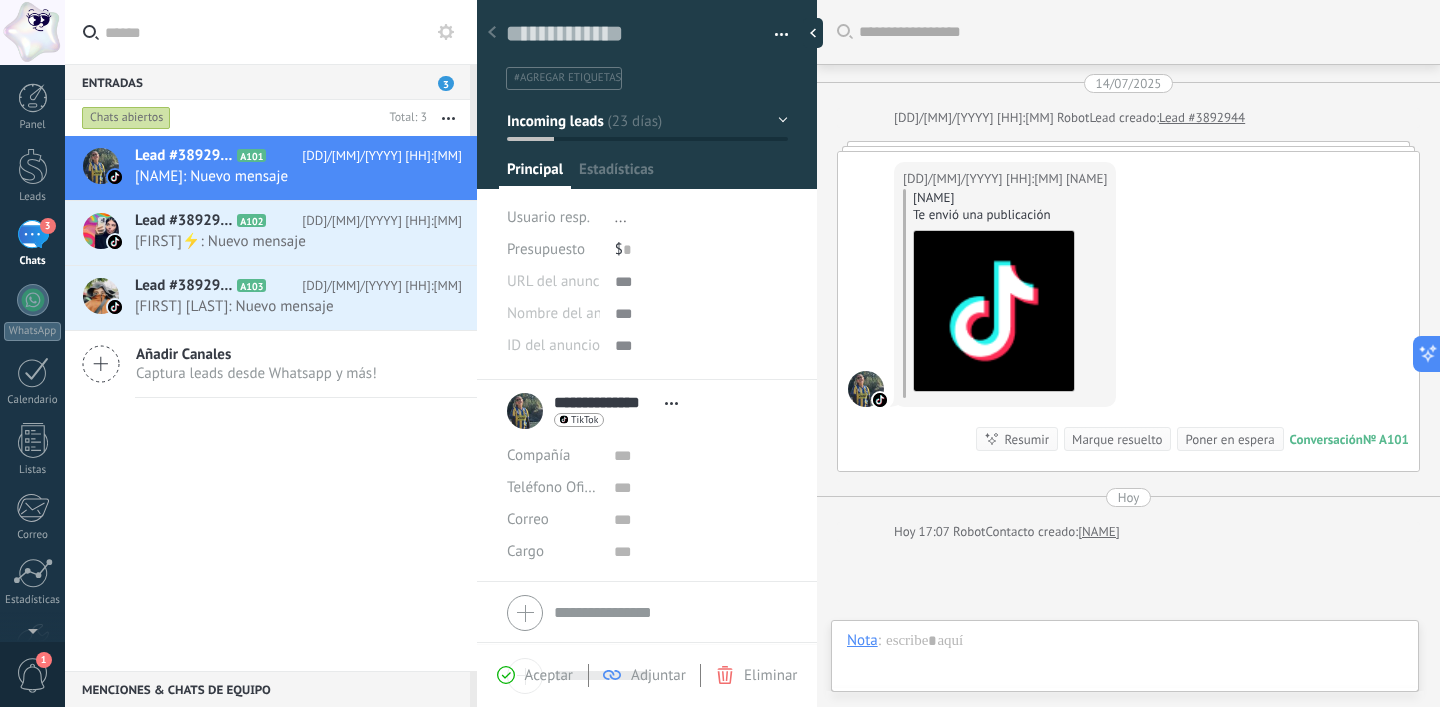 scroll, scrollTop: 30, scrollLeft: 0, axis: vertical 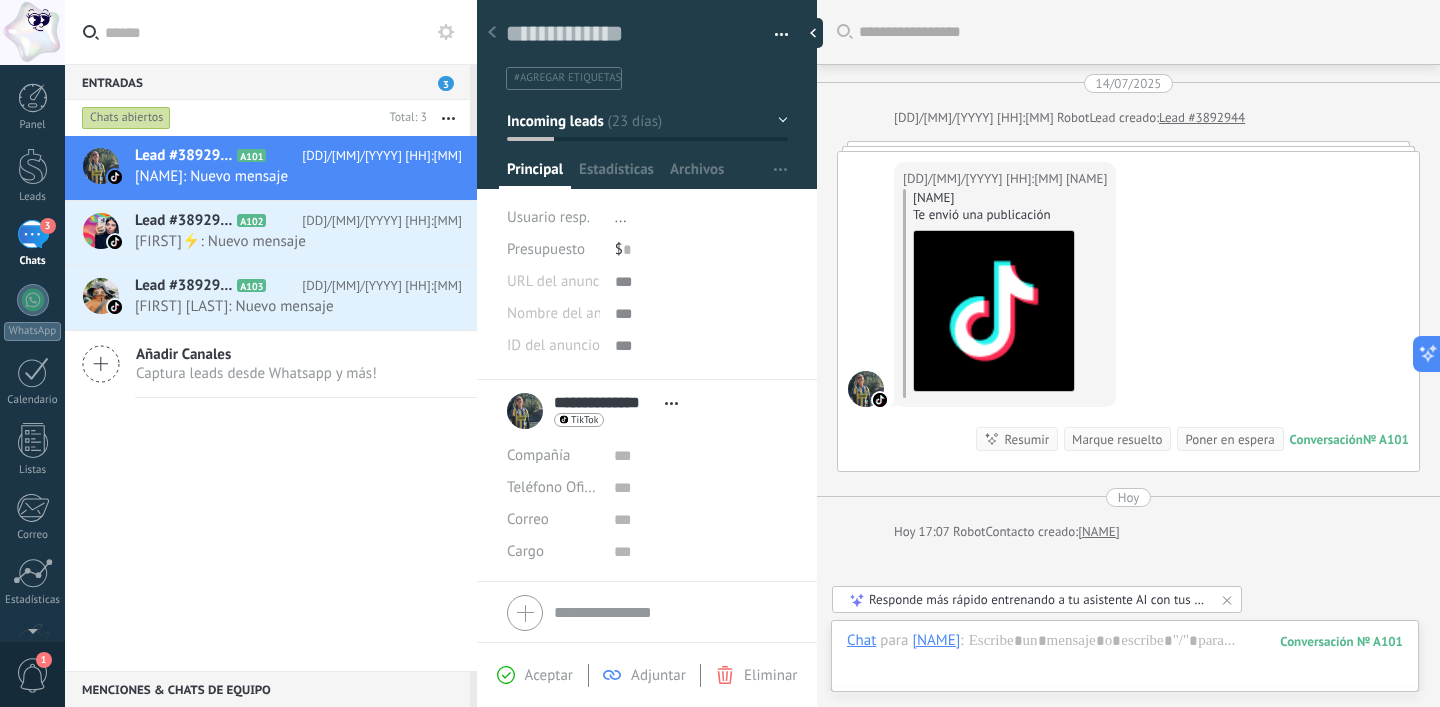 click on "Marque resuelto" at bounding box center (1117, 439) 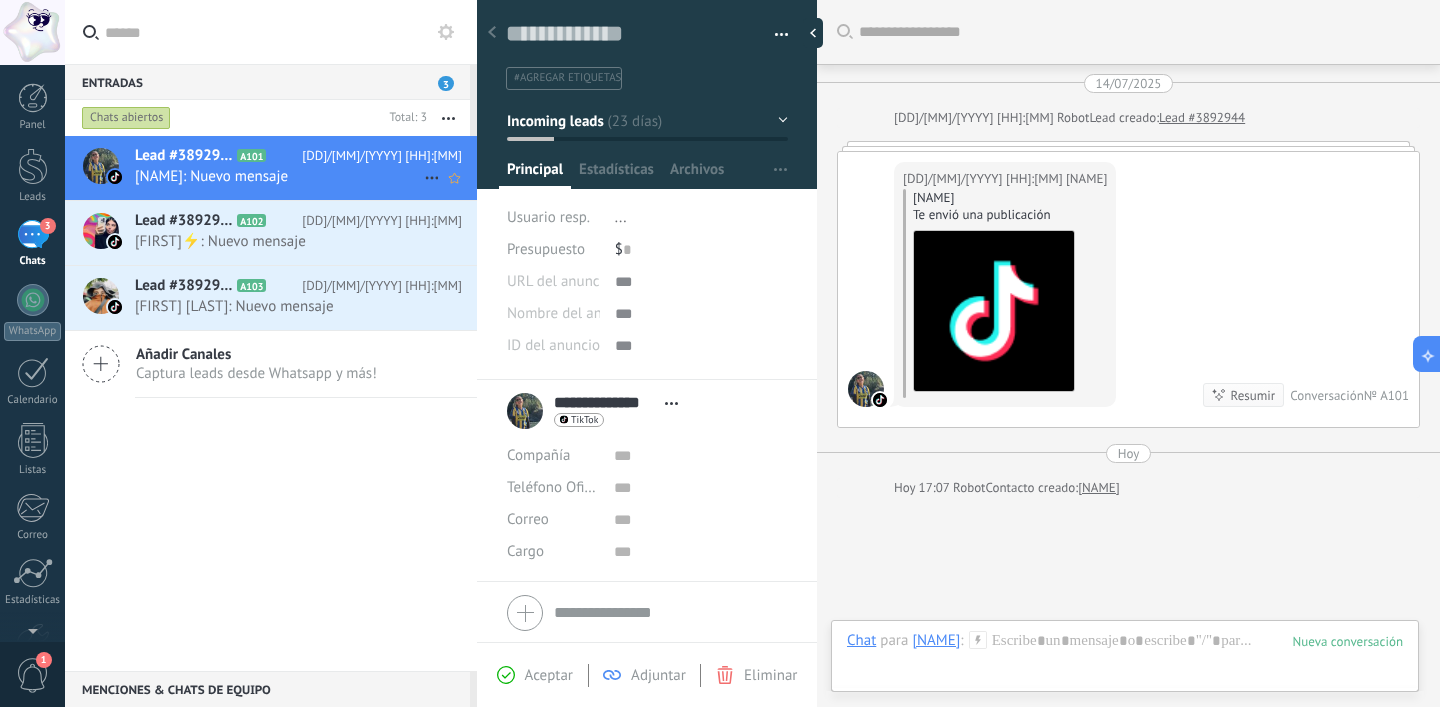scroll, scrollTop: 27, scrollLeft: 0, axis: vertical 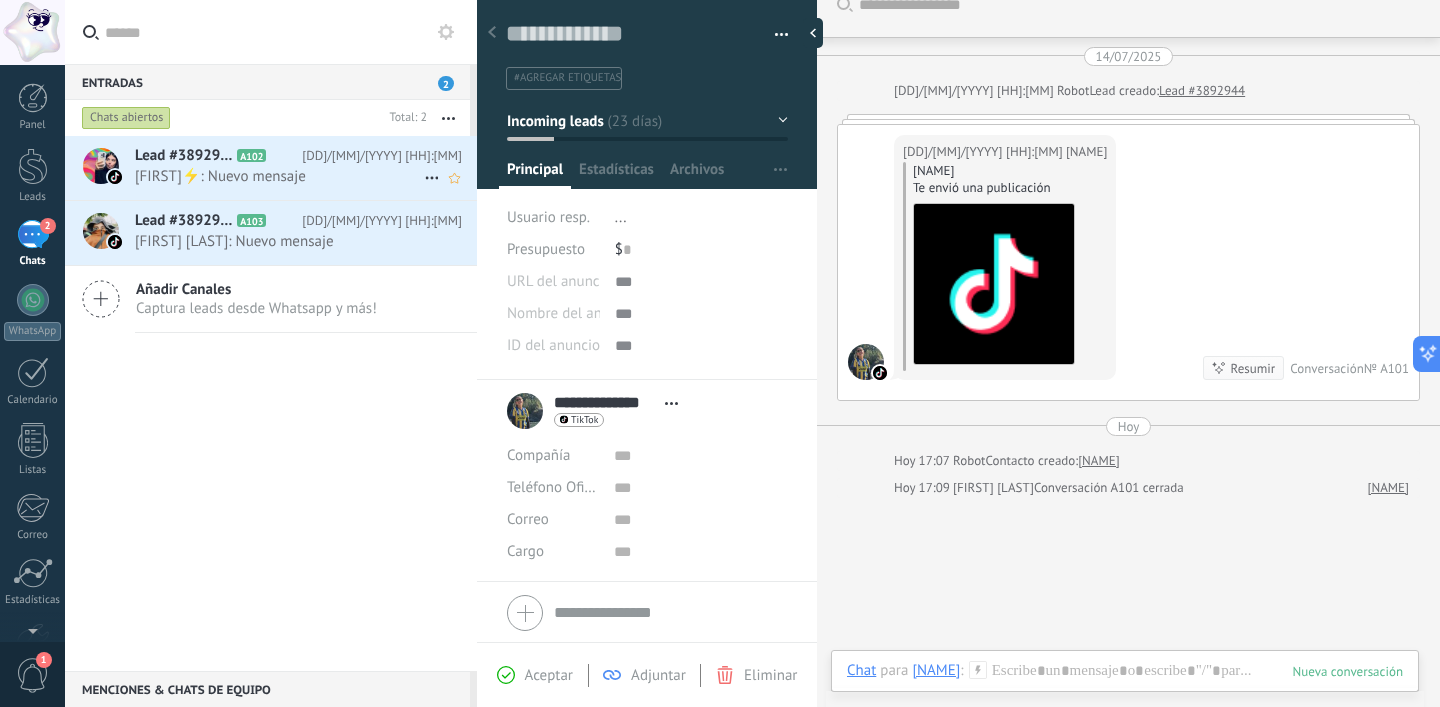 click 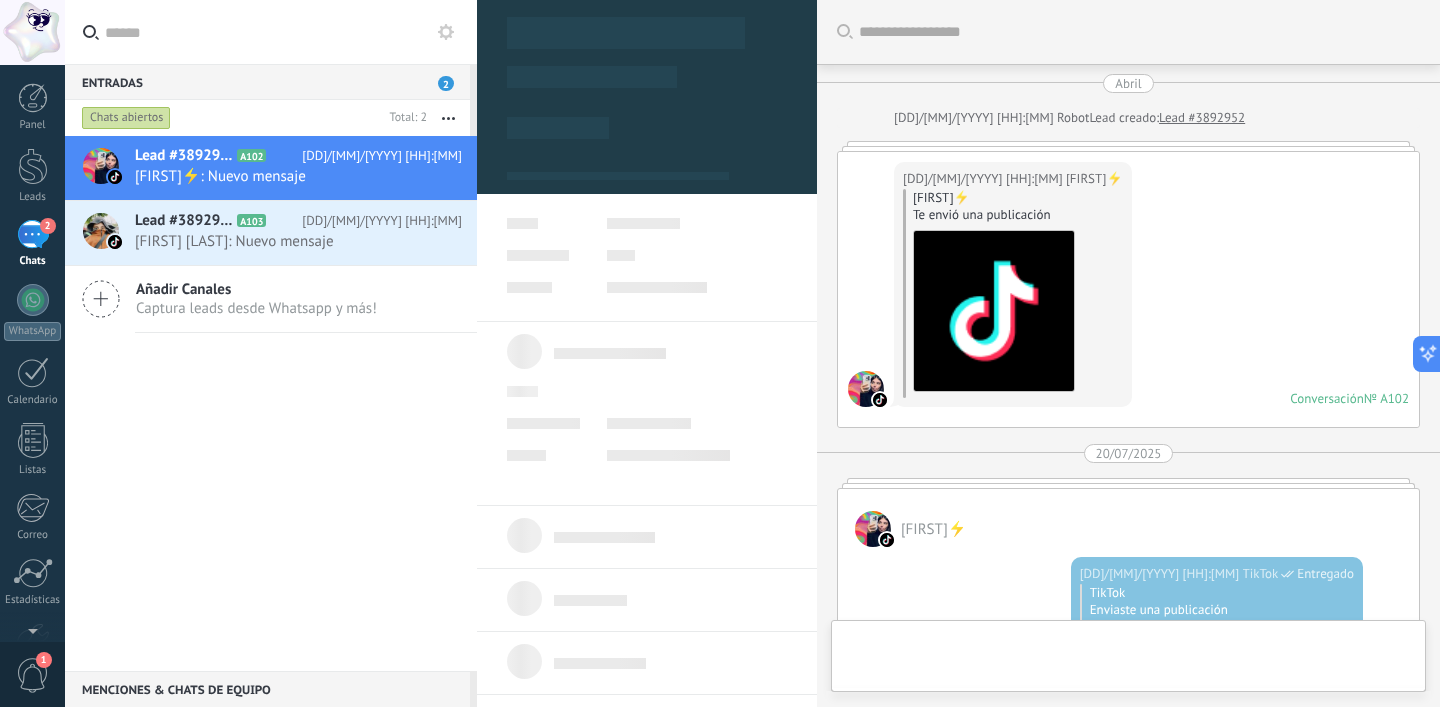 scroll, scrollTop: 30, scrollLeft: 0, axis: vertical 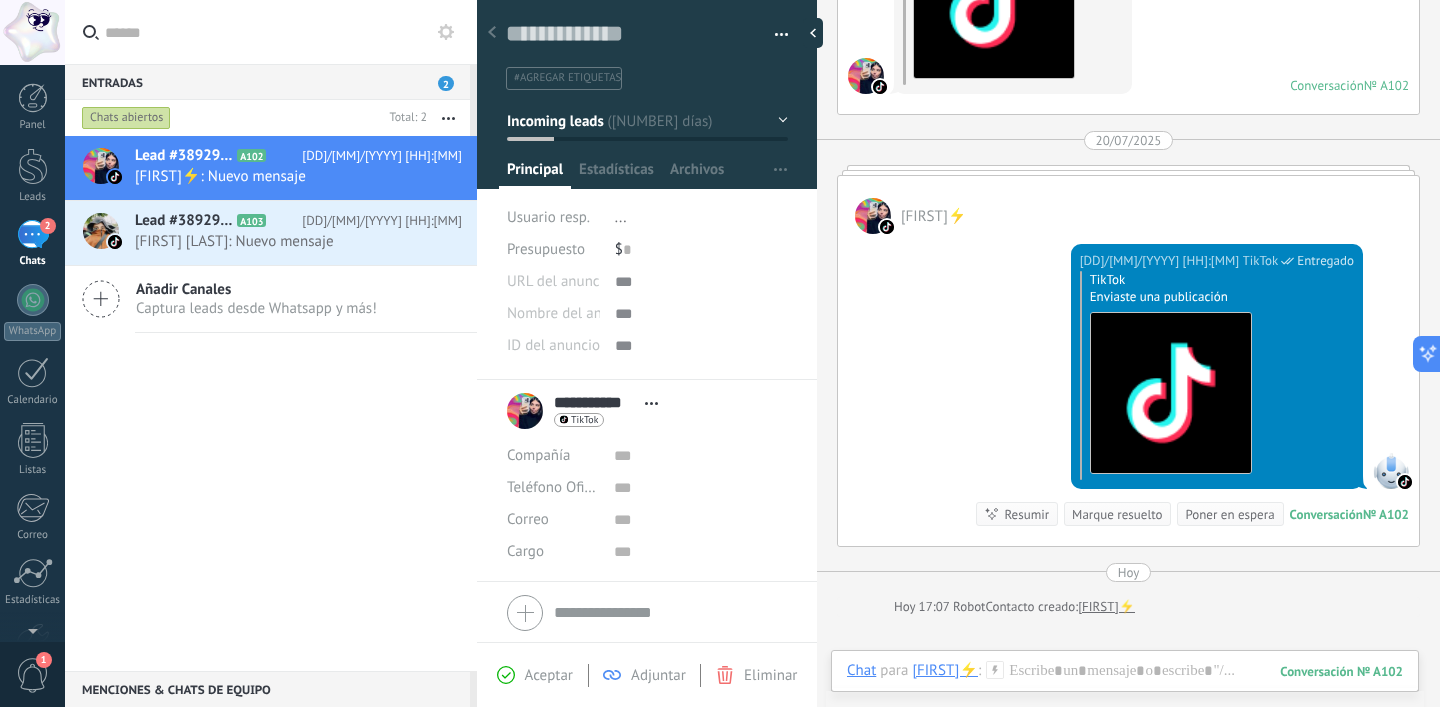 click on "Marque resuelto" at bounding box center (1117, 514) 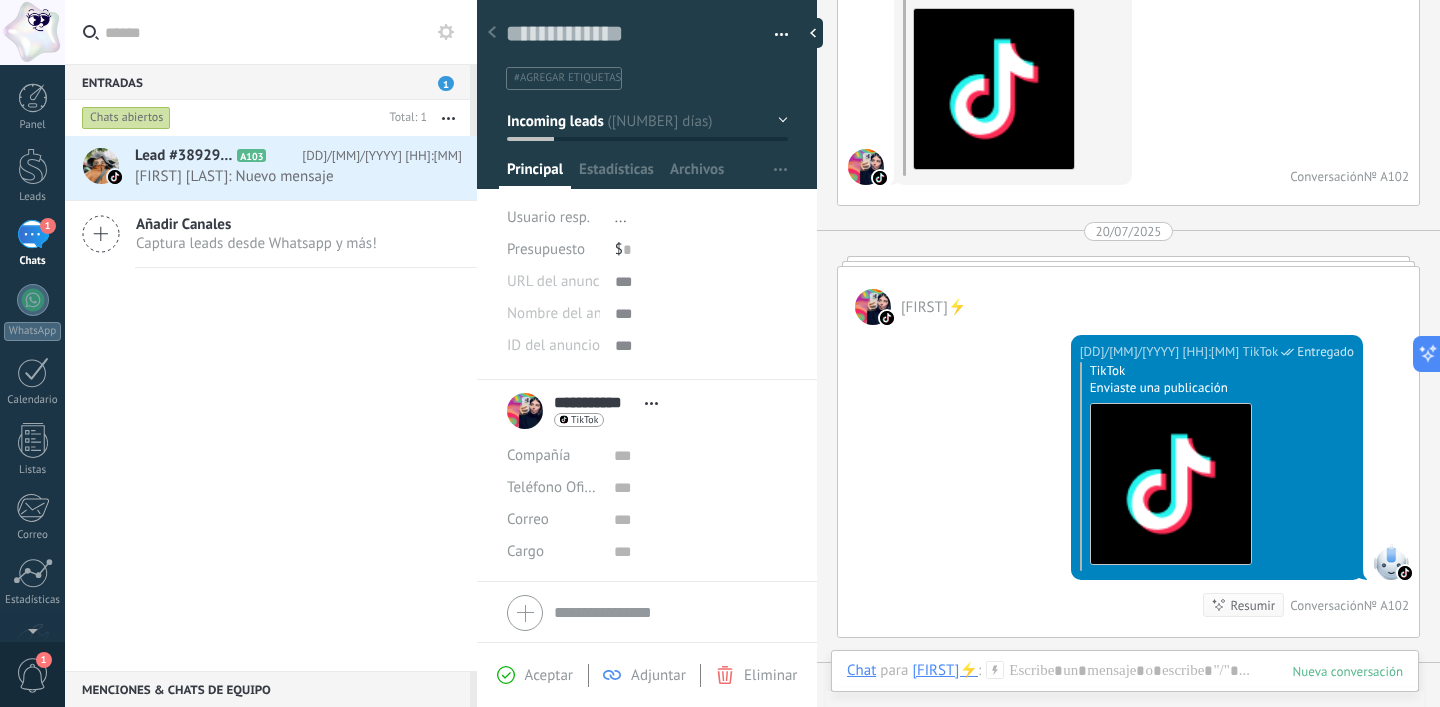 scroll, scrollTop: 0, scrollLeft: 0, axis: both 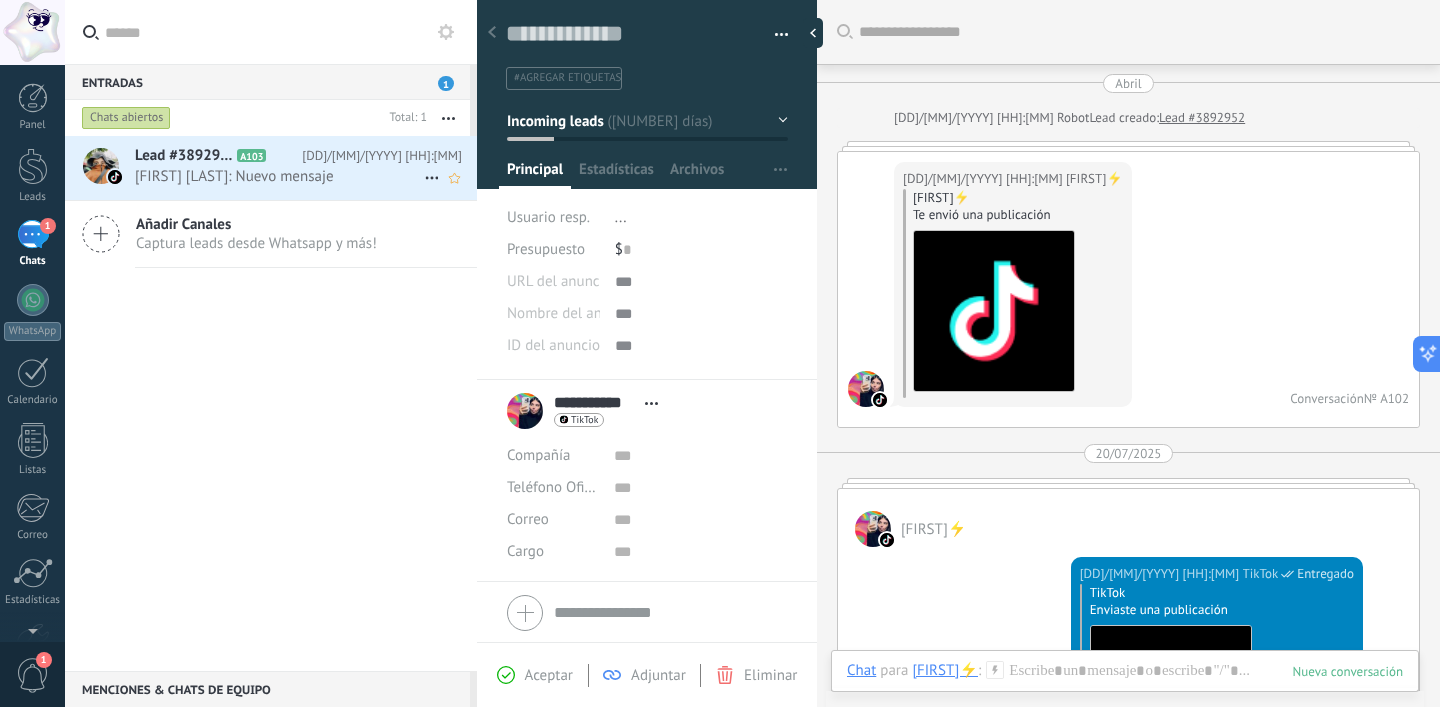 click on "Lead #3892962
A103" at bounding box center (218, 156) 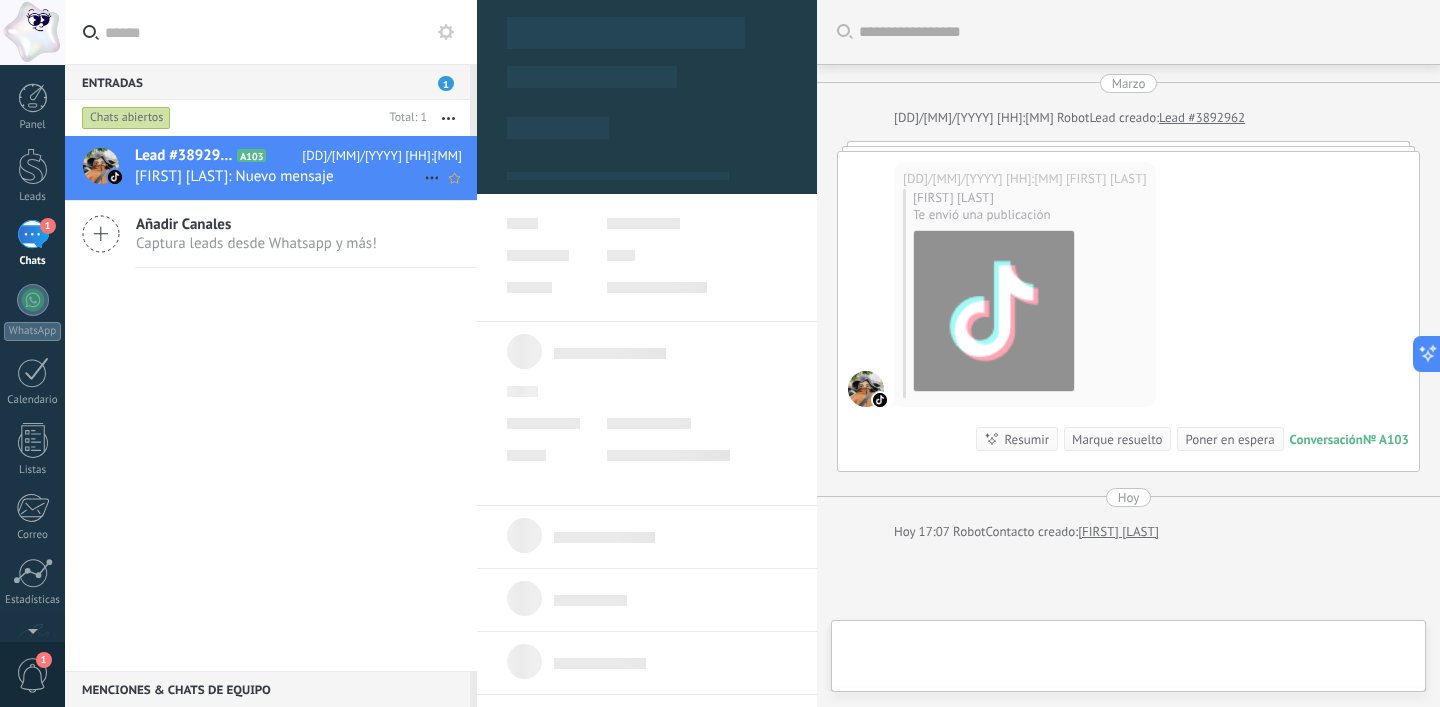 scroll, scrollTop: 30, scrollLeft: 0, axis: vertical 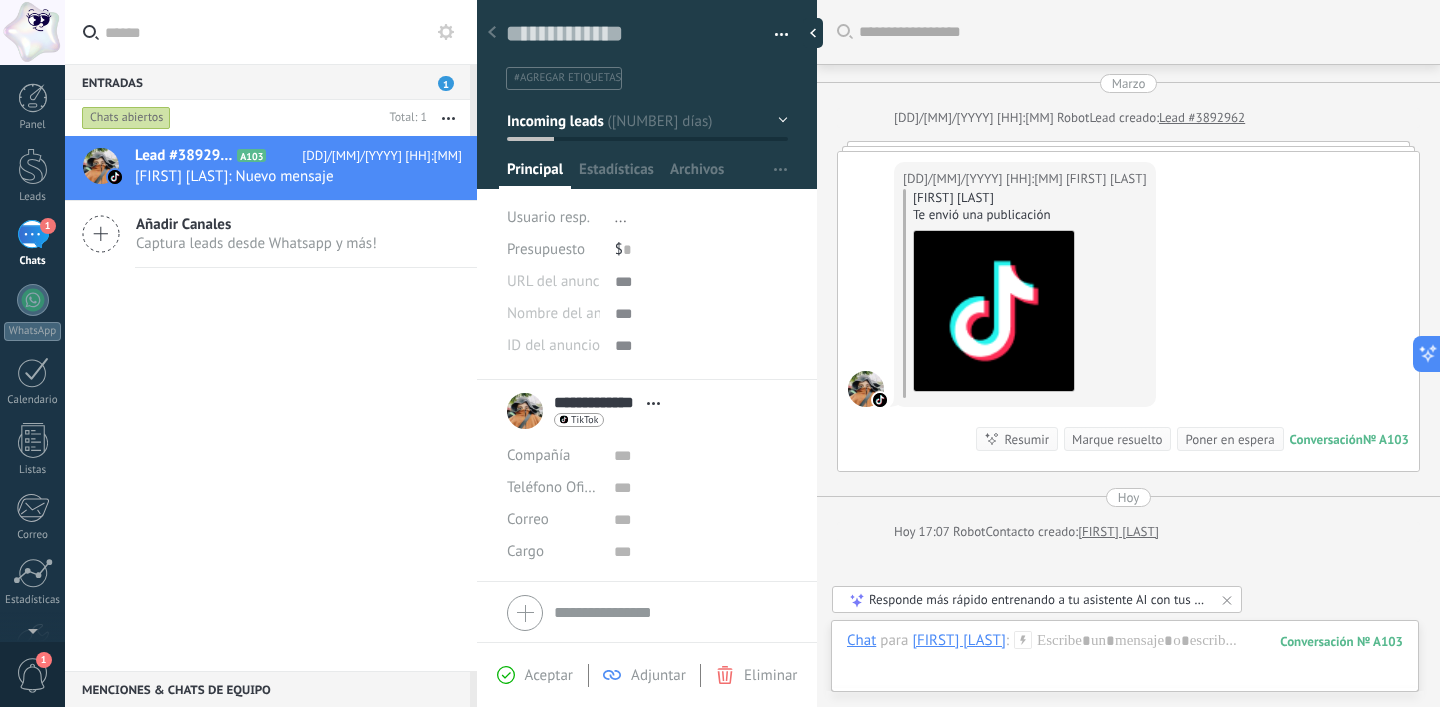 click on "Marque resuelto" at bounding box center (1117, 439) 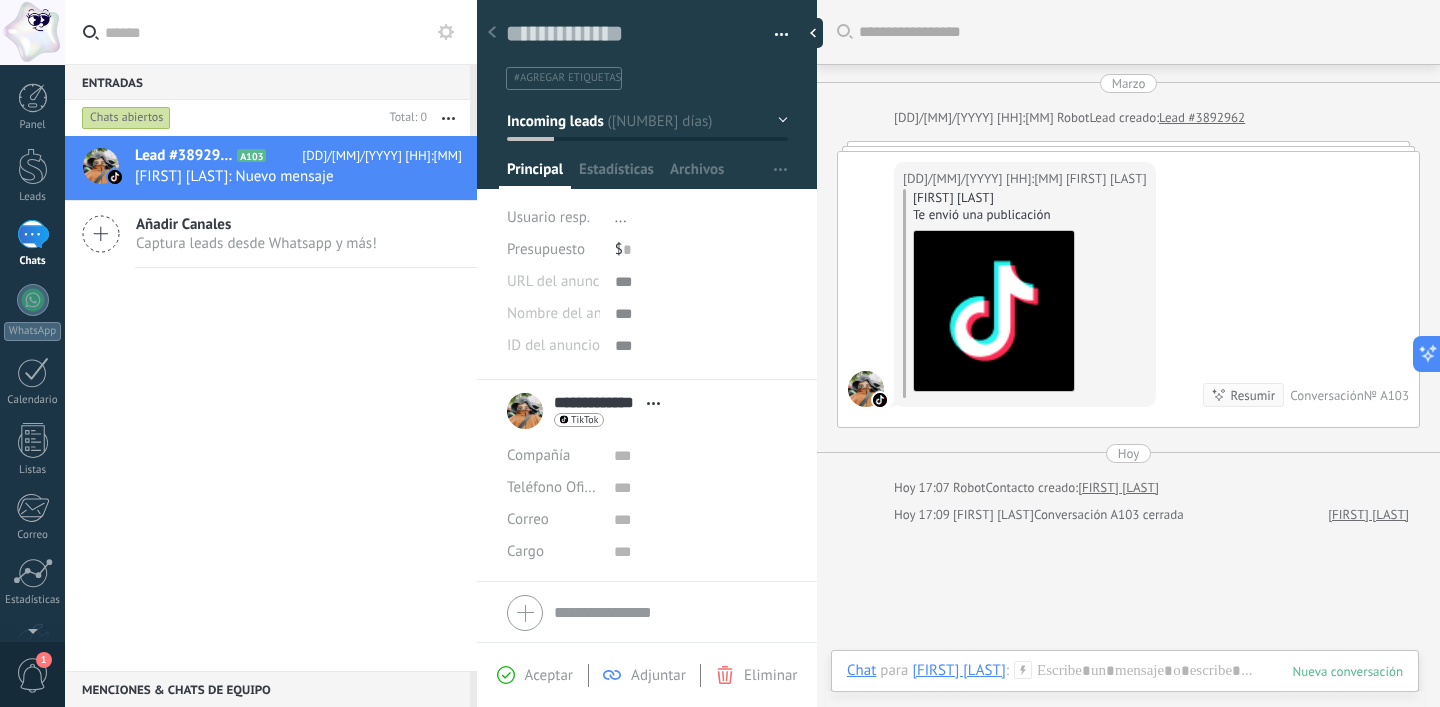 scroll, scrollTop: 27, scrollLeft: 0, axis: vertical 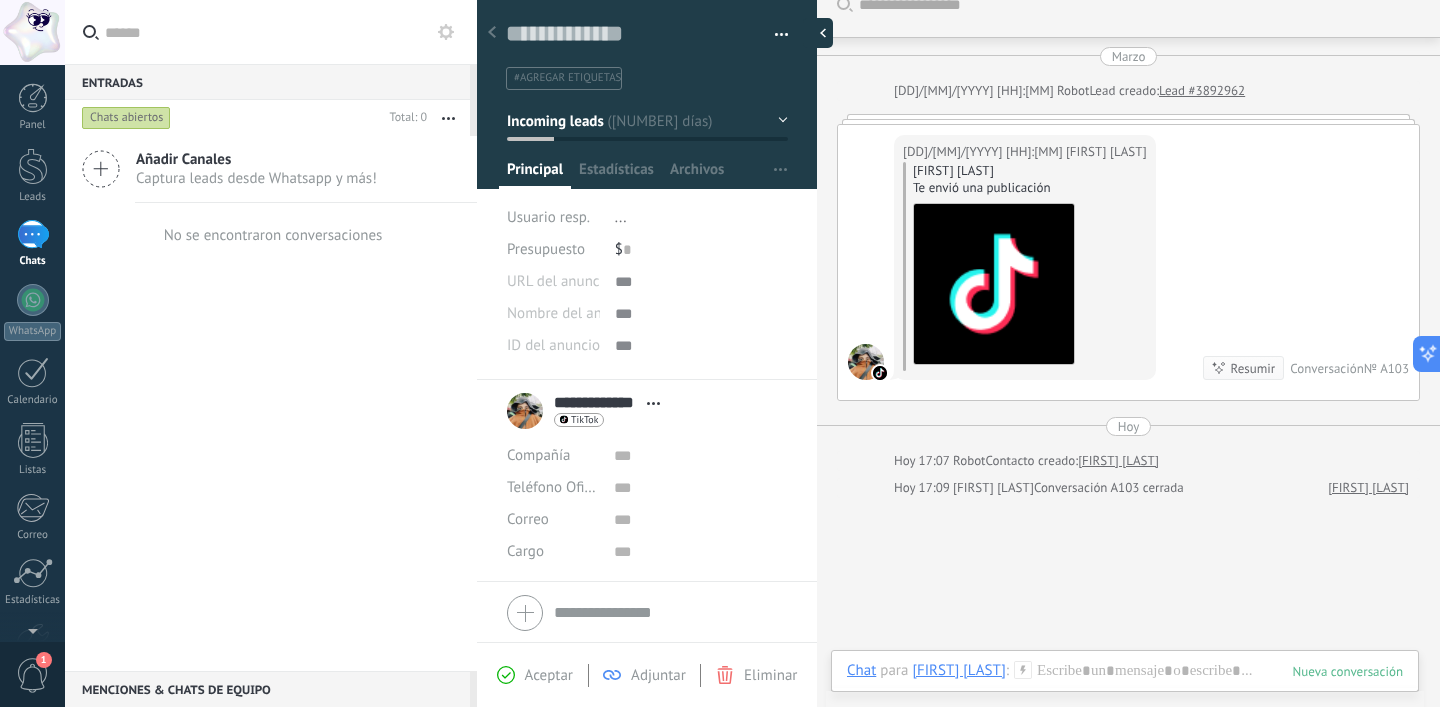 click at bounding box center [818, 33] 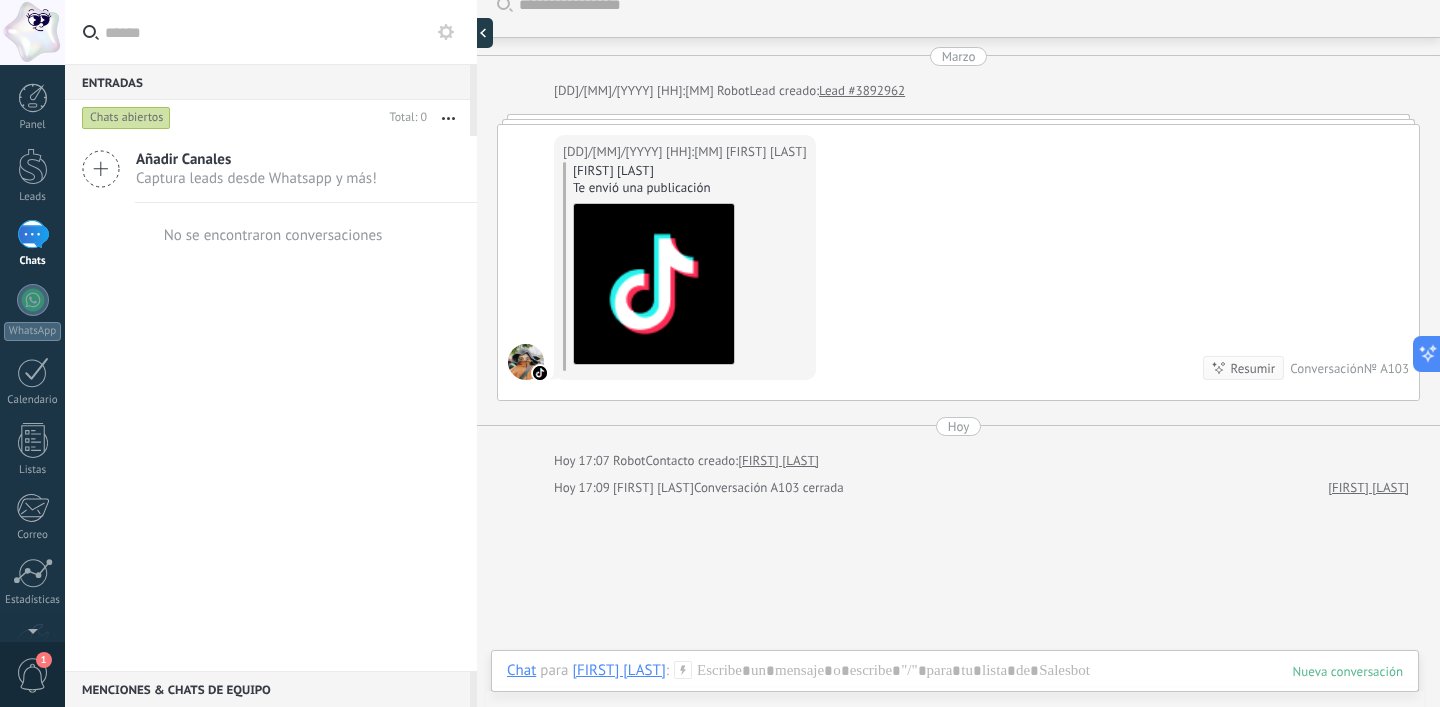 scroll, scrollTop: 19, scrollLeft: 0, axis: vertical 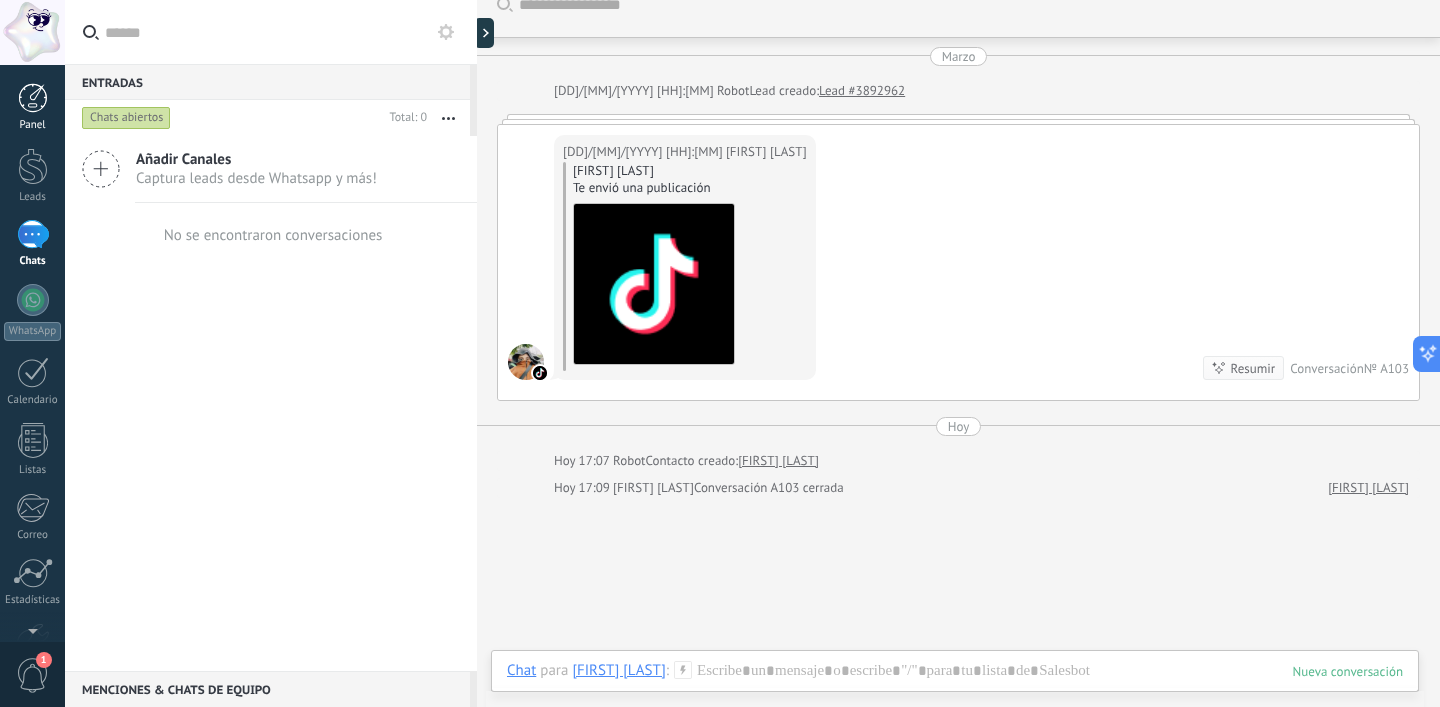 click at bounding box center [33, 98] 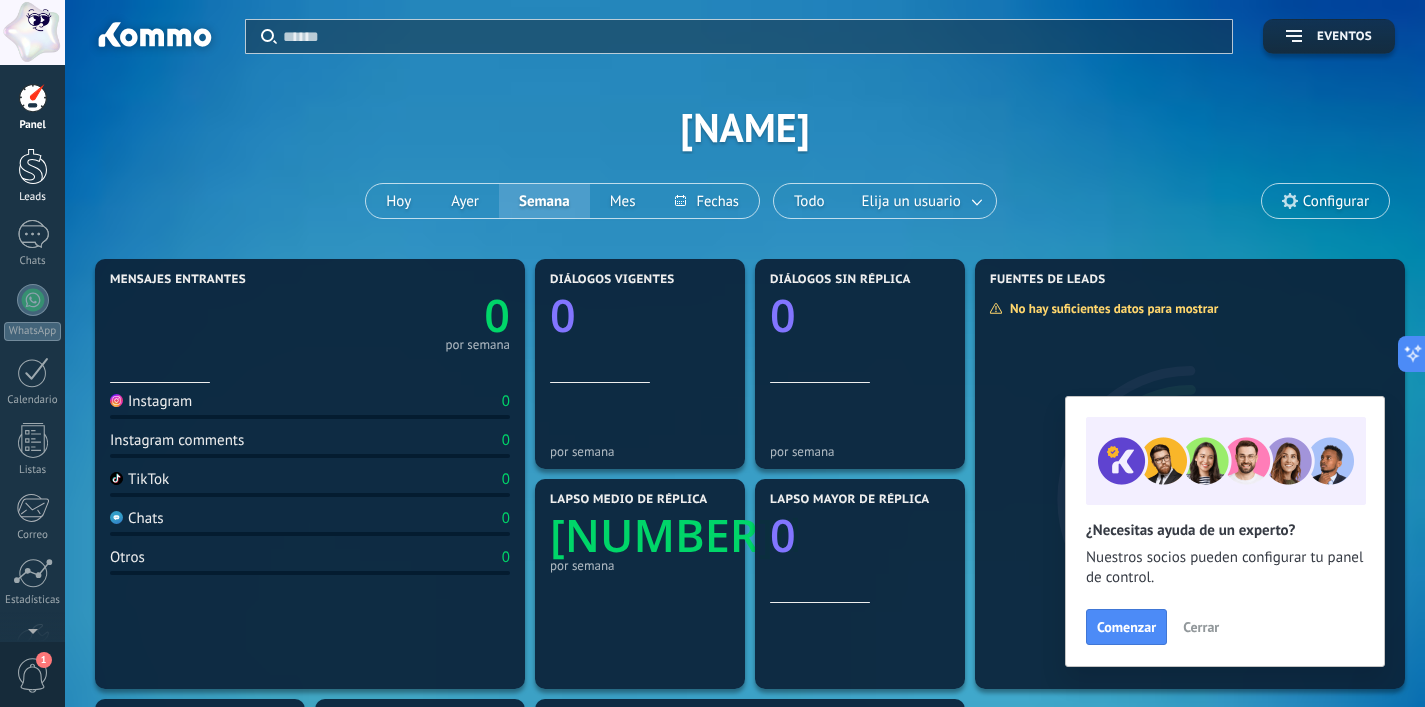 click at bounding box center [33, 166] 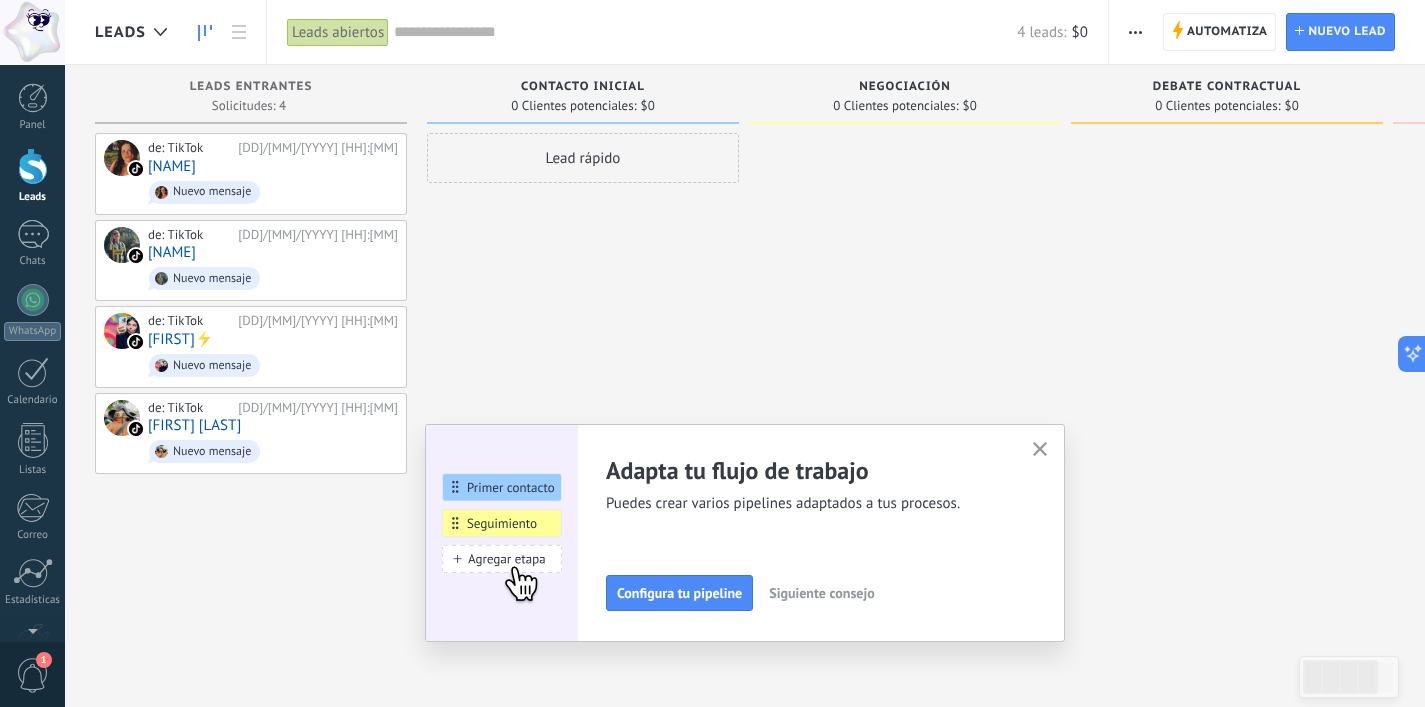 click 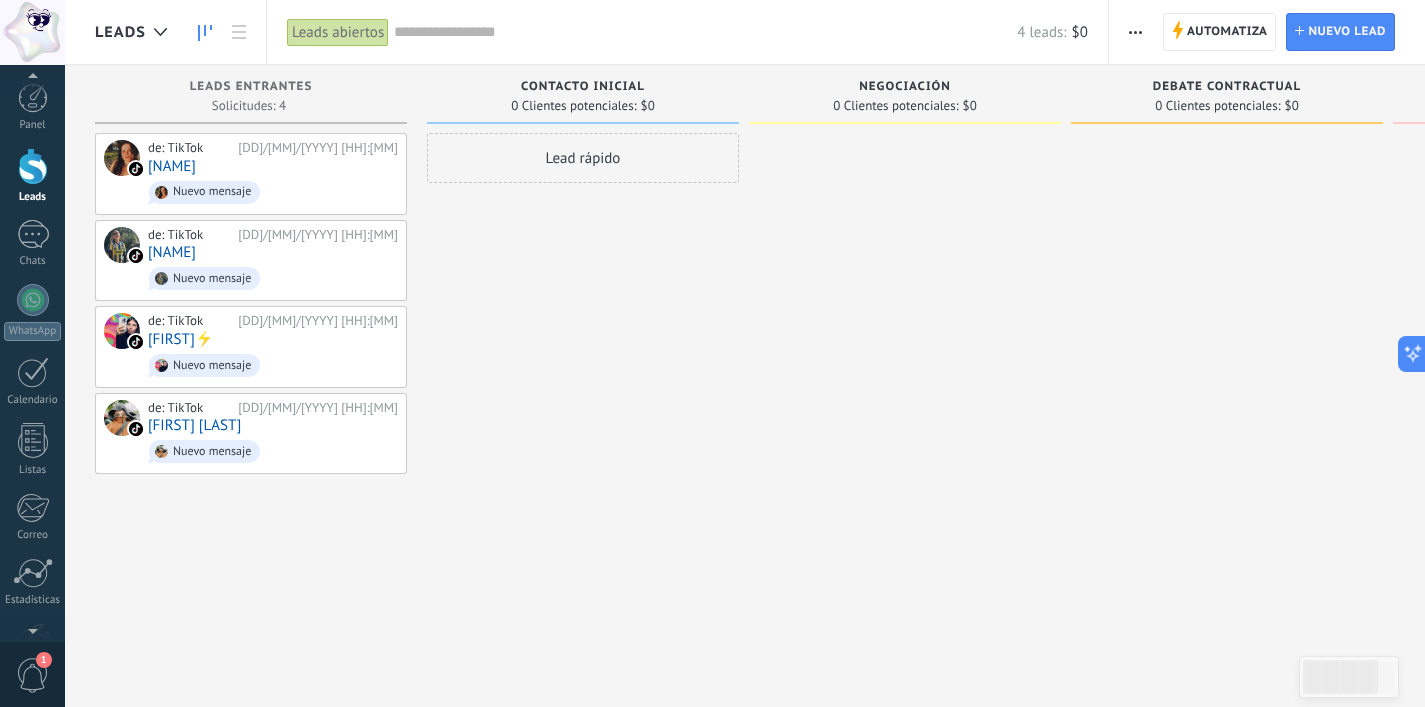scroll, scrollTop: 45, scrollLeft: 0, axis: vertical 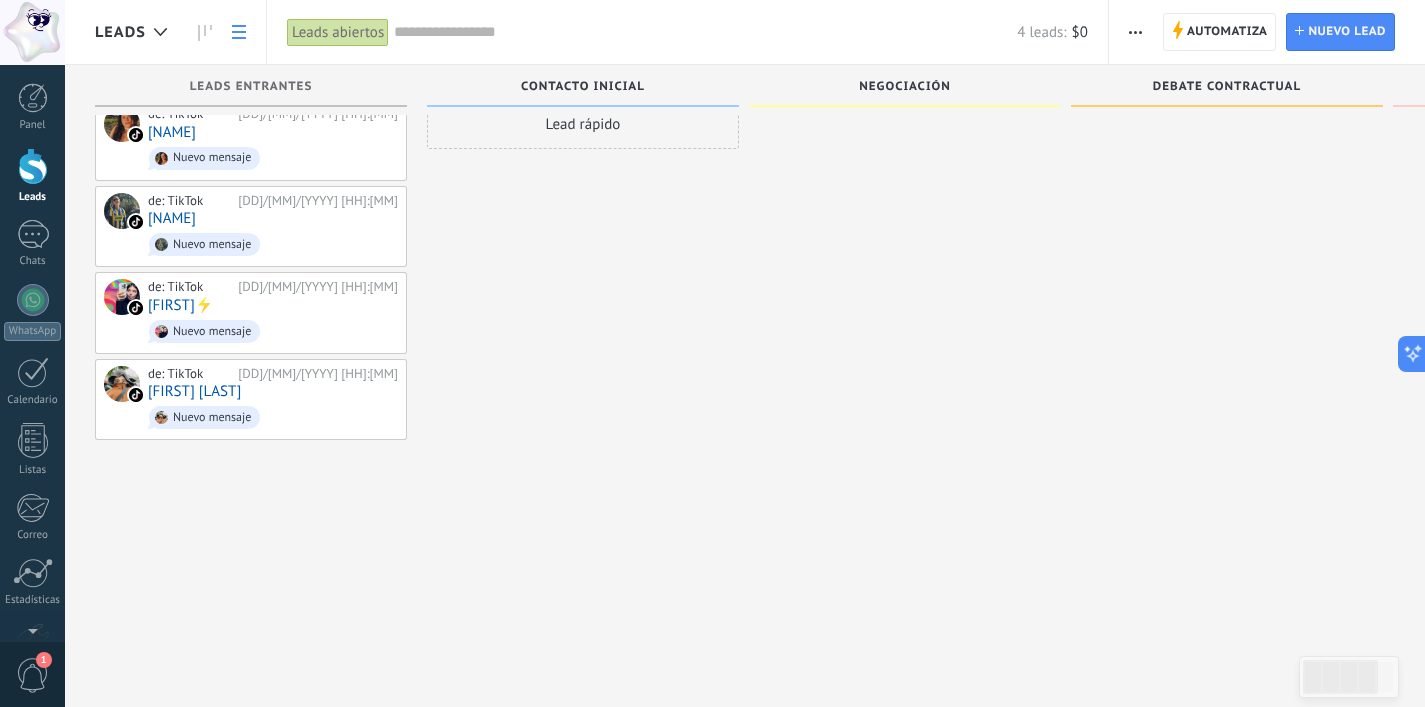 click 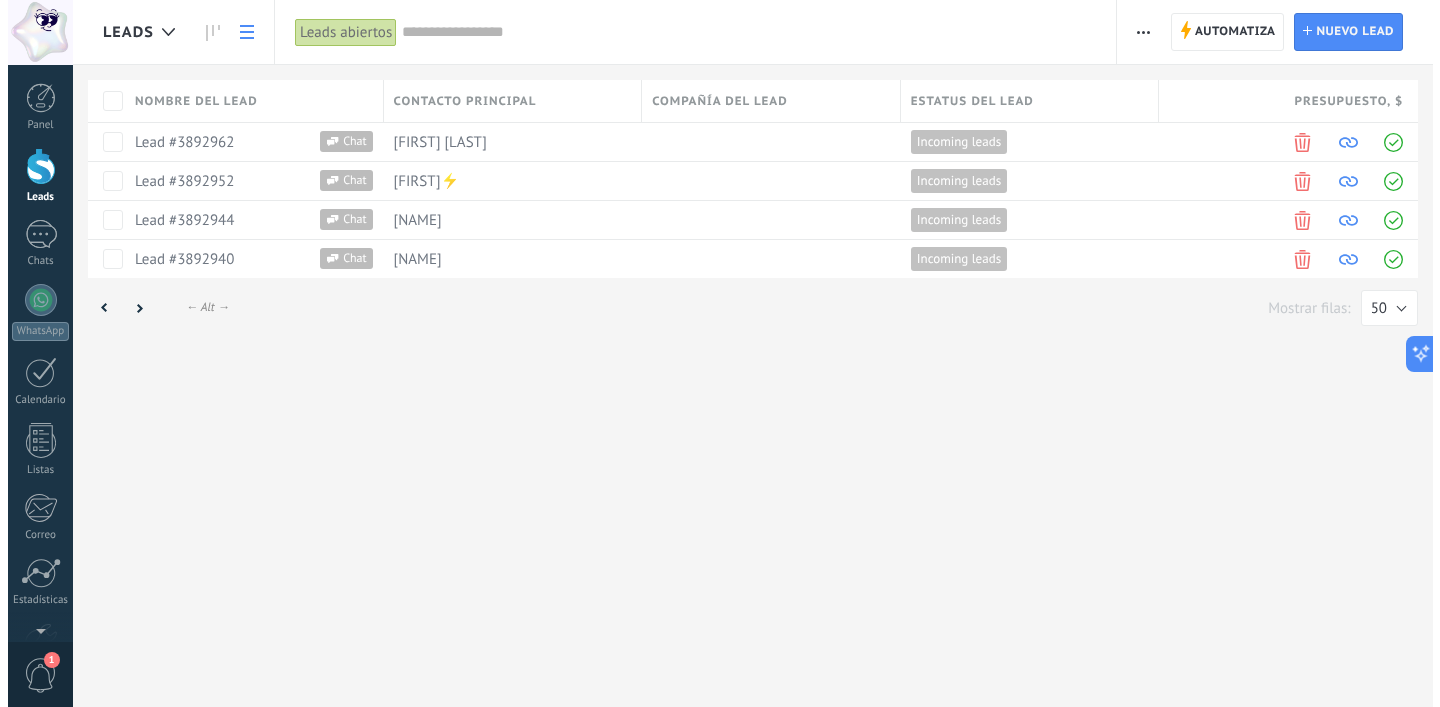 scroll, scrollTop: 0, scrollLeft: 0, axis: both 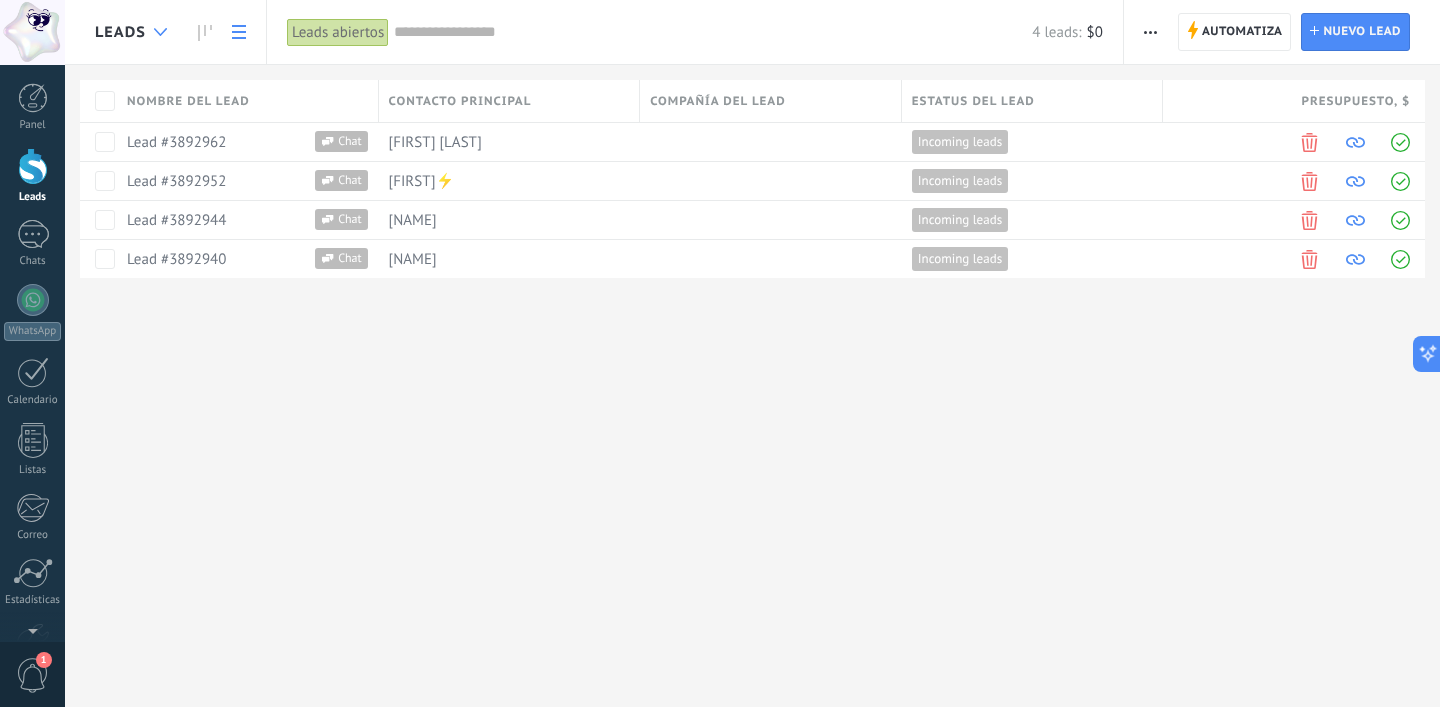click 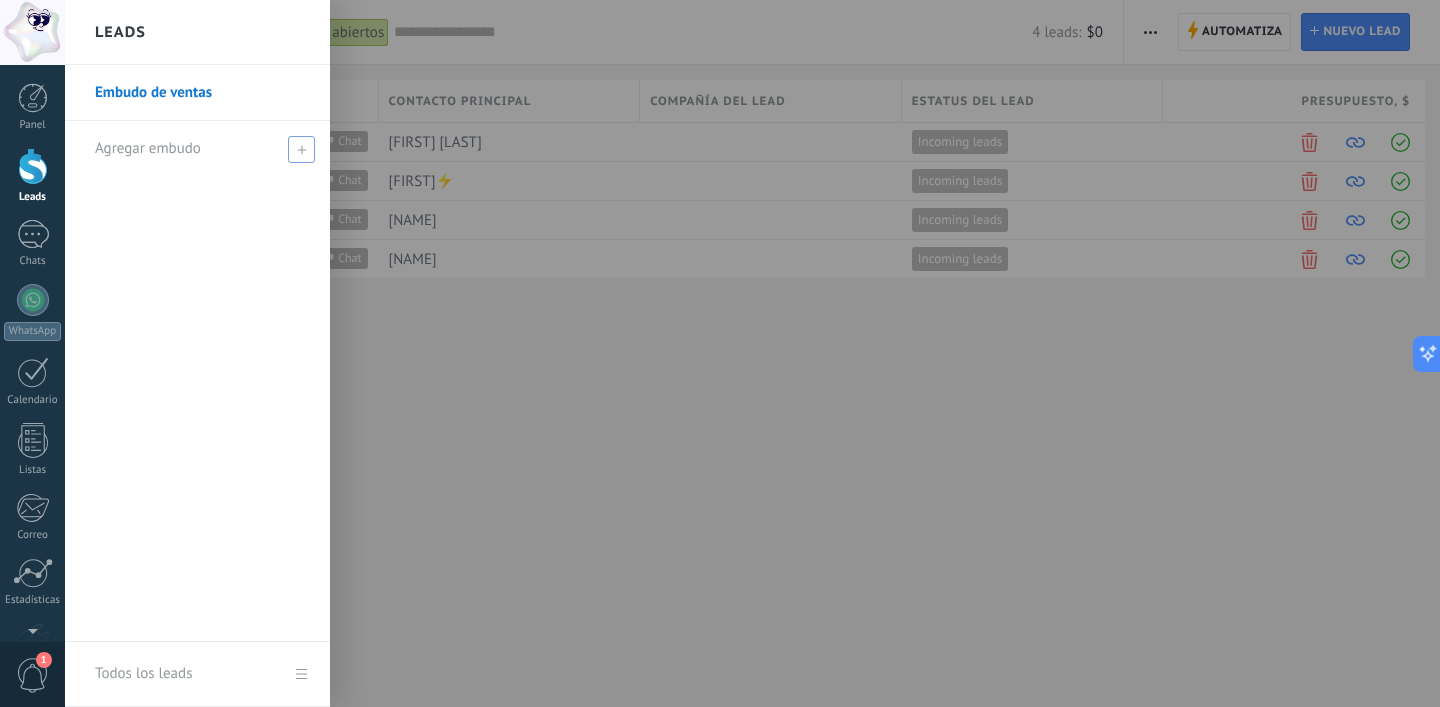 click at bounding box center [301, 149] 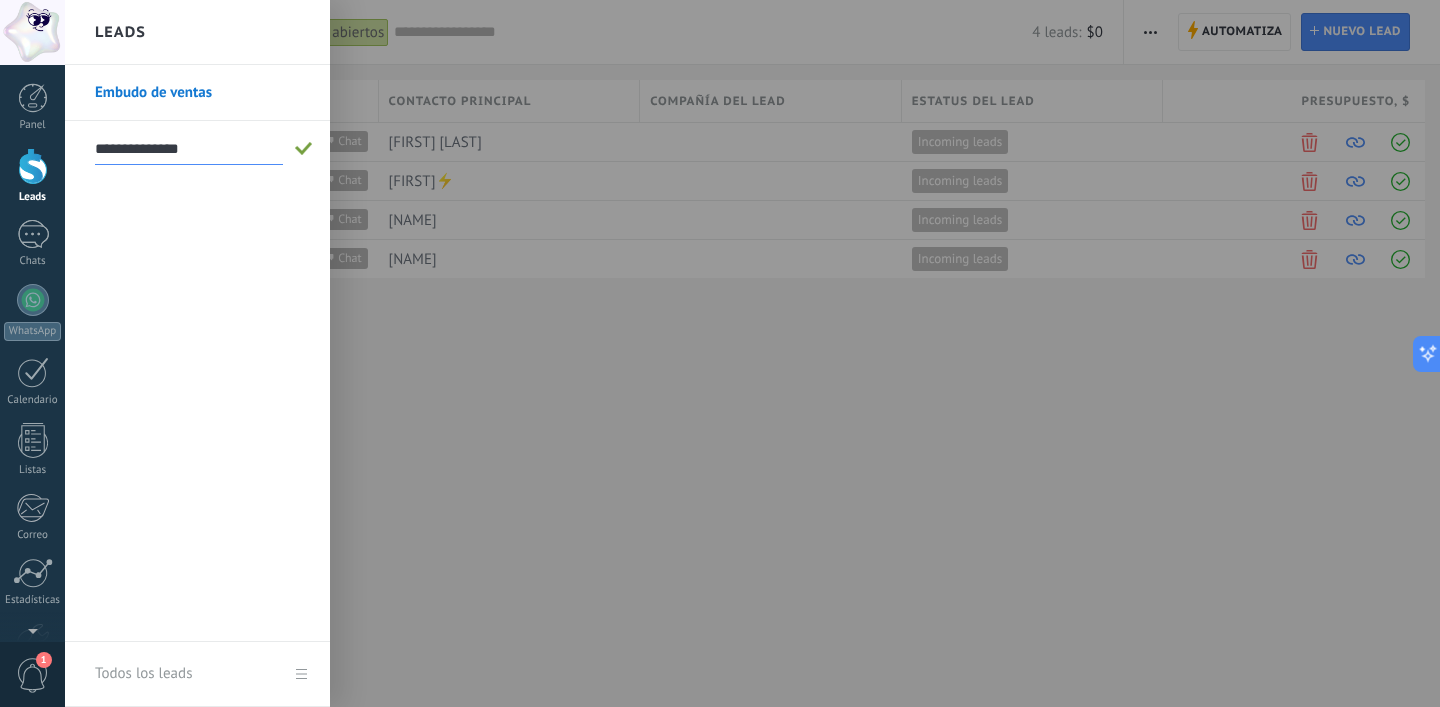 type on "**********" 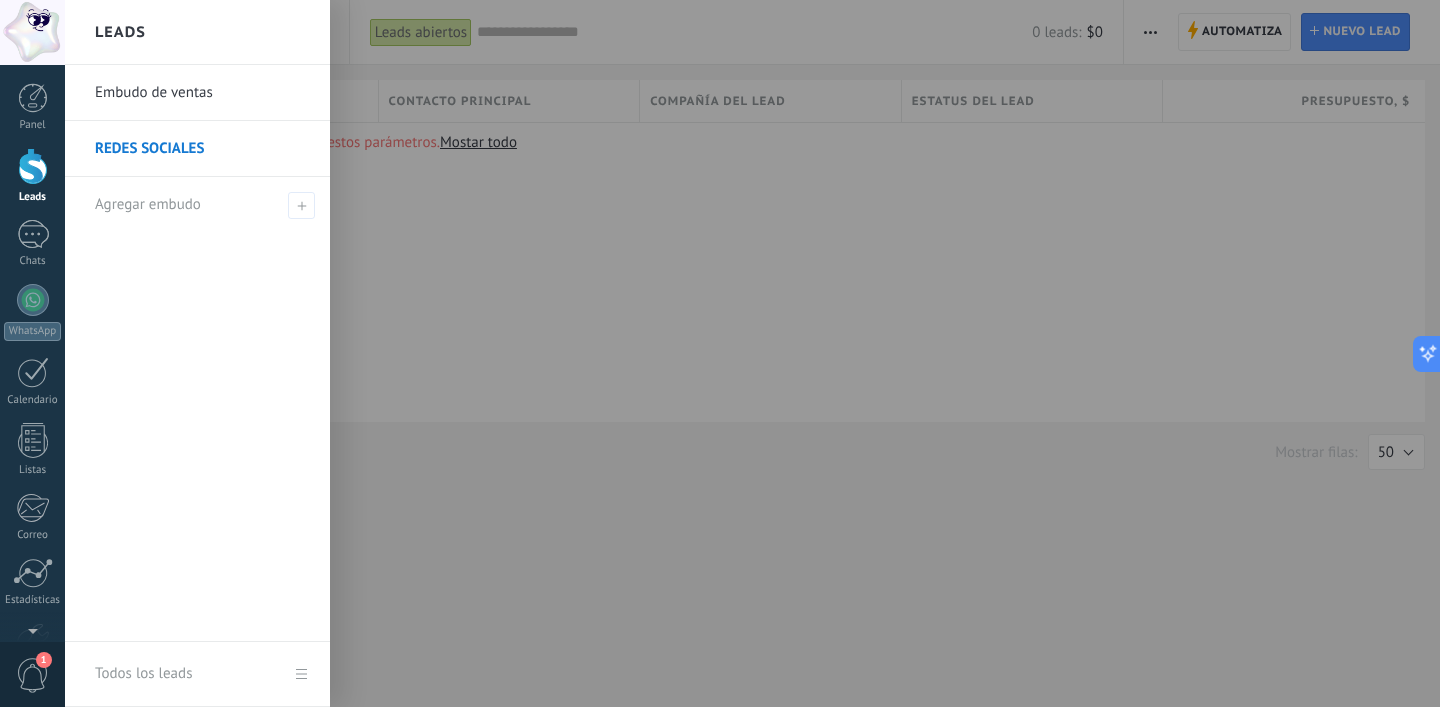 click at bounding box center [33, 166] 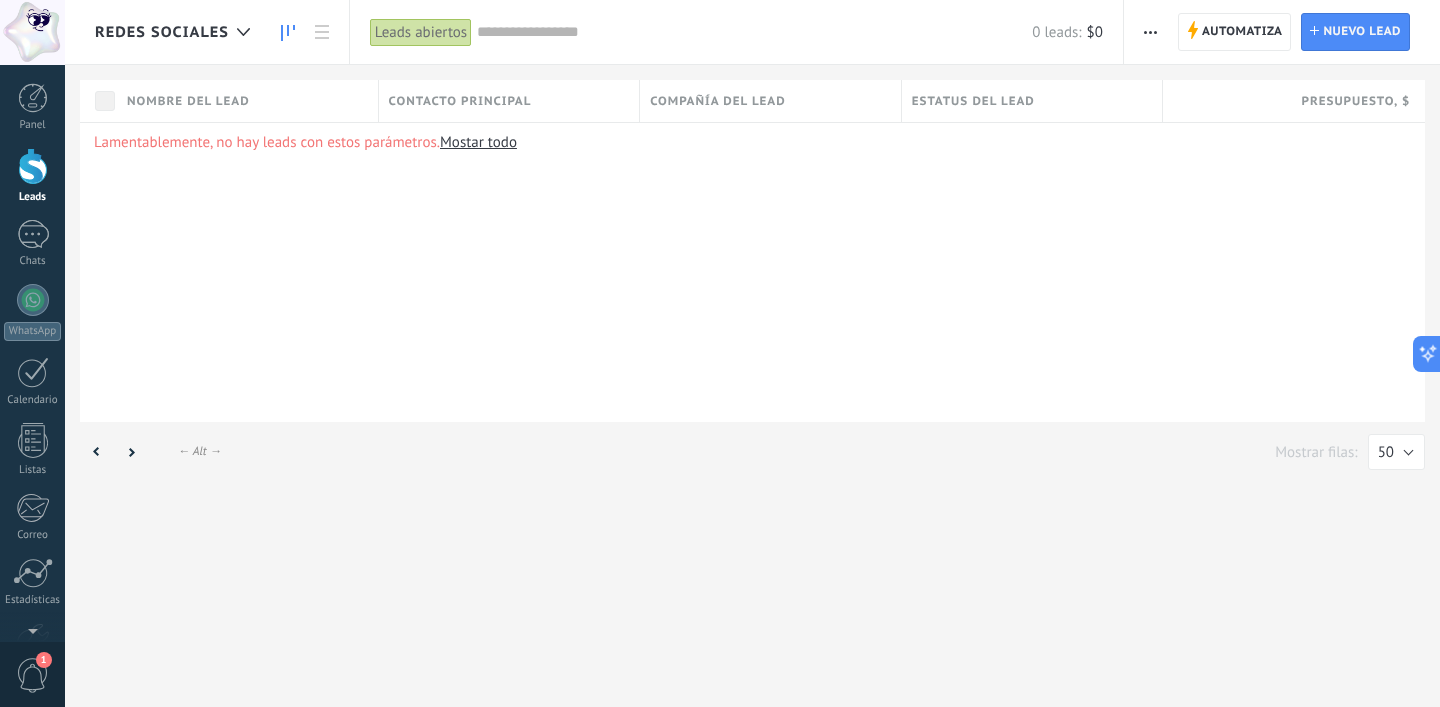click 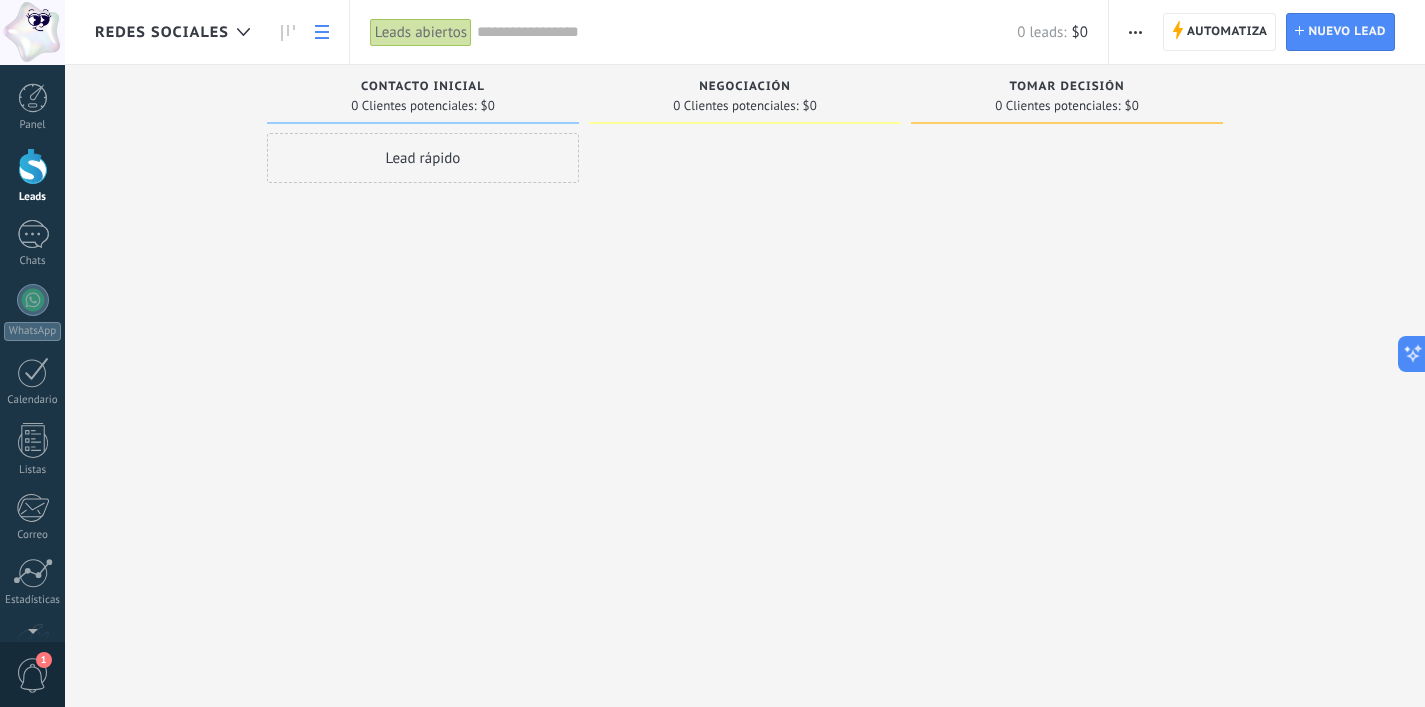 click 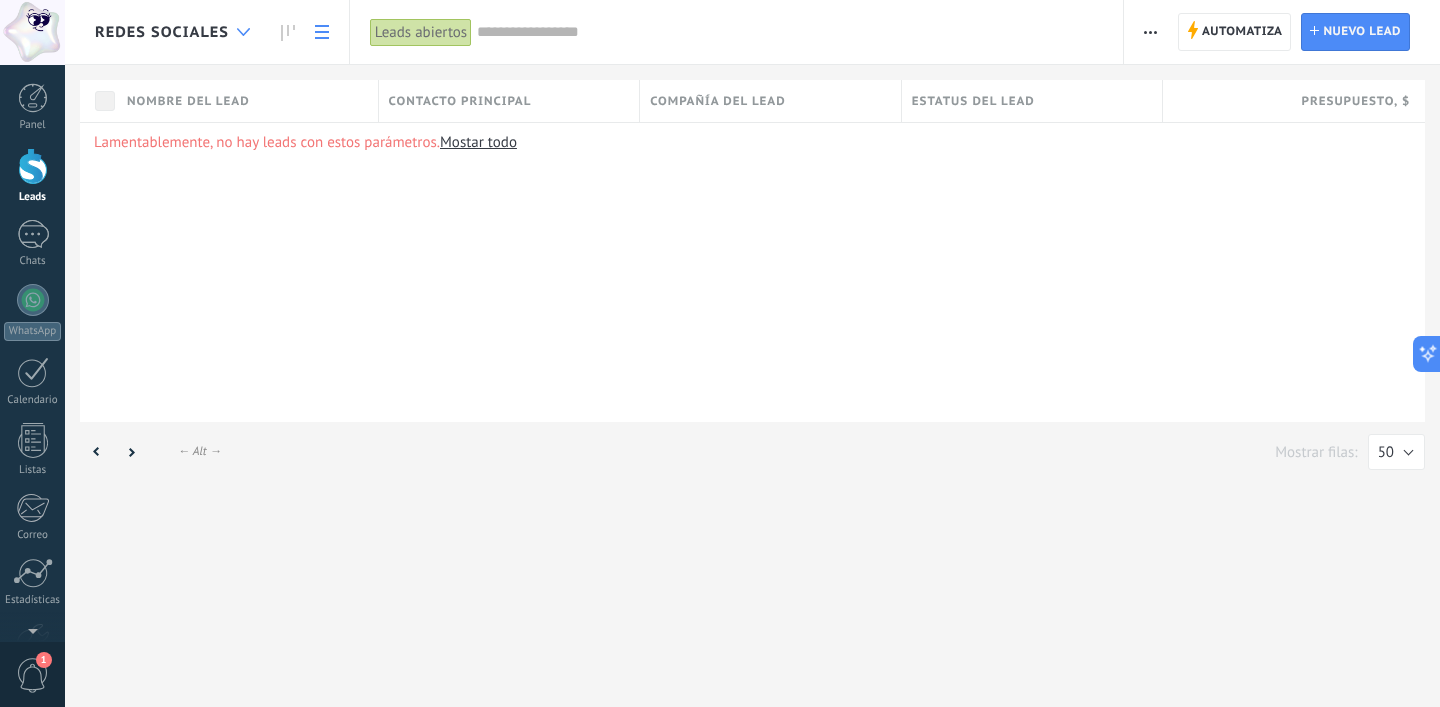click 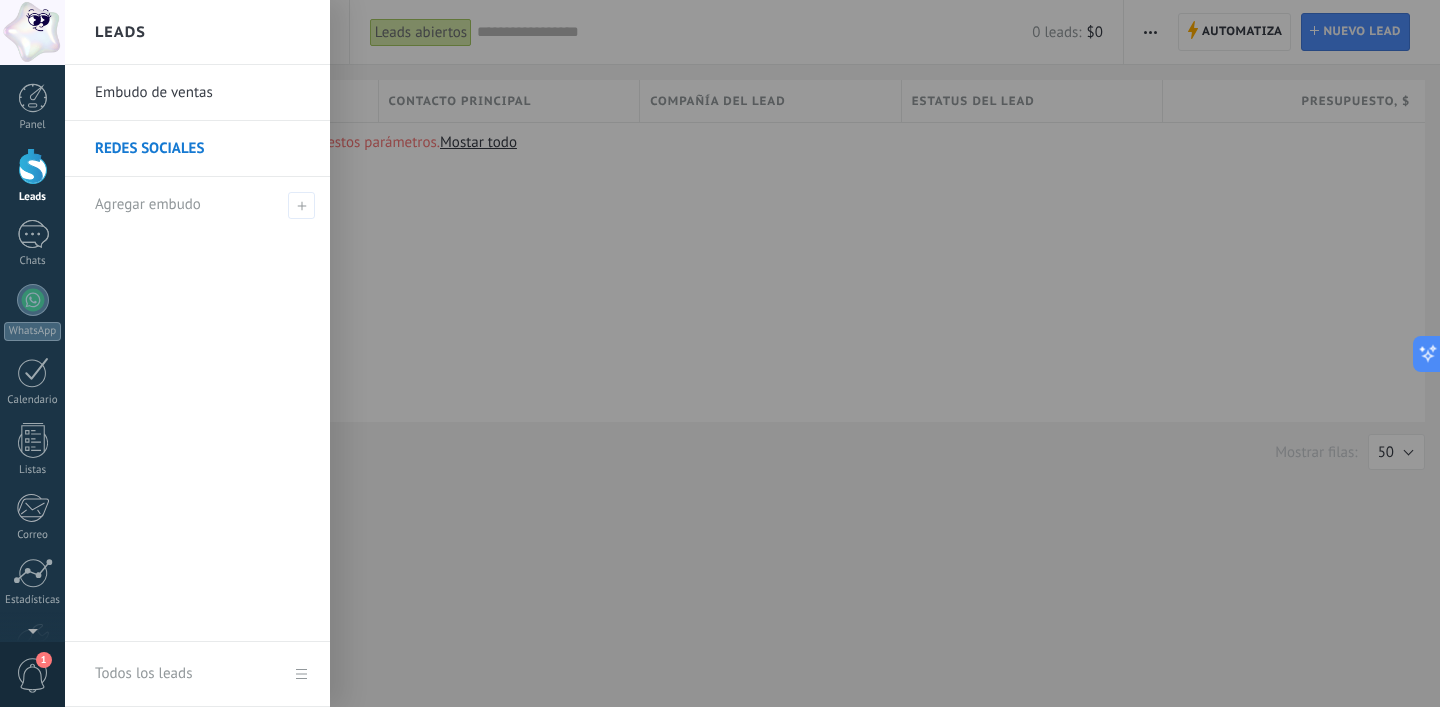 click on "REDES SOCIALES" at bounding box center (202, 149) 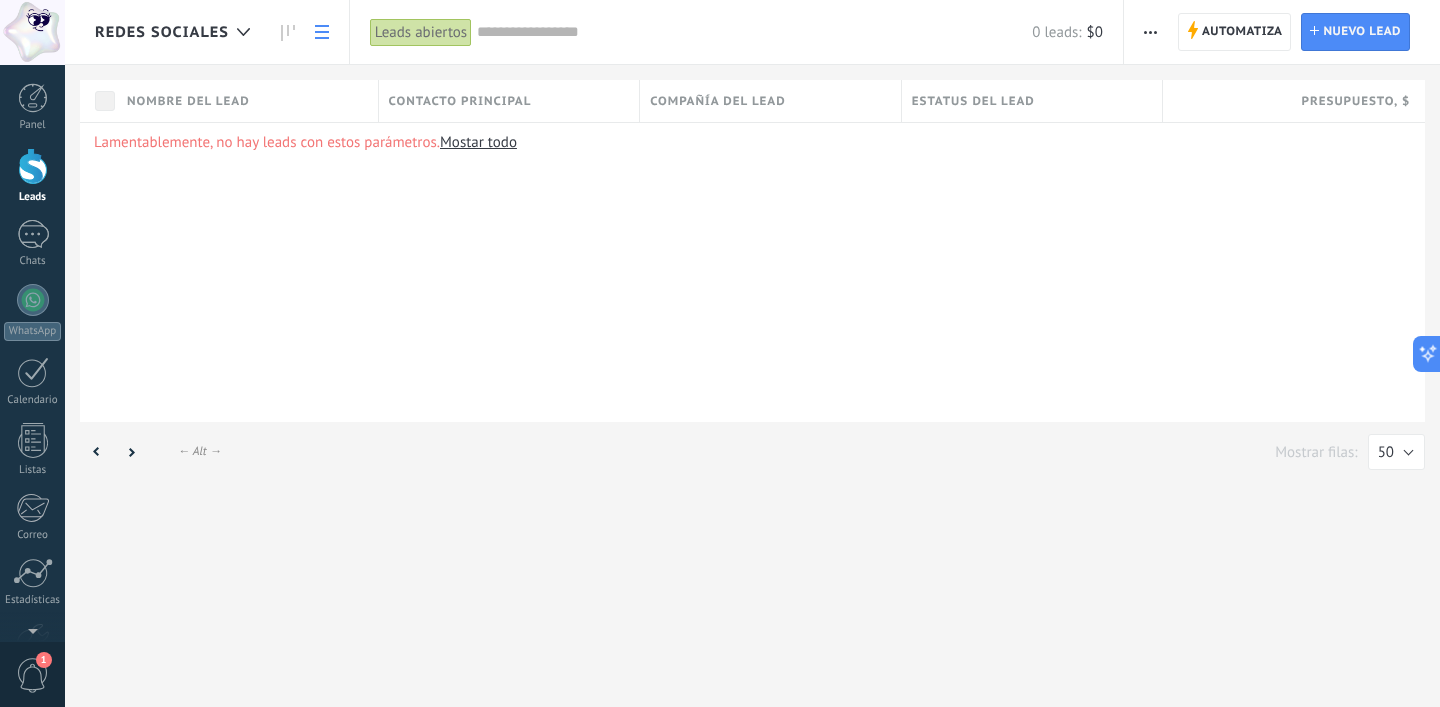 click on "REDES SOCIALES" at bounding box center [162, 32] 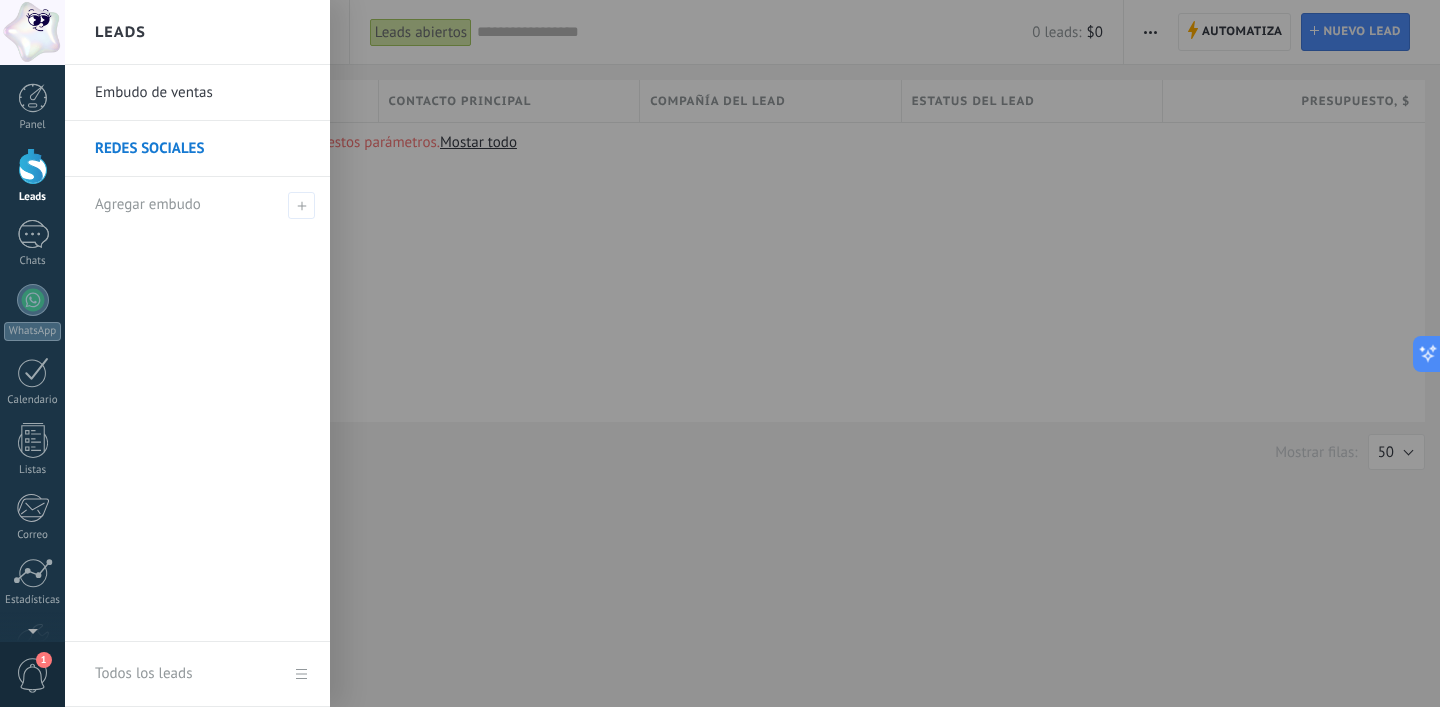 click at bounding box center (785, 353) 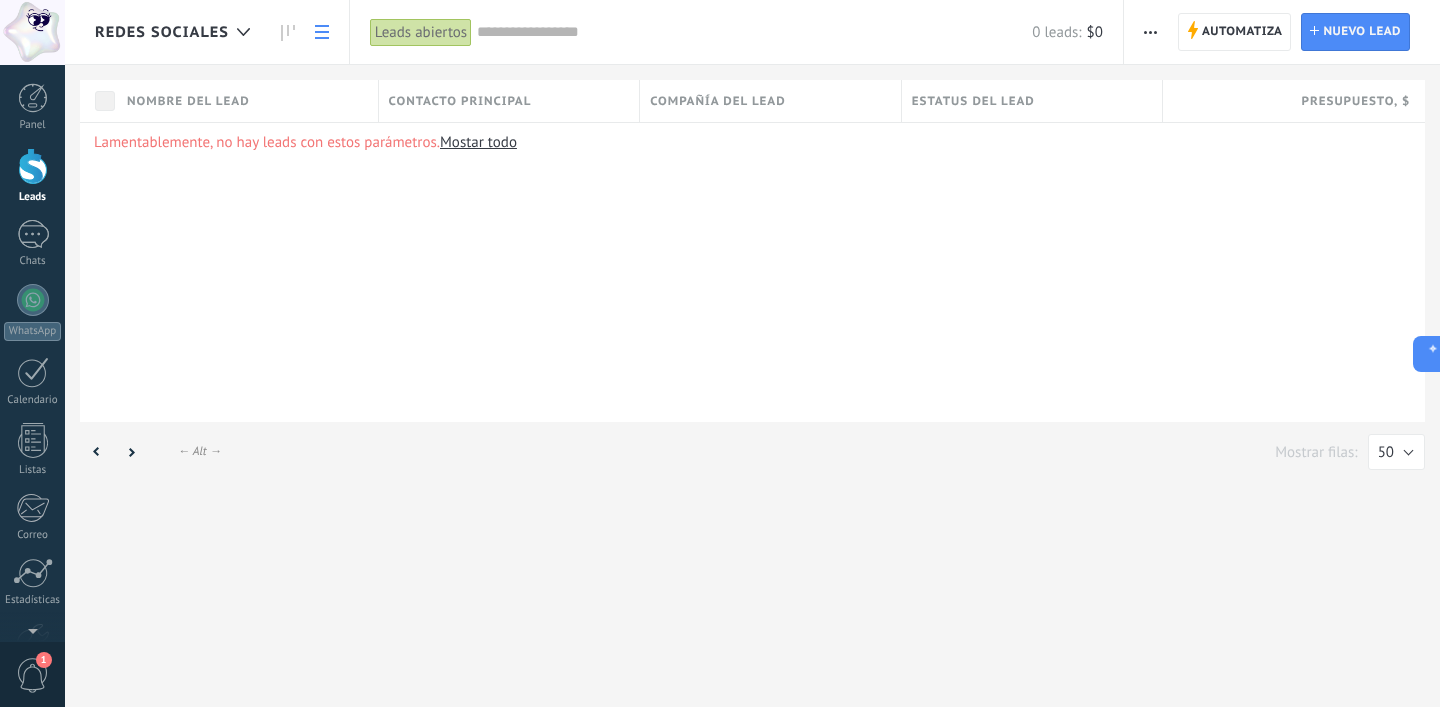 click 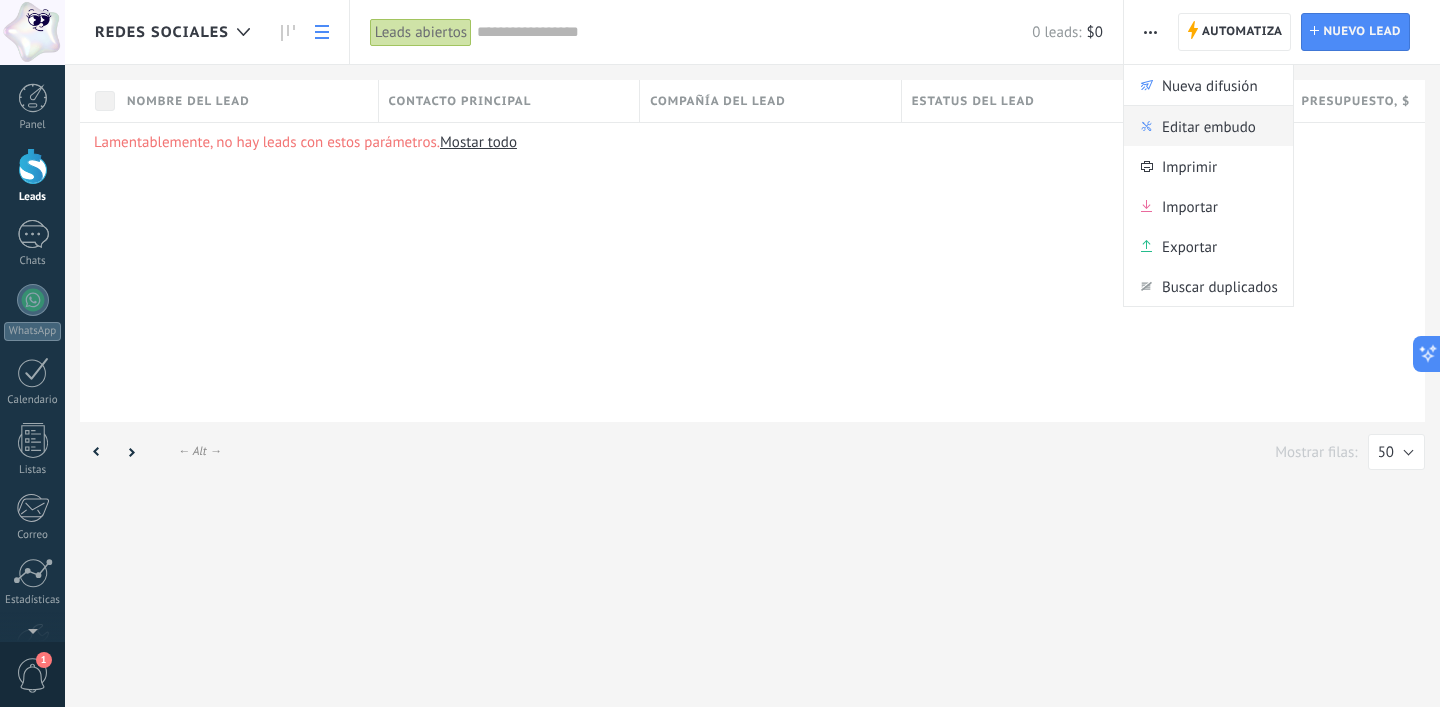 click on "Editar embudo" at bounding box center (1209, 126) 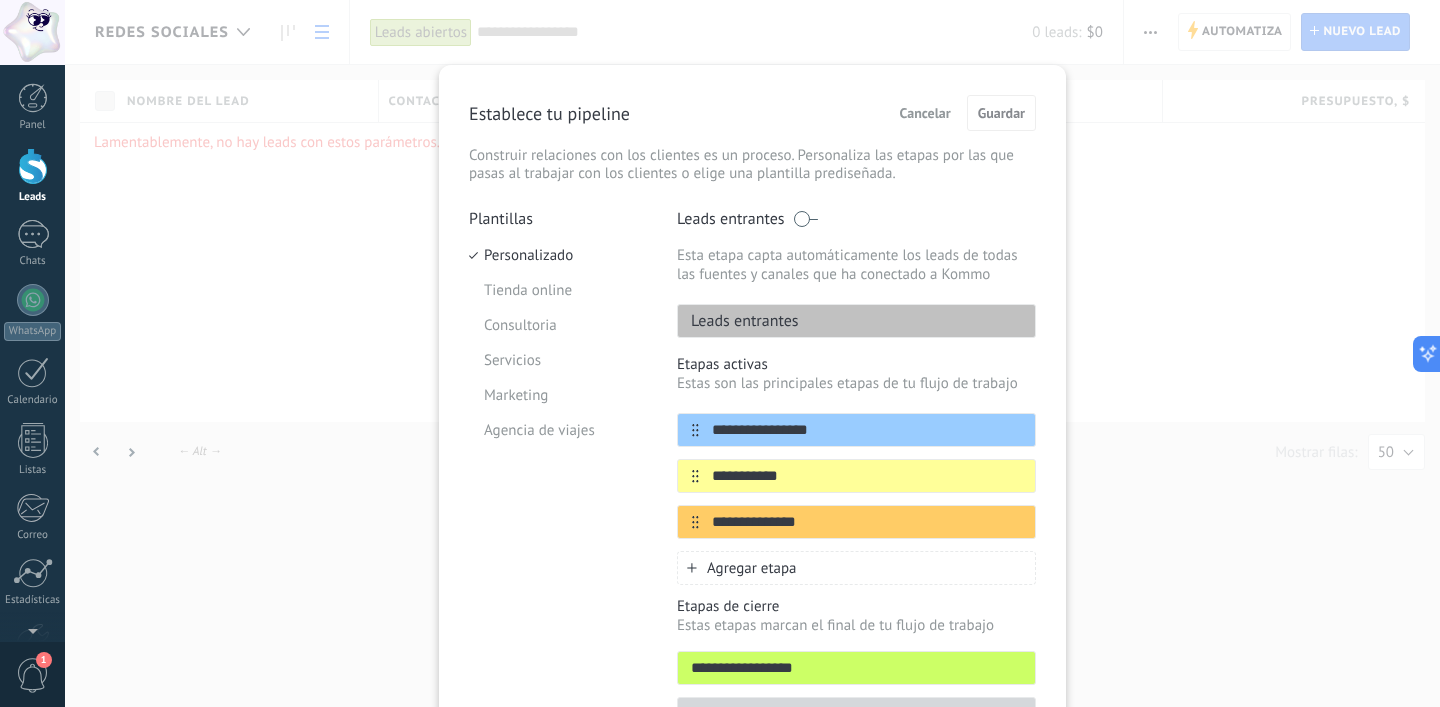 click on "Leads entrantes" at bounding box center (856, 219) 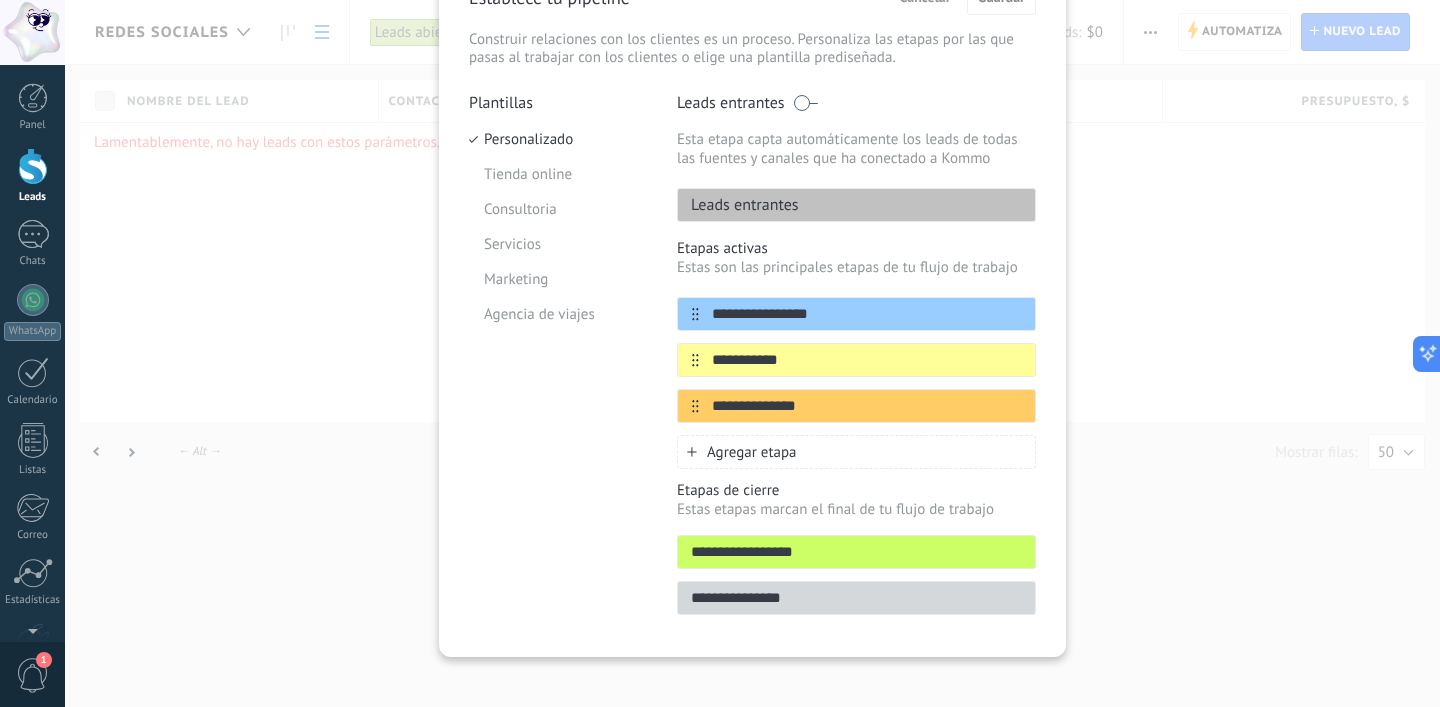 scroll, scrollTop: 134, scrollLeft: 0, axis: vertical 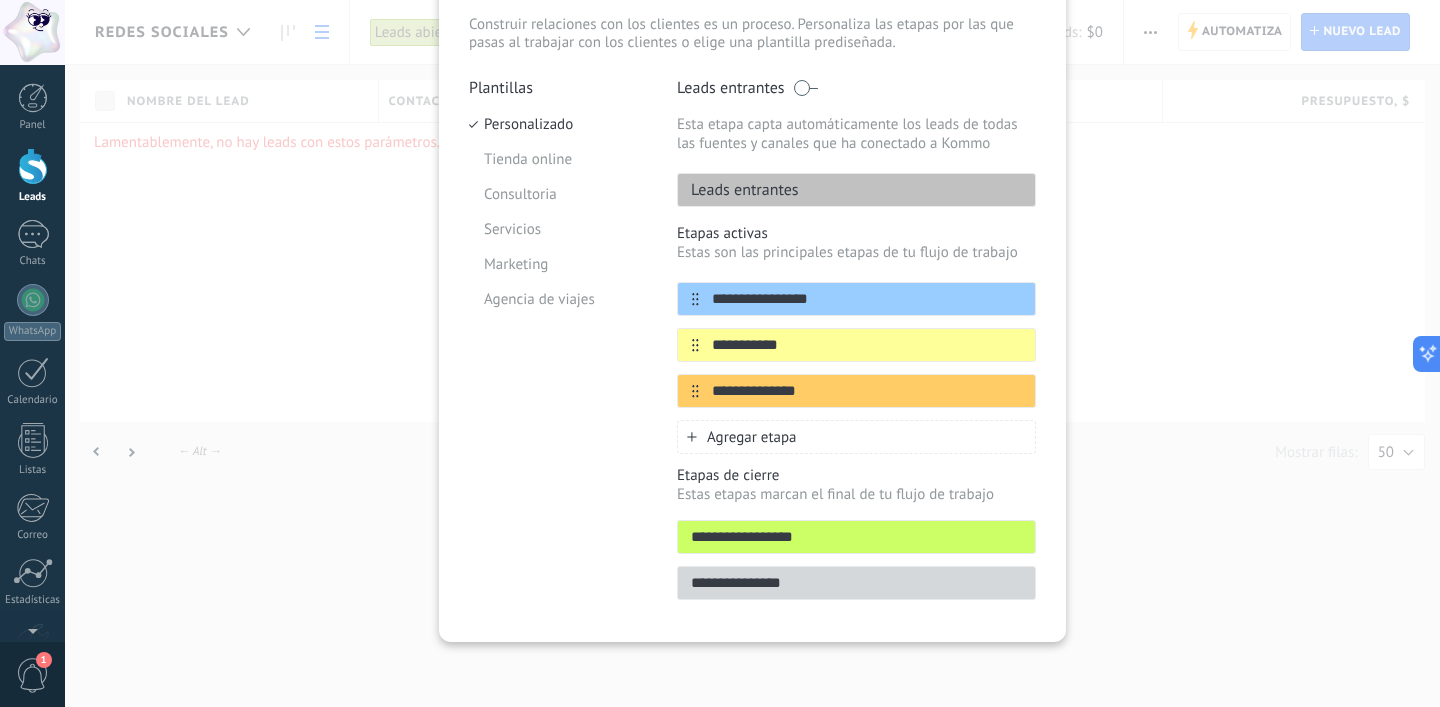 click on "**********" at bounding box center [752, 353] 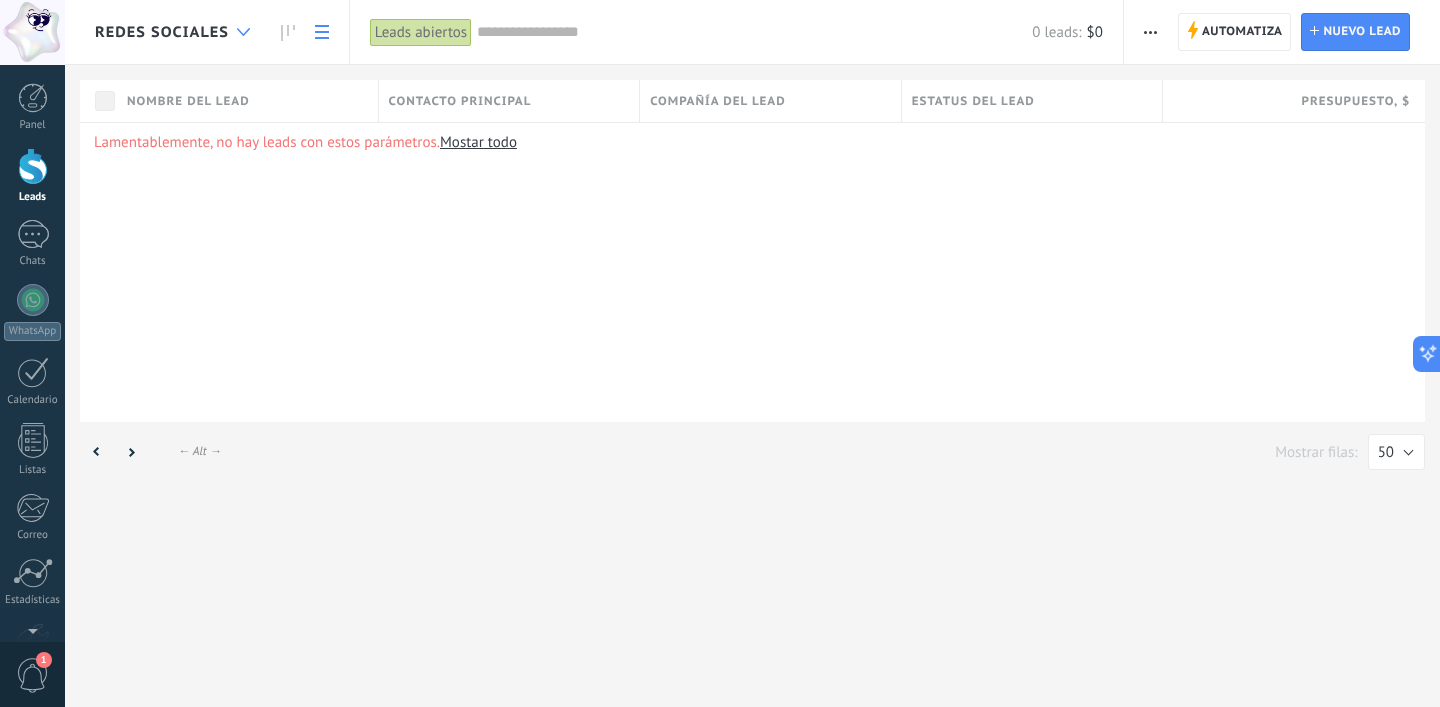 click 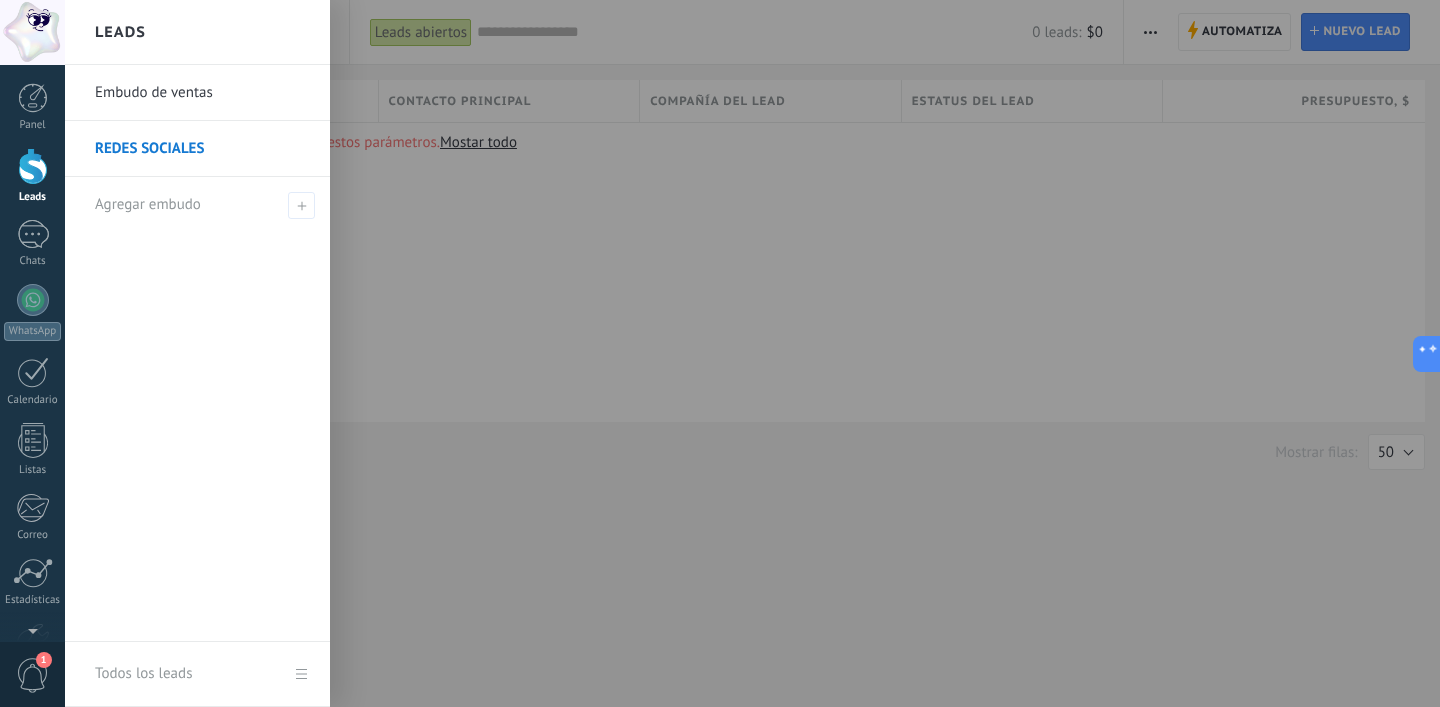 click at bounding box center [785, 353] 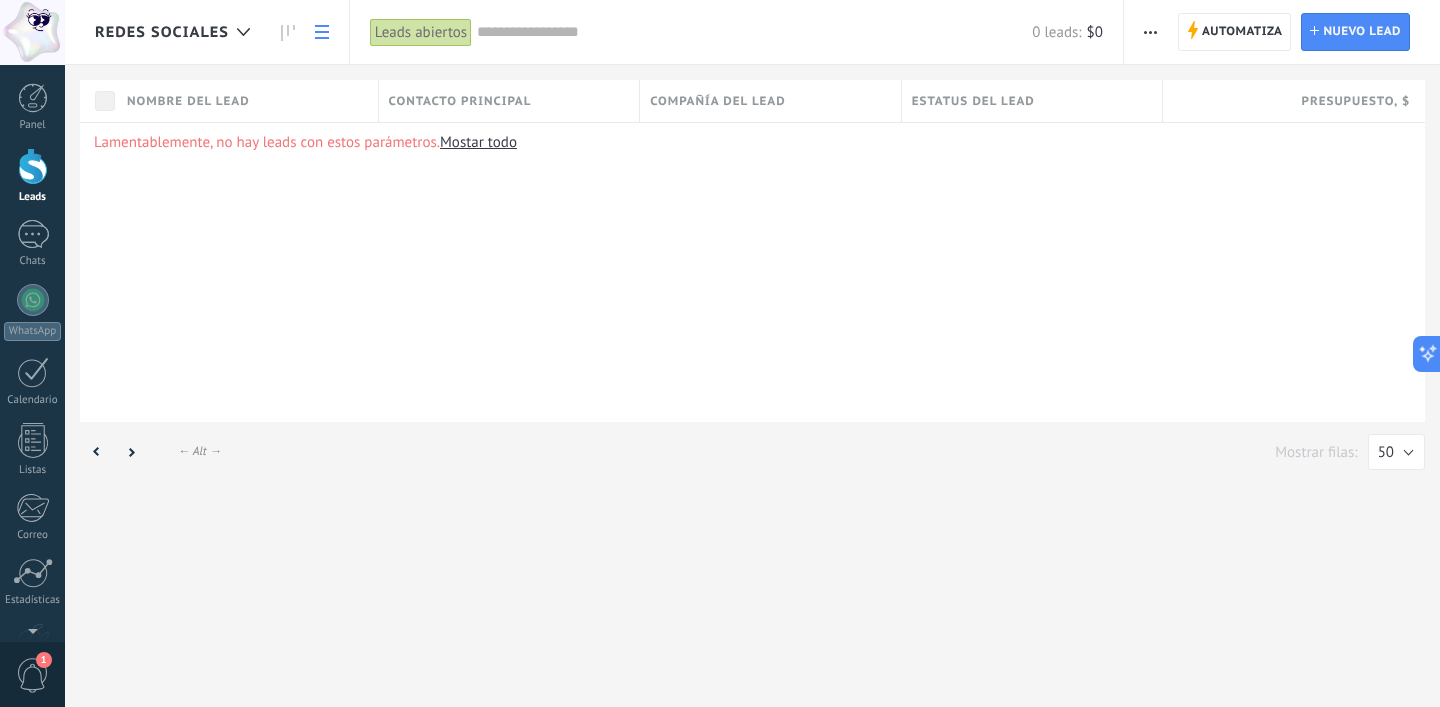 click at bounding box center [754, 32] 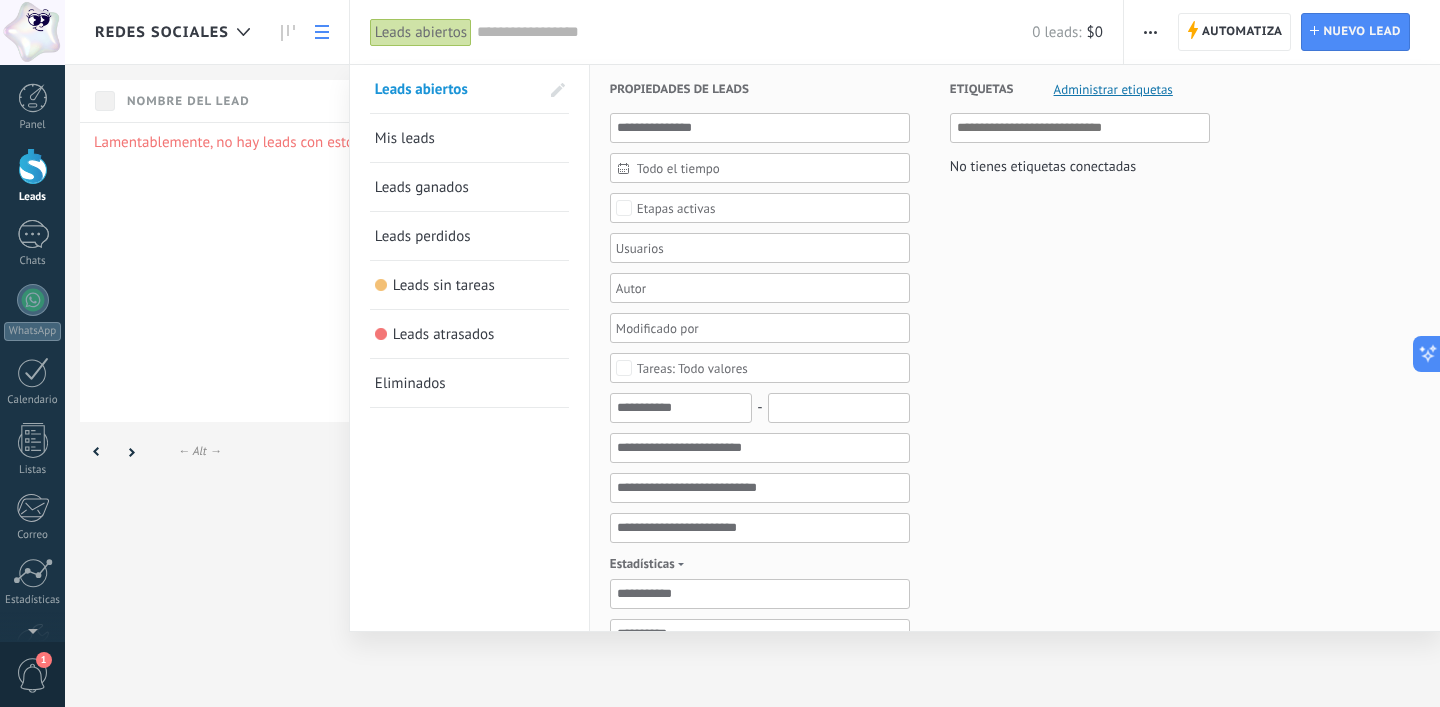 click at bounding box center (720, 353) 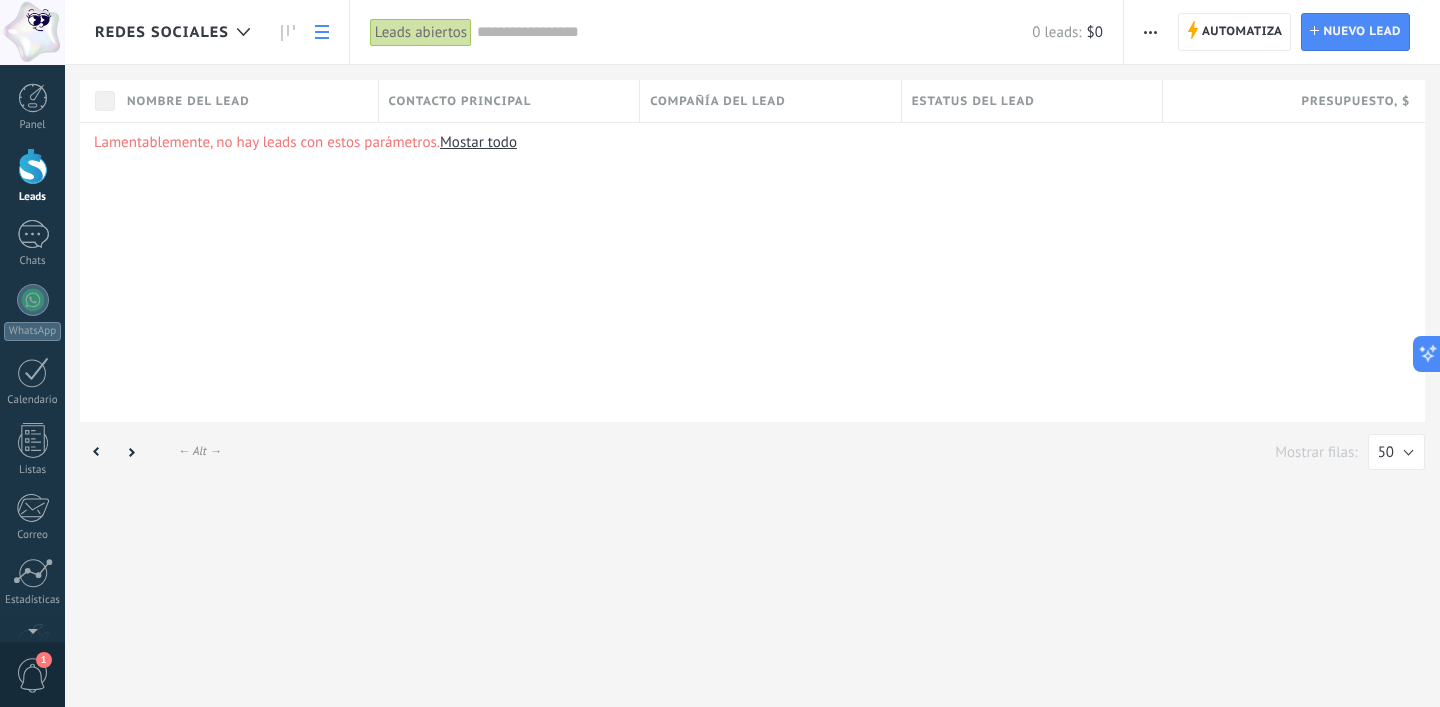 click at bounding box center [1150, 32] 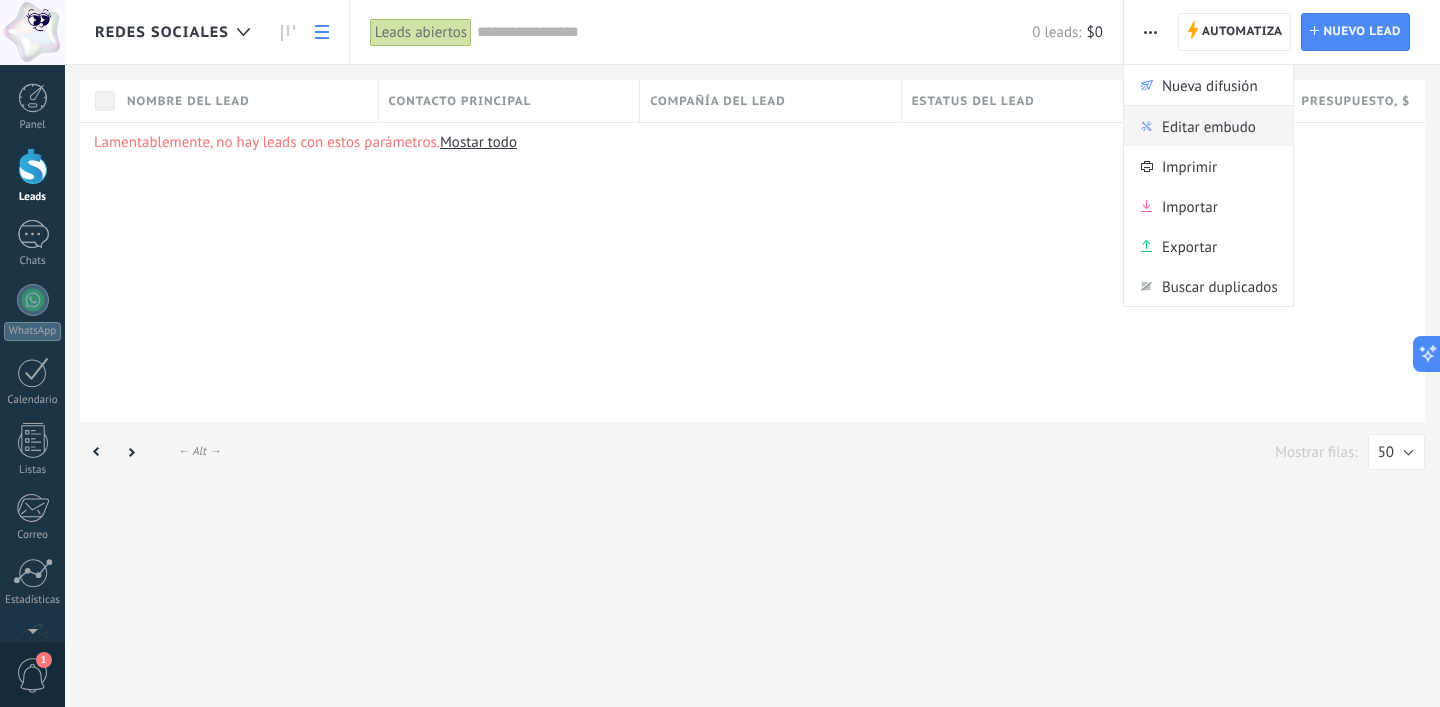 click on "Editar embudo" at bounding box center [1209, 126] 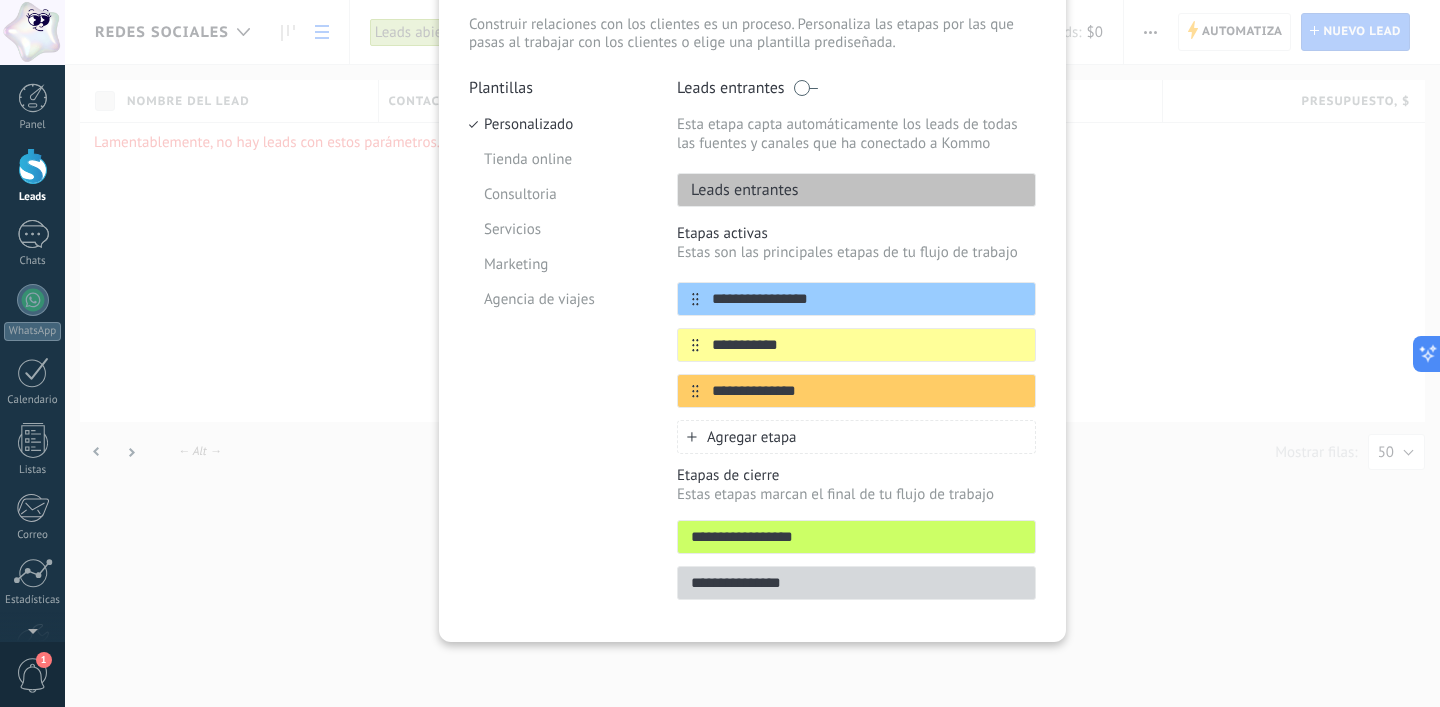 scroll, scrollTop: 0, scrollLeft: 0, axis: both 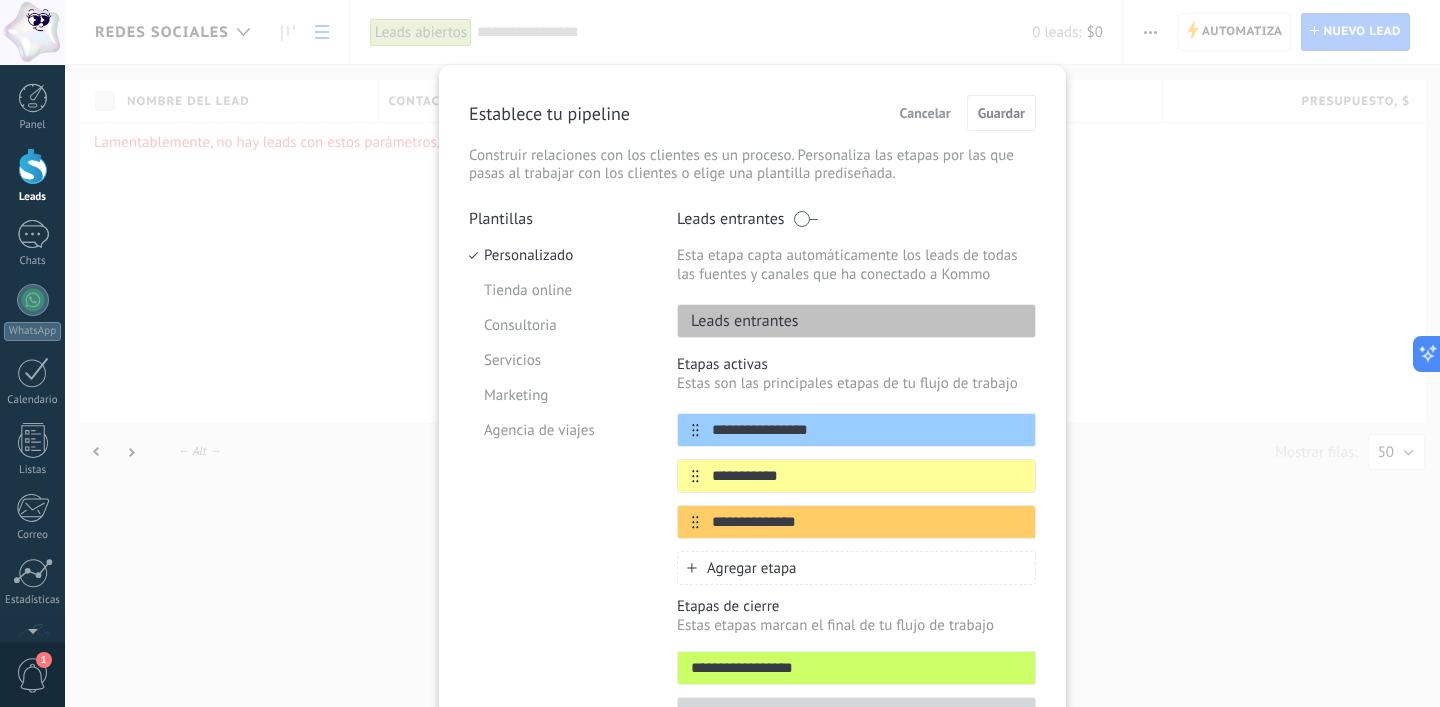 click on "Cancelar" at bounding box center [925, 113] 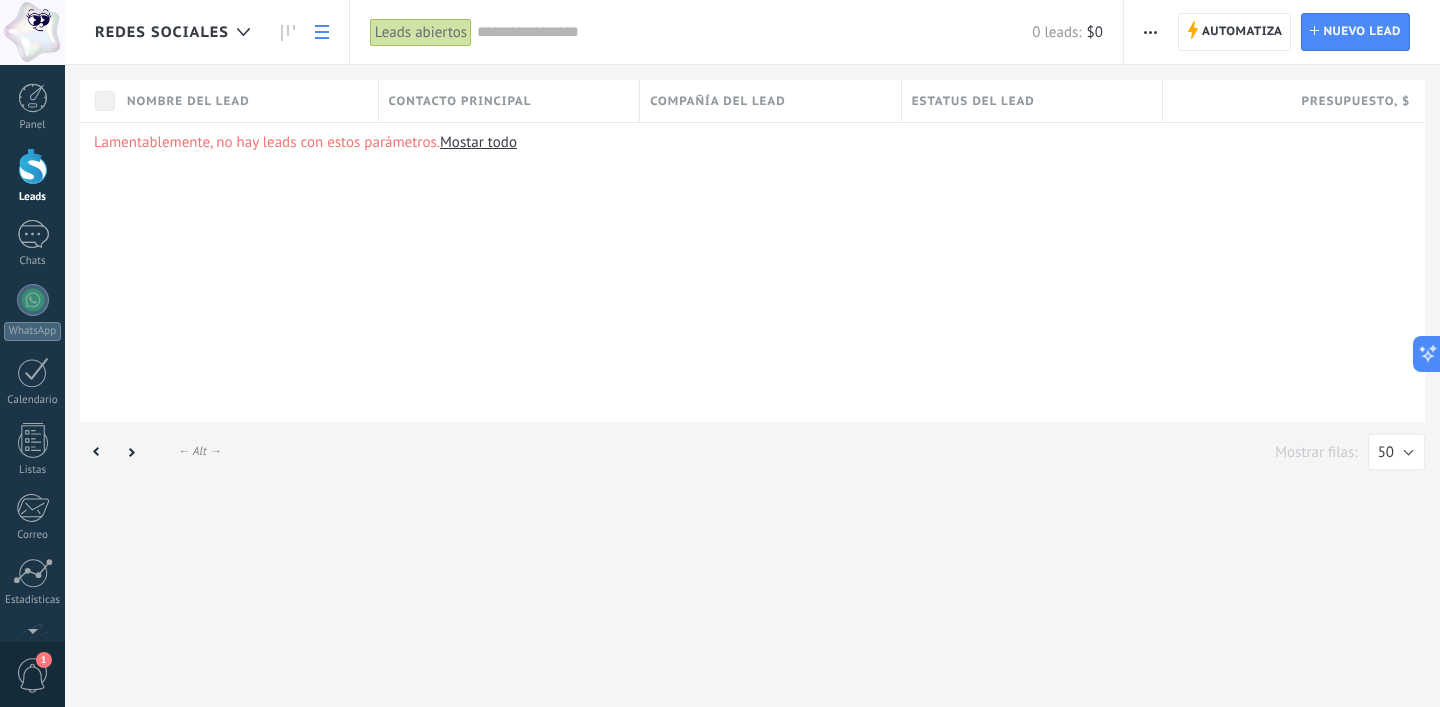 click on "REDES SOCIALES" at bounding box center (162, 32) 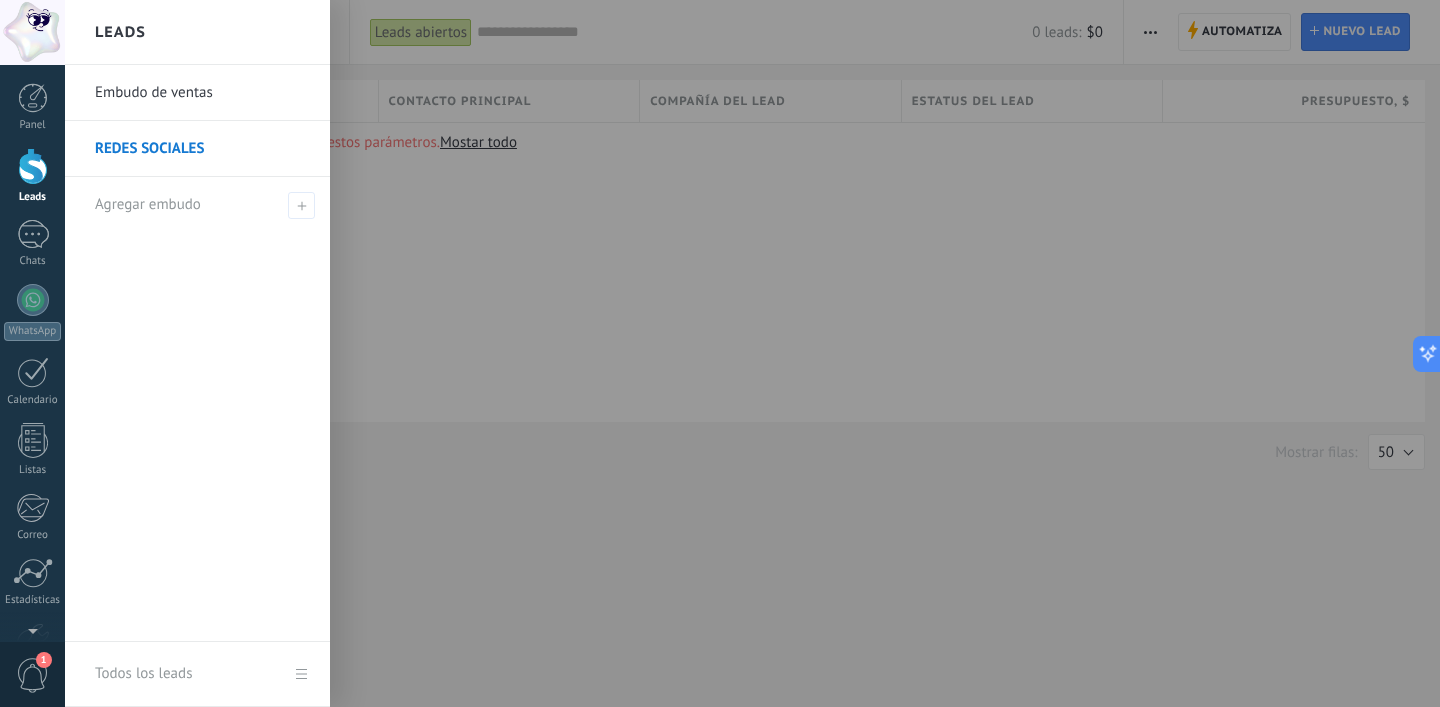 click at bounding box center [785, 353] 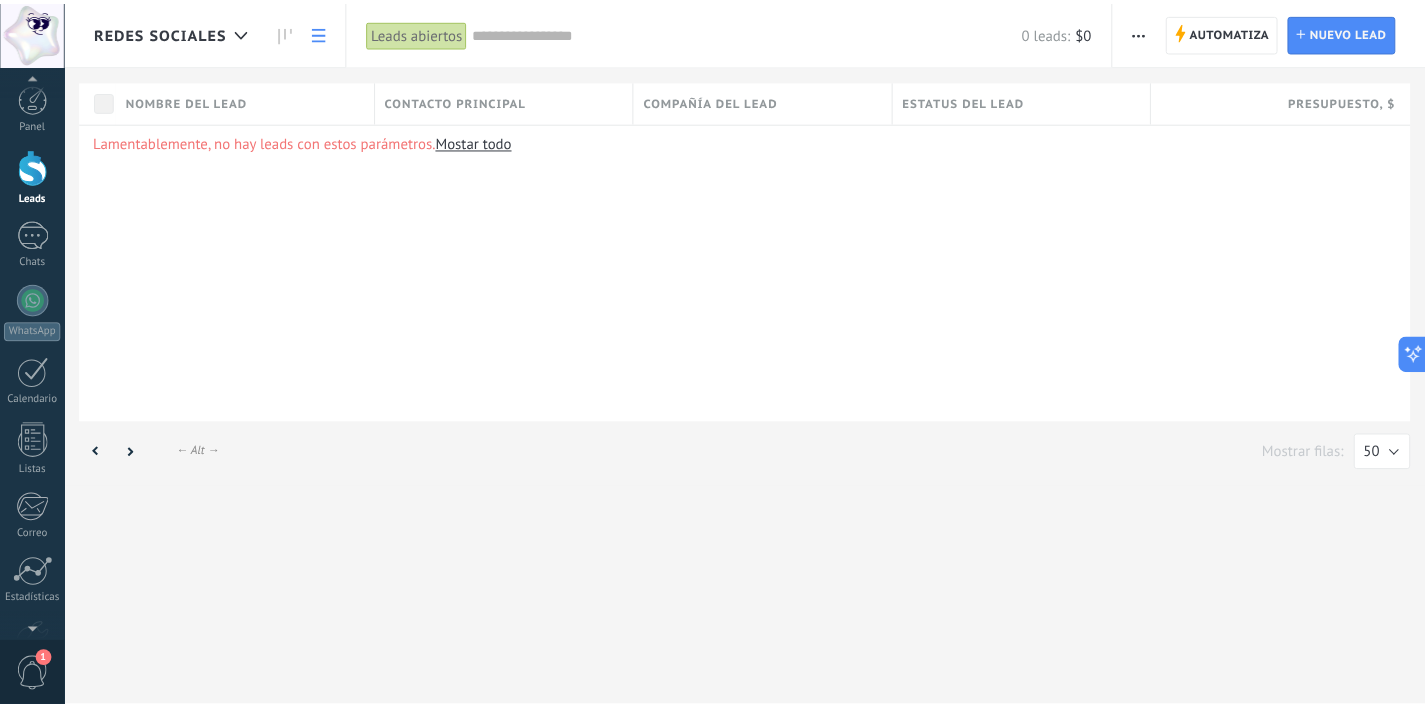 scroll, scrollTop: 125, scrollLeft: 0, axis: vertical 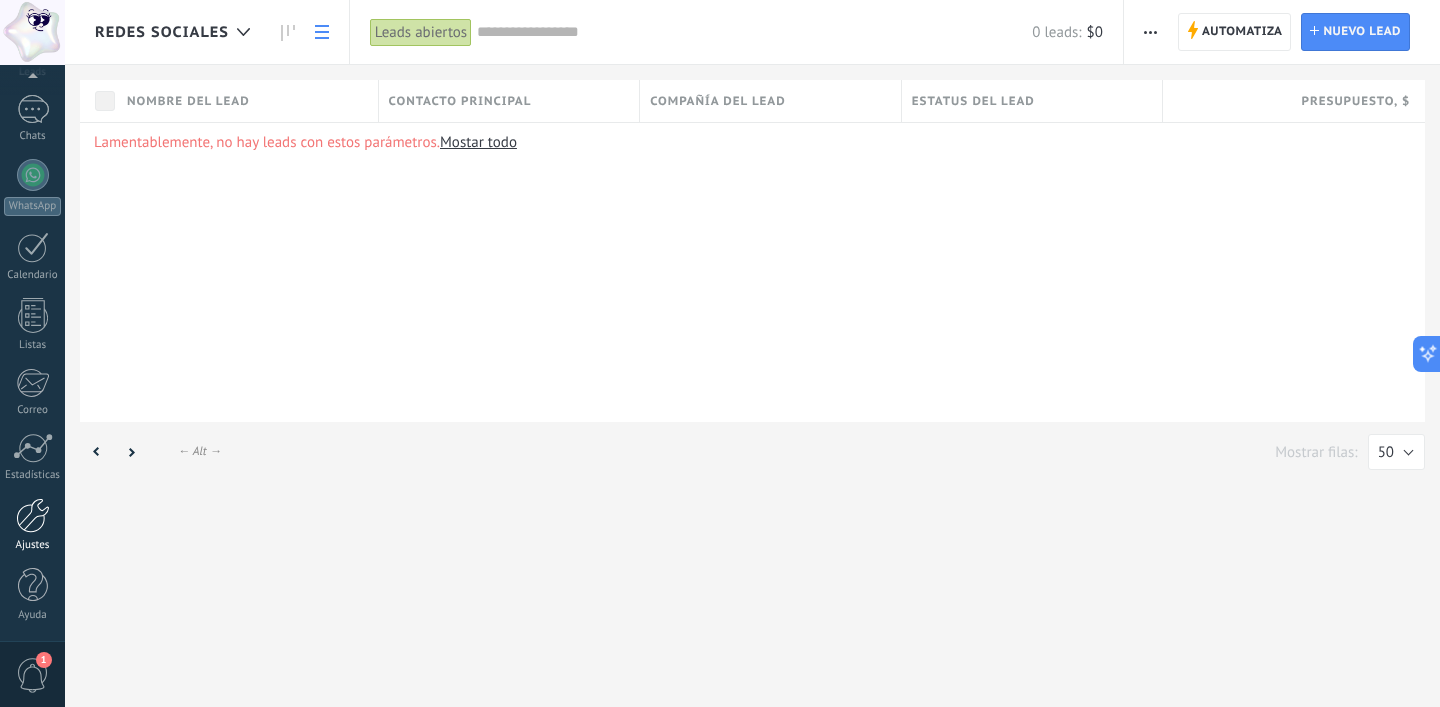 click at bounding box center [33, 515] 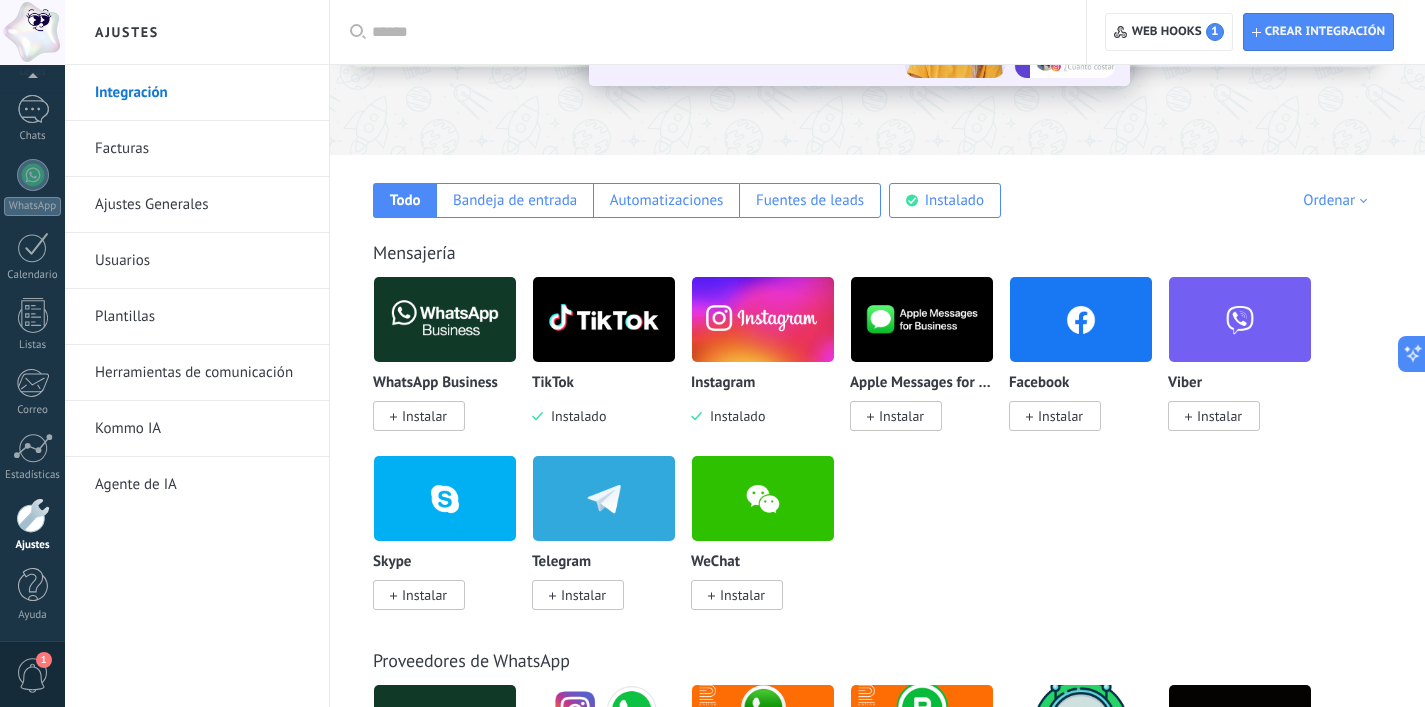 scroll, scrollTop: 241, scrollLeft: 0, axis: vertical 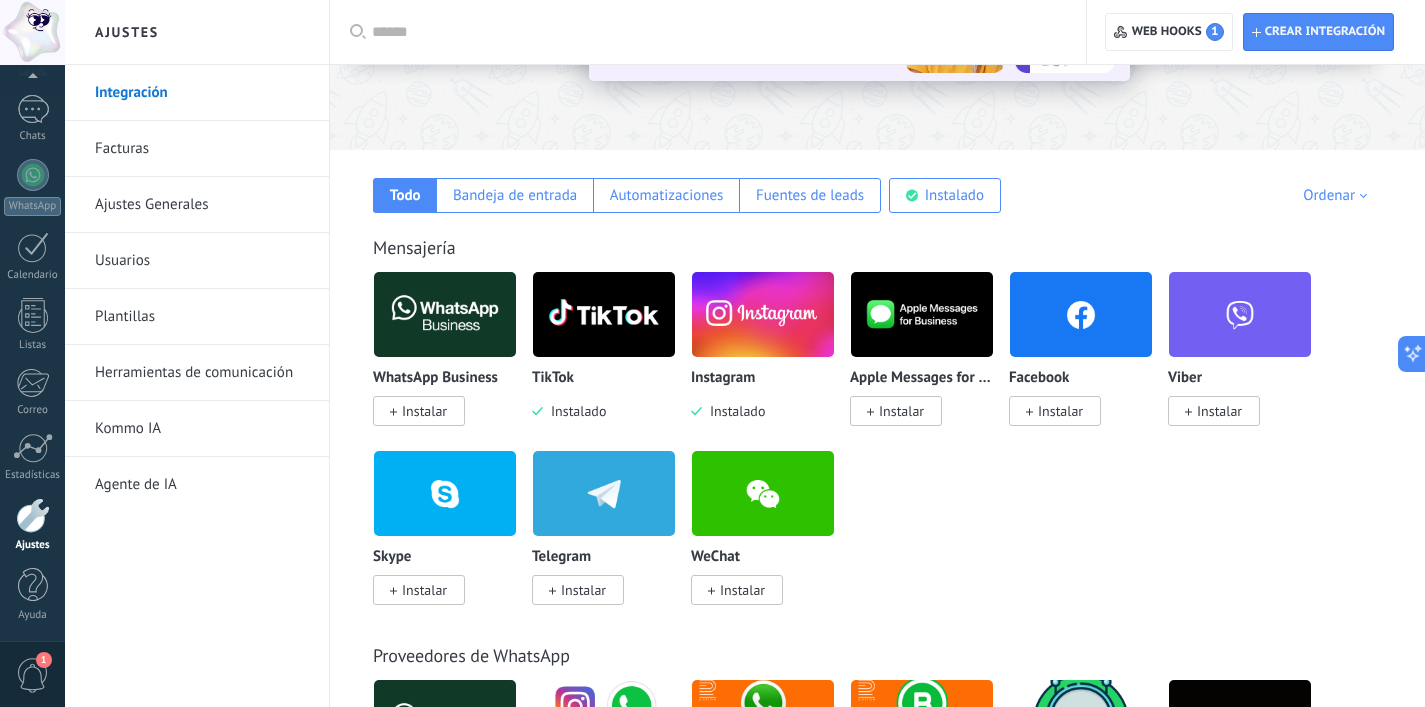 click on "Instalar" at bounding box center [1060, 411] 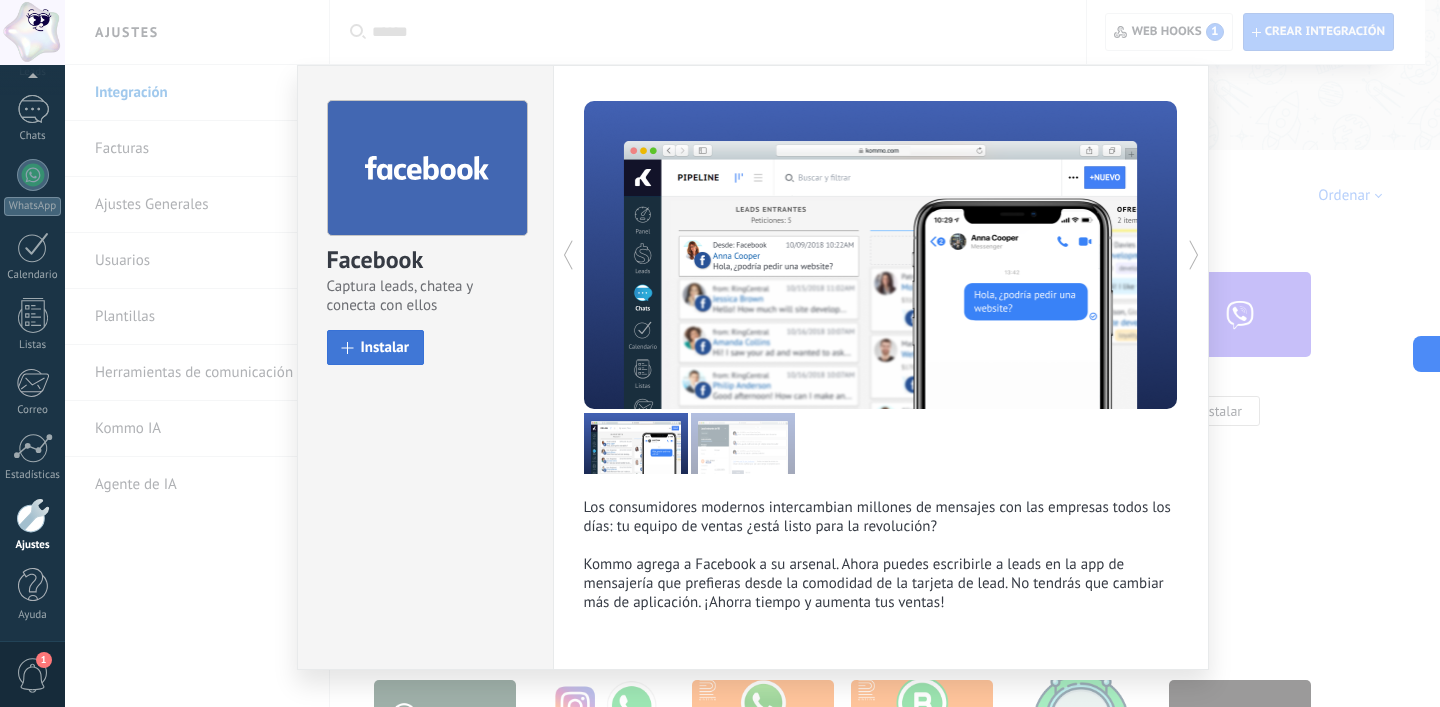 click on "Instalar" at bounding box center [385, 347] 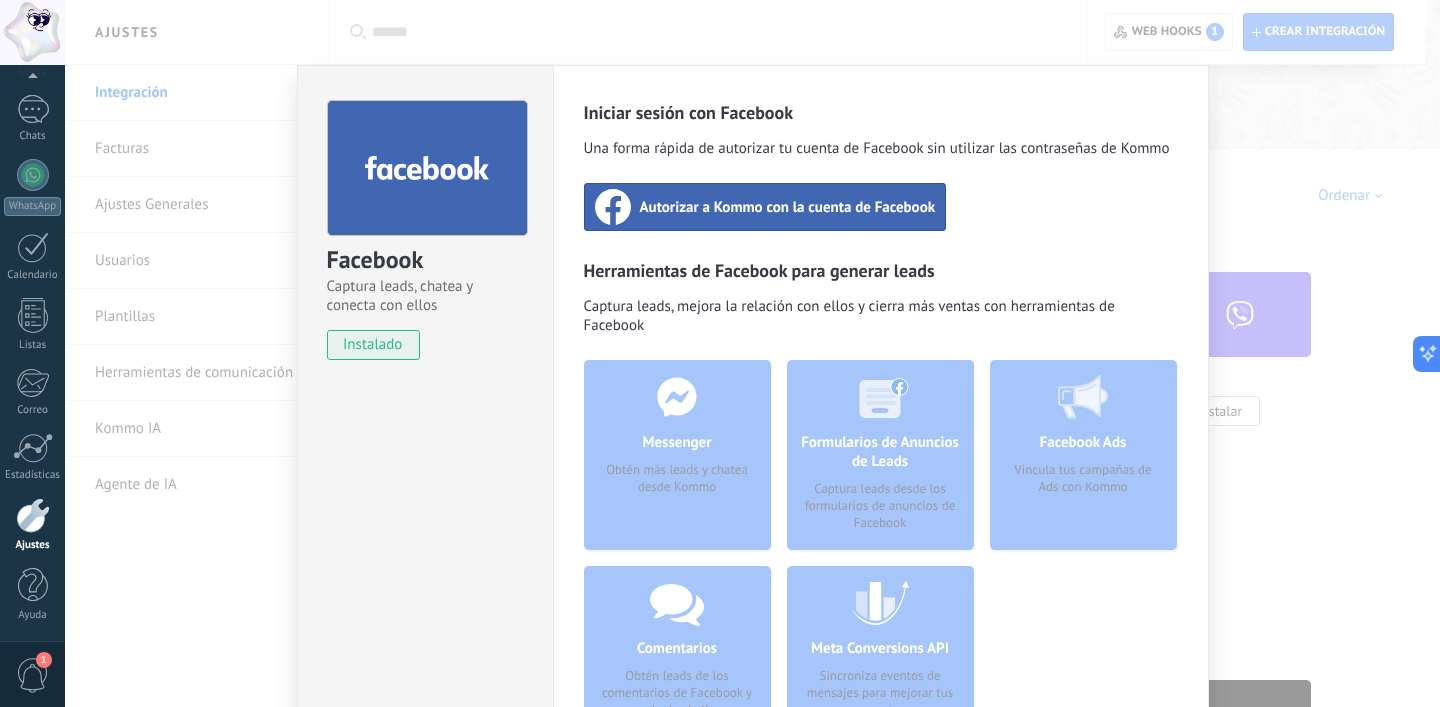 click on "Autorizar a Kommo con la cuenta de Facebook" at bounding box center (765, 207) 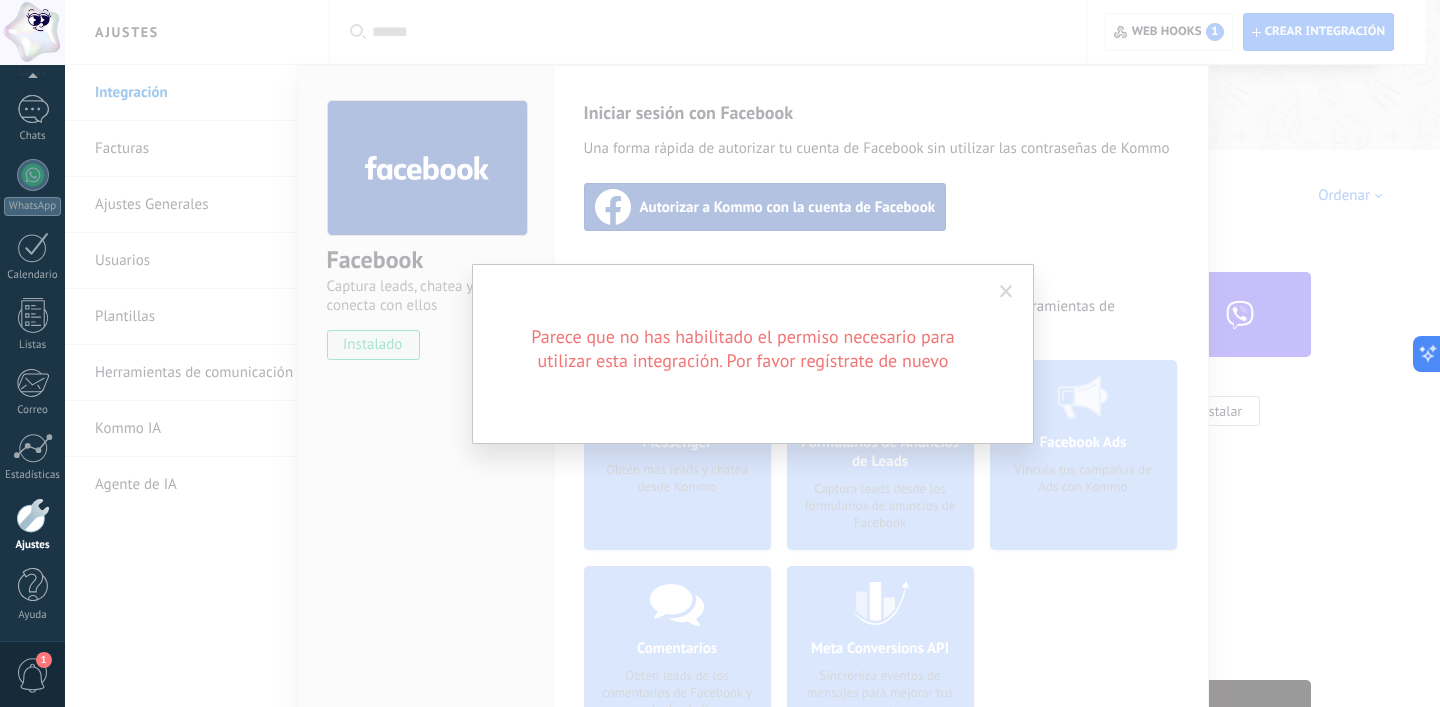click at bounding box center (1006, 292) 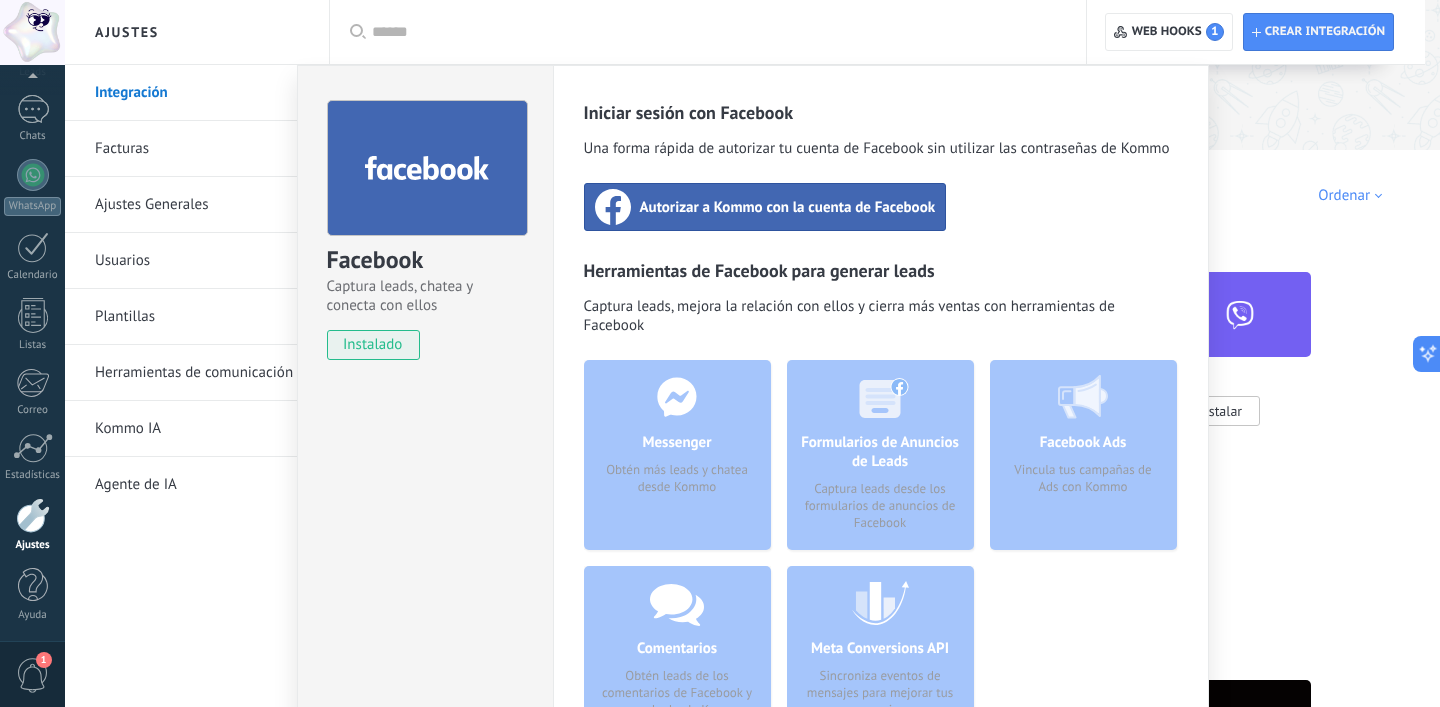 click on "Autorizar a Kommo con la cuenta de Facebook" at bounding box center (765, 207) 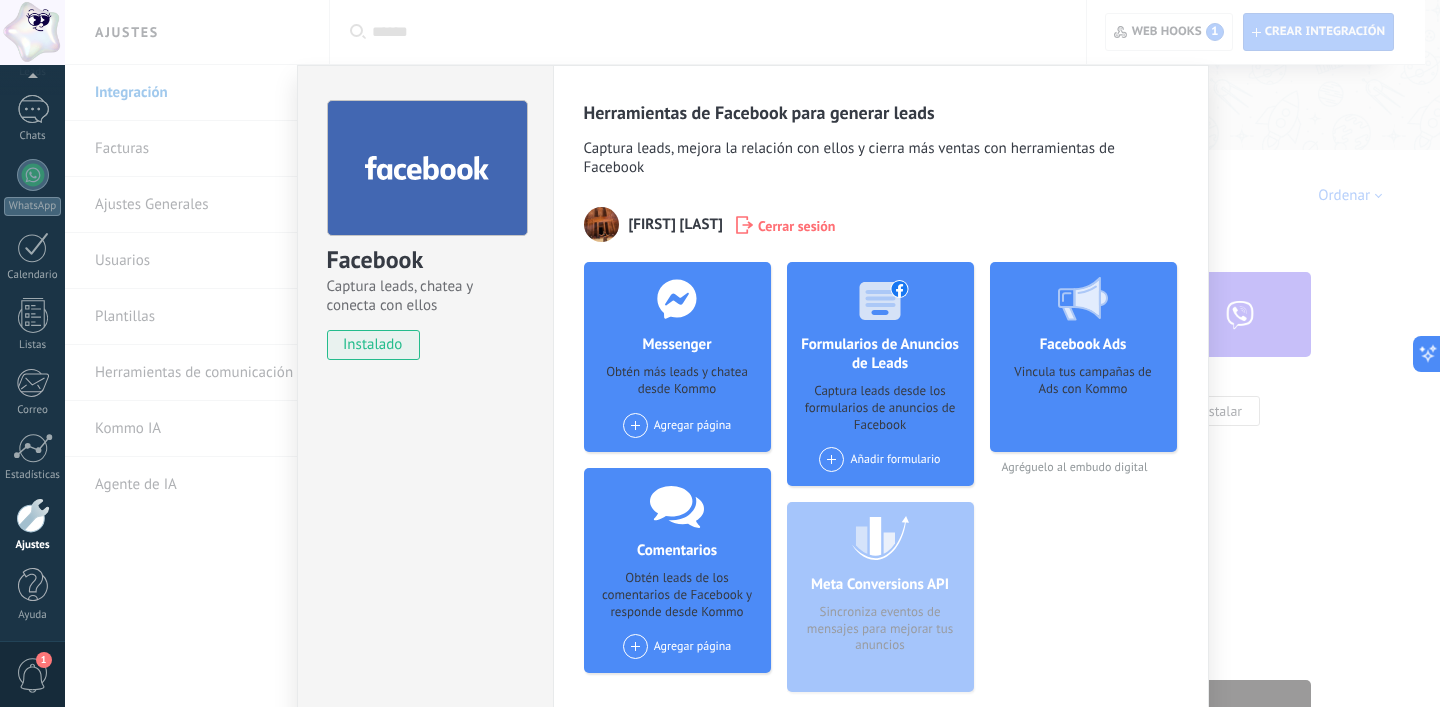 click on "Facebook Ads Vincula tus campañas de Ads con Kommo Agréguelo al embudo digital" at bounding box center [1083, 485] 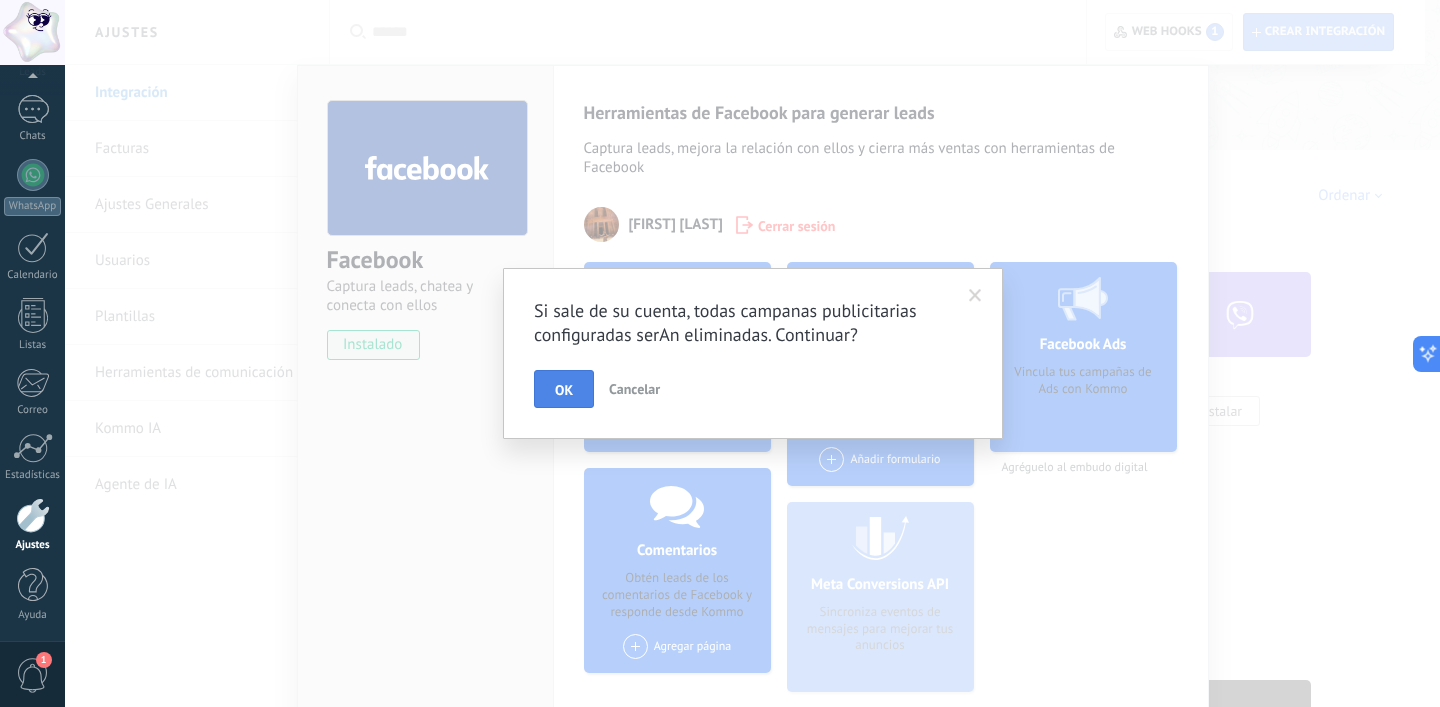 click on "OK" at bounding box center (564, 389) 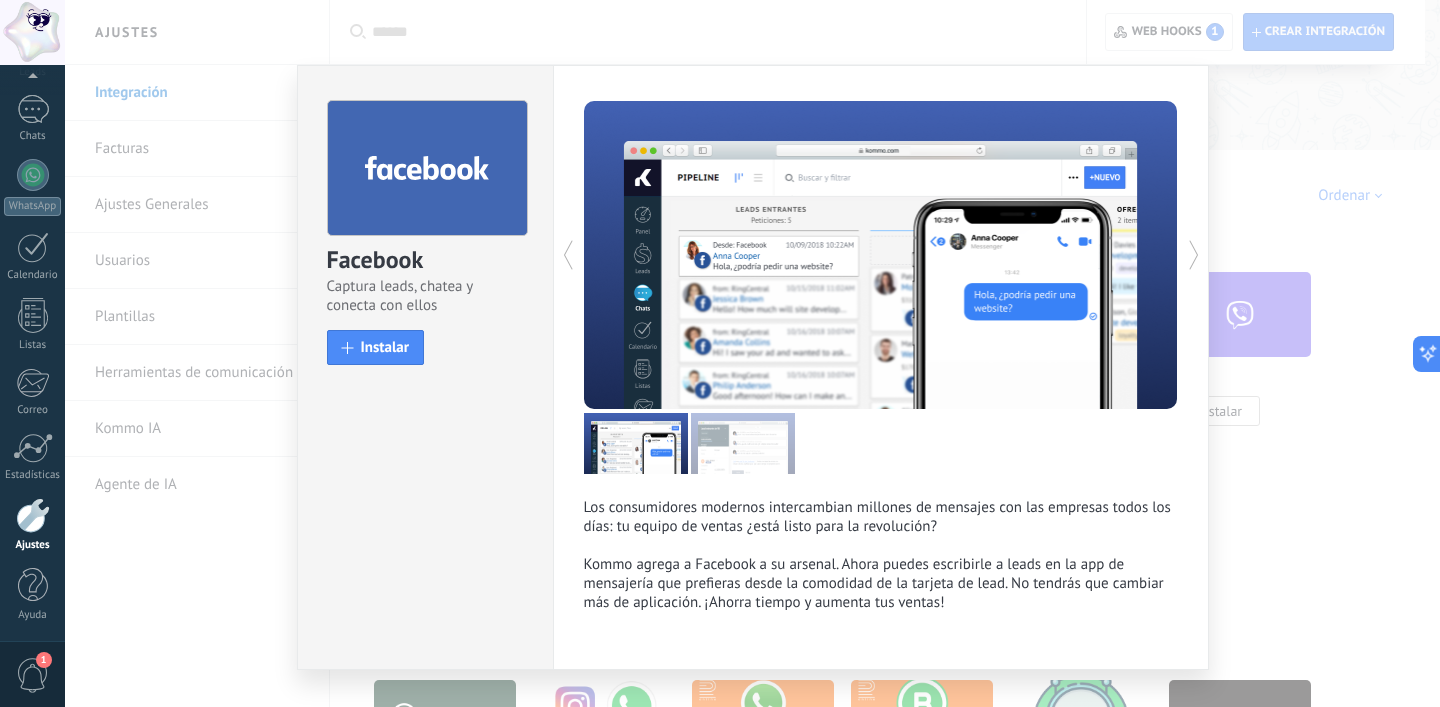 click on "Facebook Captura leads, chatea y conecta con ellos install Instalar" at bounding box center (425, 223) 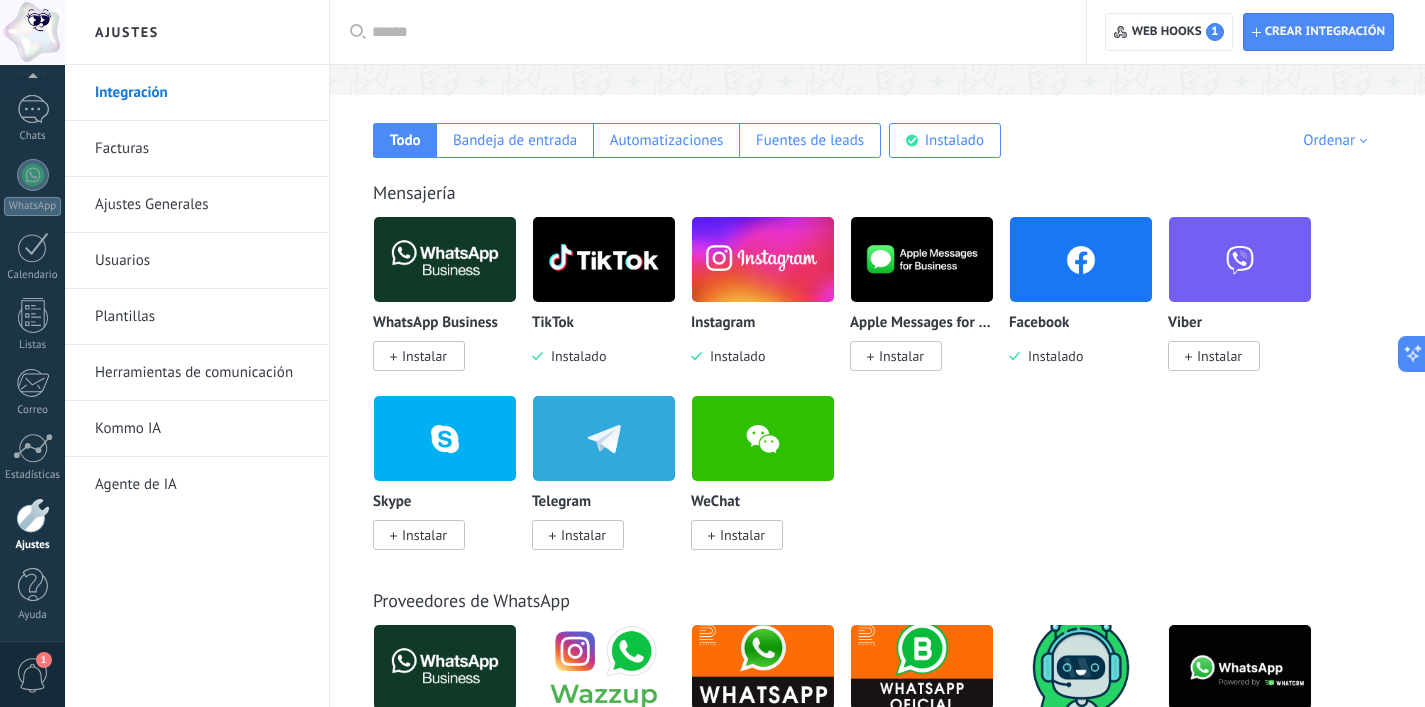 scroll, scrollTop: 0, scrollLeft: 0, axis: both 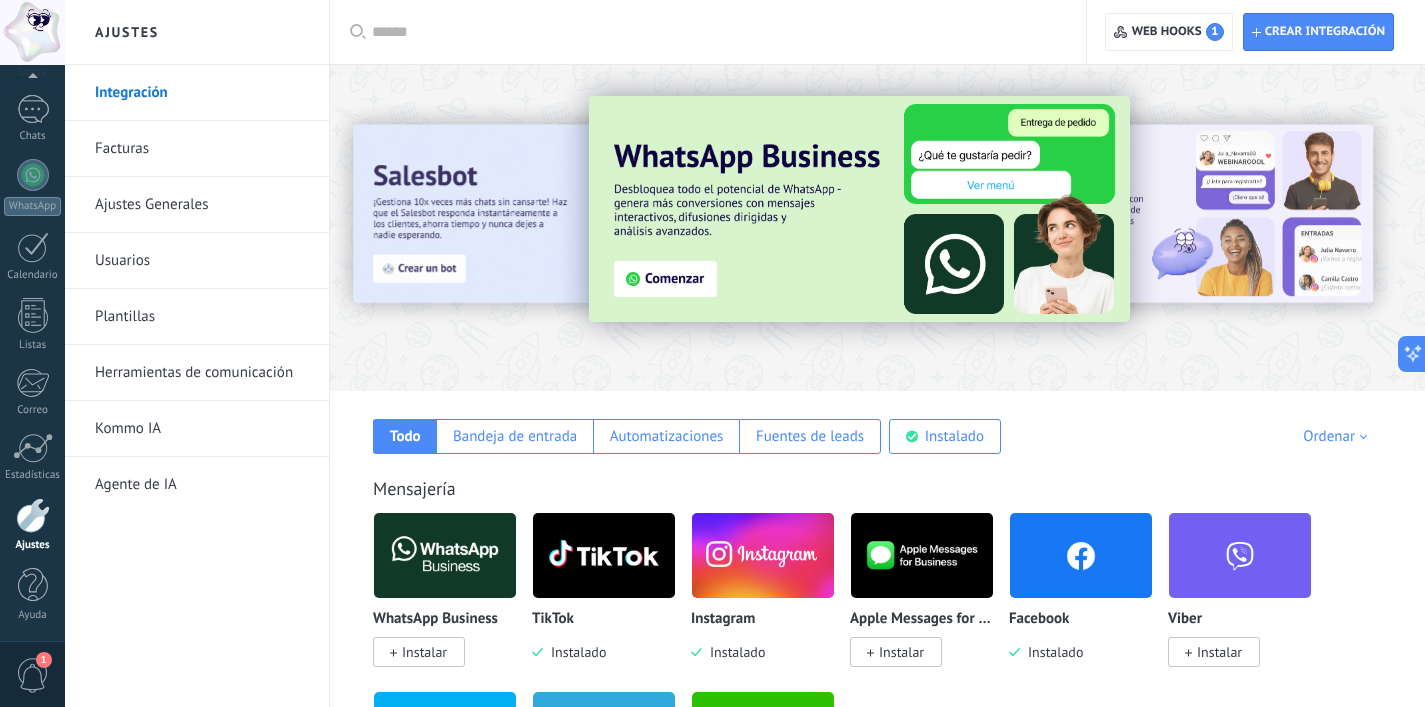 click on "Ajustes Generales" at bounding box center [202, 205] 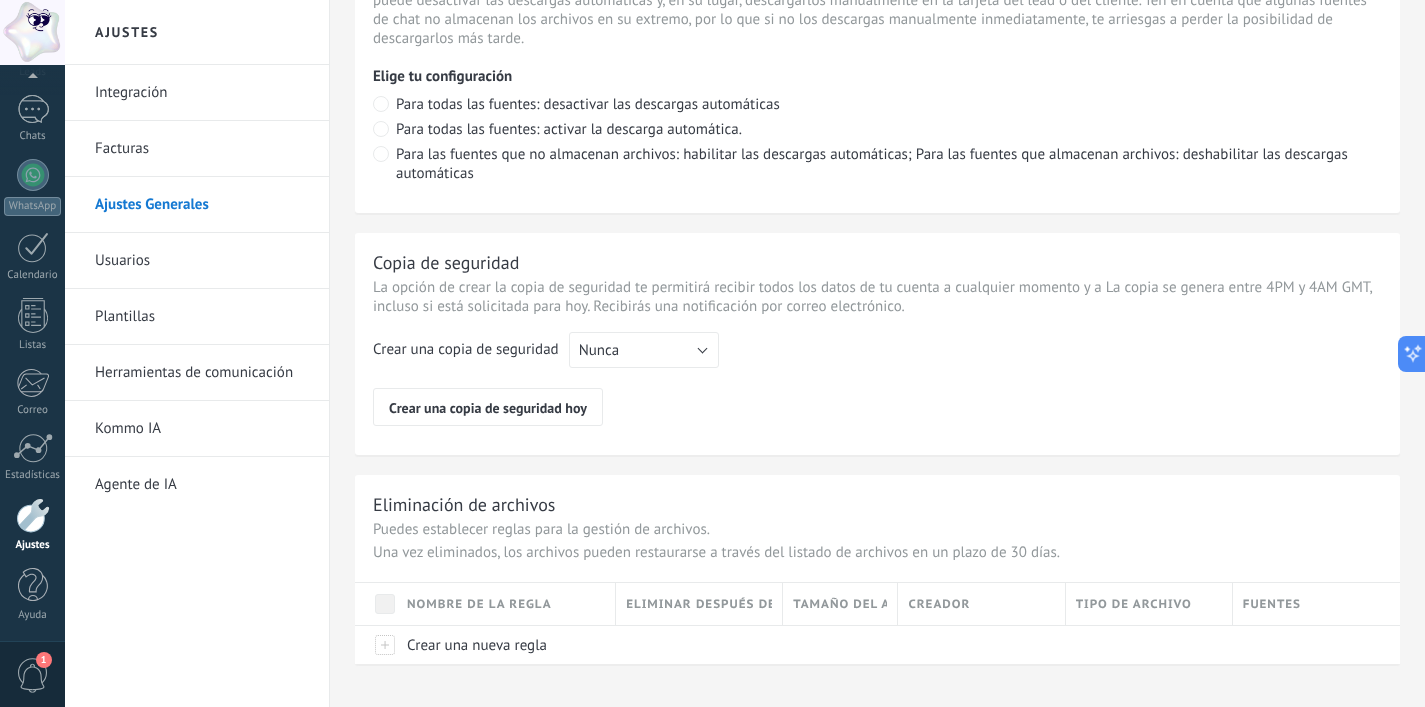 scroll, scrollTop: 1548, scrollLeft: 0, axis: vertical 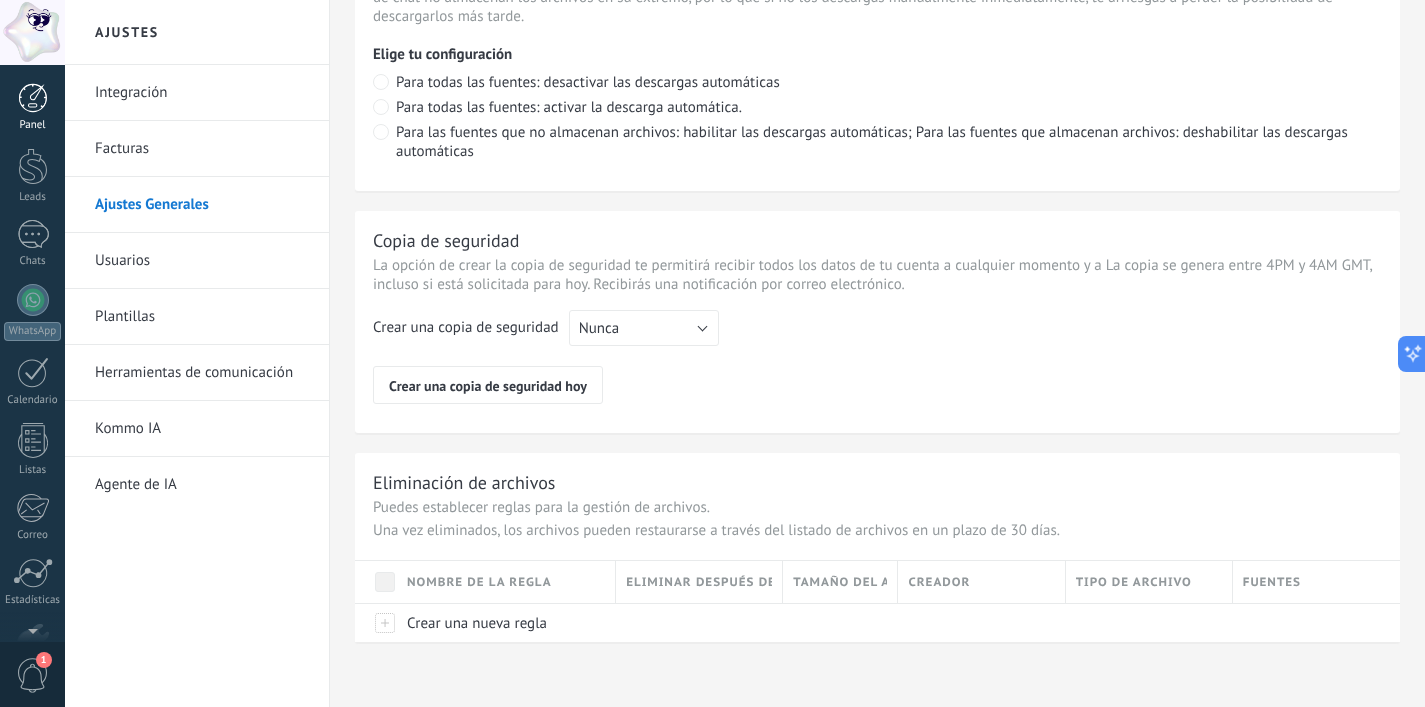 click on "Panel" at bounding box center (32, 107) 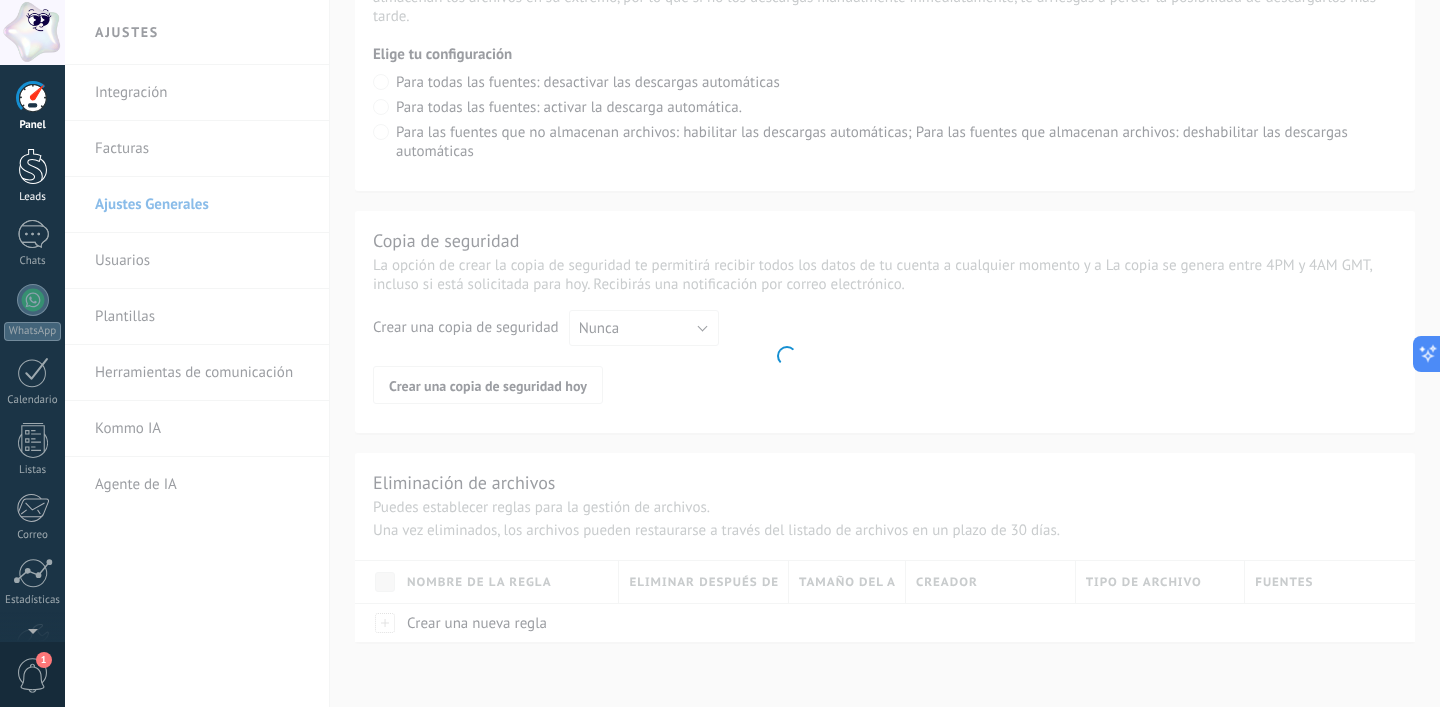 scroll, scrollTop: 0, scrollLeft: 0, axis: both 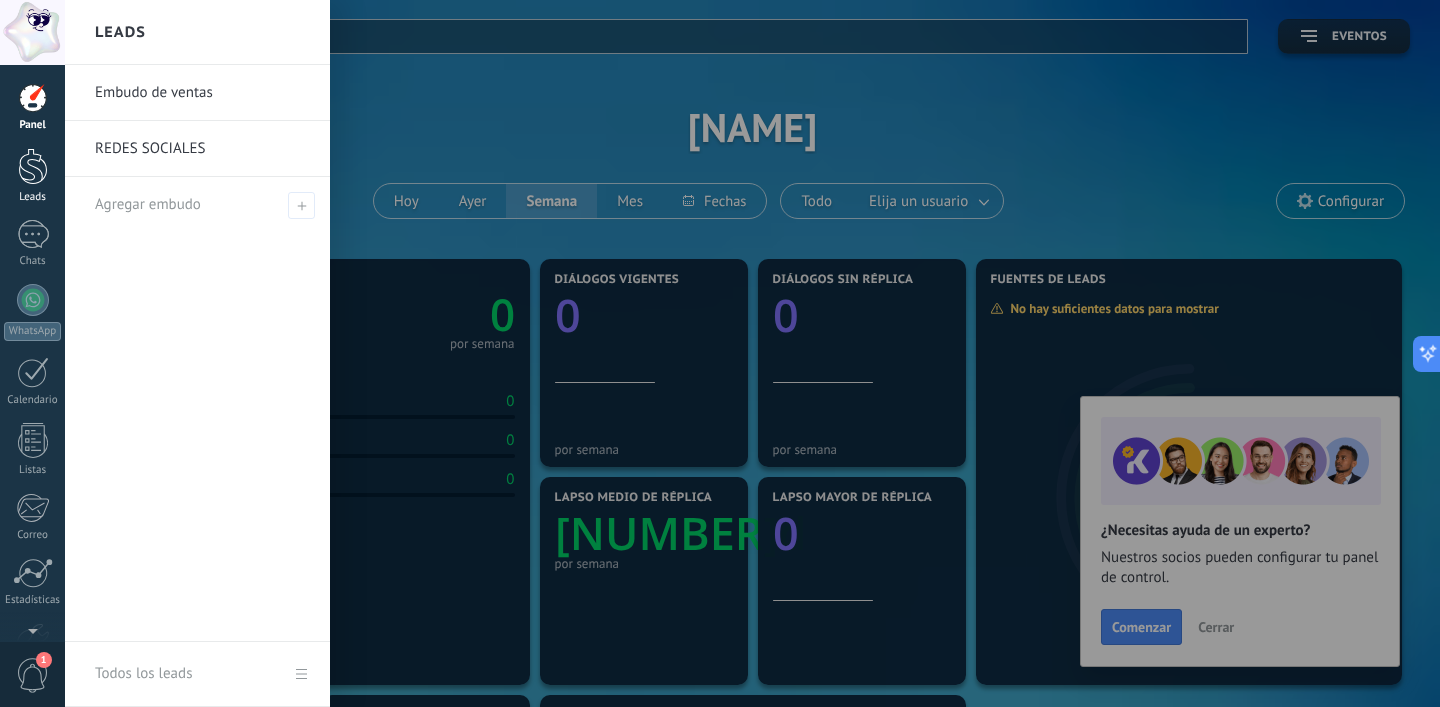 click at bounding box center (33, 166) 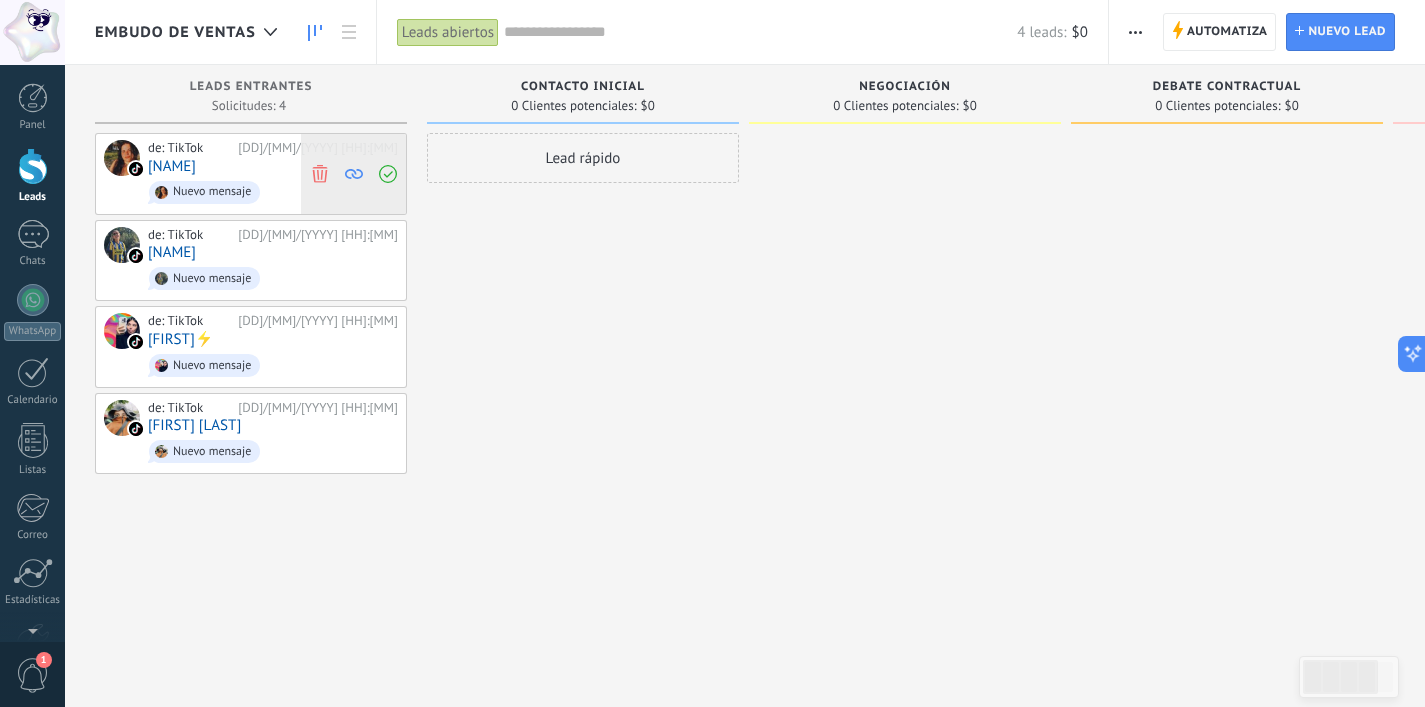 click 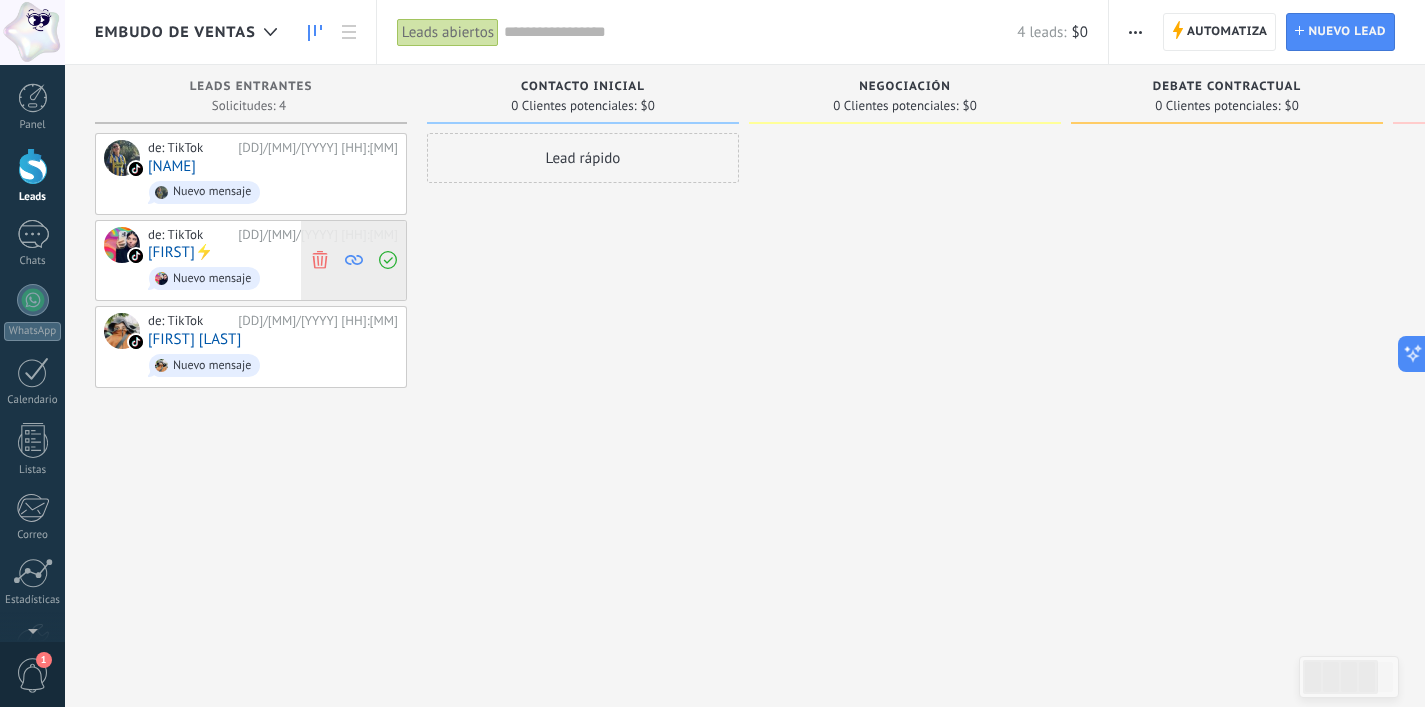 click 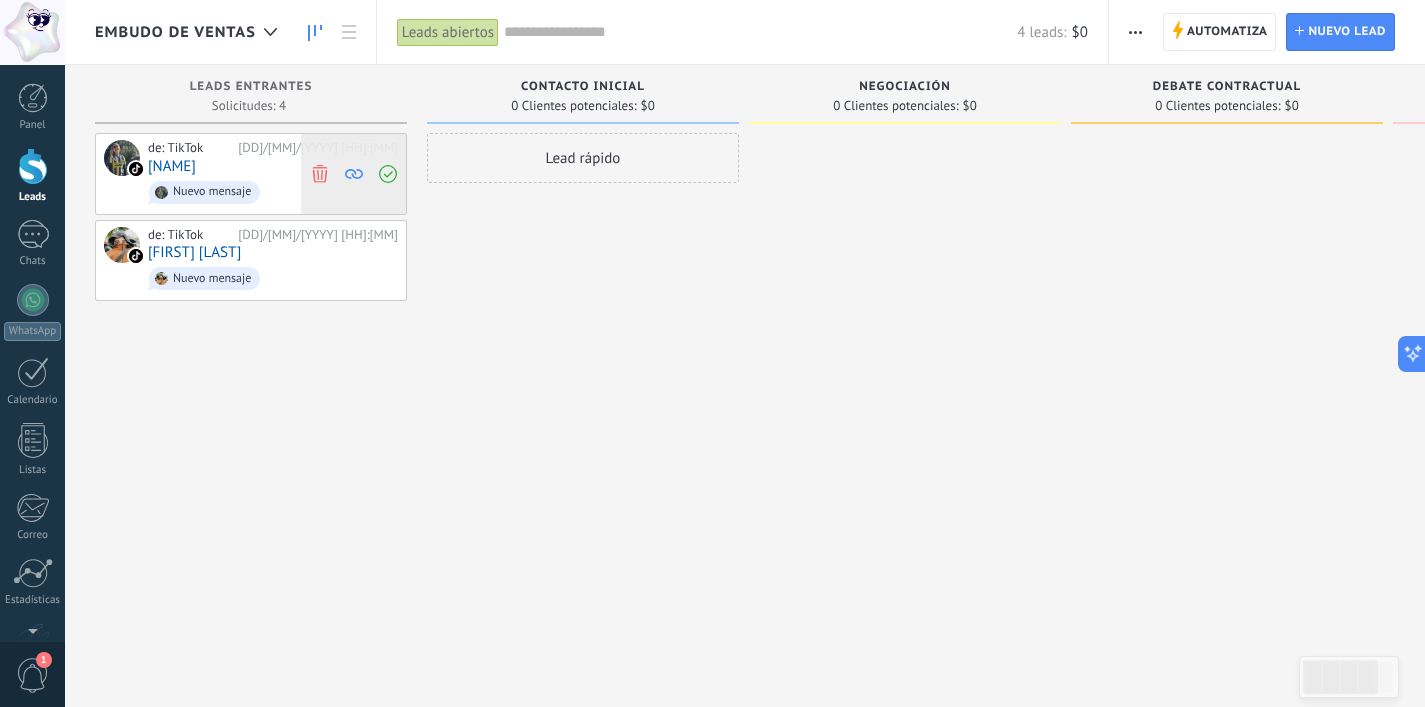 click 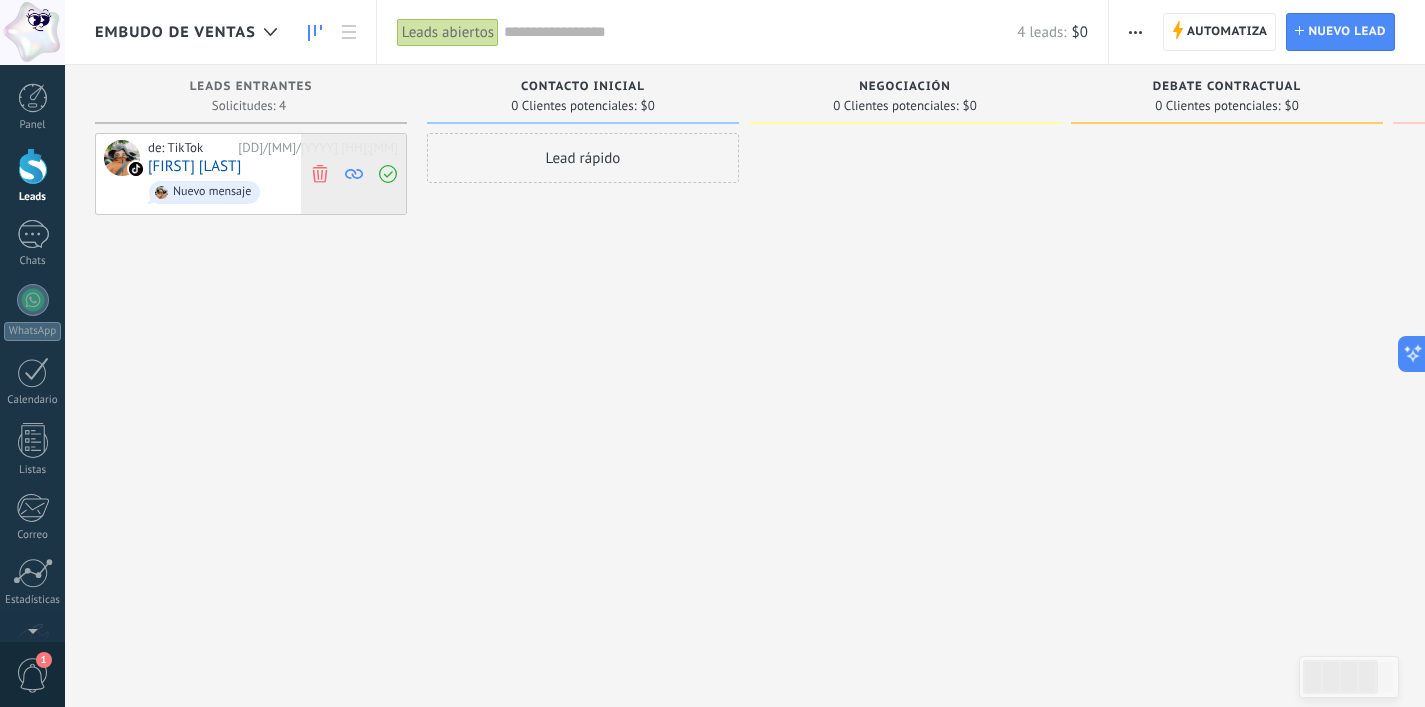 click 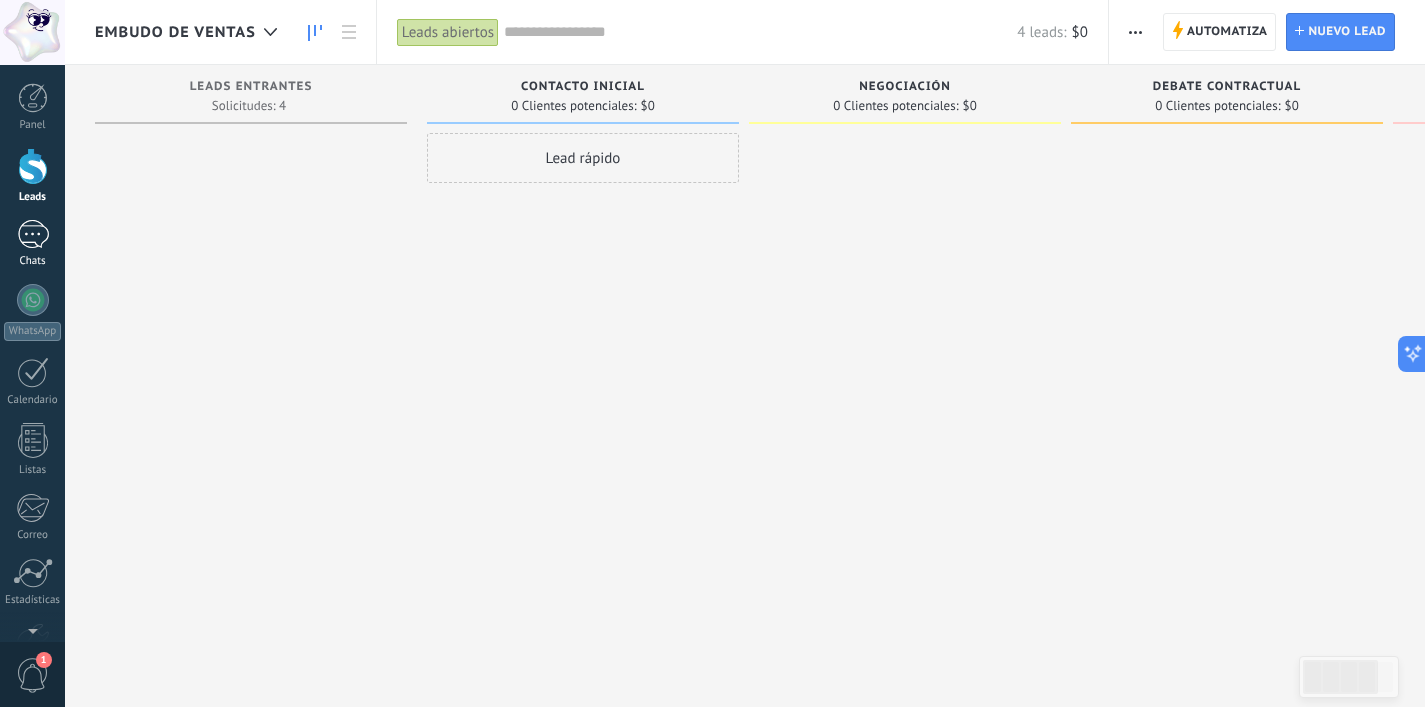 click on "1" at bounding box center (33, 234) 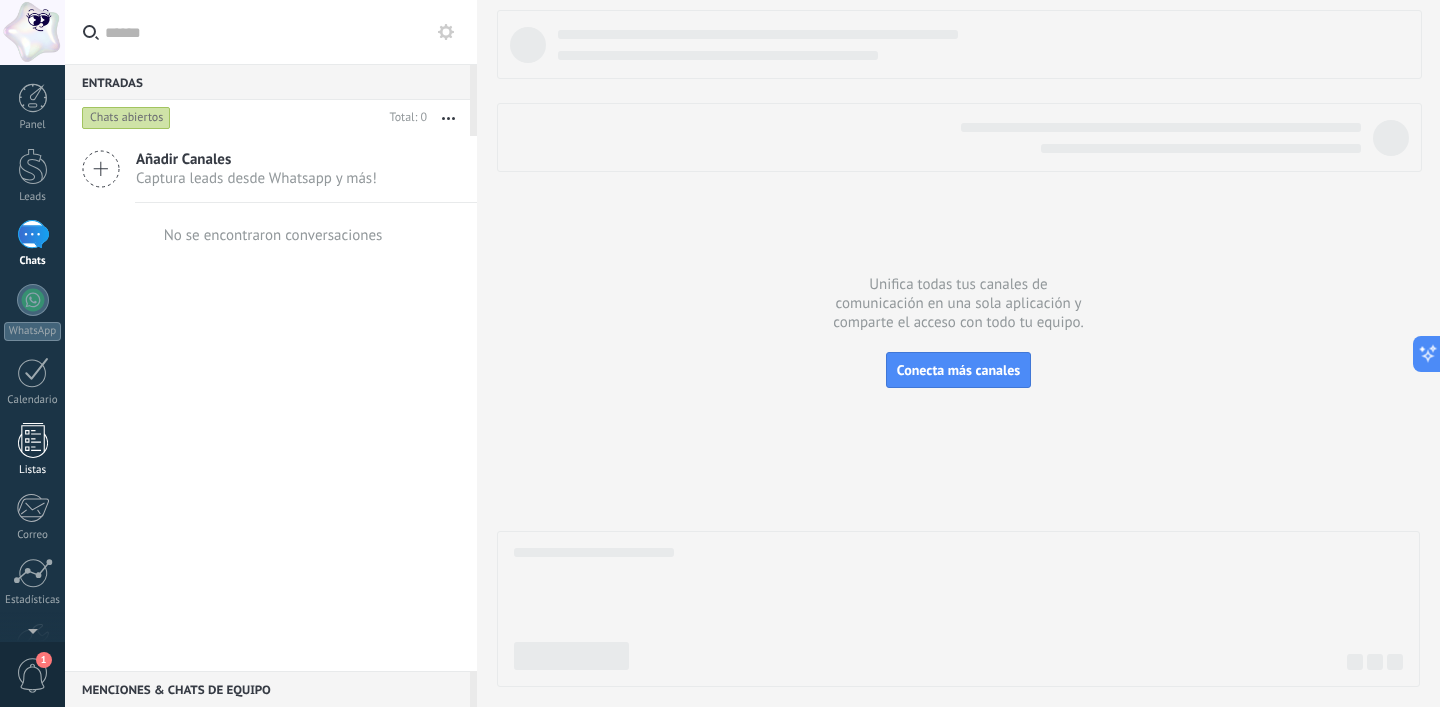 click at bounding box center (33, 440) 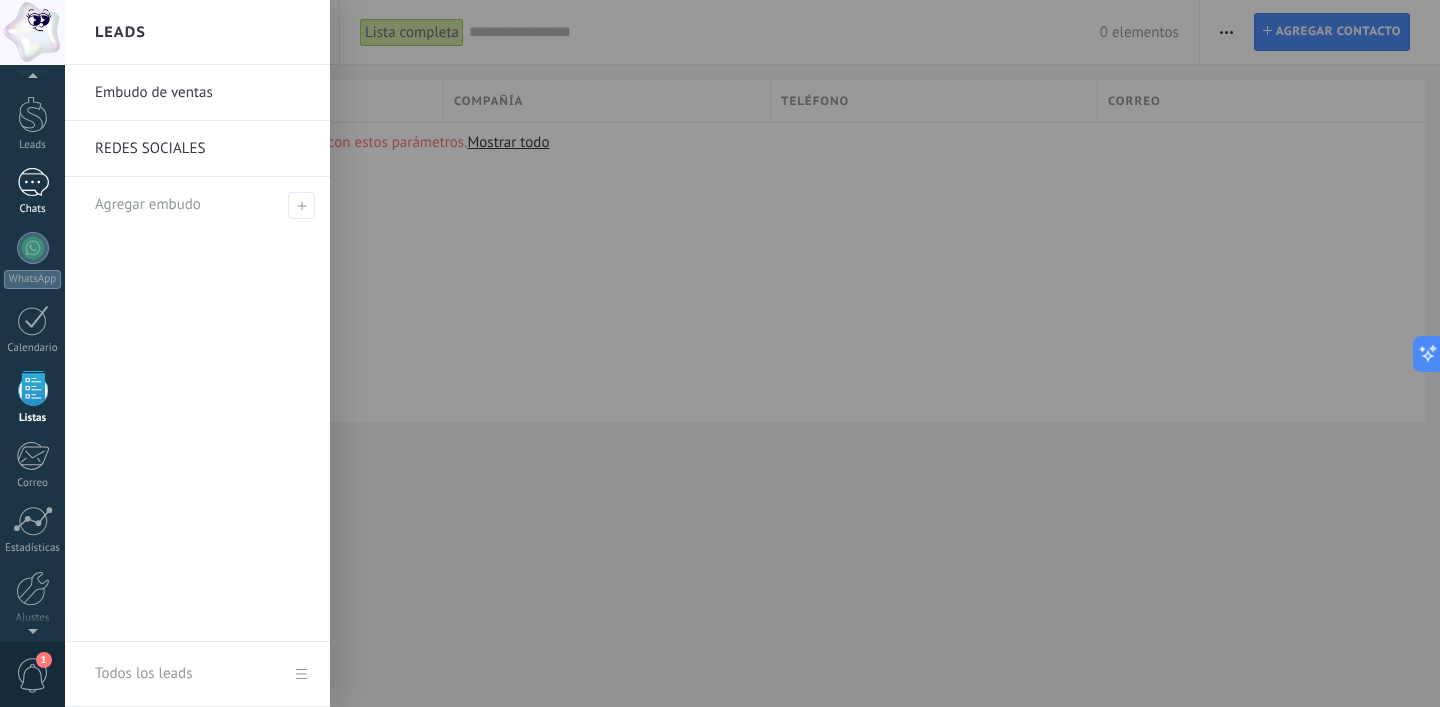 scroll, scrollTop: 0, scrollLeft: 0, axis: both 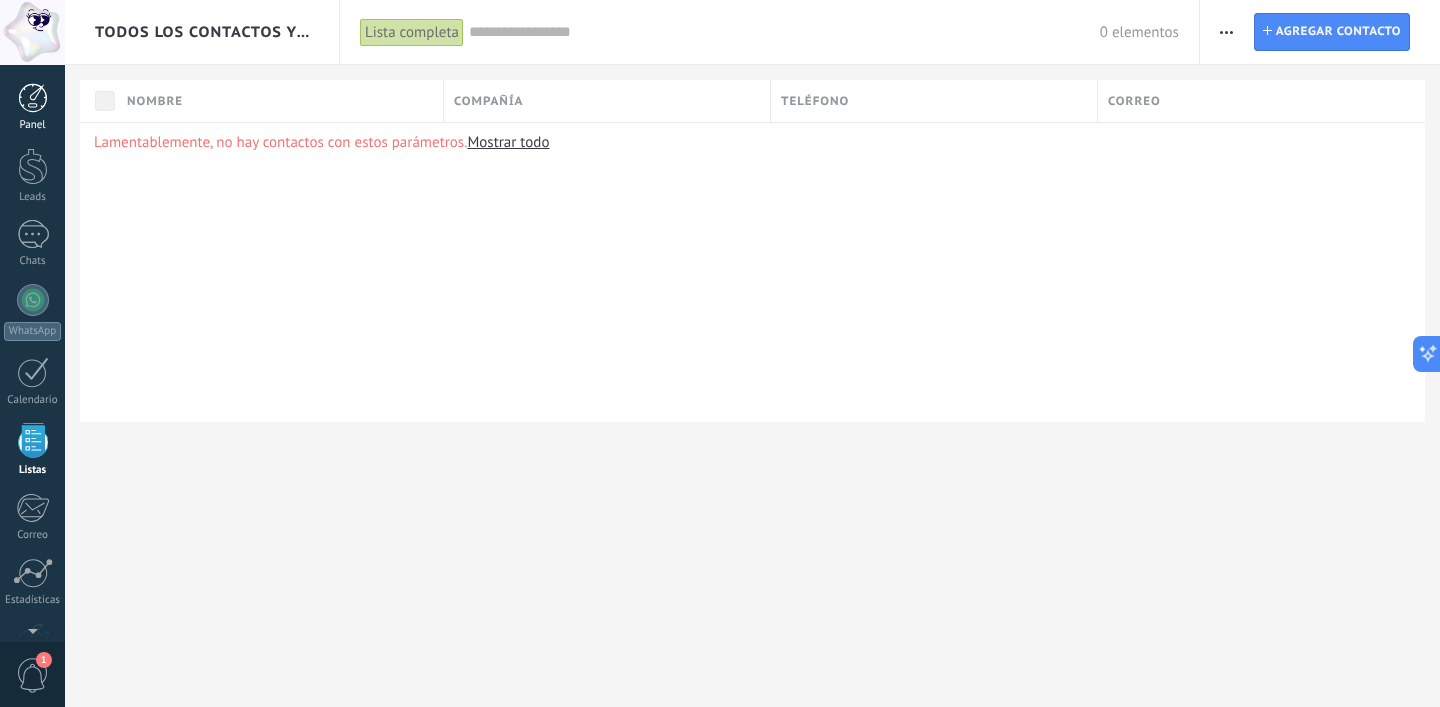 click at bounding box center (33, 98) 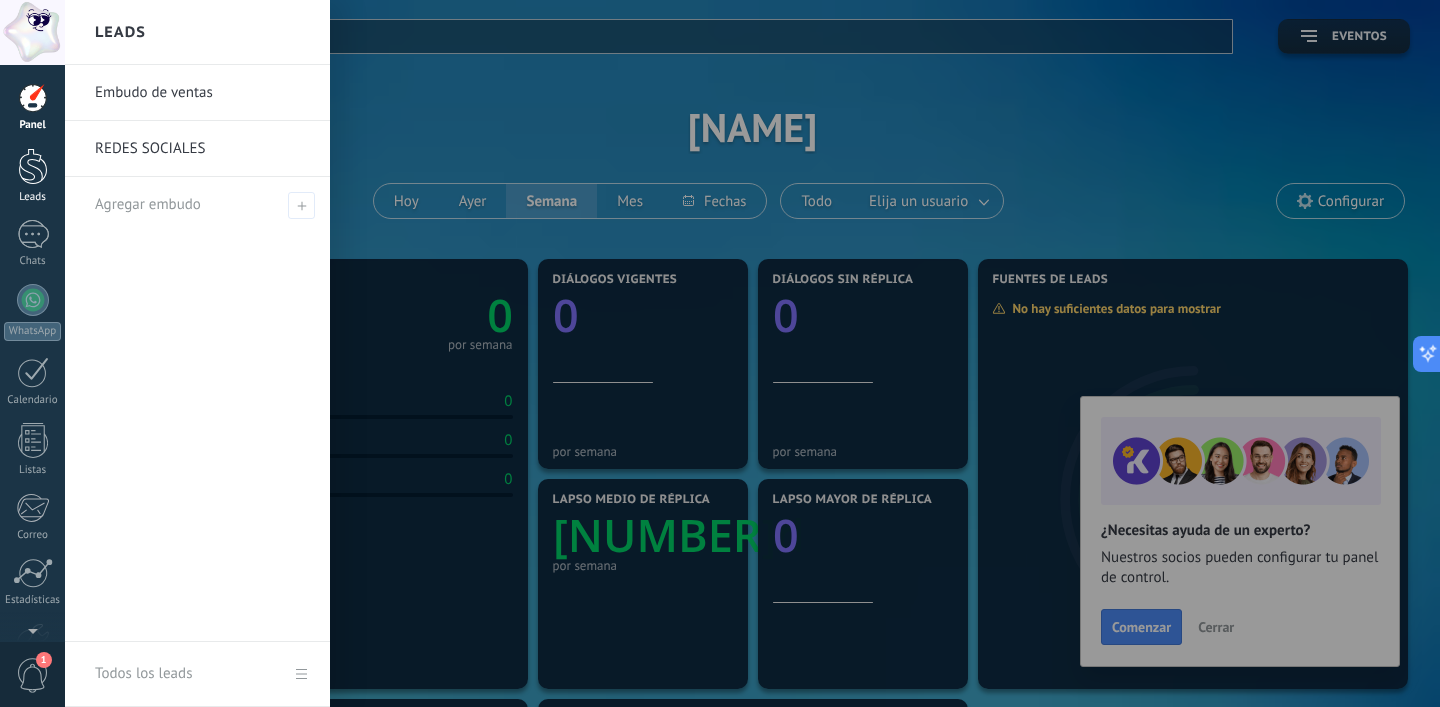 click at bounding box center (33, 166) 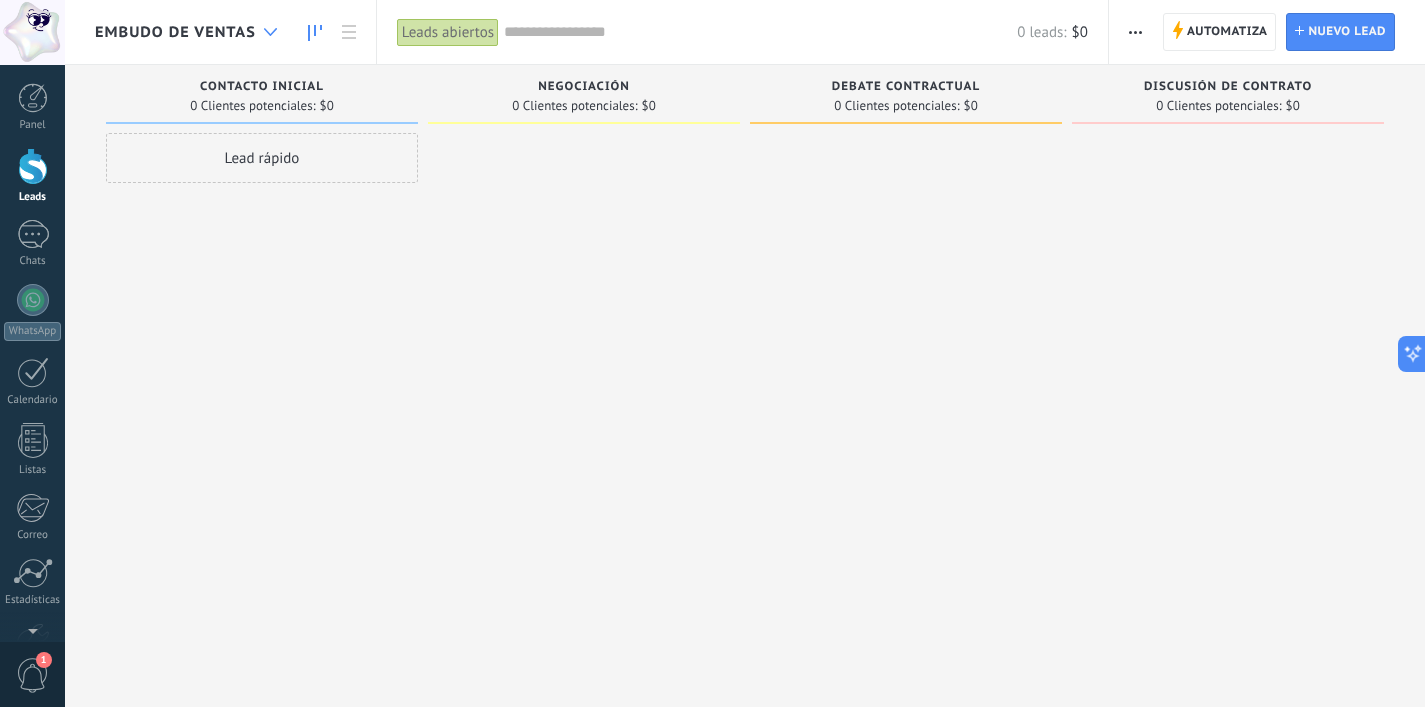 click at bounding box center (270, 32) 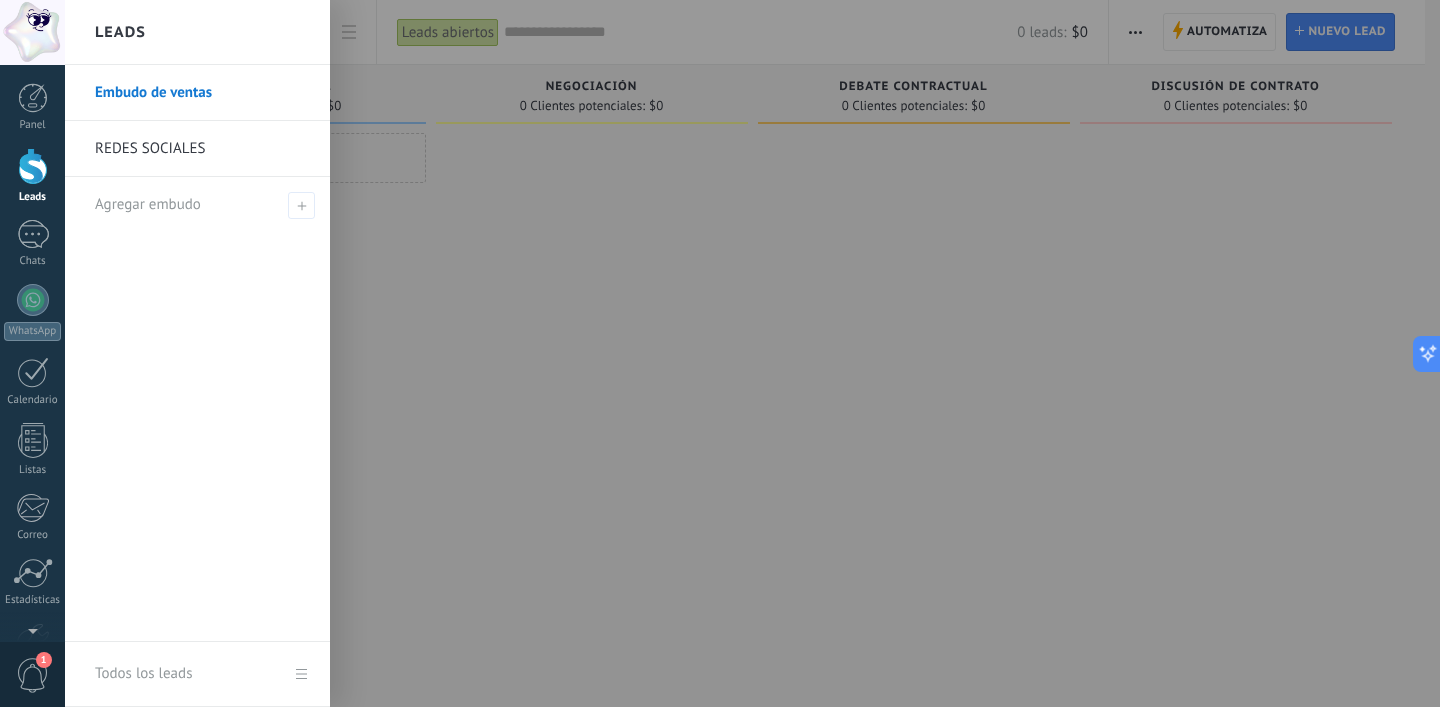 click on "REDES SOCIALES" at bounding box center (202, 149) 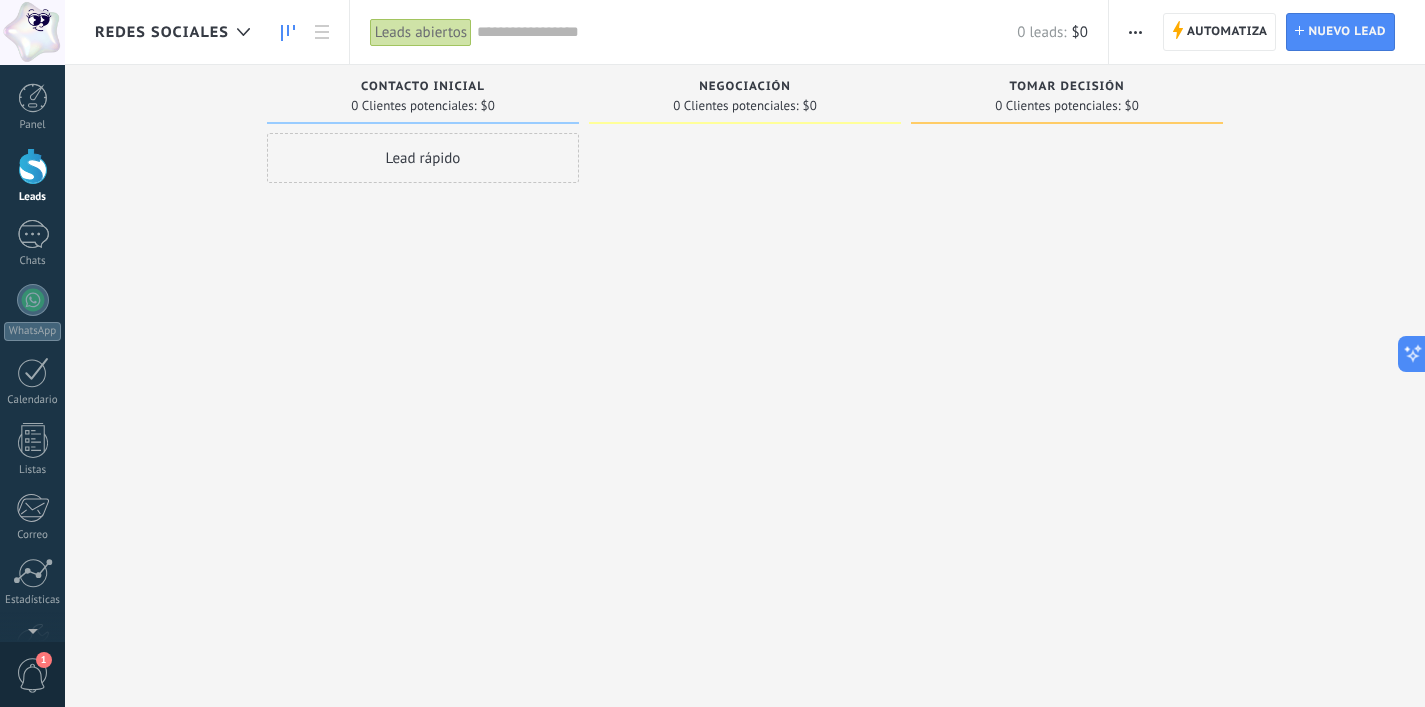 click 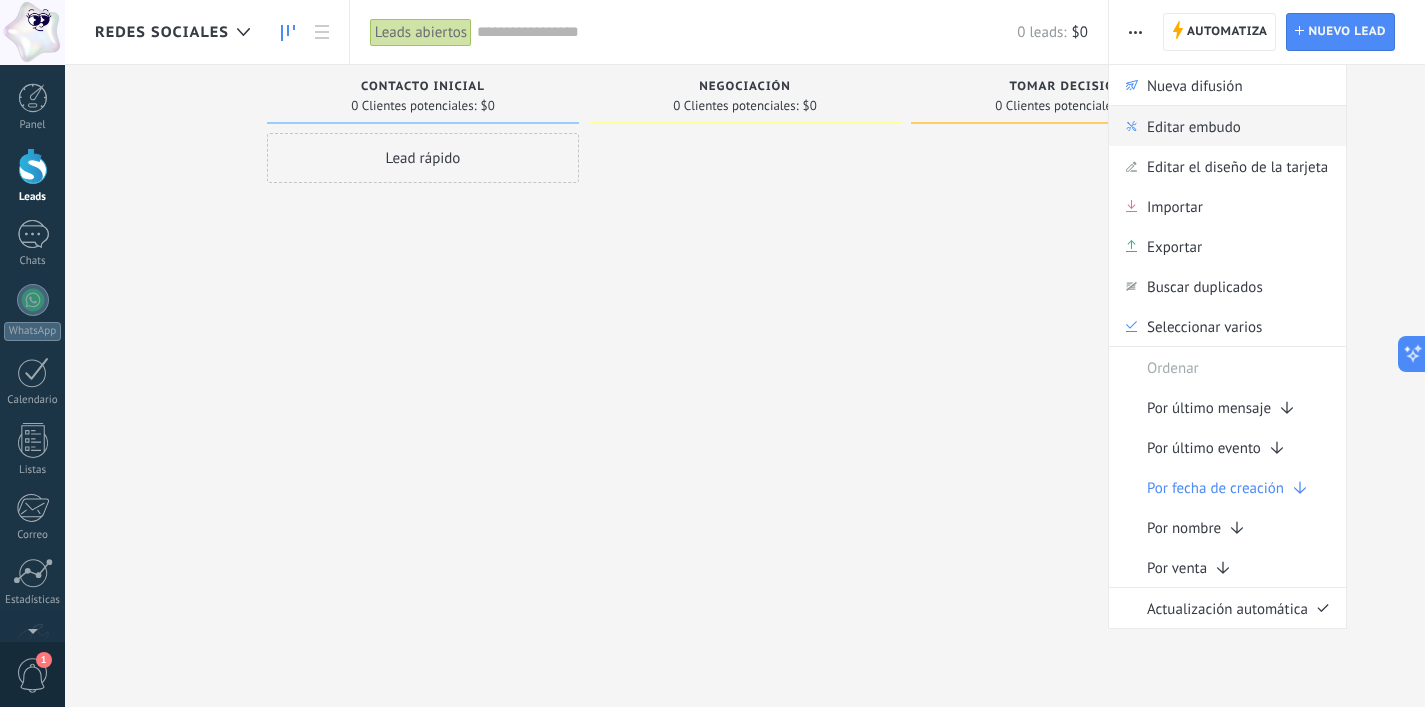 click on "Editar embudo" at bounding box center (1194, 126) 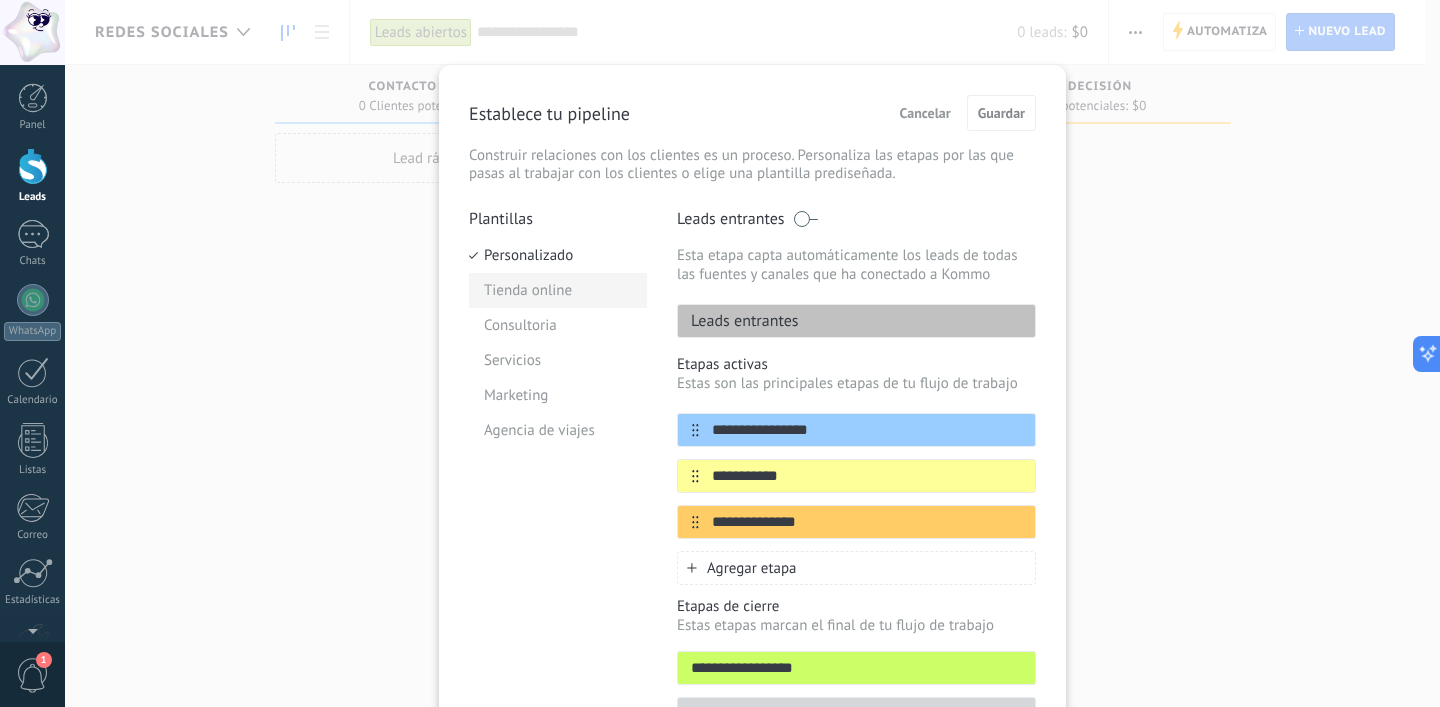 click on "Tienda online" at bounding box center [558, 290] 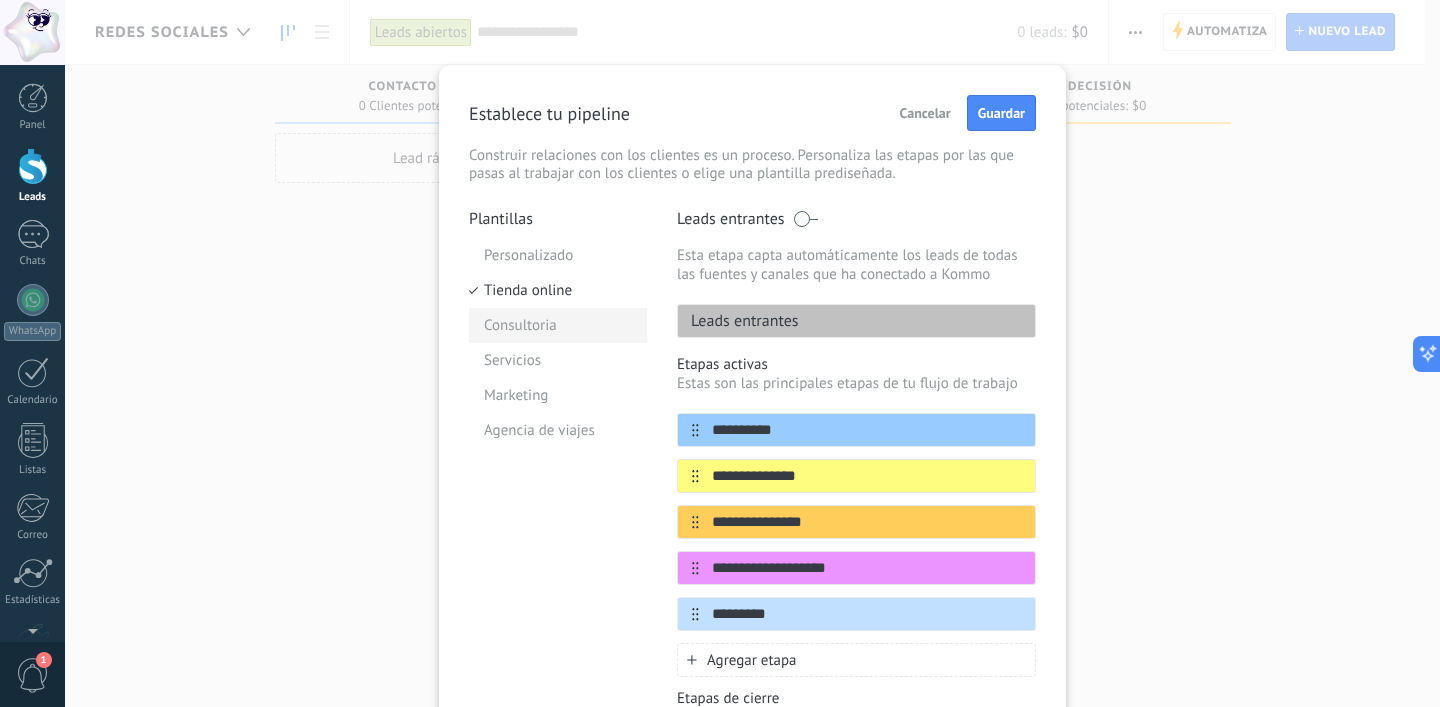 click on "Consultoria" at bounding box center (558, 325) 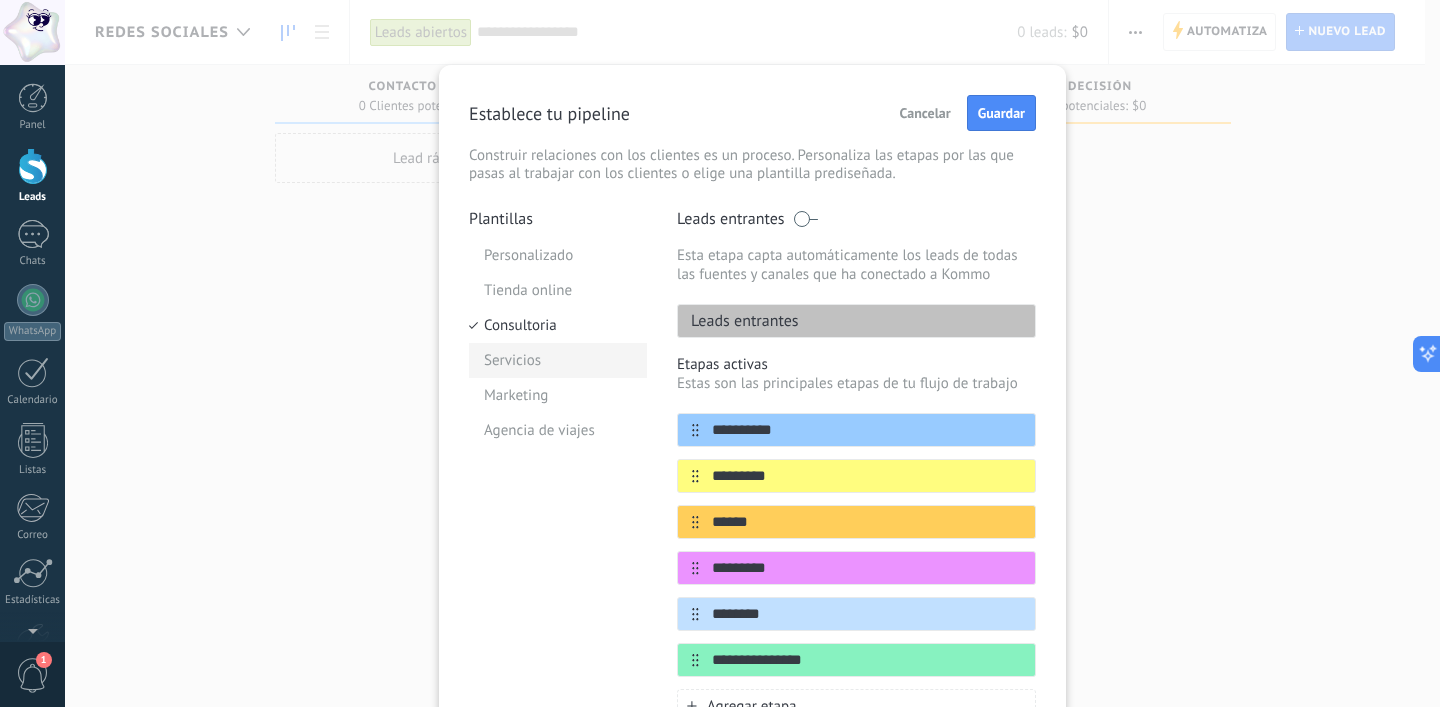 click on "Servicios" at bounding box center (558, 360) 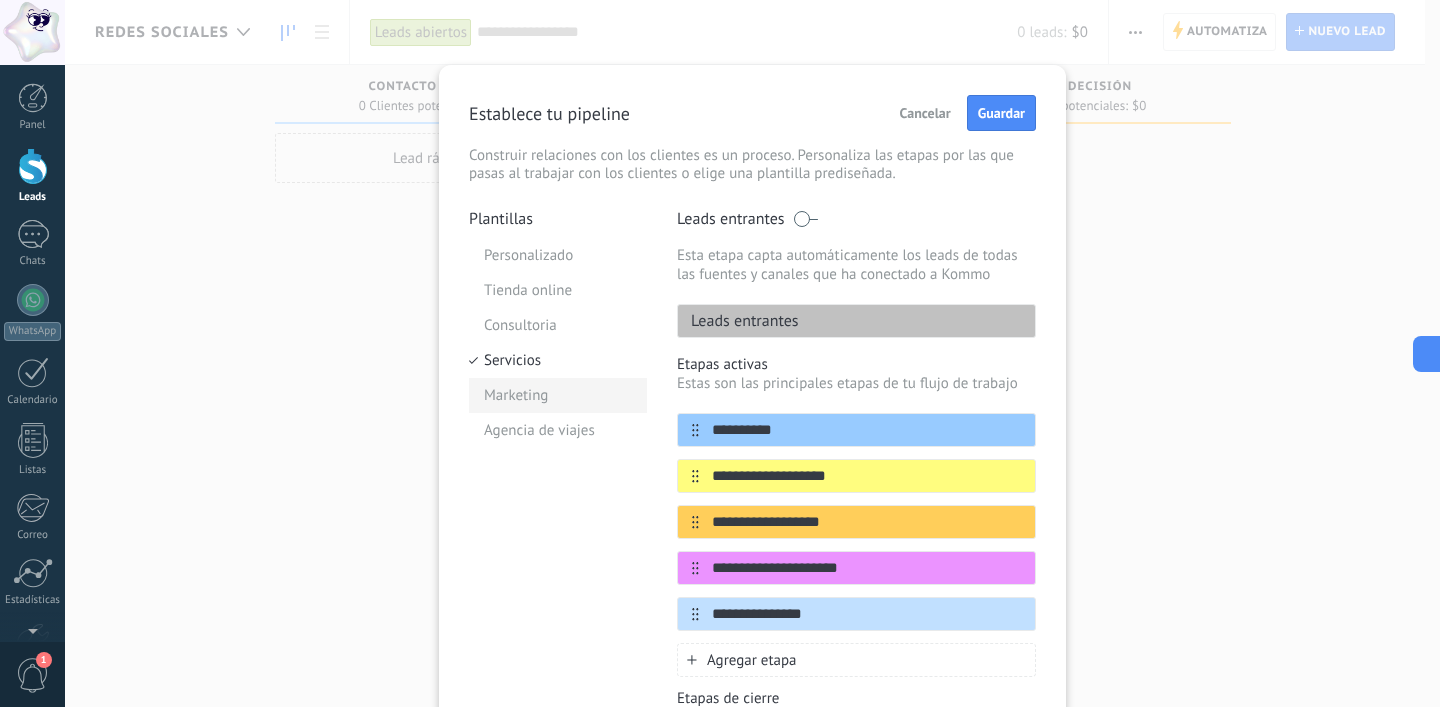 click on "Marketing" at bounding box center [558, 395] 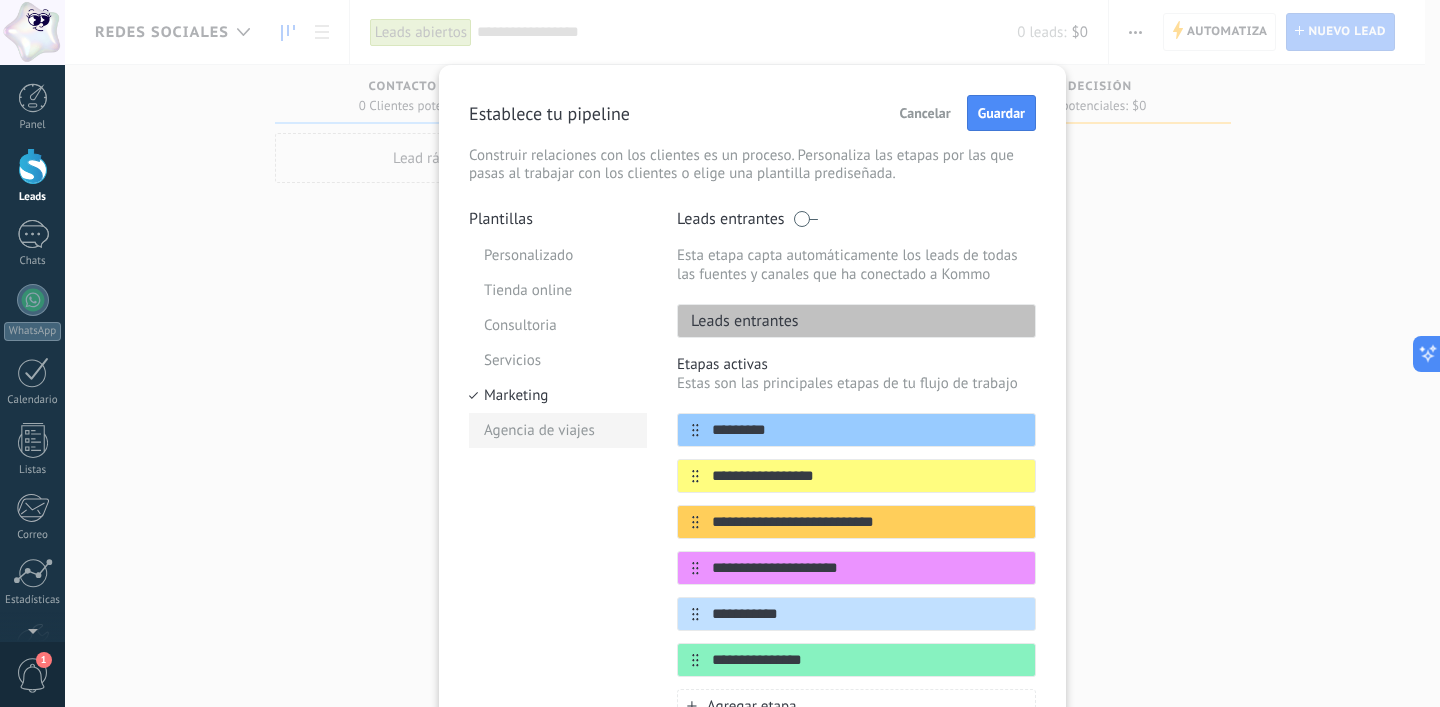 click on "Agencia de viajes" at bounding box center (558, 430) 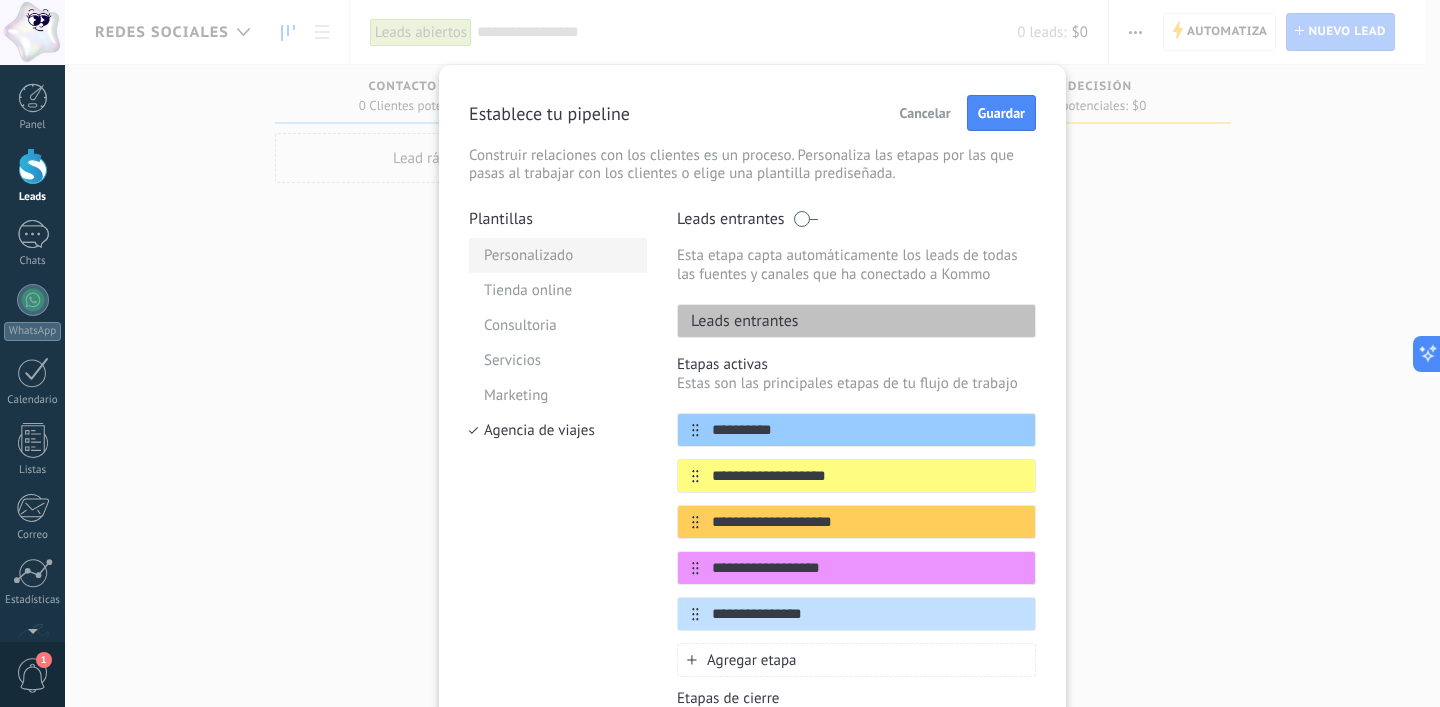 click on "Personalizado" at bounding box center (558, 255) 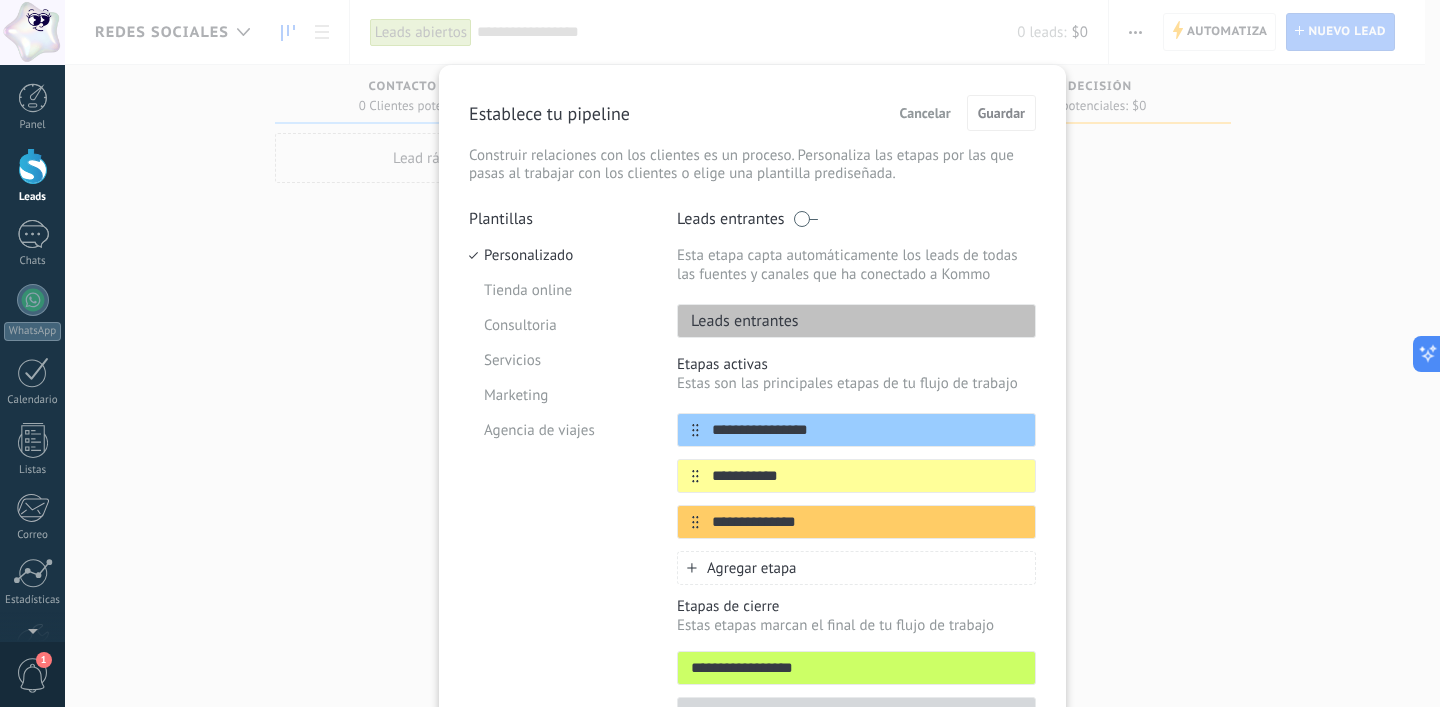 click on "Cancelar" at bounding box center [925, 113] 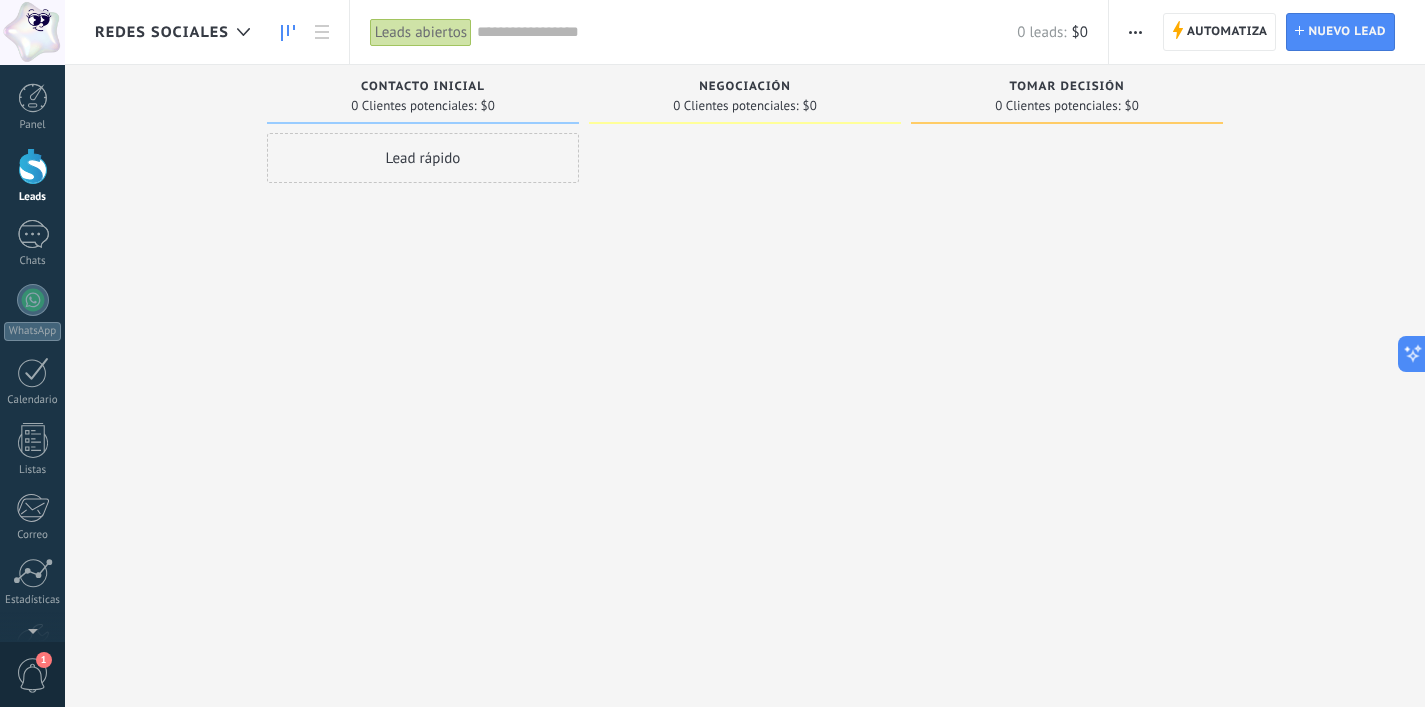 click on "REDES SOCIALES" at bounding box center [162, 32] 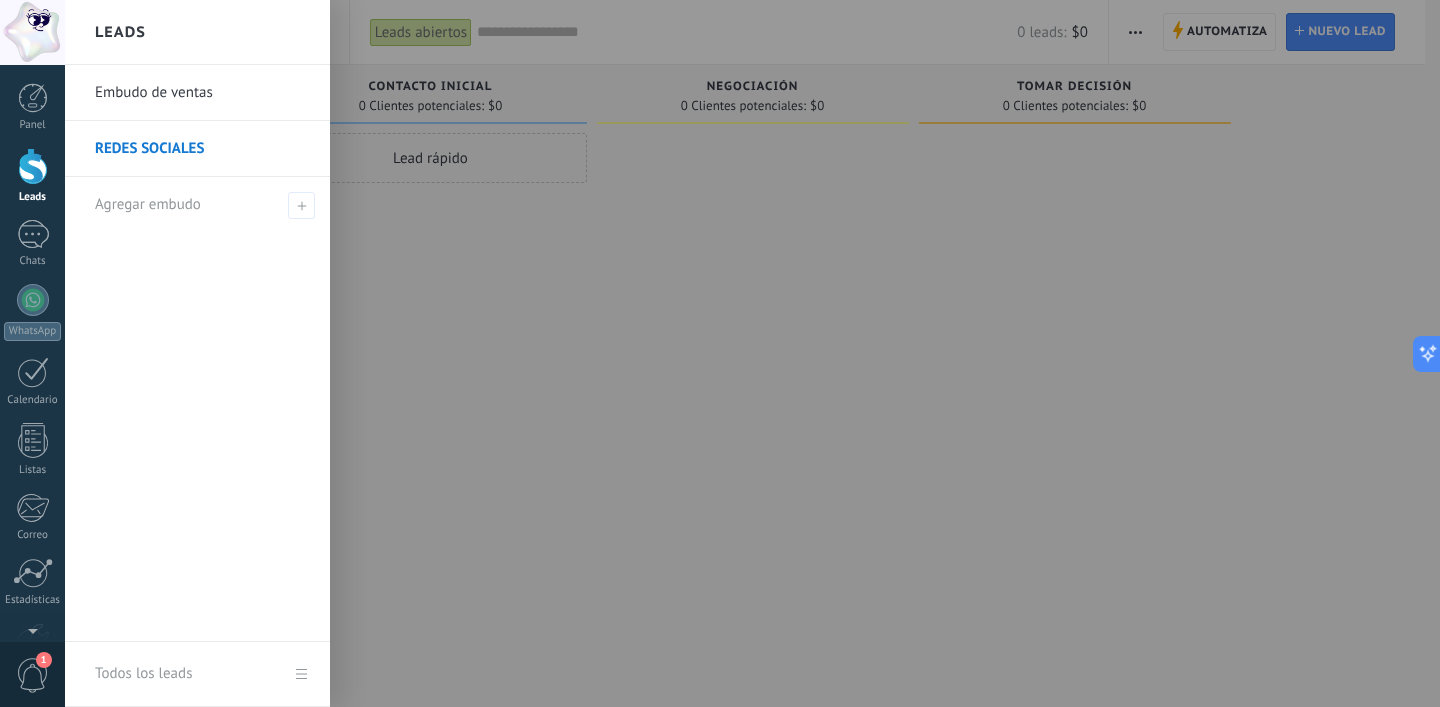 click on "REDES SOCIALES" at bounding box center [202, 149] 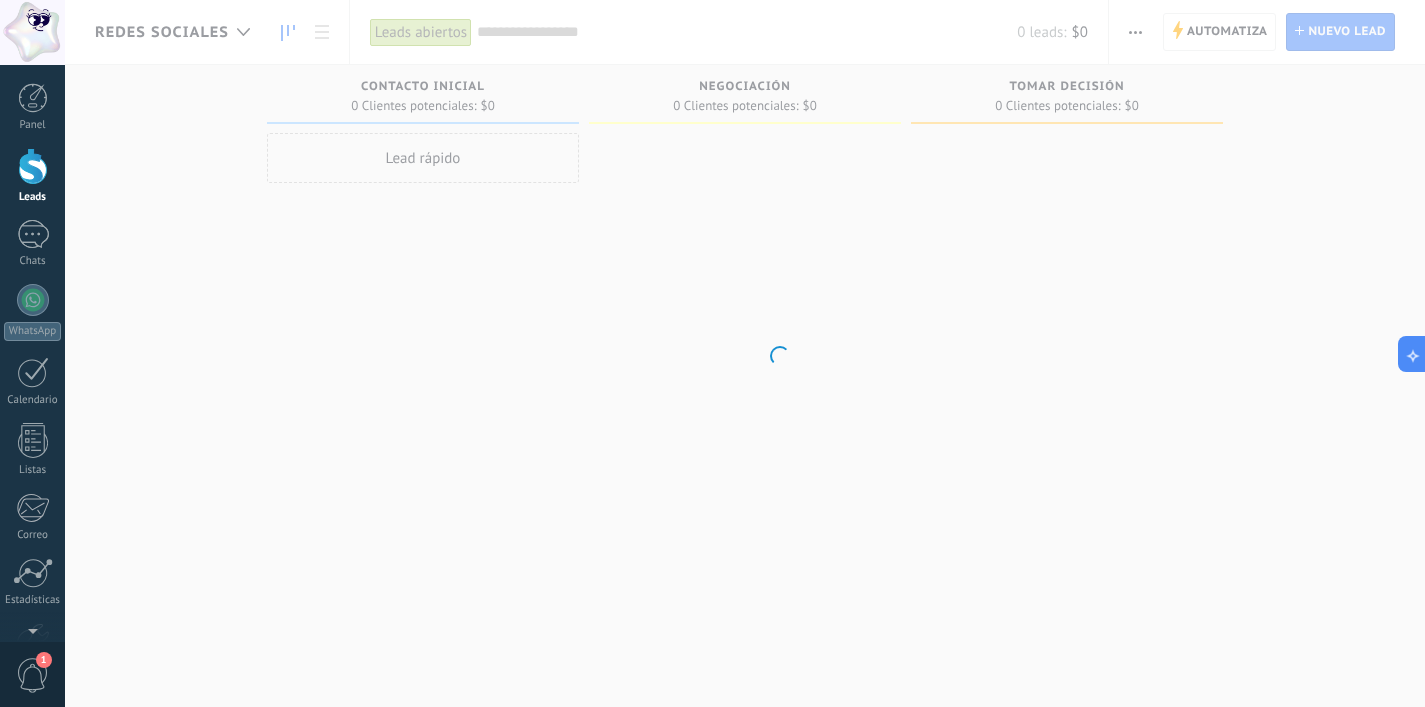 click on ".abccls-1,.abccls-2{fill-rule:evenodd}.abccls-2{fill:#fff} .abfcls-1{fill:none}.abfcls-2{fill:#fff} .abncls-1{isolation:isolate}.abncls-2{opacity:.06}.abncls-2,.abncls-3,.abncls-6{mix-blend-mode:multiply}.abncls-3{opacity:.15}.abncls-4,.abncls-8{fill:#fff}.abncls-5{fill:url(#abnlinear-gradient)}.abncls-6{opacity:.04}.abncls-7{fill:url(#abnlinear-gradient-2)}.abncls-8{fill-rule:evenodd} .abqst0{fill:#ffa200} .abwcls-1{fill:#252525} .cls-1{isolation:isolate} .acicls-1{fill:none} .aclcls-1{fill:#232323} .acnst0{display:none} .addcls-1,.addcls-2{fill:none;stroke-miterlimit:10}.addcls-1{stroke:#dfe0e5}.addcls-2{stroke:#a1a7ab} .adecls-1,.adecls-2{fill:none;stroke-miterlimit:10}.adecls-1{stroke:#dfe0e5}.adecls-2{stroke:#a1a7ab} .adqcls-1{fill:#8591a5;fill-rule:evenodd} .aeccls-1{fill:#5c9f37} .aeecls-1{fill:#f86161} .aejcls-1{fill:#8591a5;fill-rule:evenodd} .aekcls-1{fill-rule:evenodd} .aelcls-1{fill-rule:evenodd;fill:currentColor} .aemcls-1{fill-rule:evenodd;fill:currentColor} .aencls-2{fill:#f86161;opacity:.3}" at bounding box center (712, 353) 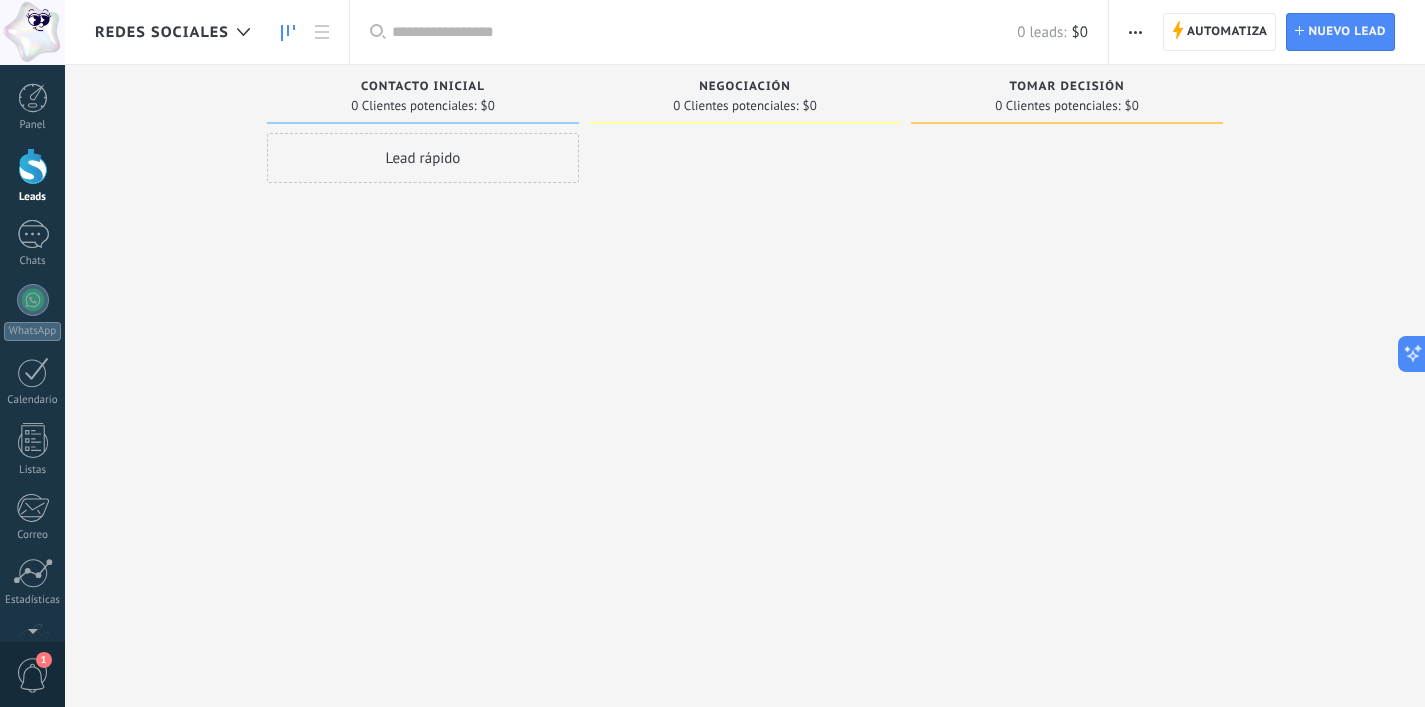 click on "REDES SOCIALES" at bounding box center (162, 32) 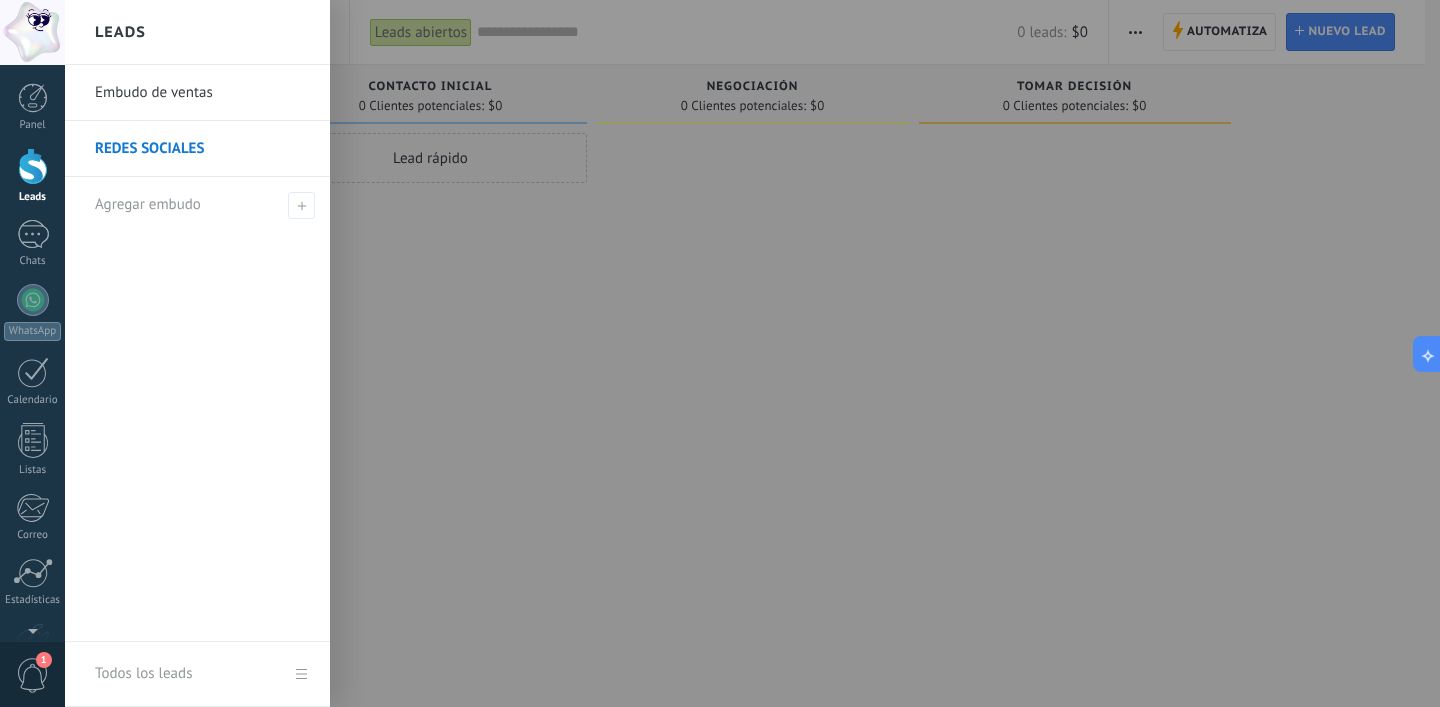 click at bounding box center (785, 353) 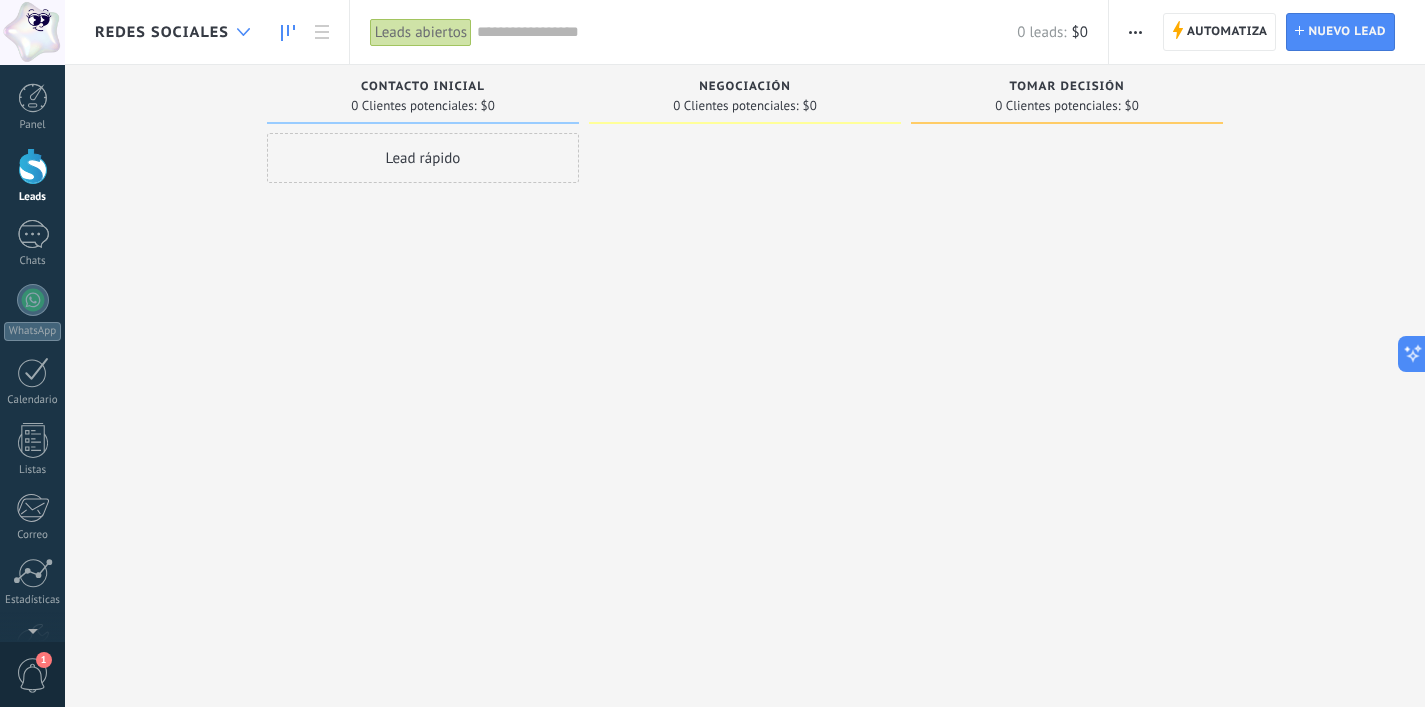 click at bounding box center [243, 32] 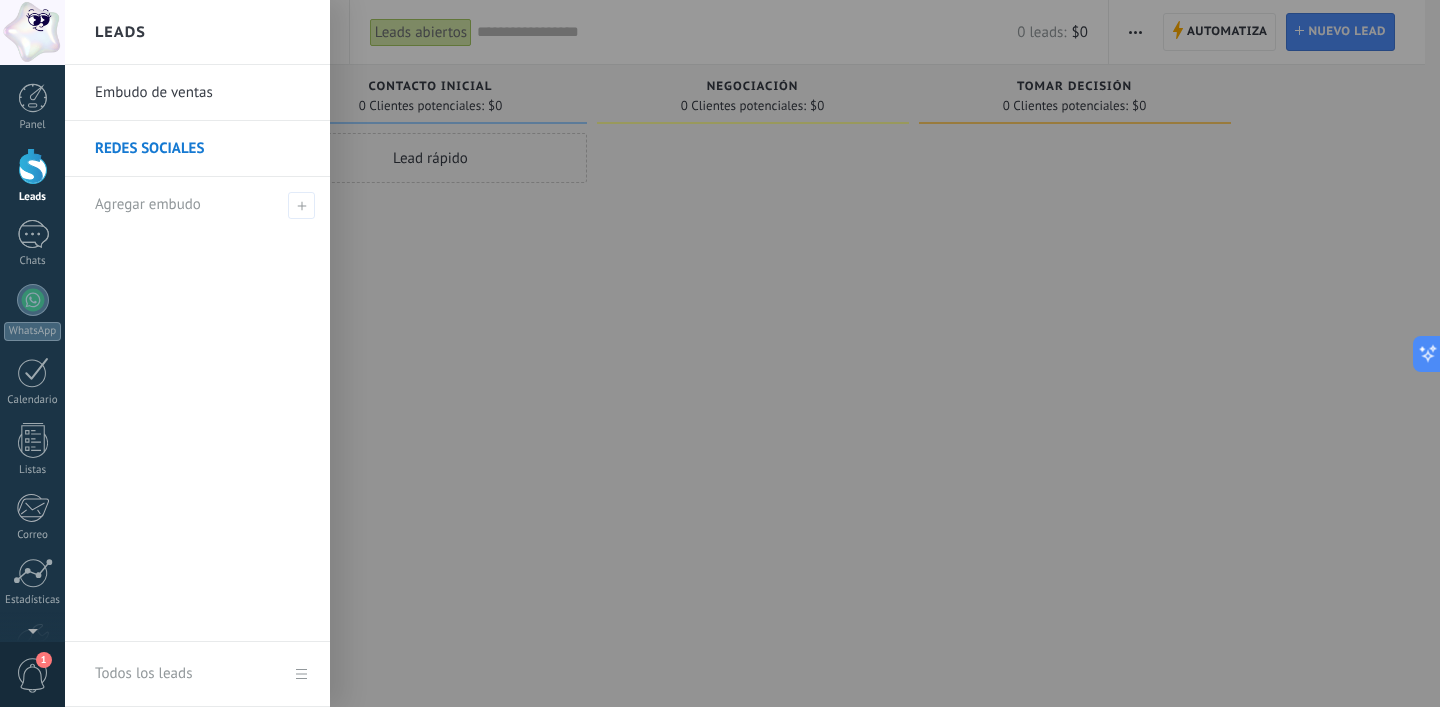click at bounding box center [785, 353] 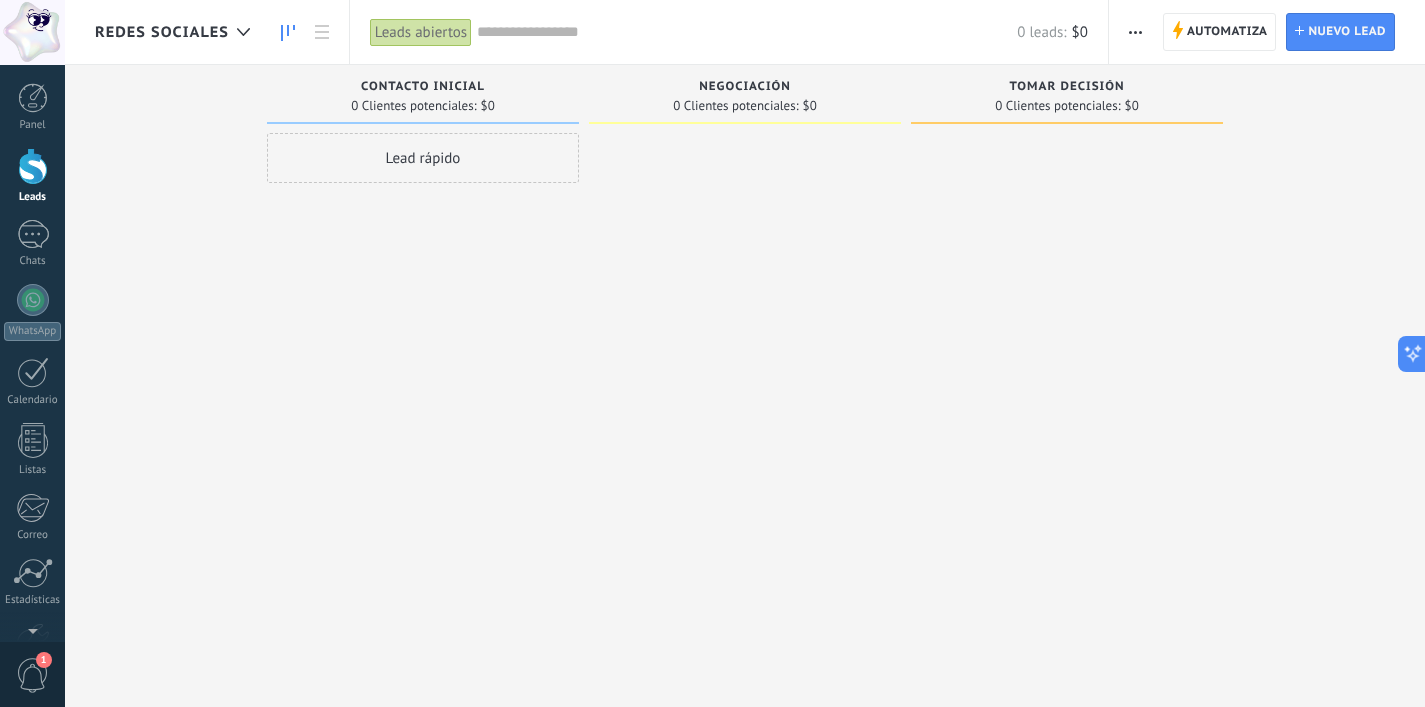click at bounding box center (1135, 32) 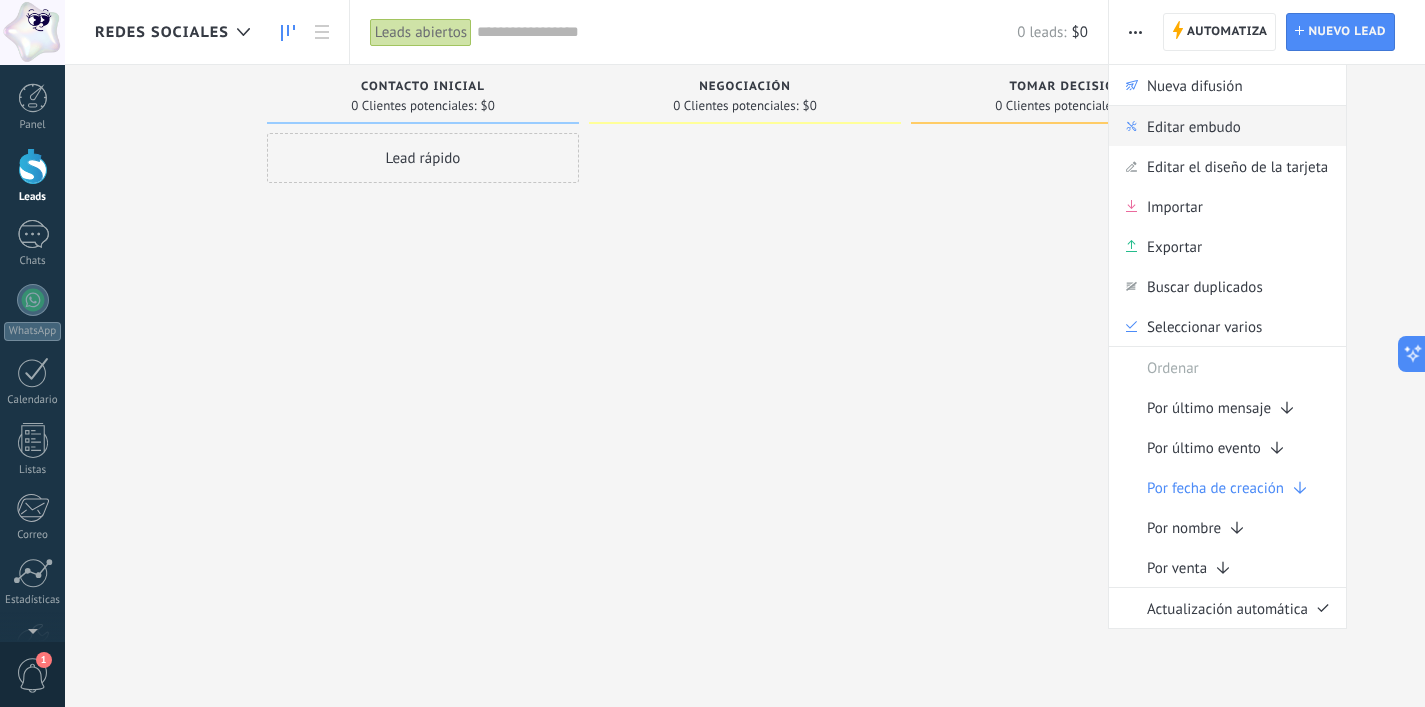 click on "Editar embudo" at bounding box center (1194, 126) 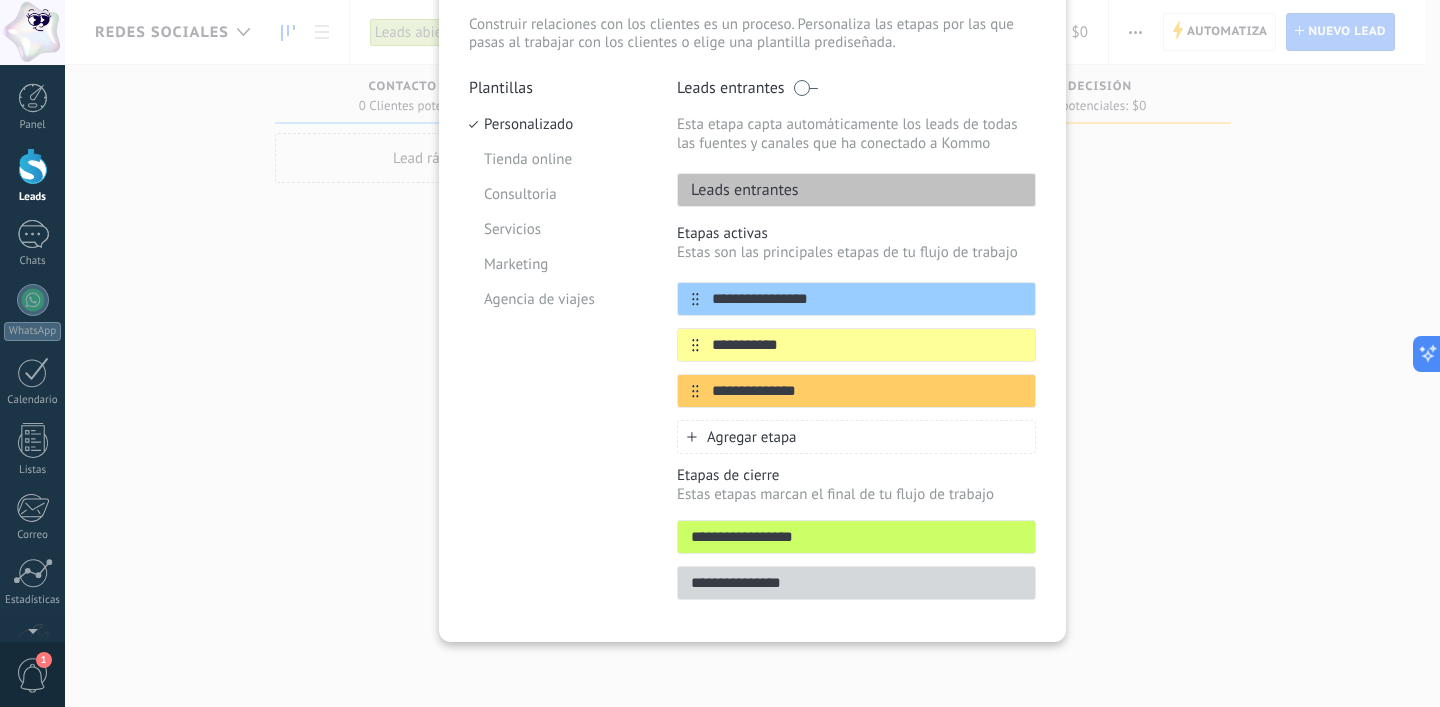 scroll, scrollTop: 0, scrollLeft: 0, axis: both 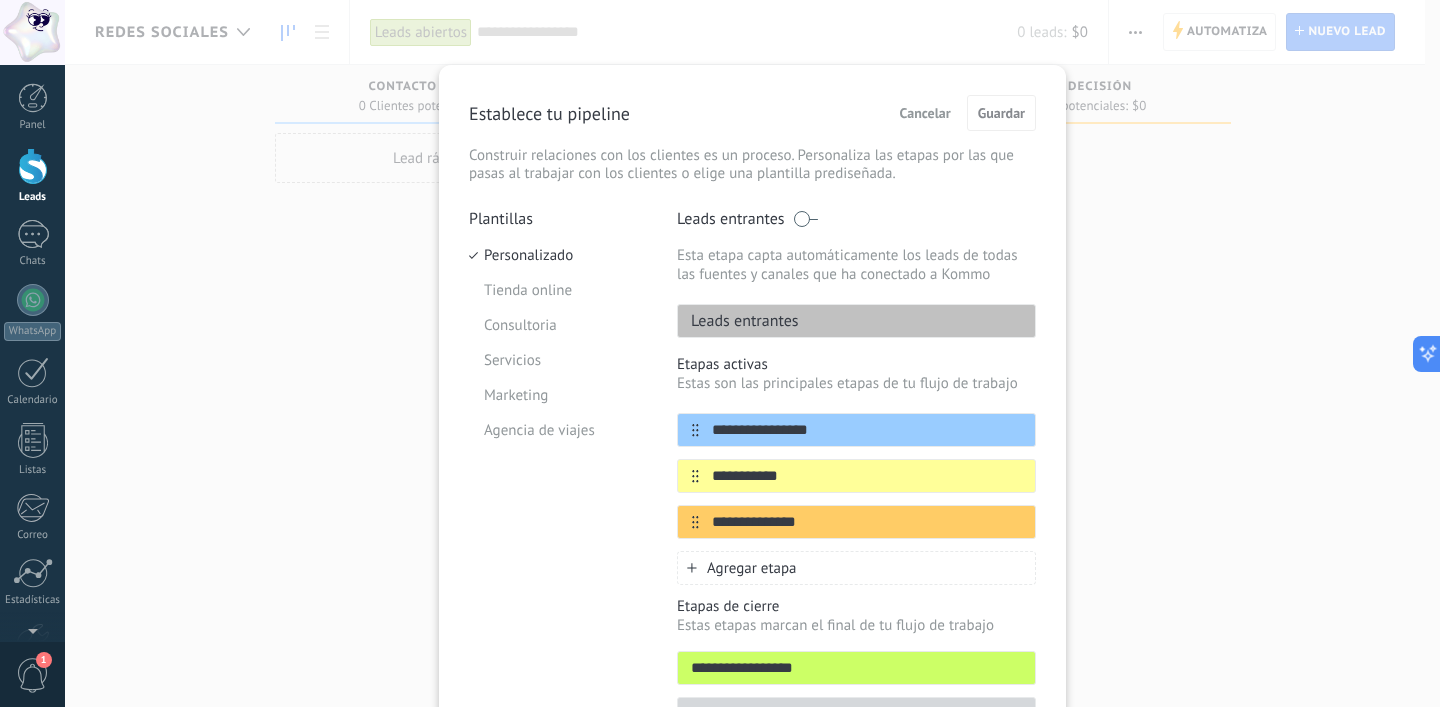 click on "Cancelar" at bounding box center [925, 113] 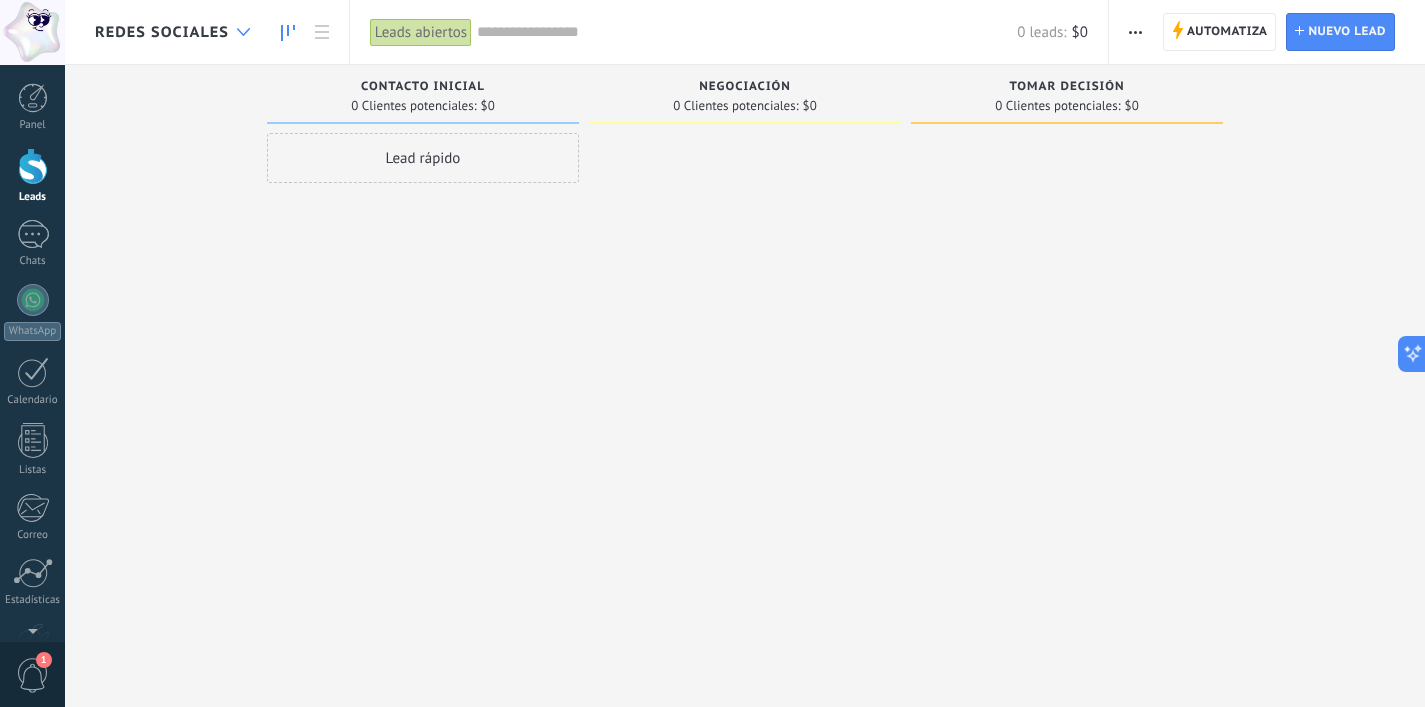 click 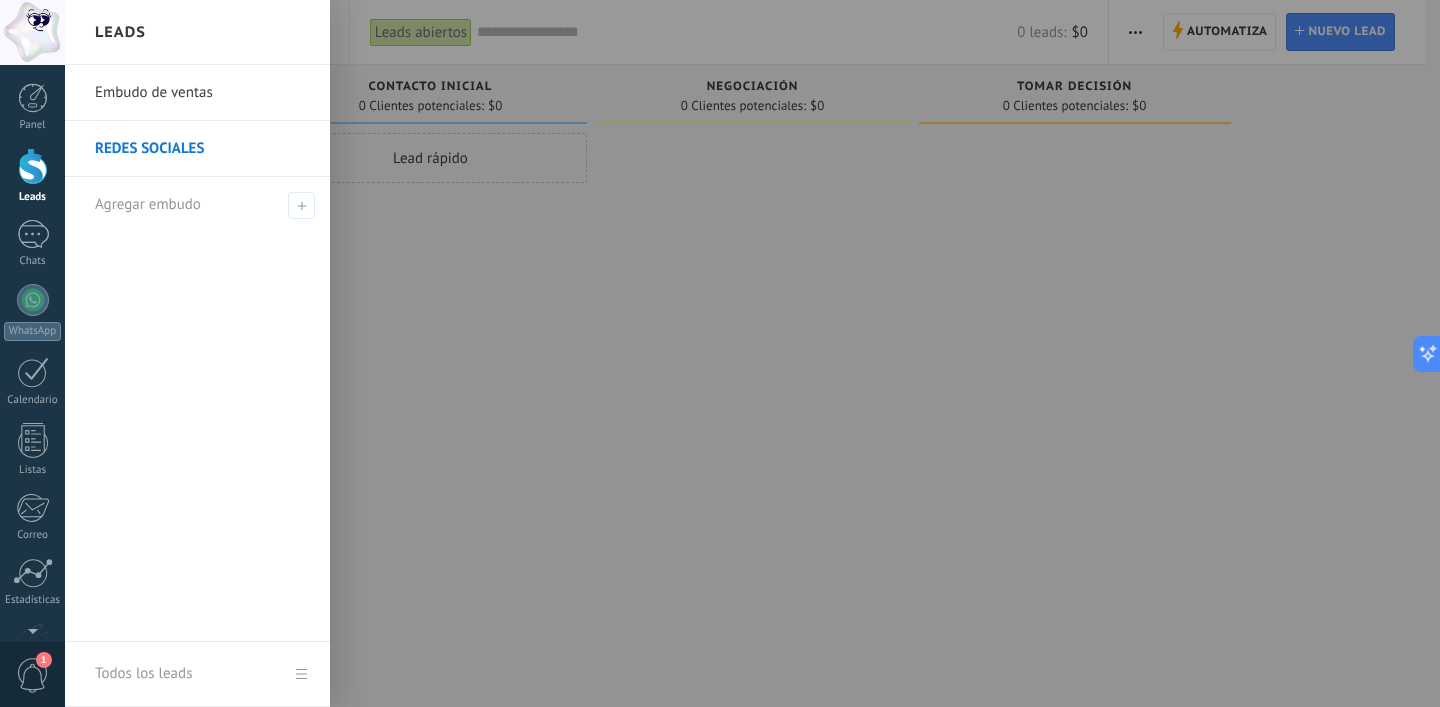 click on "REDES SOCIALES" at bounding box center (197, 149) 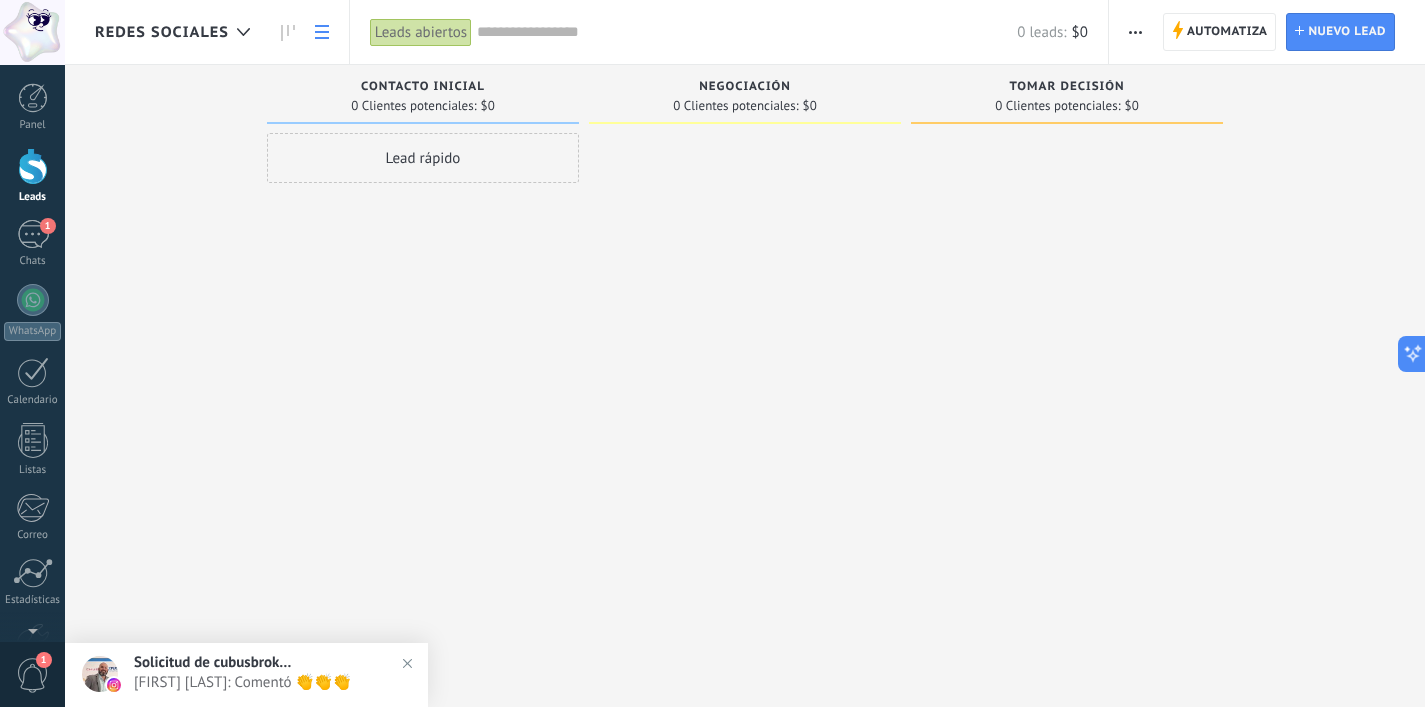click 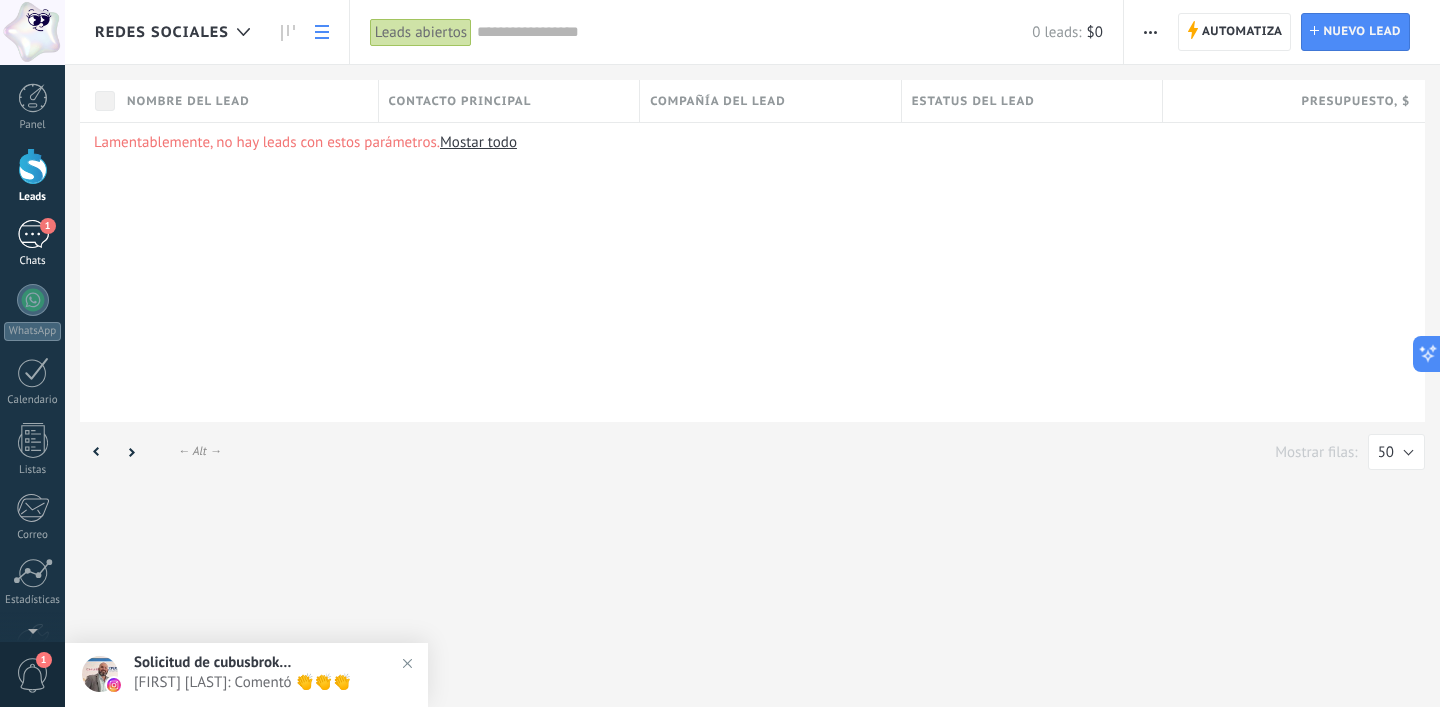 click on "1" at bounding box center (33, 234) 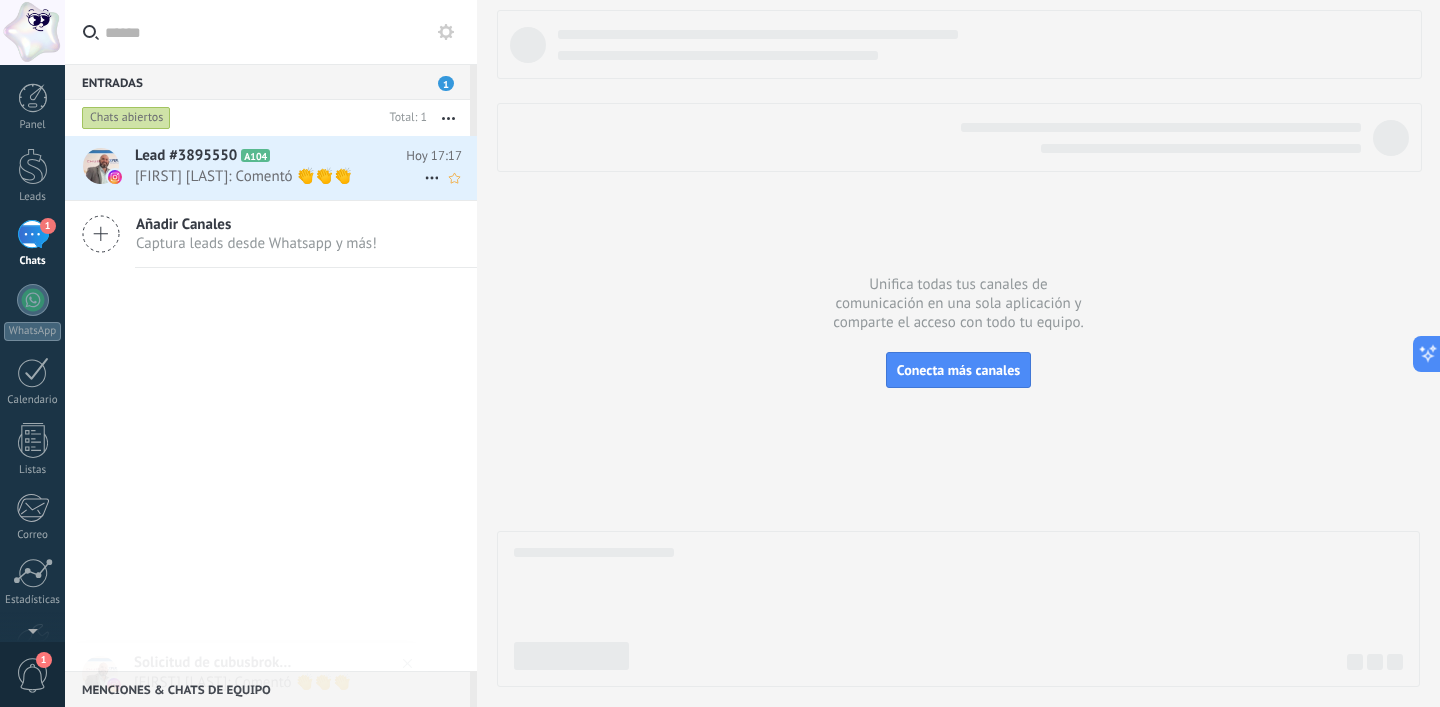 click on "[FIRST] [LAST]: Comentó 👏👏👏" at bounding box center (279, 176) 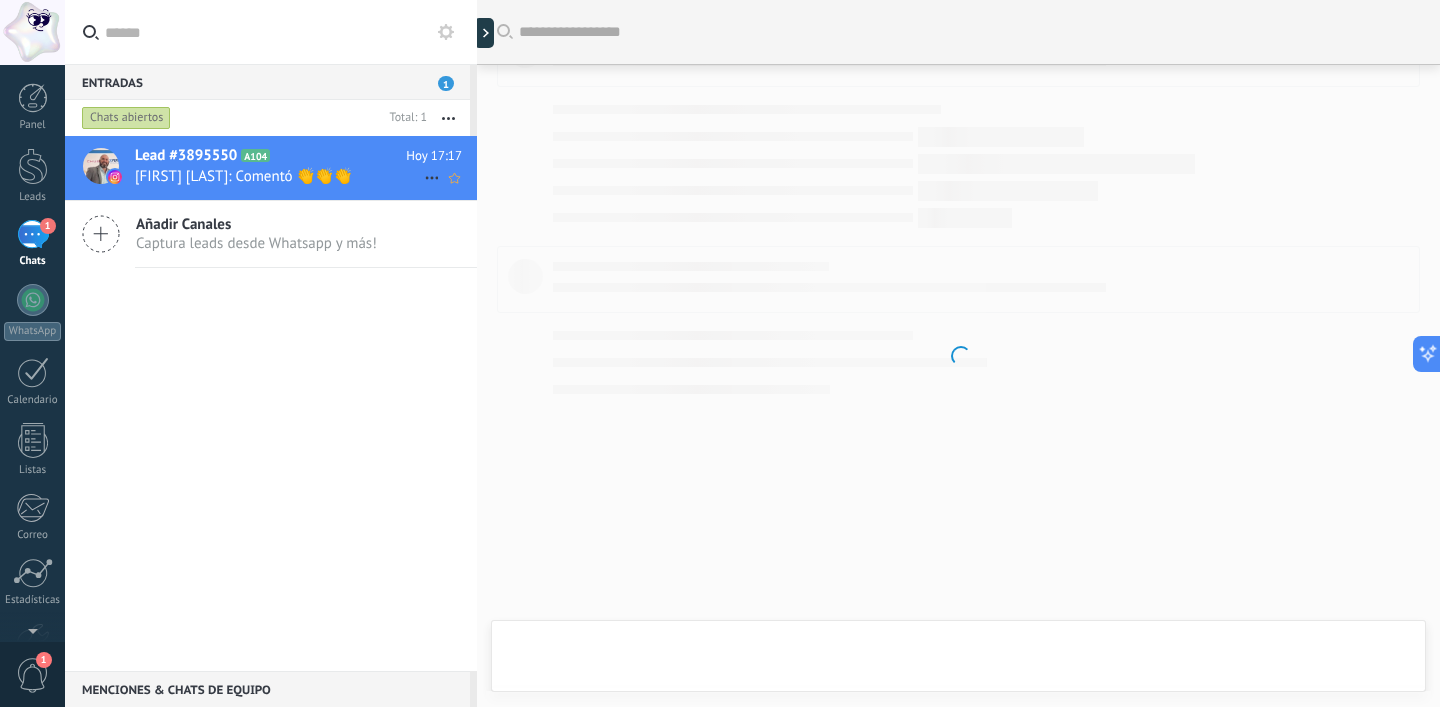scroll, scrollTop: 0, scrollLeft: 0, axis: both 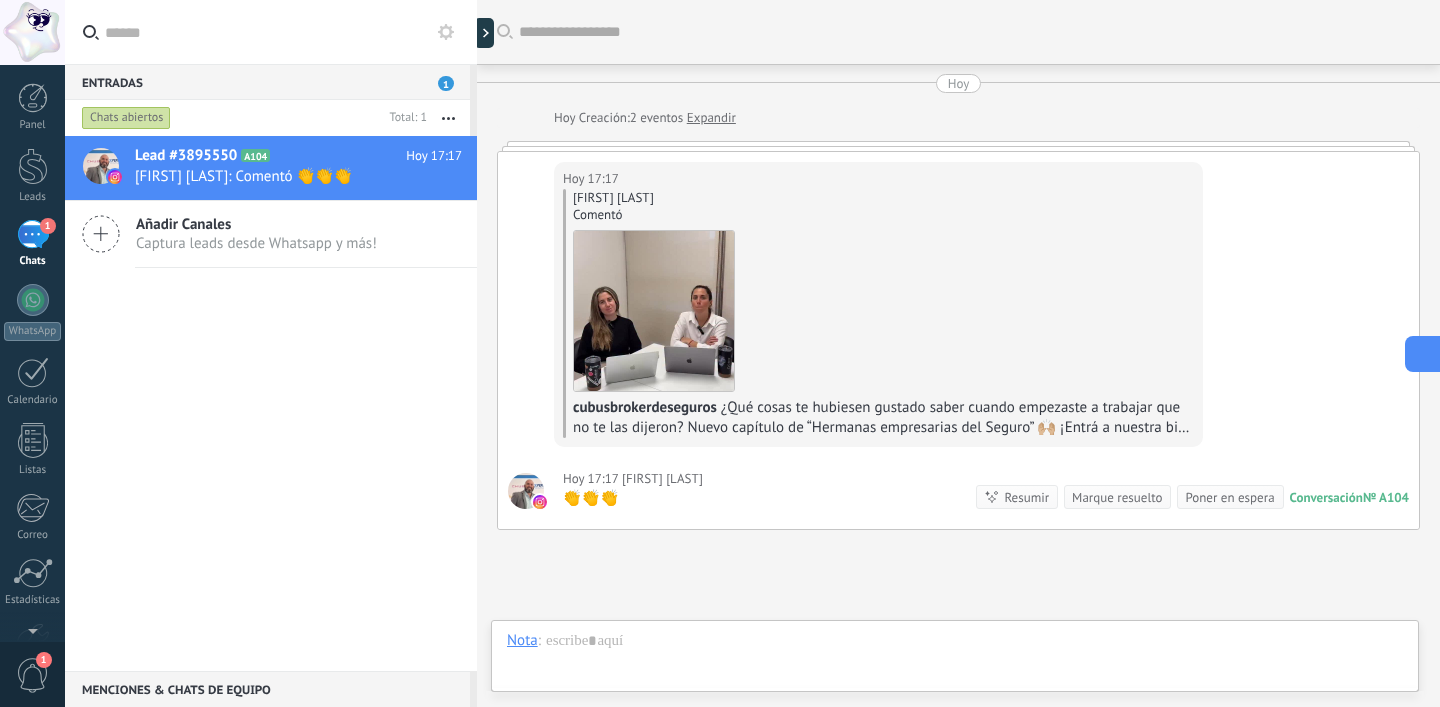 click 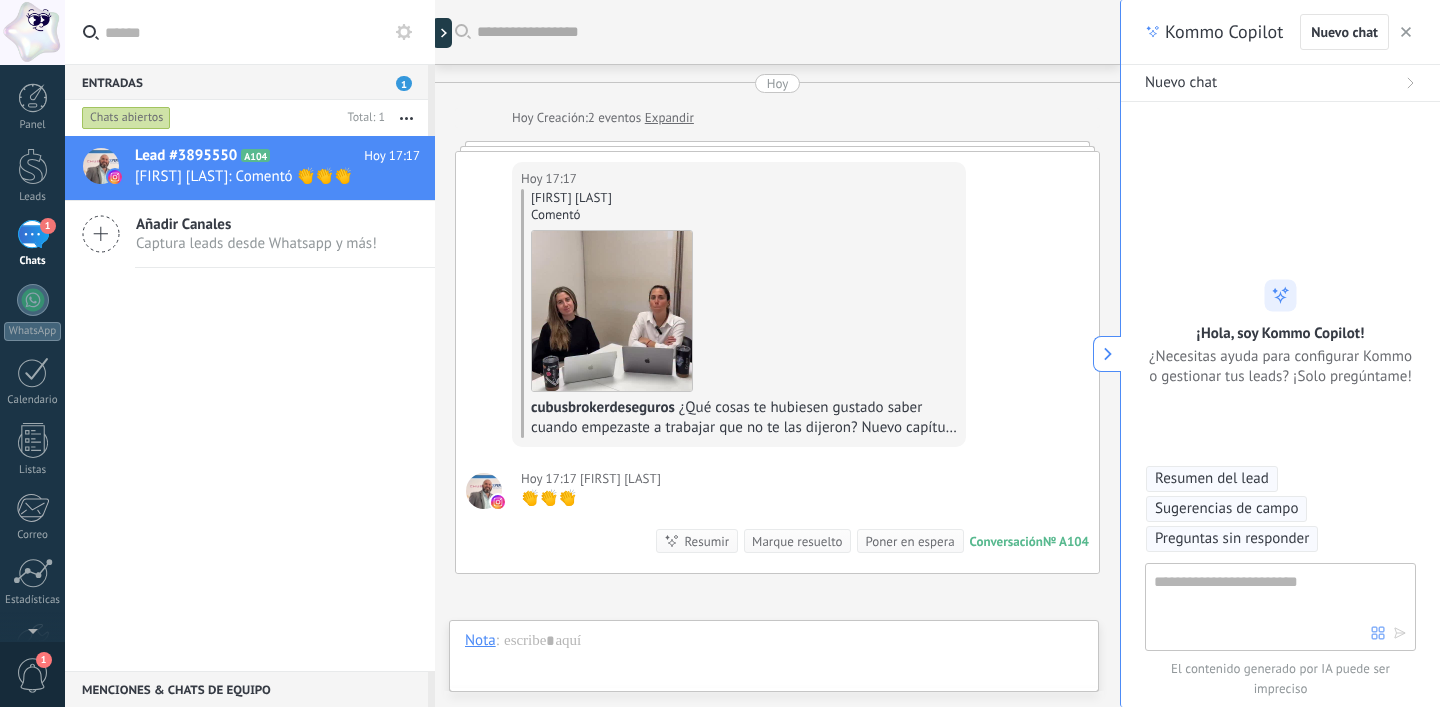 click on "Marque resuelto" at bounding box center [797, 541] 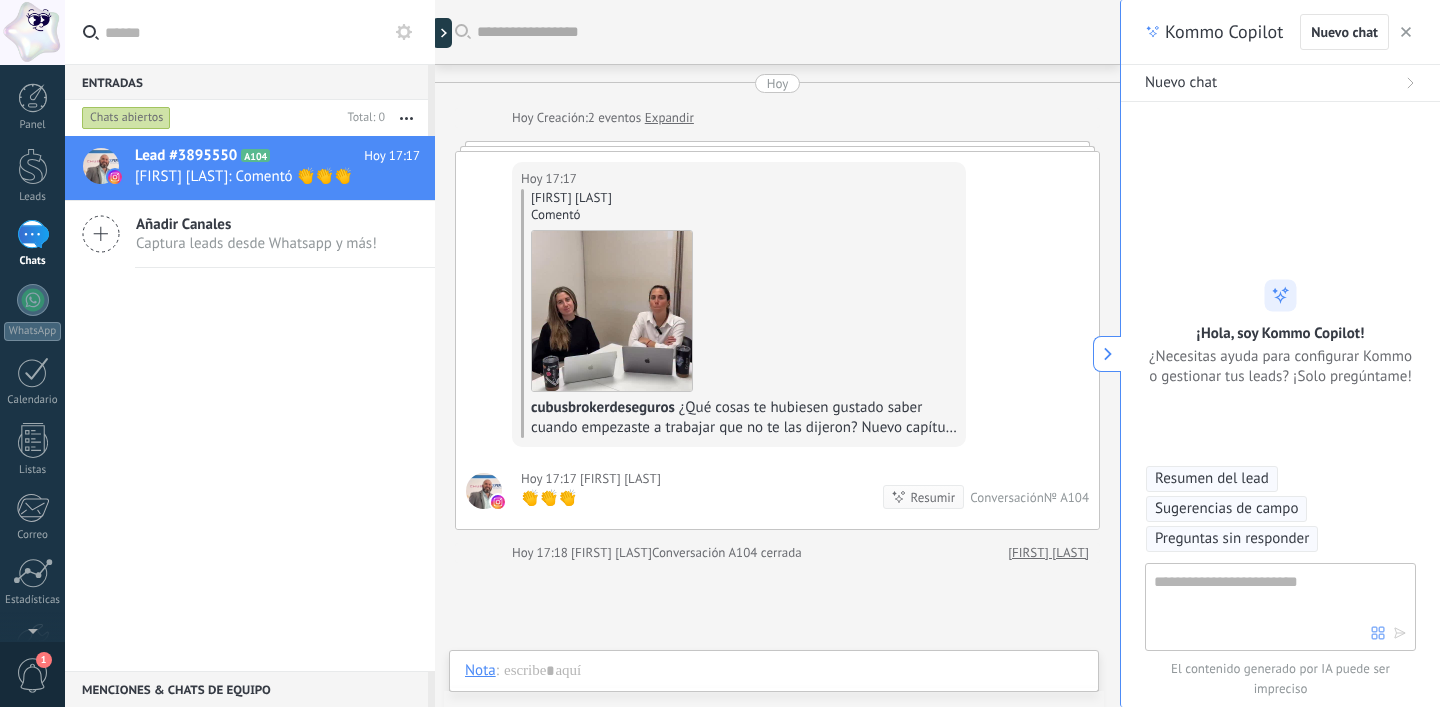 scroll, scrollTop: 33, scrollLeft: 0, axis: vertical 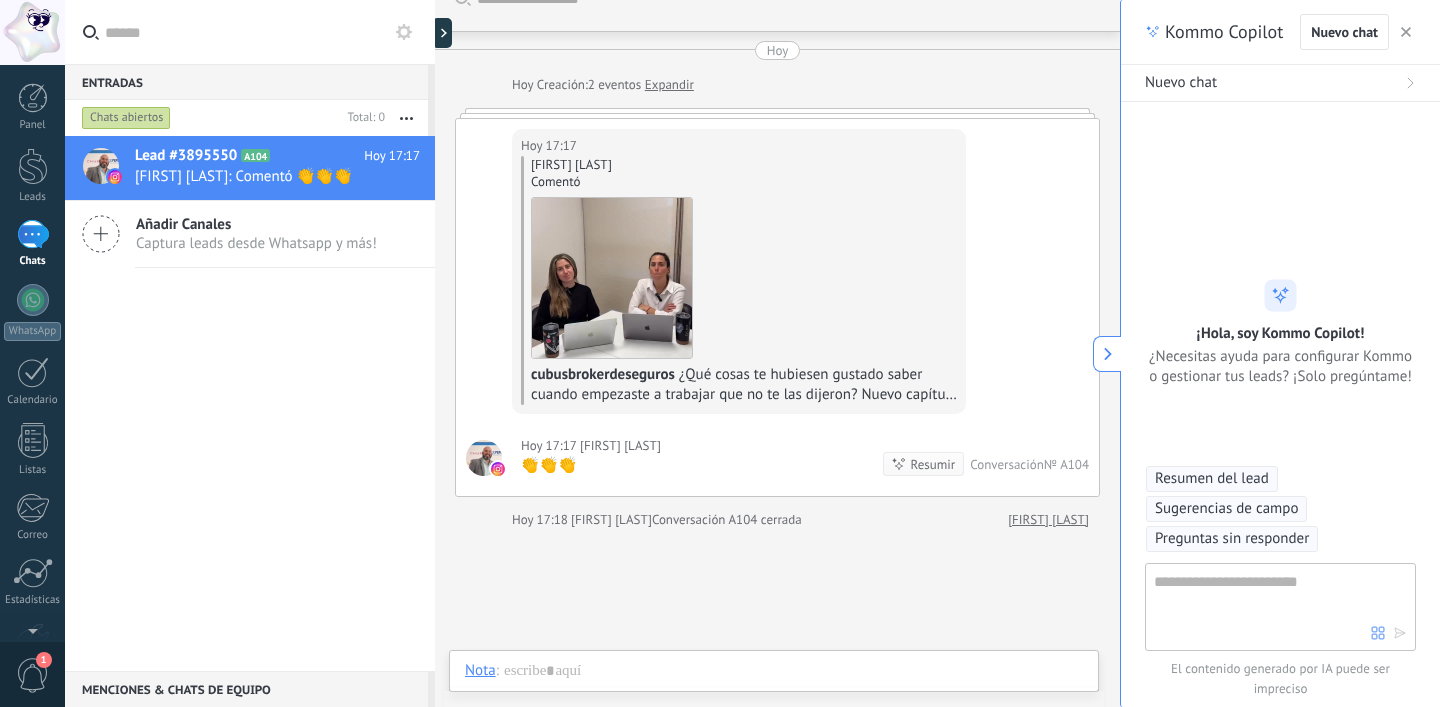 click on "Buscar Carga más Hoy Hoy Creación:  2  eventos   Expandir Hoy 17:17 [FIRST] [LAST]  [FIRST] [LAST] Comentó cubusbrokerdeseguros   ¿Qué cosas te hubiesen gustado saber cuando empezaste a trabajar que no te las dijeron?
Nuevo capítulo de “Hermanas empresarias del Seguro” 🙌🏼
¡Entrá a nuestra bio y agendá tu plan de acción gratuito! 📲 Hoy 17:17 [FIRST] [LAST]  👏👏👏 Resumir Resumir Conversación  № A104 Hoy 17:18 Guillermina Calvo  Conversación A104 cerrada [FIRST] No hay tareas.  Crear una Participantes:  0 Agregar usuario Bots:  0" at bounding box center [777, 423] 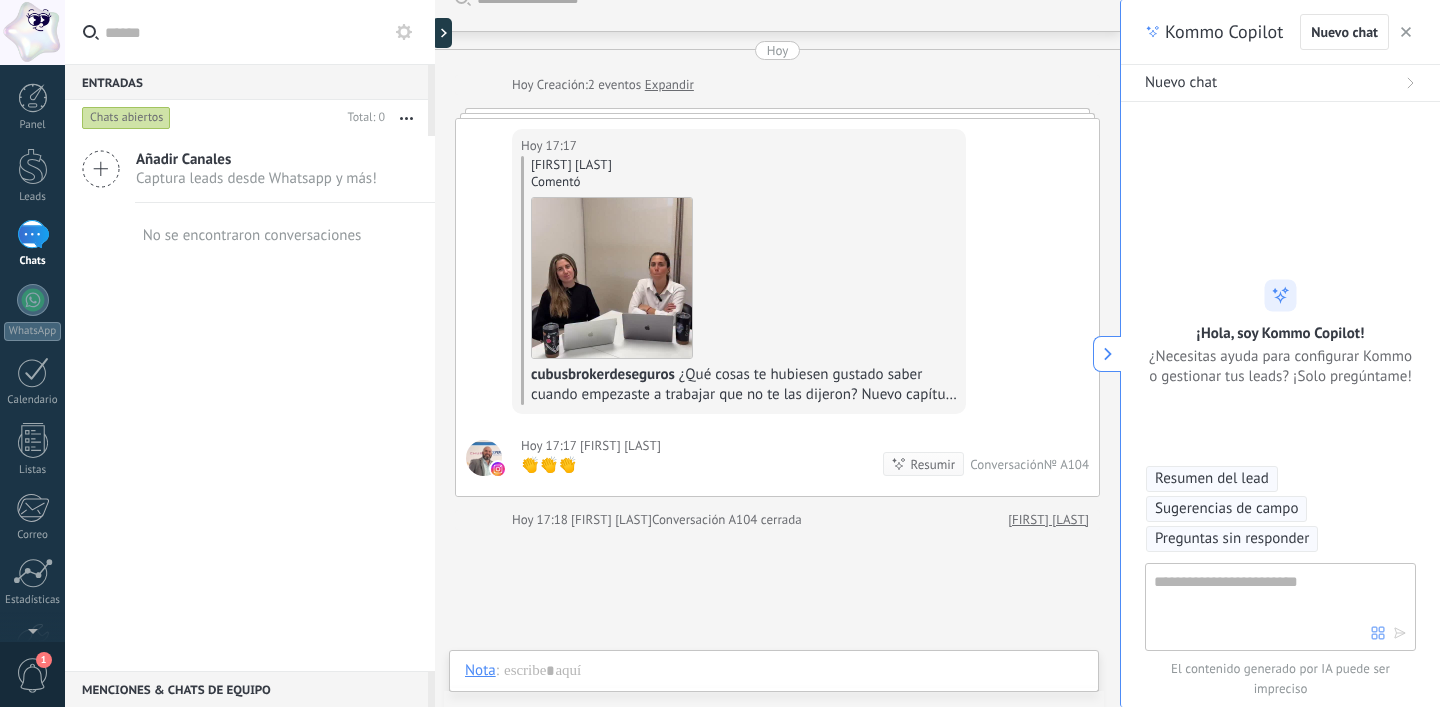 click 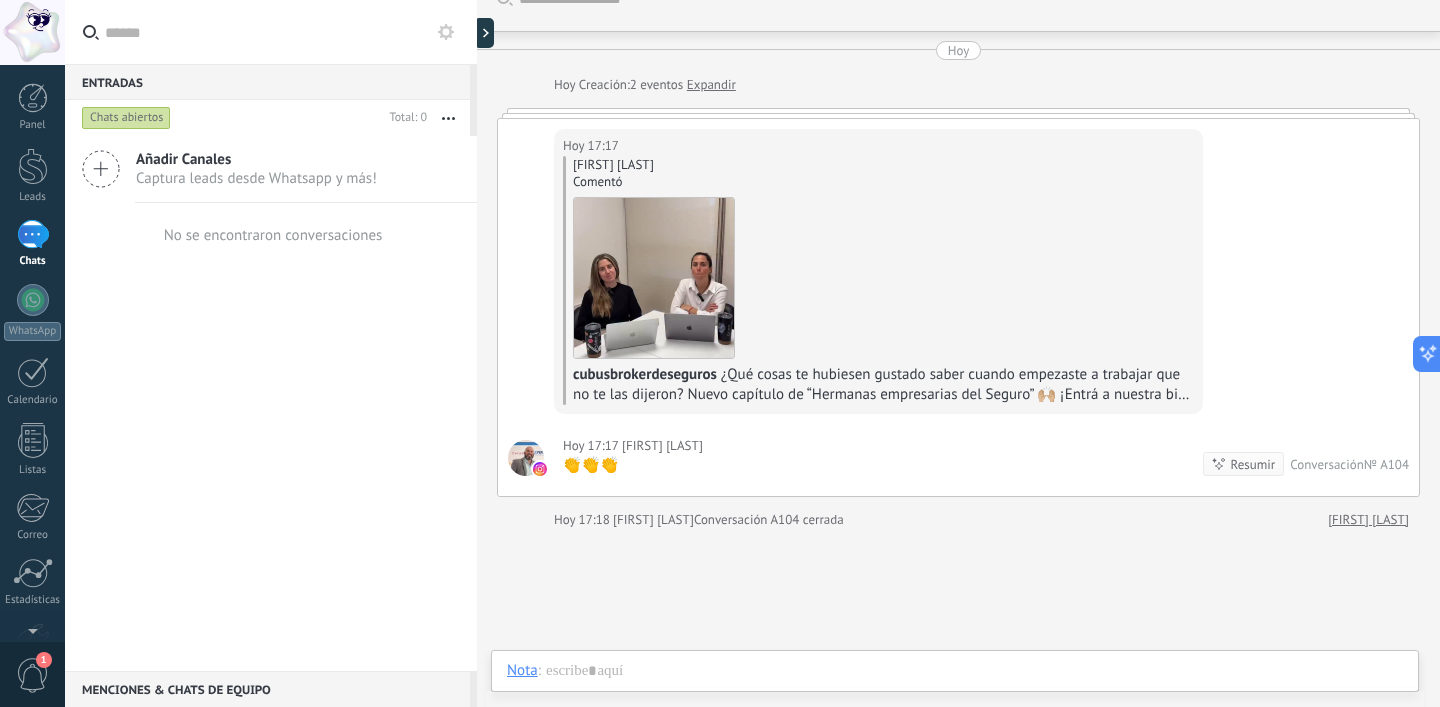 click at bounding box center (32, 32) 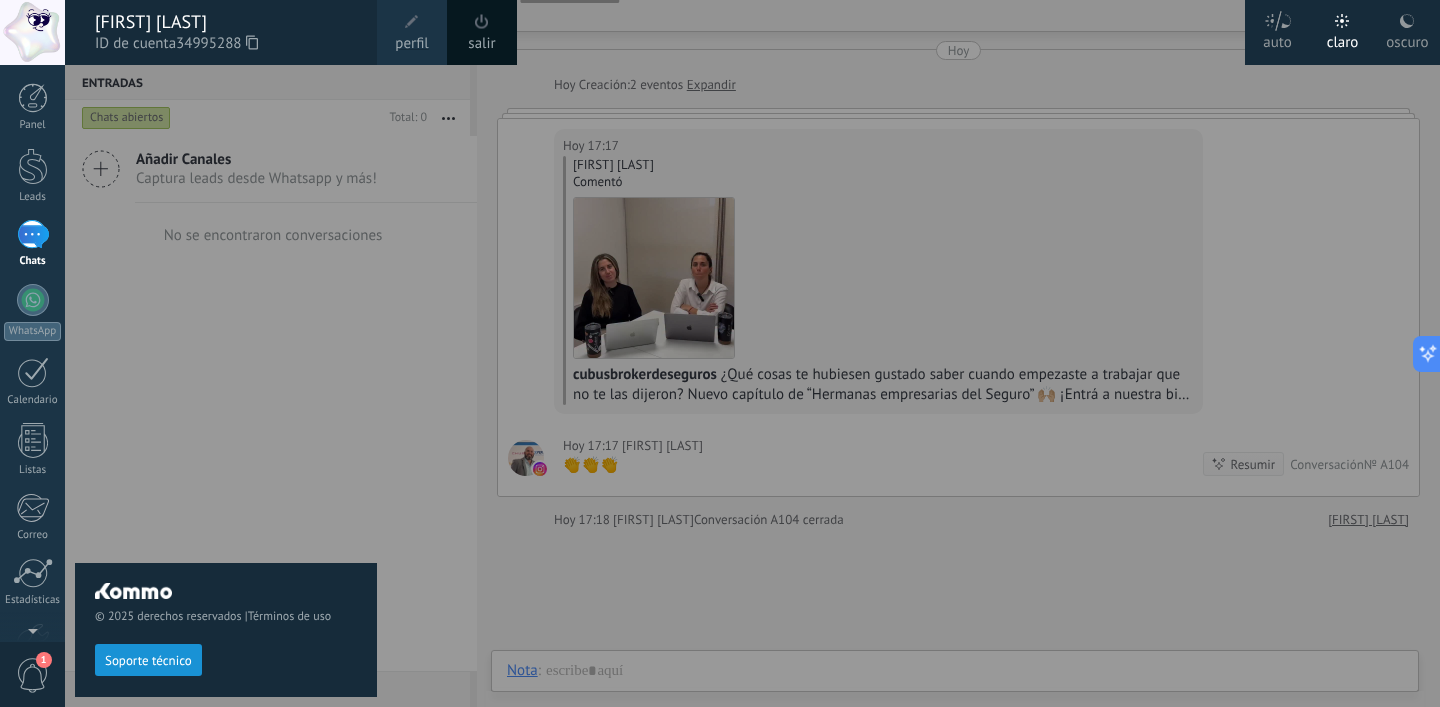 click at bounding box center [32, 32] 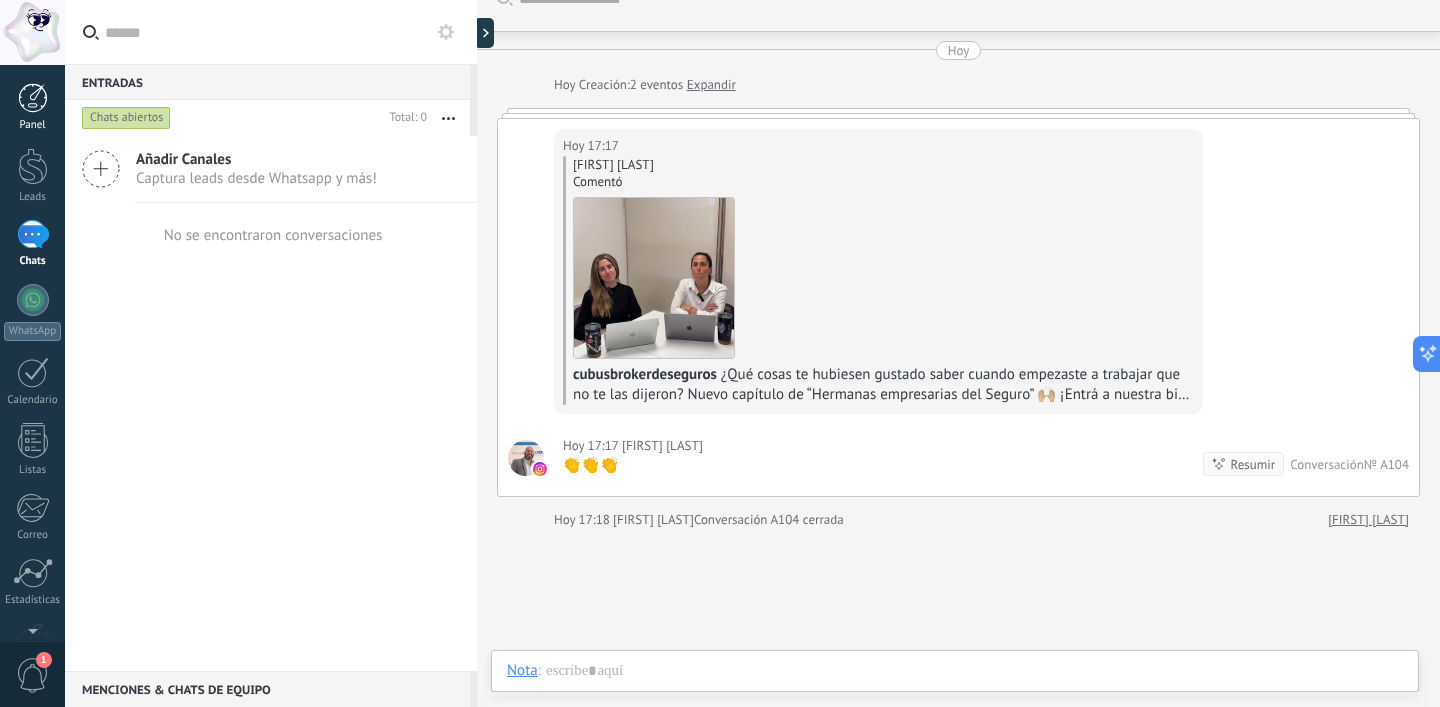 click at bounding box center (33, 98) 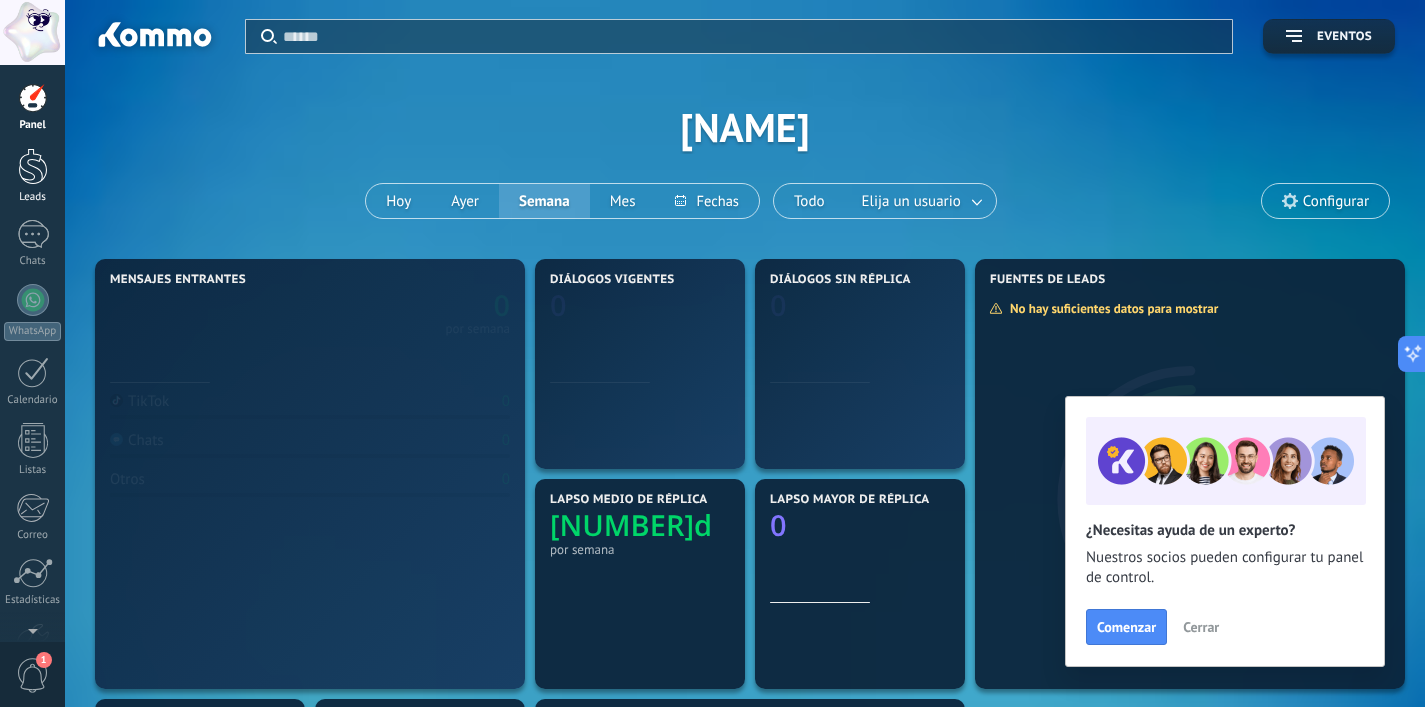click at bounding box center (33, 166) 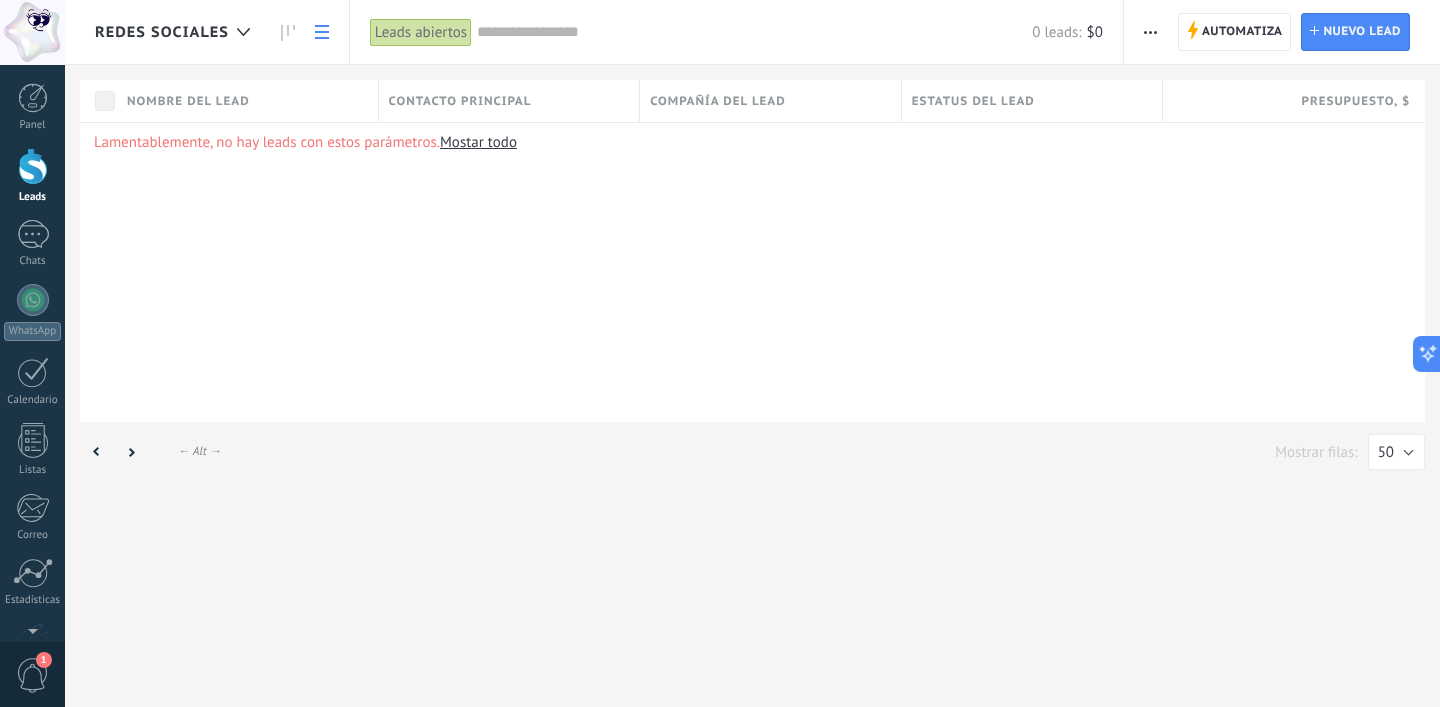 click on "REDES SOCIALES" at bounding box center [162, 32] 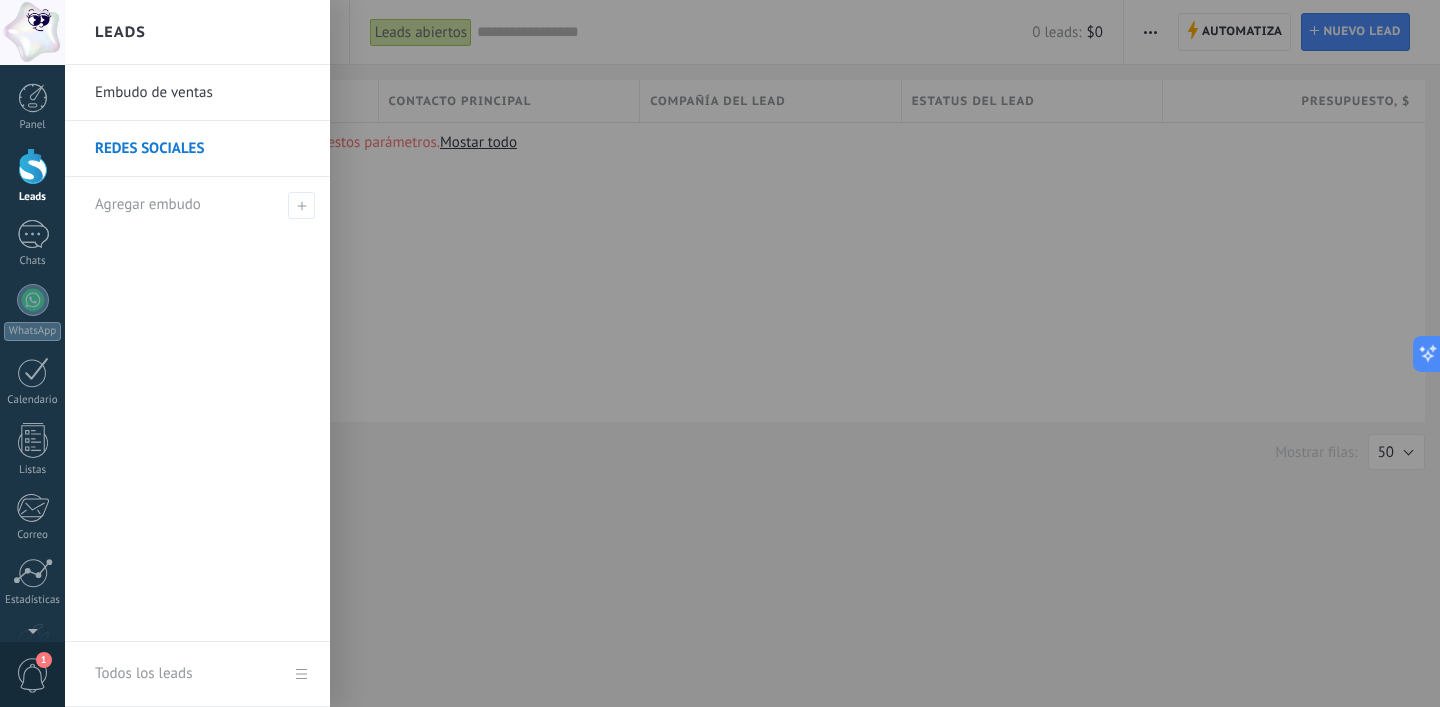 click on "REDES SOCIALES" at bounding box center (202, 149) 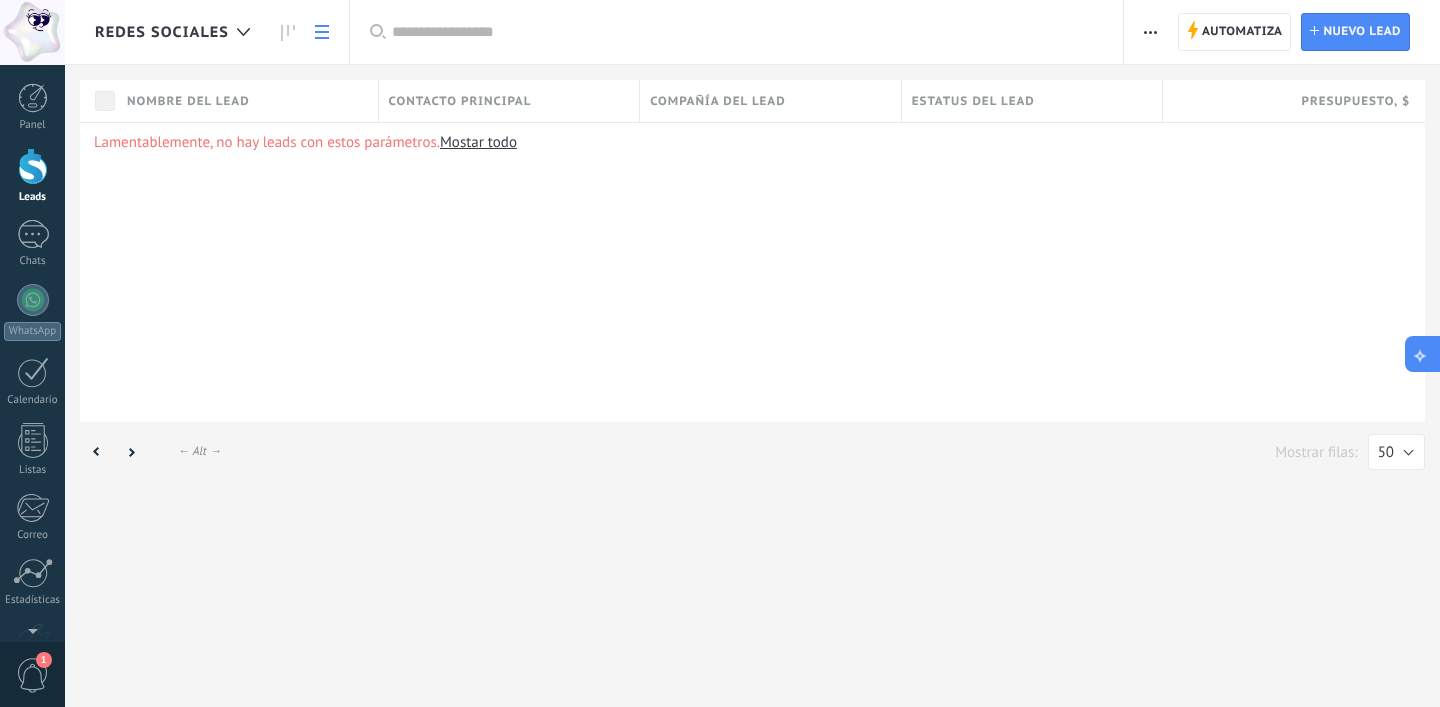 click 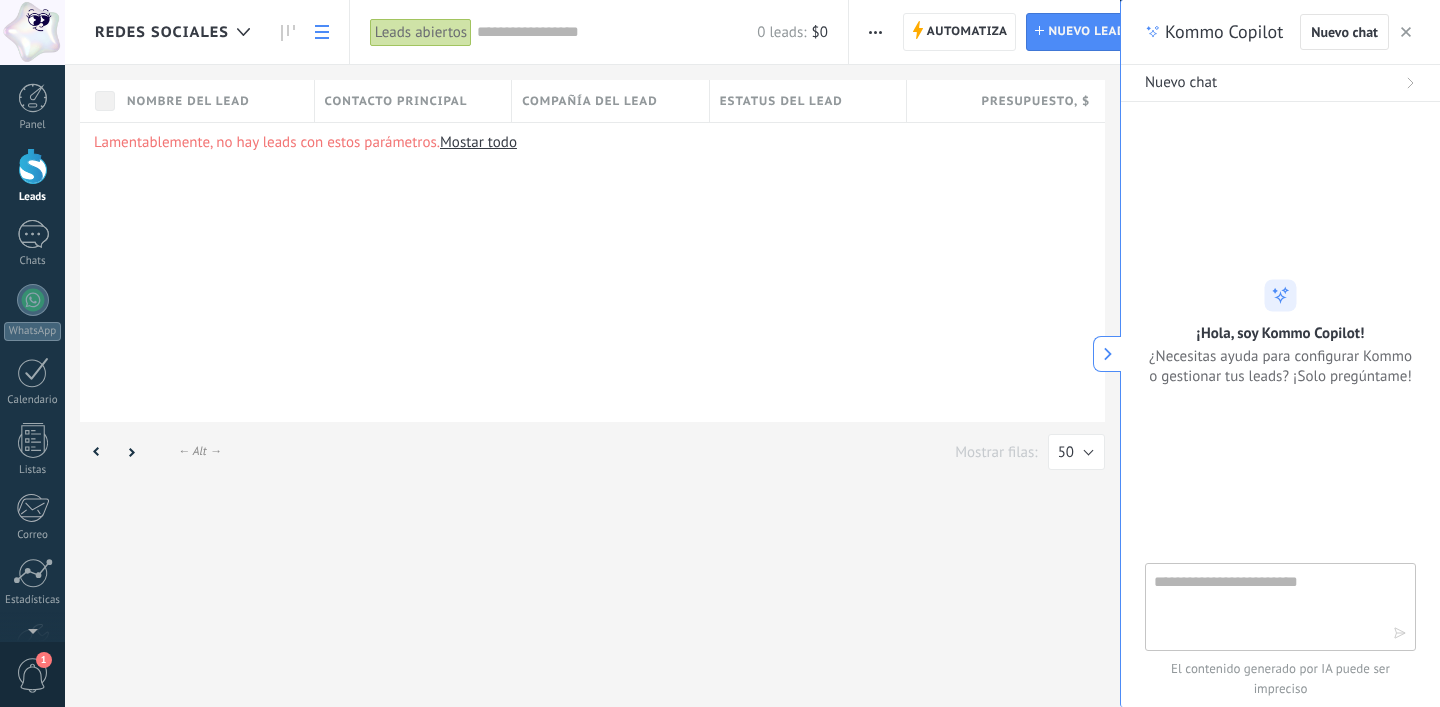 click at bounding box center (1266, 606) 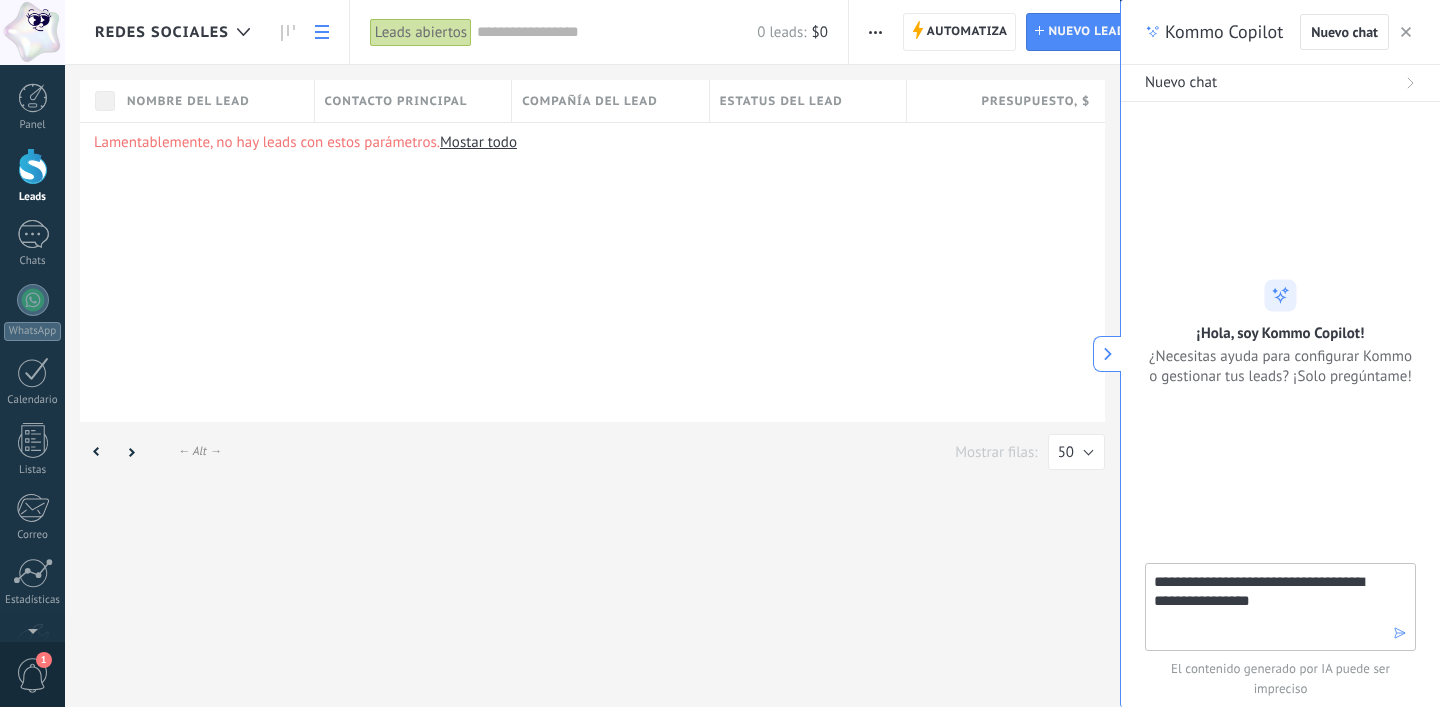 type on "**********" 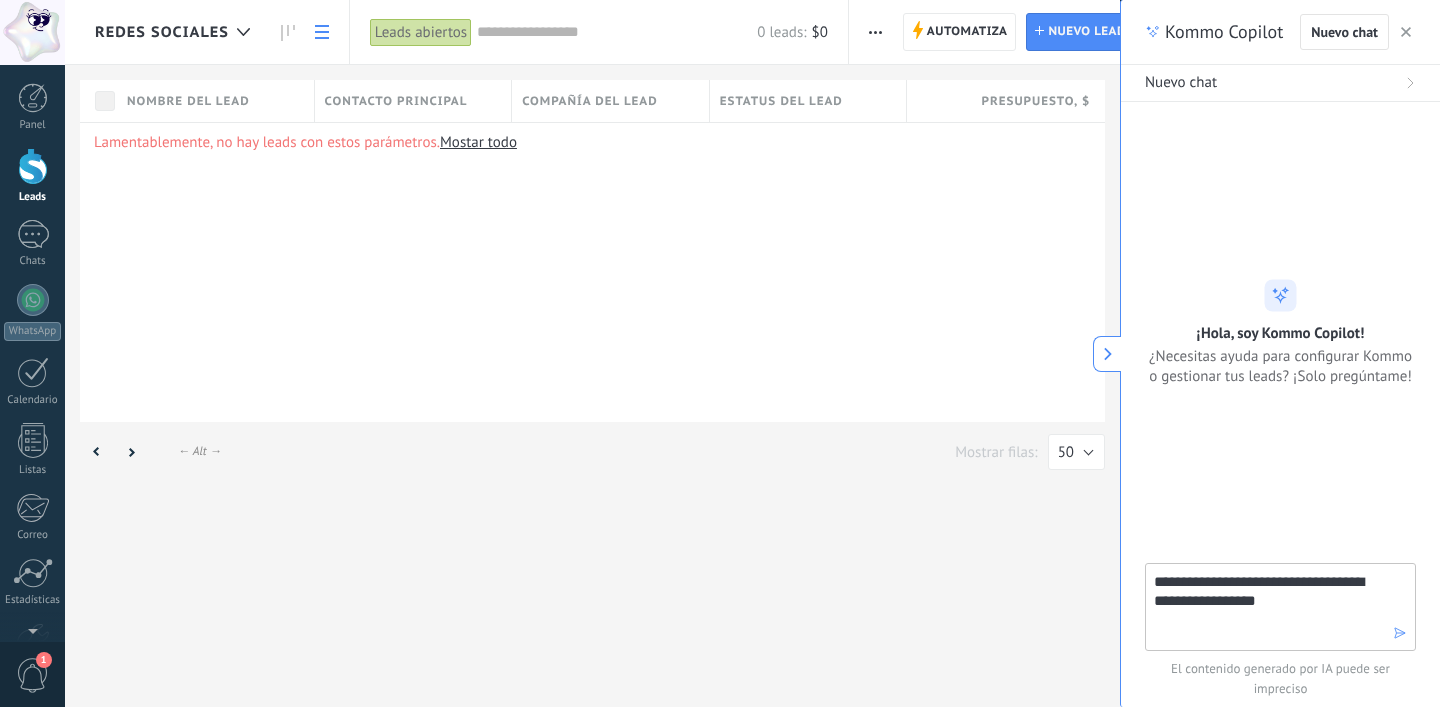 type 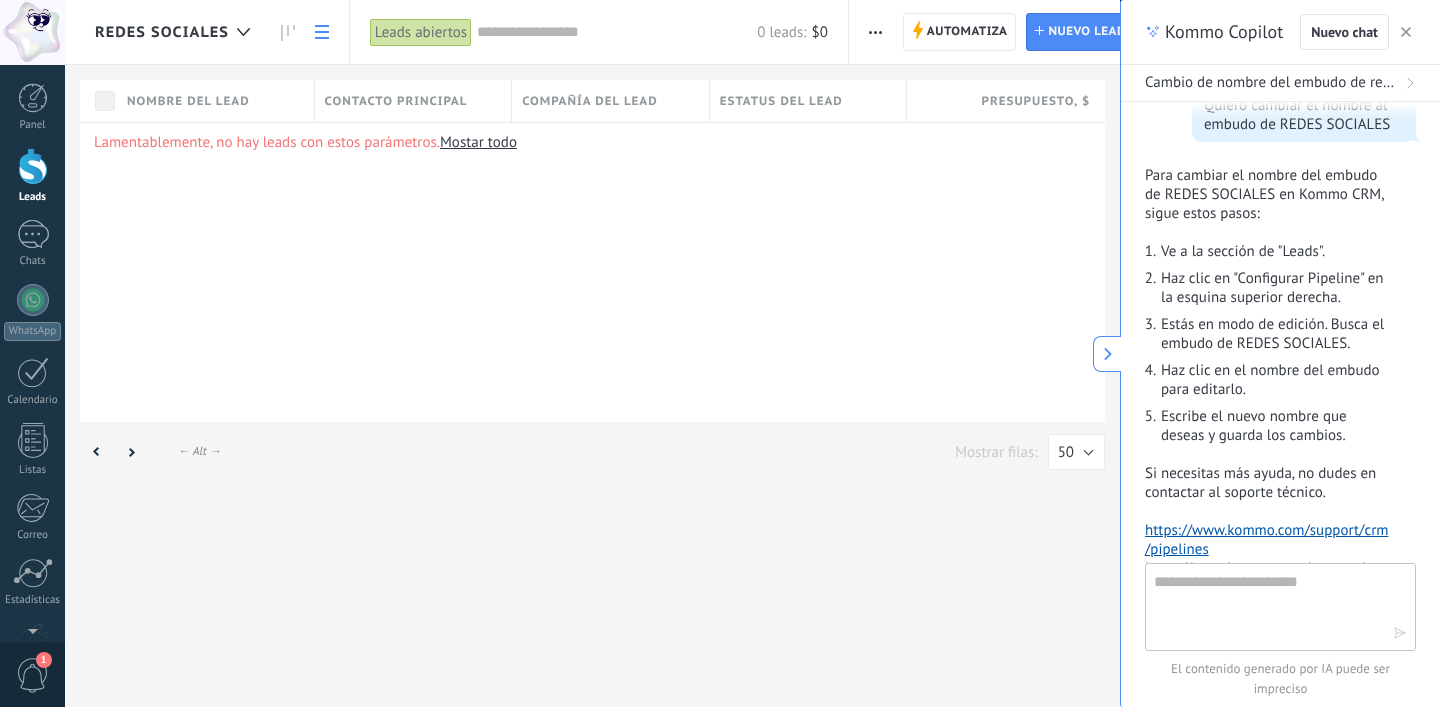 scroll, scrollTop: 73, scrollLeft: 0, axis: vertical 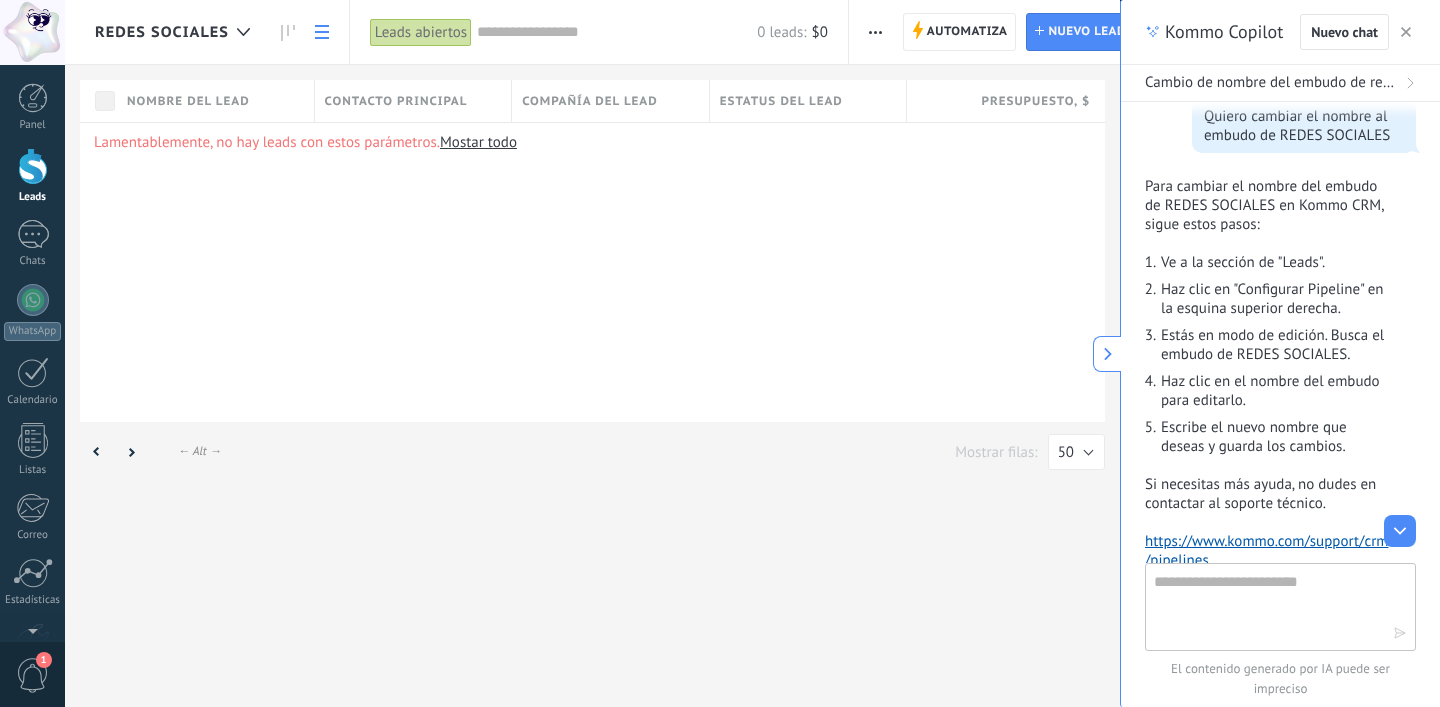 click on "Automatiza Nueva difusión Editar embudo Imprimir Importar Exportar Buscar duplicados Automatiza Automatiza Lead Nuevo lead" at bounding box center [1007, 32] 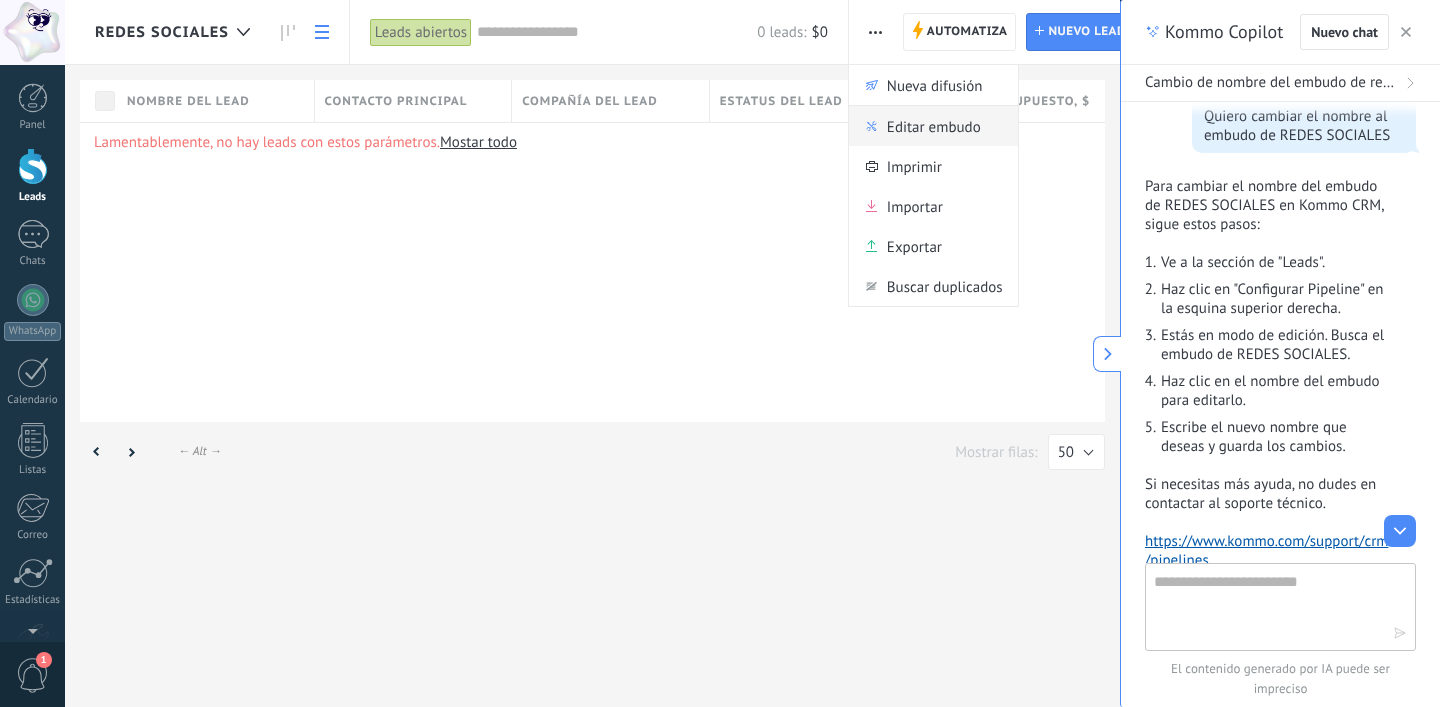 click on "Editar embudo" at bounding box center [934, 126] 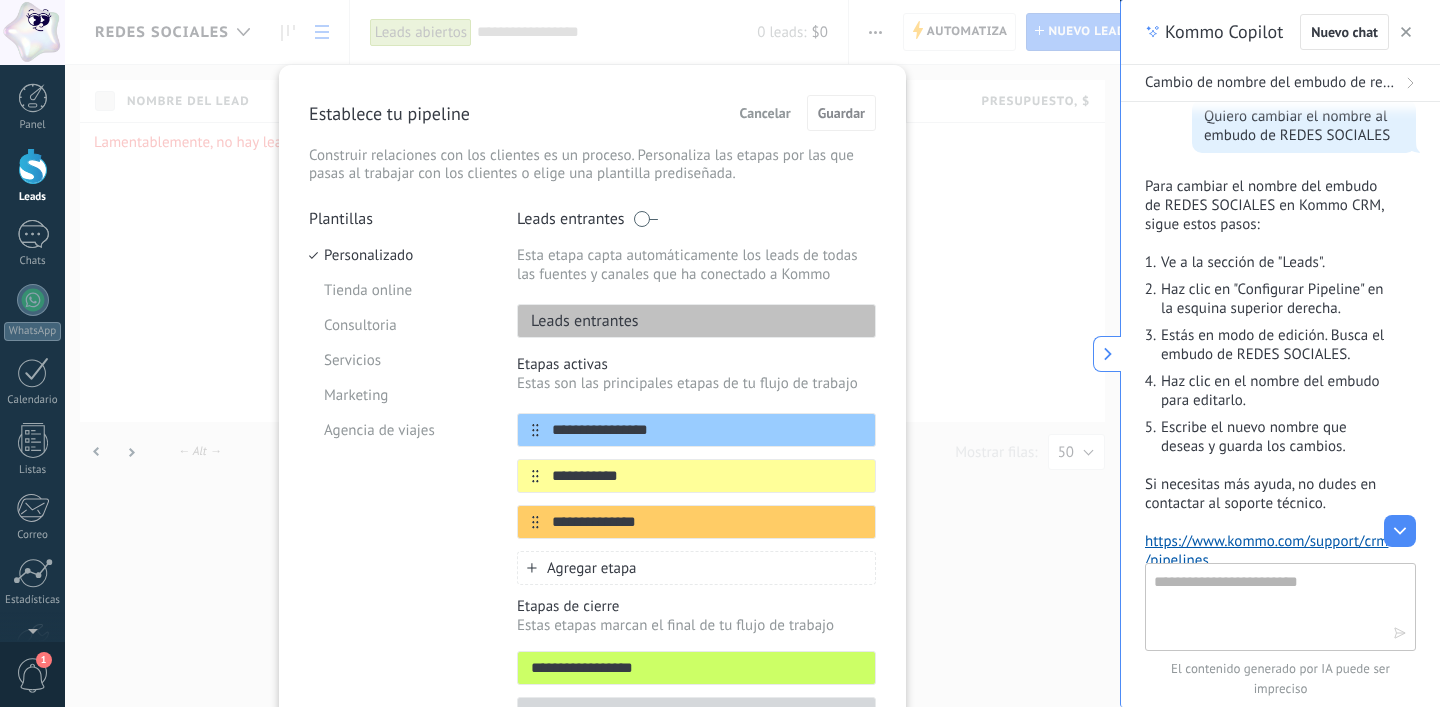 drag, startPoint x: 648, startPoint y: 223, endPoint x: 695, endPoint y: 222, distance: 47.010635 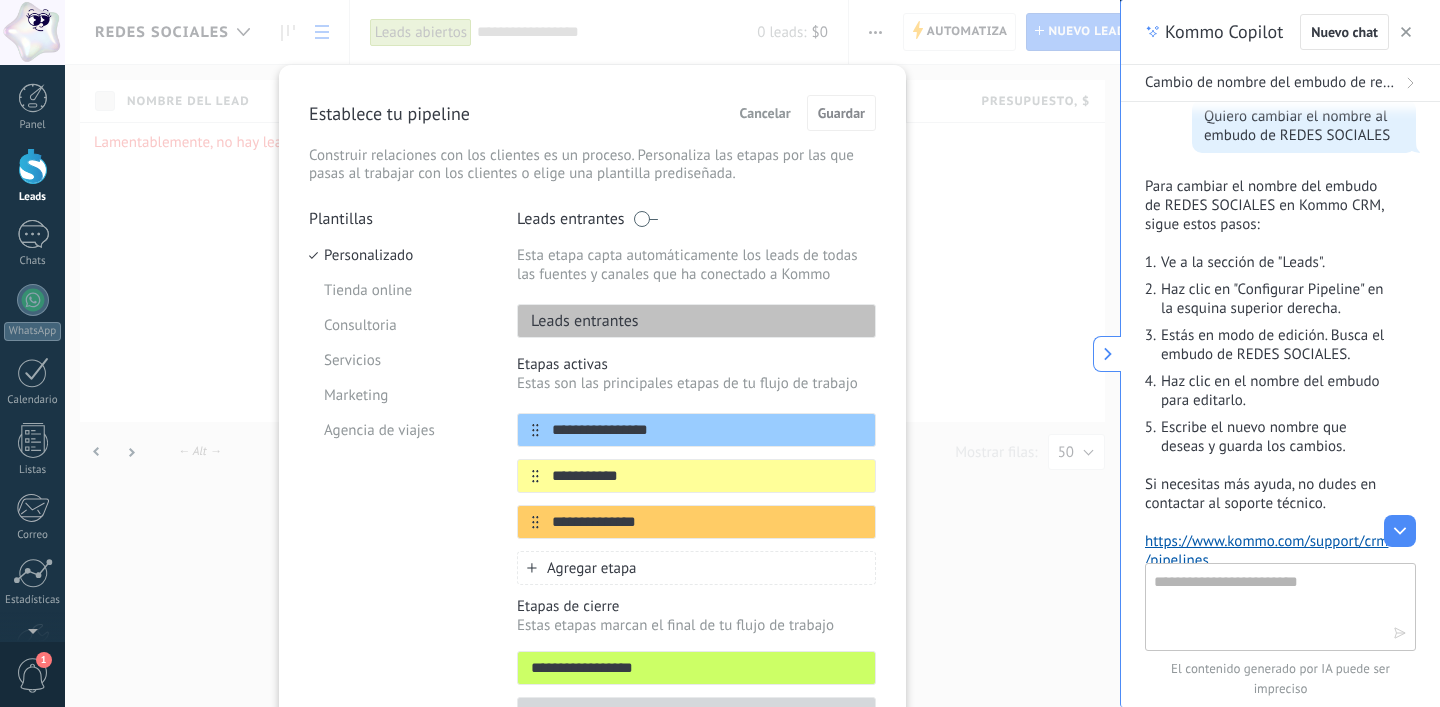 click on "Leads entrantes" at bounding box center (696, 219) 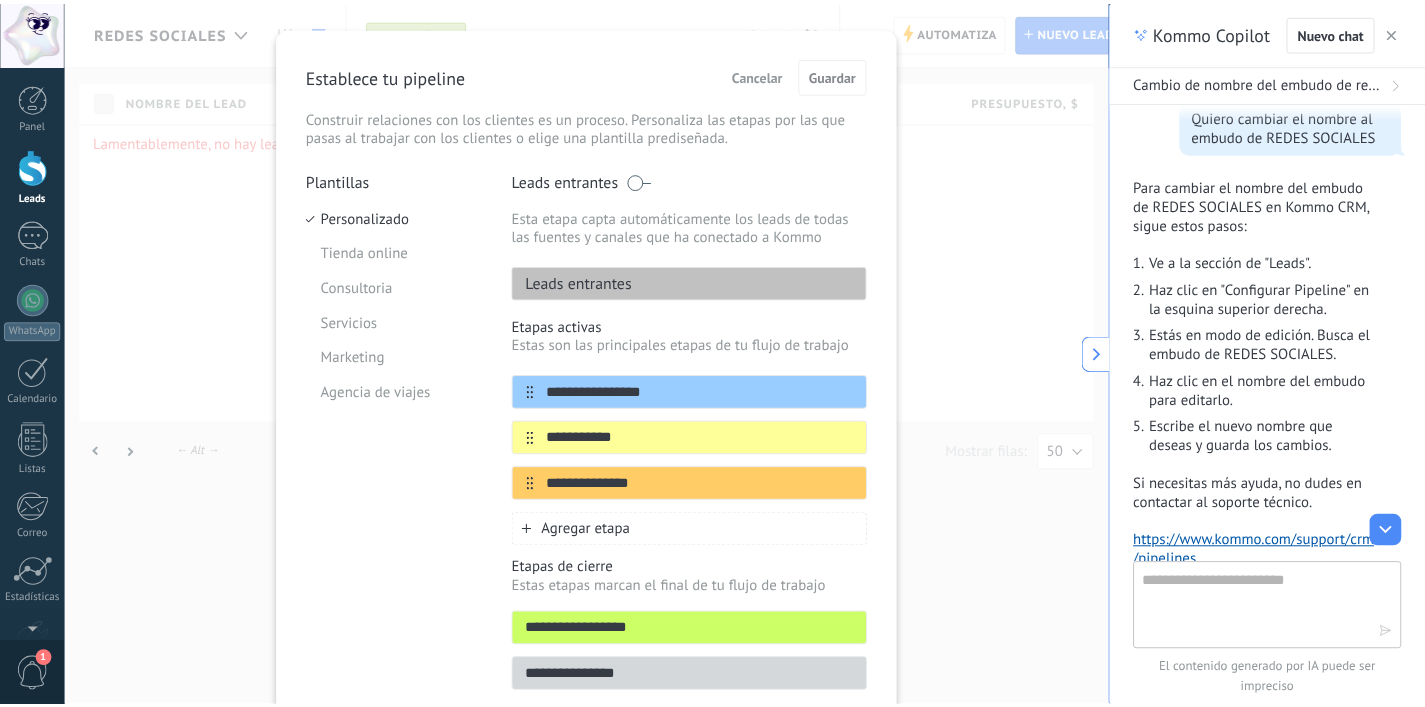 scroll, scrollTop: 0, scrollLeft: 0, axis: both 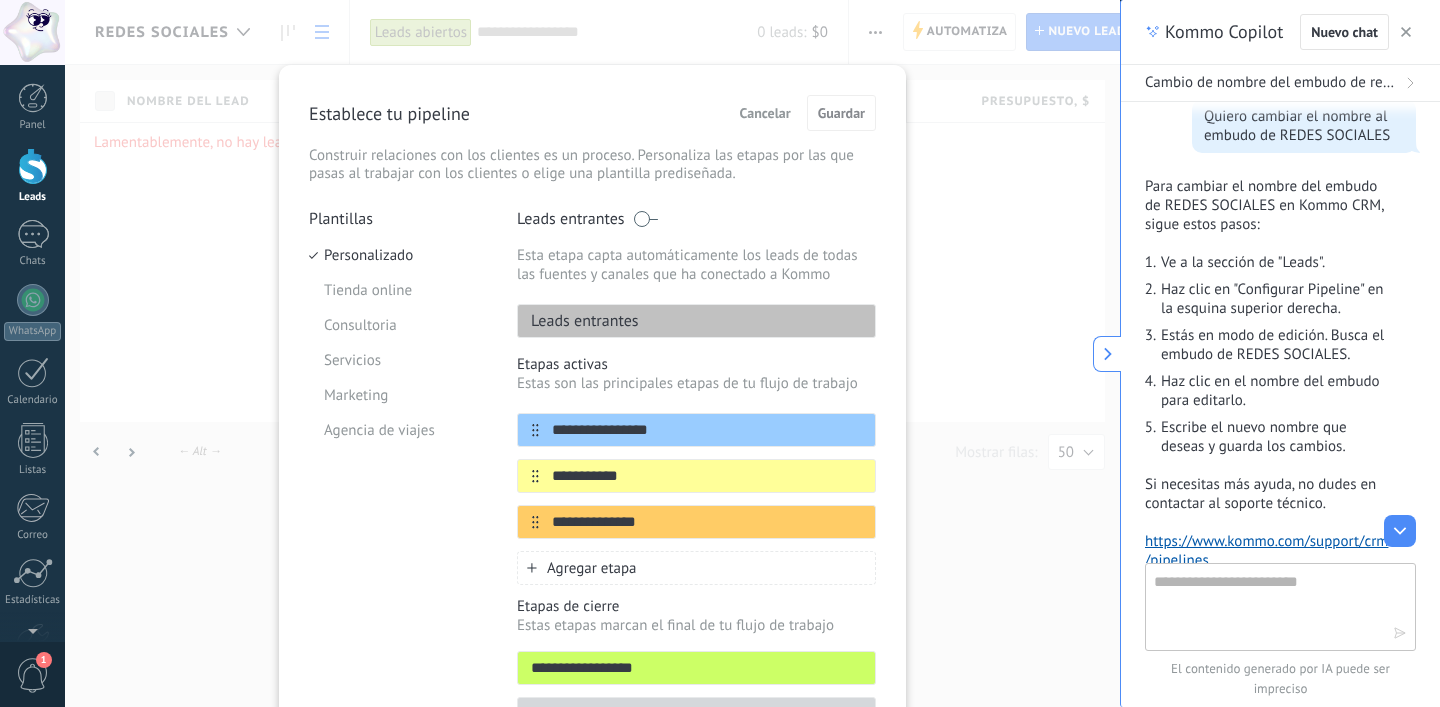 click on "Cancelar" at bounding box center [765, 113] 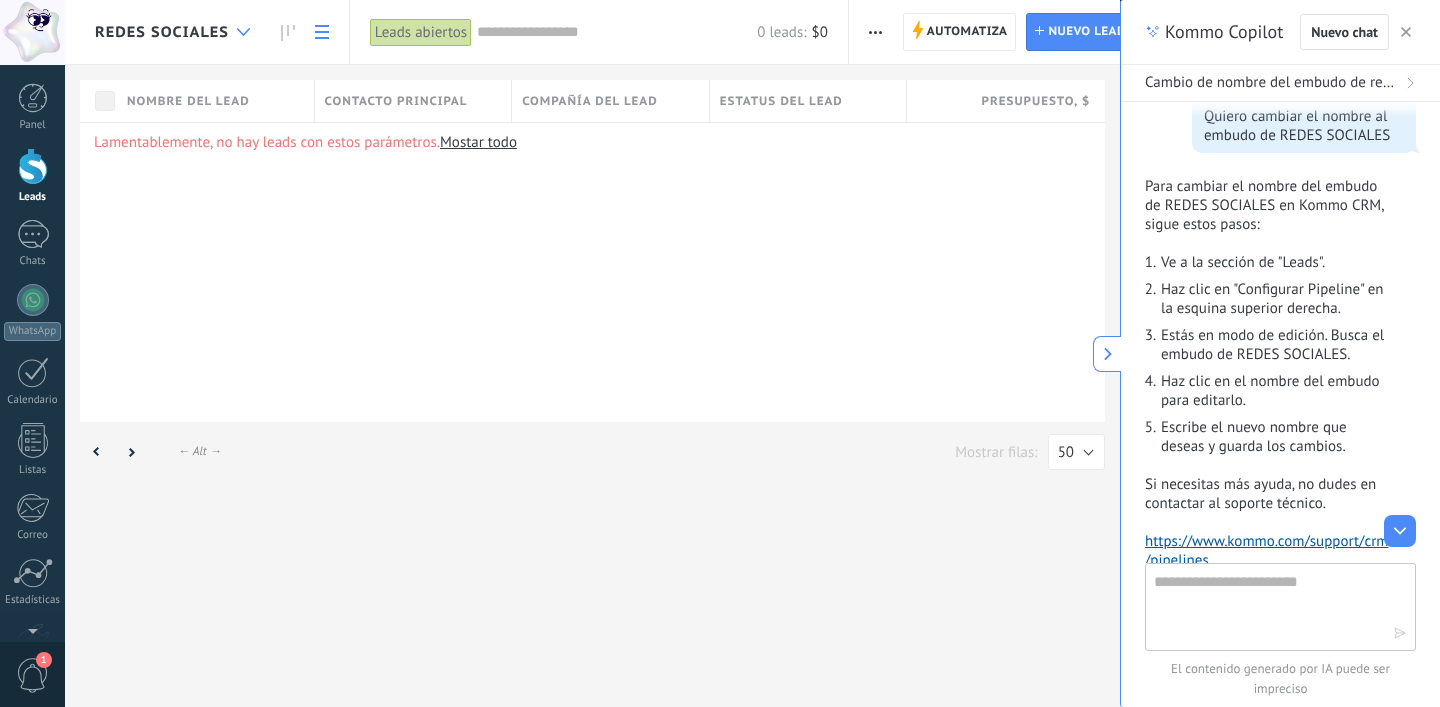 click at bounding box center (243, 32) 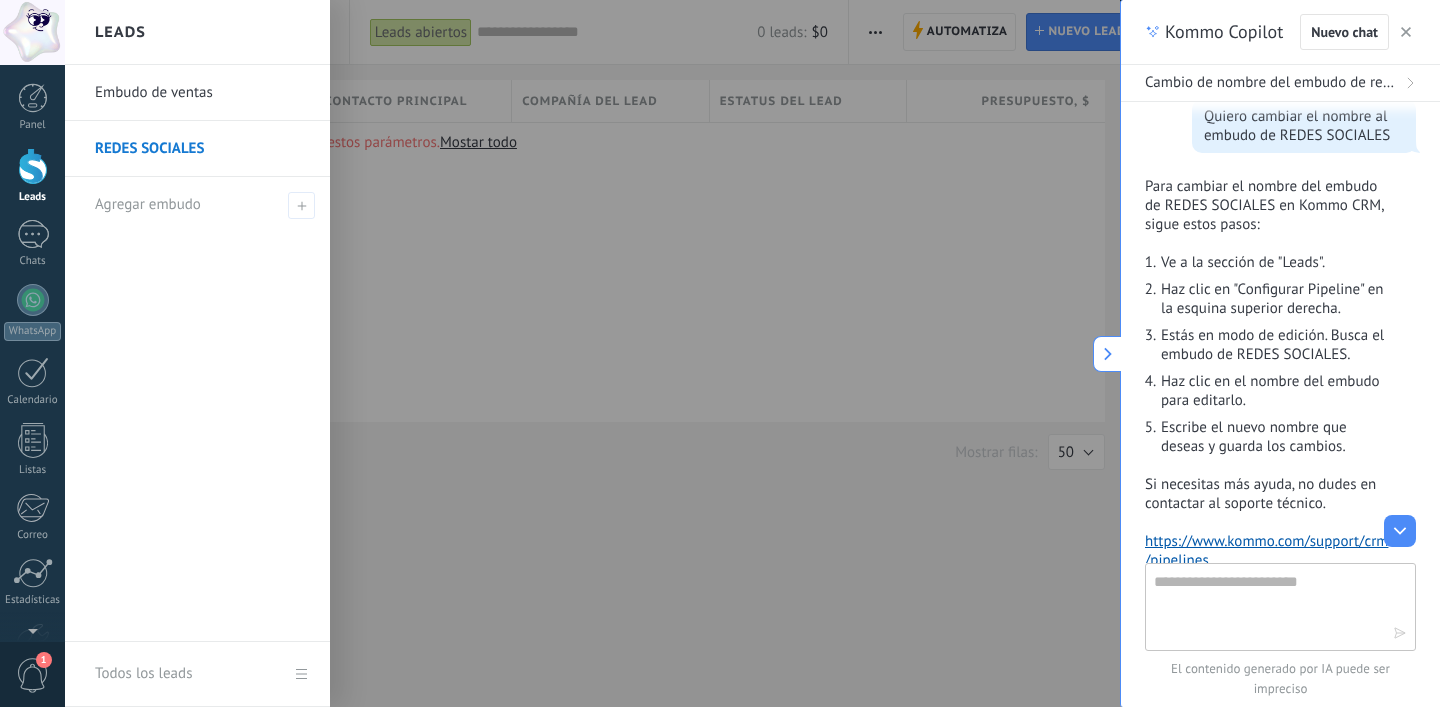 click at bounding box center (785, 353) 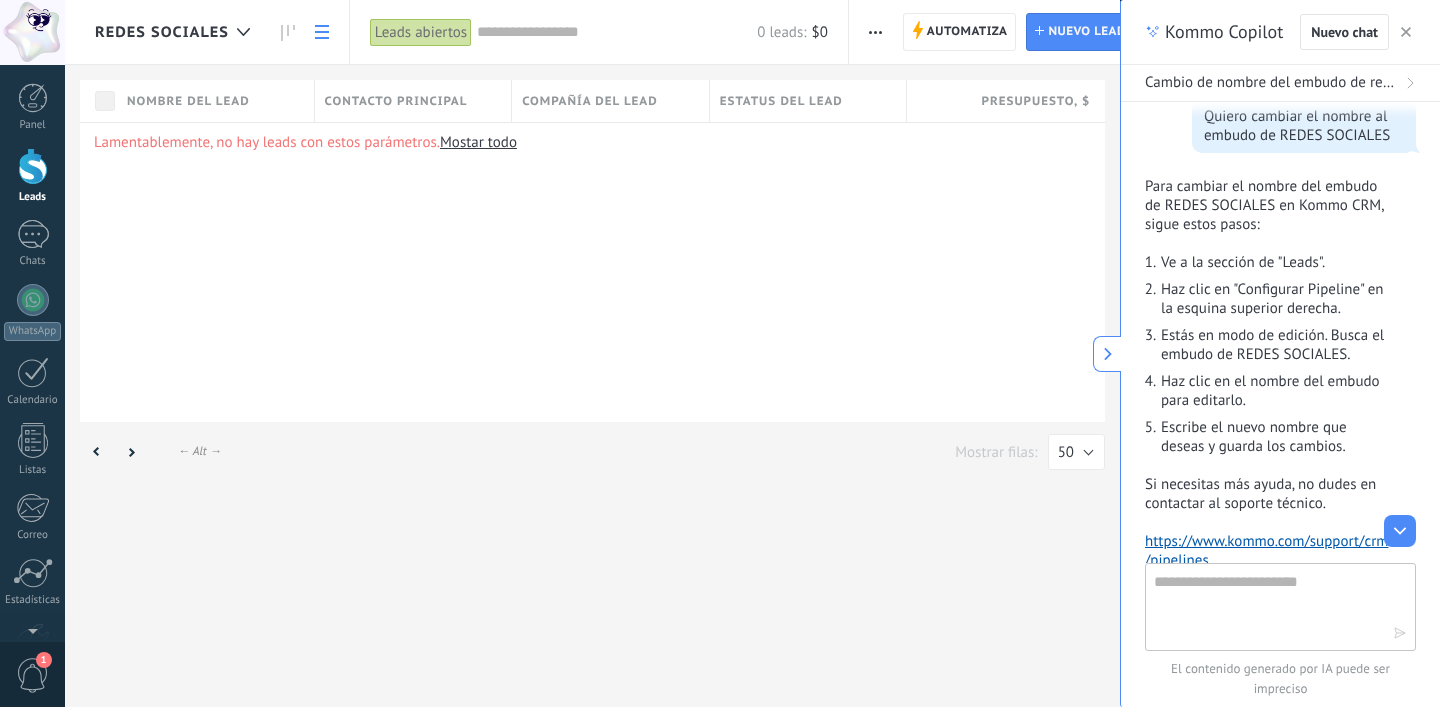click on "REDES SOCIALES" at bounding box center [182, 32] 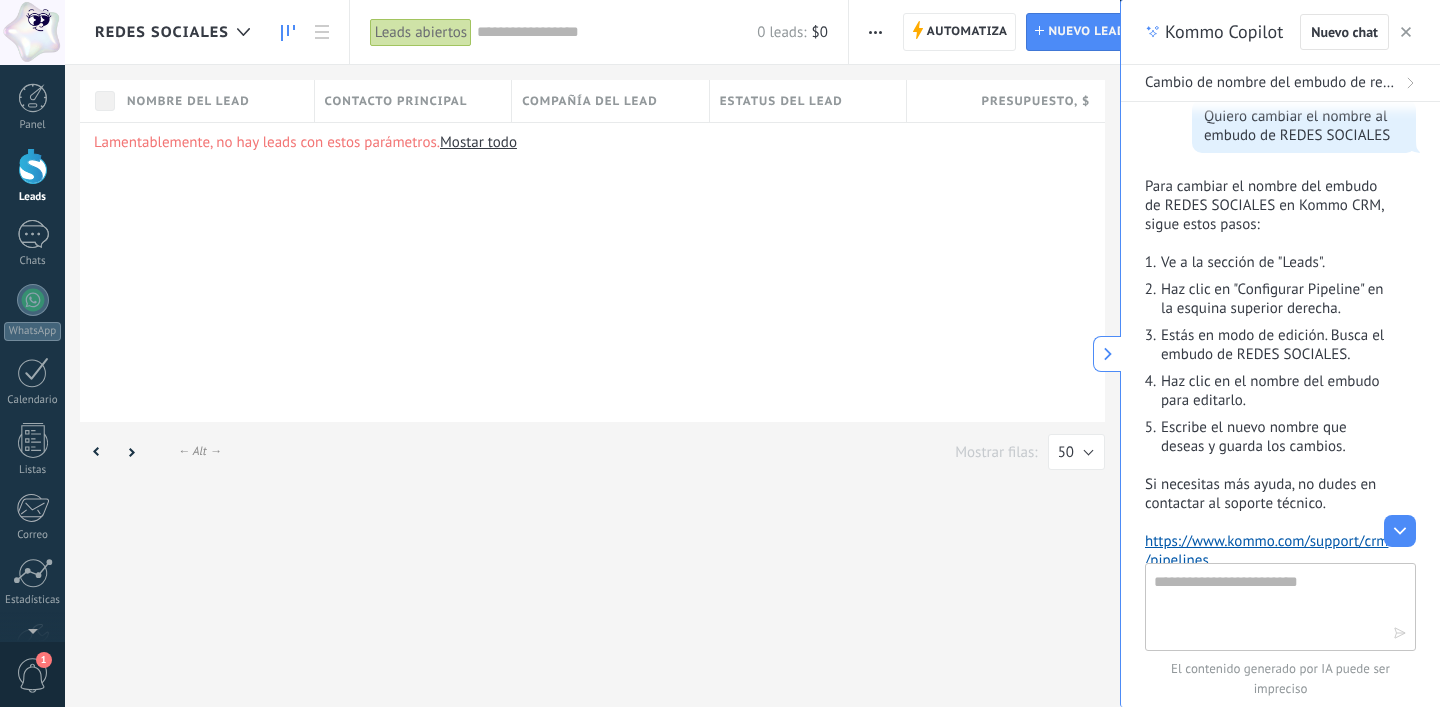 click 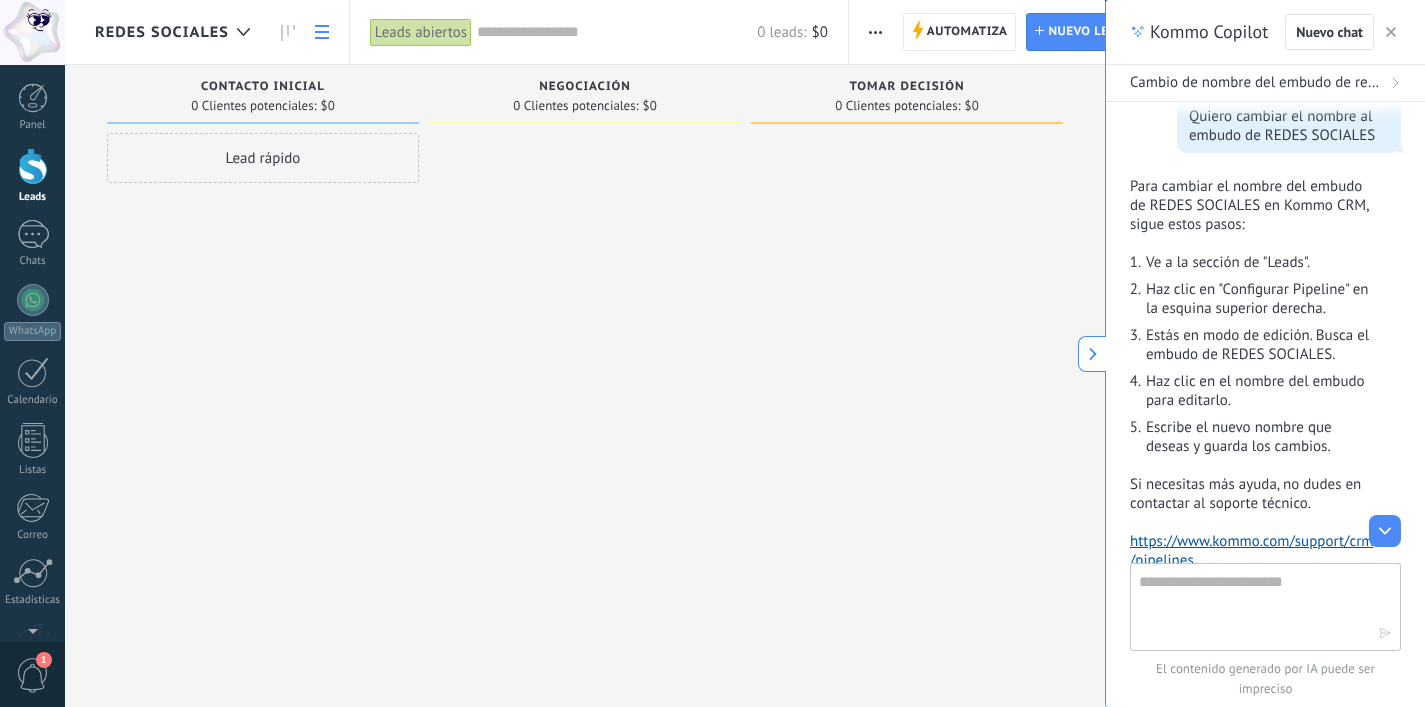 click at bounding box center [322, 32] 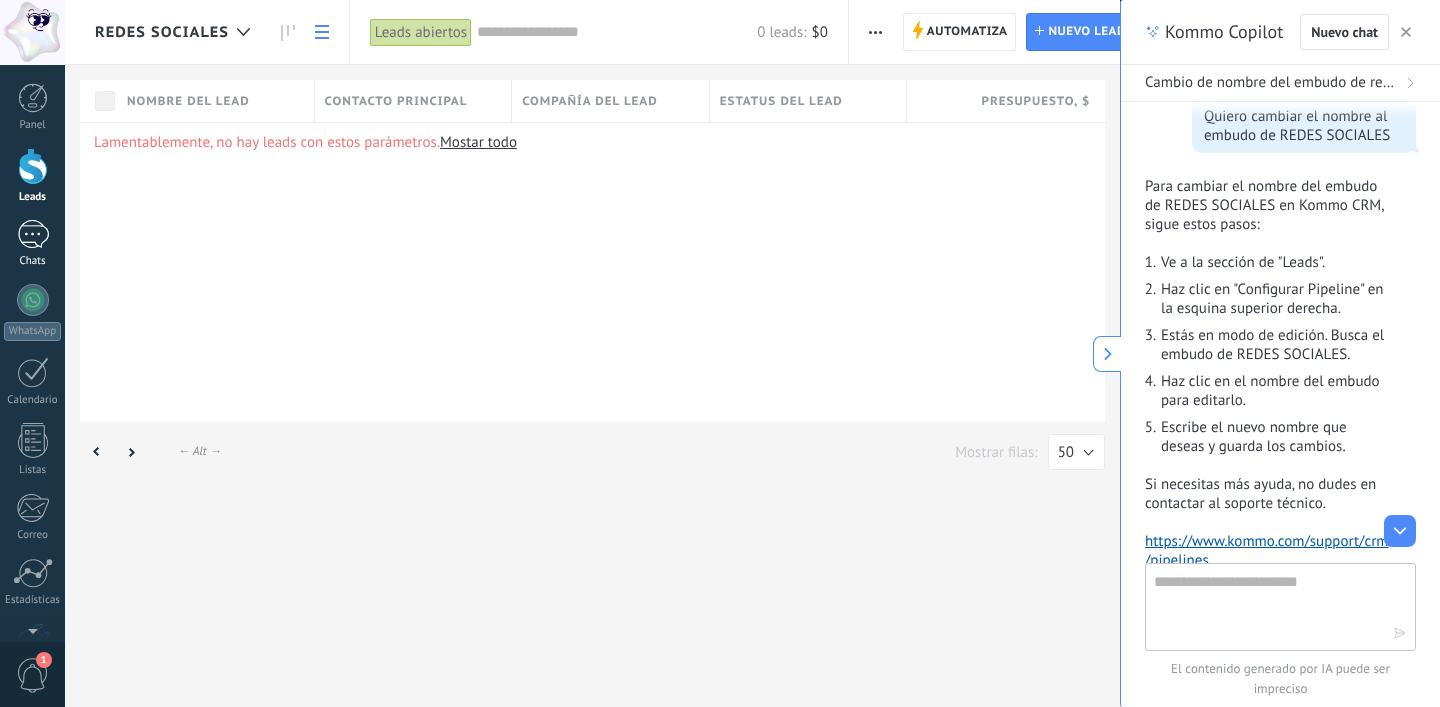 click on "1" at bounding box center (33, 234) 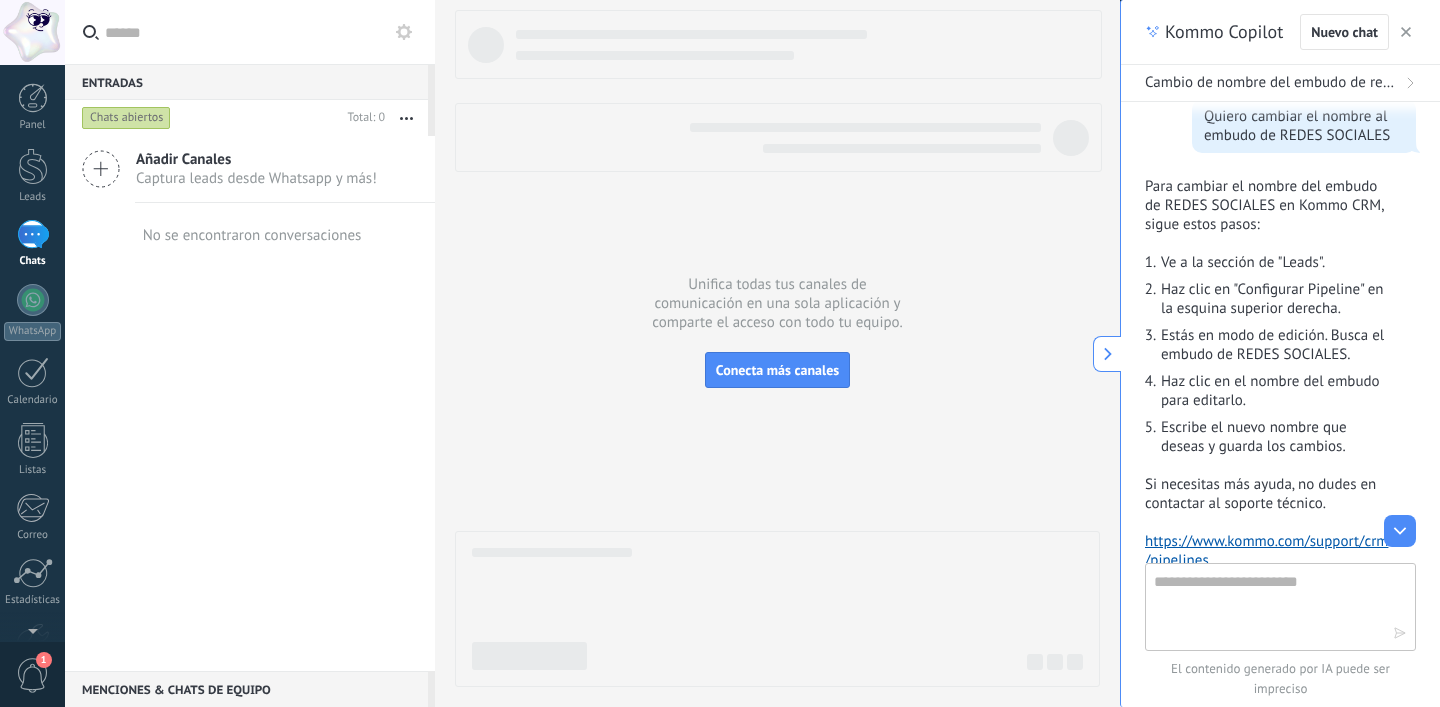click on "Captura leads desde Whatsapp y más!" at bounding box center [256, 178] 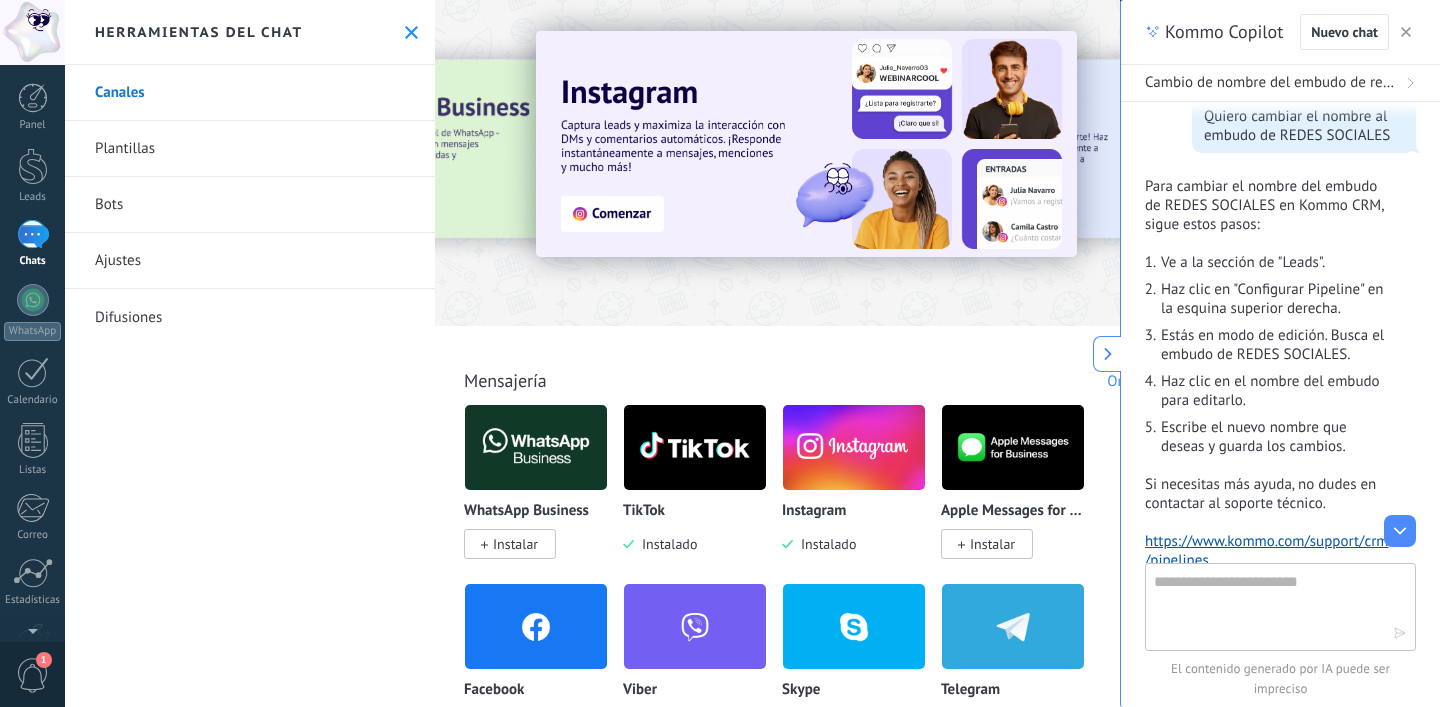 click at bounding box center [854, 447] 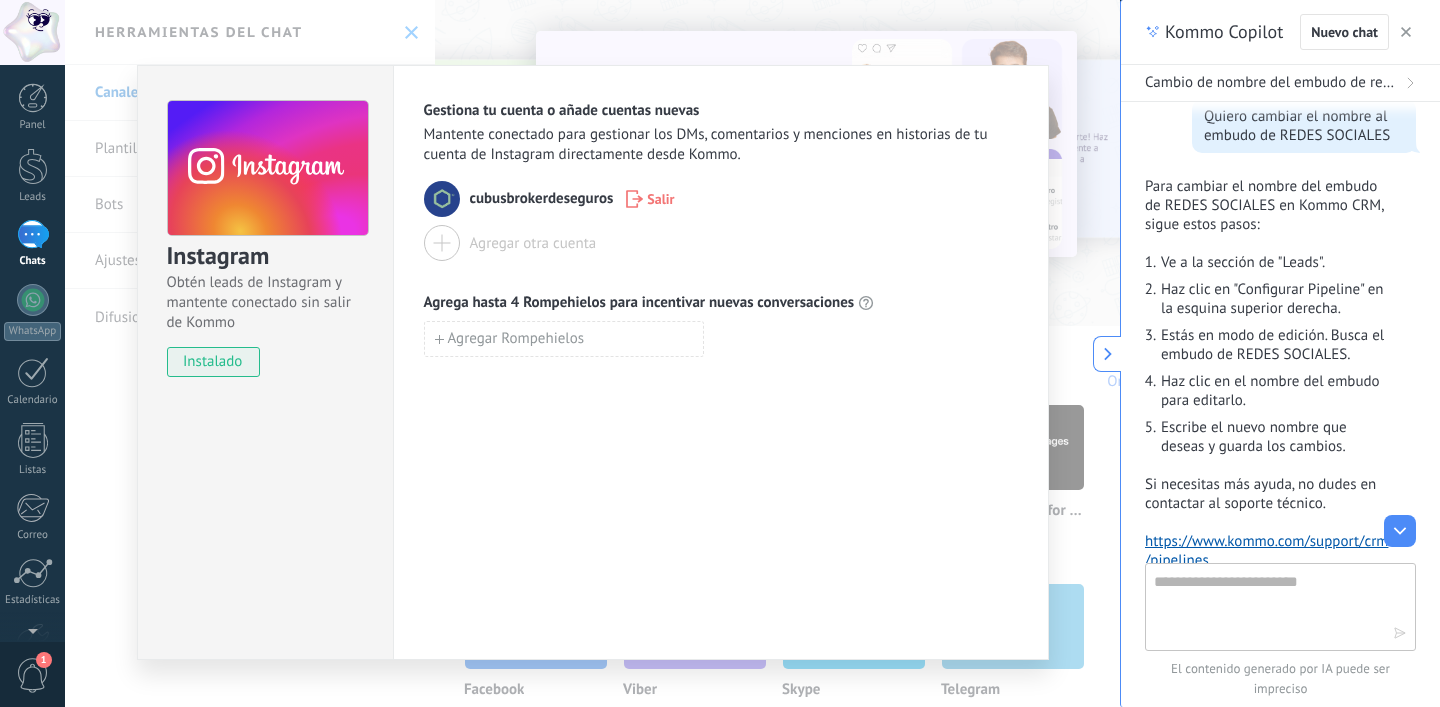 click on "Instagram Obtén leads de Instagram y mantente conectado sin salir de Kommo instalado Gestiona tu cuenta o añade cuentas nuevas Mantente conectado para gestionar los DMs, comentarios y menciones en historias de tu cuenta de Instagram directamente desde Kommo. cubusbrokerdeseguros Salir Agregar otra cuenta Agrega hasta 4 Rompehielos para incentivar nuevas conversaciones Agregar Rompehielos" at bounding box center [592, 353] 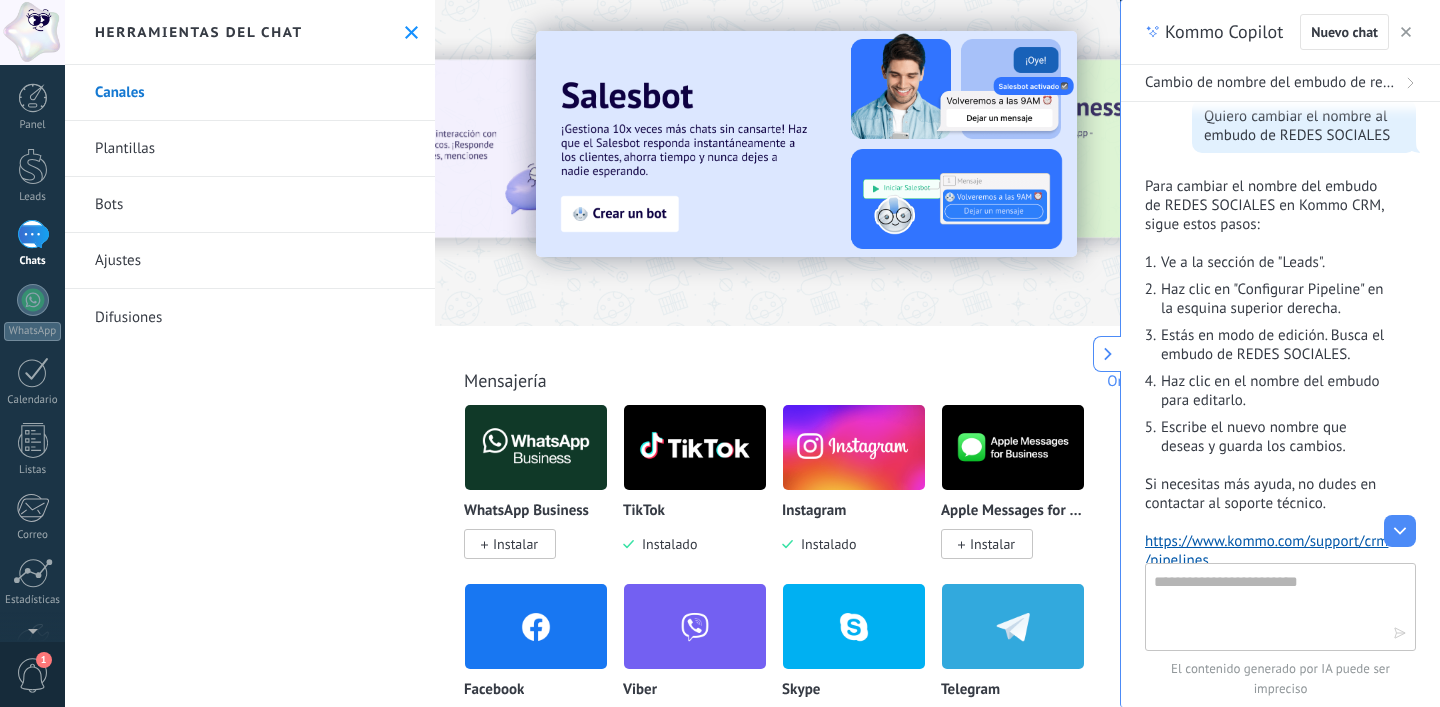 click at bounding box center (411, 32) 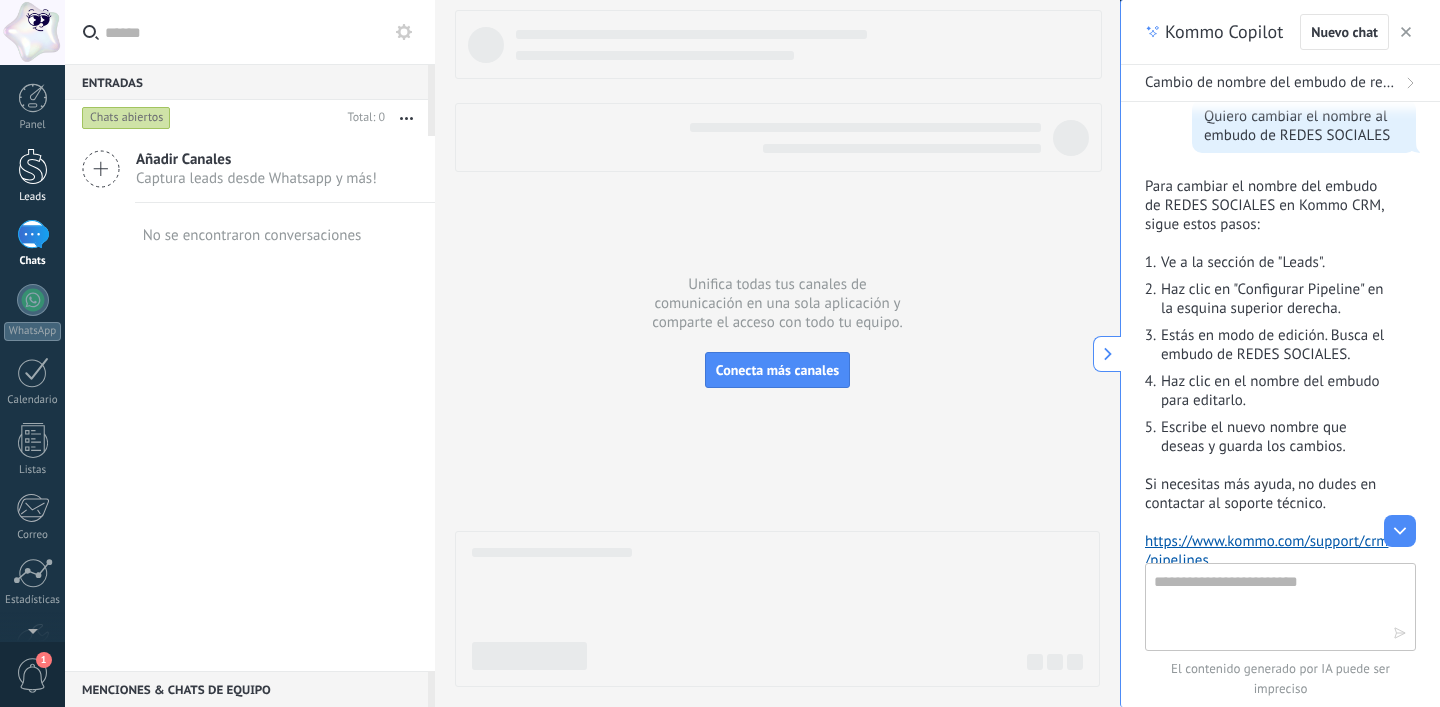 click on "Leads" at bounding box center (33, 197) 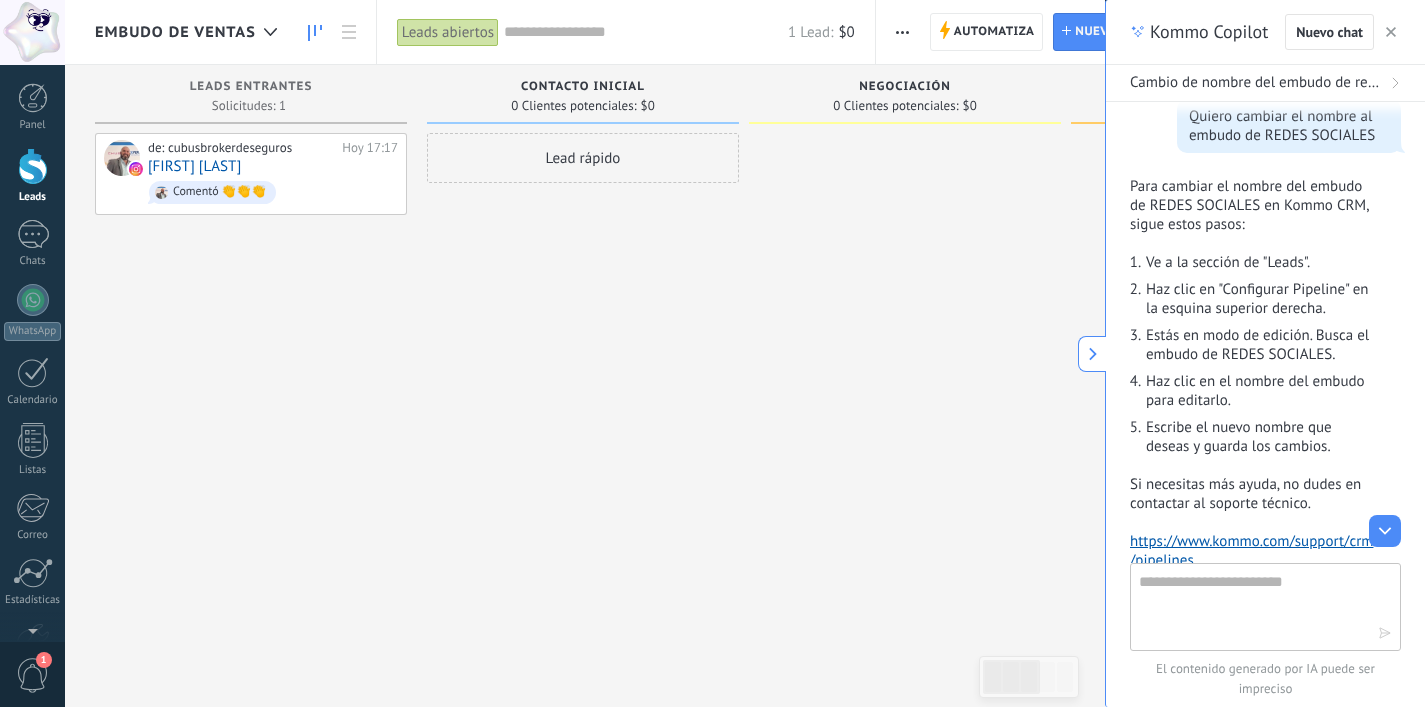click on "Embudo de ventas" at bounding box center (175, 32) 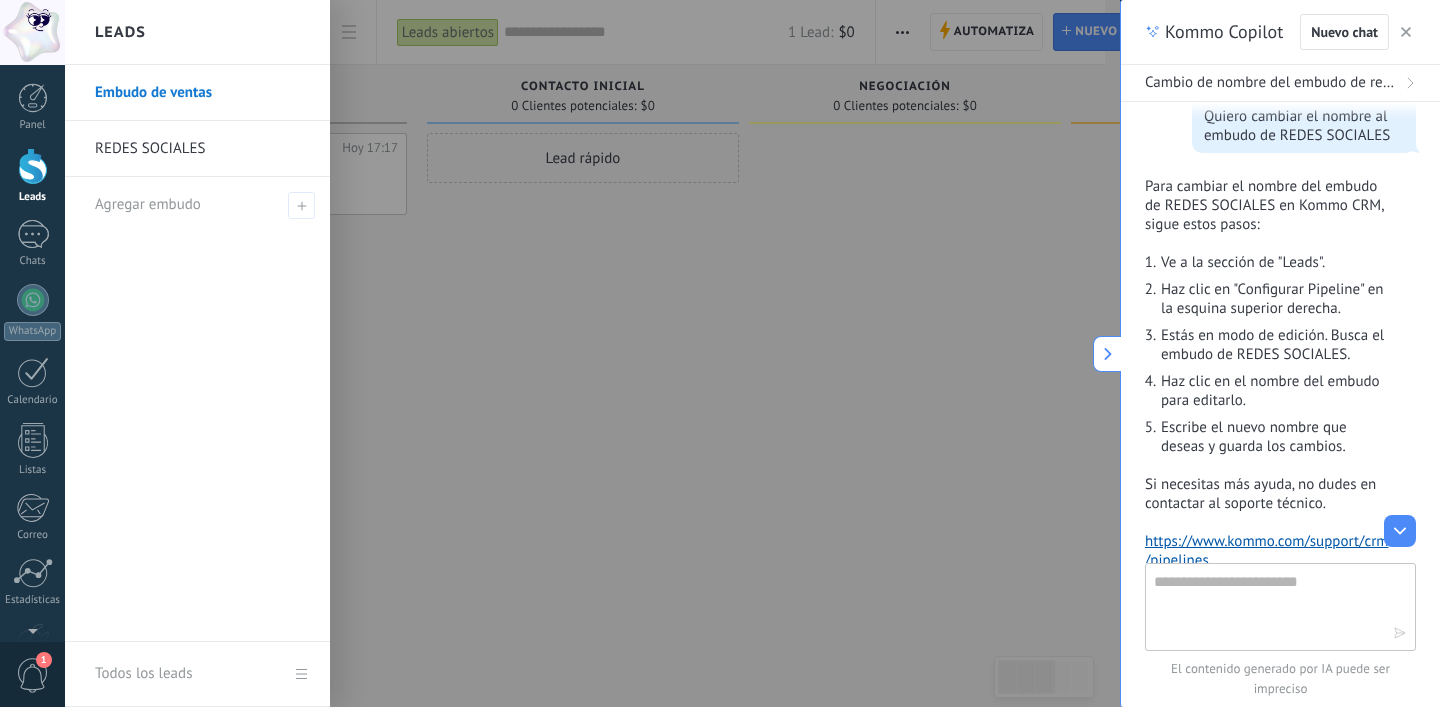 click on "Todos los leads" at bounding box center (197, 674) 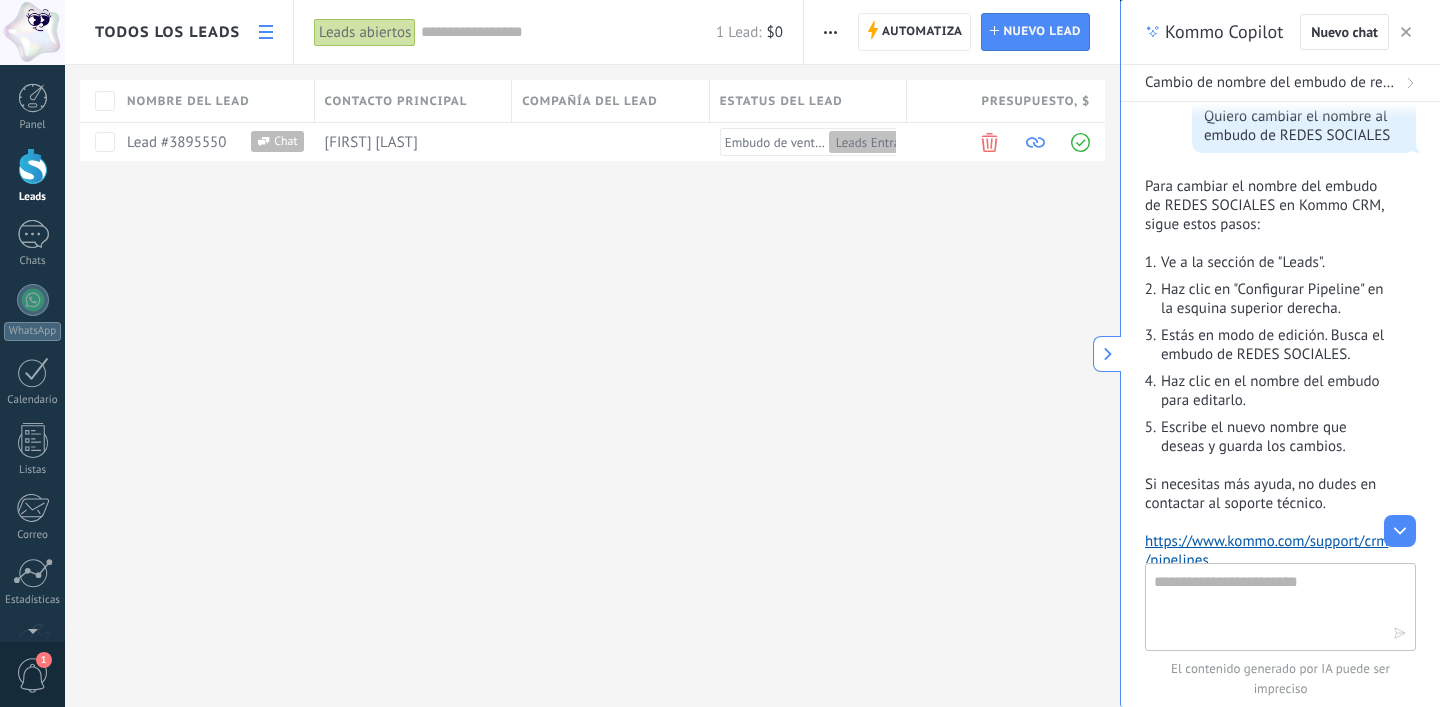 click 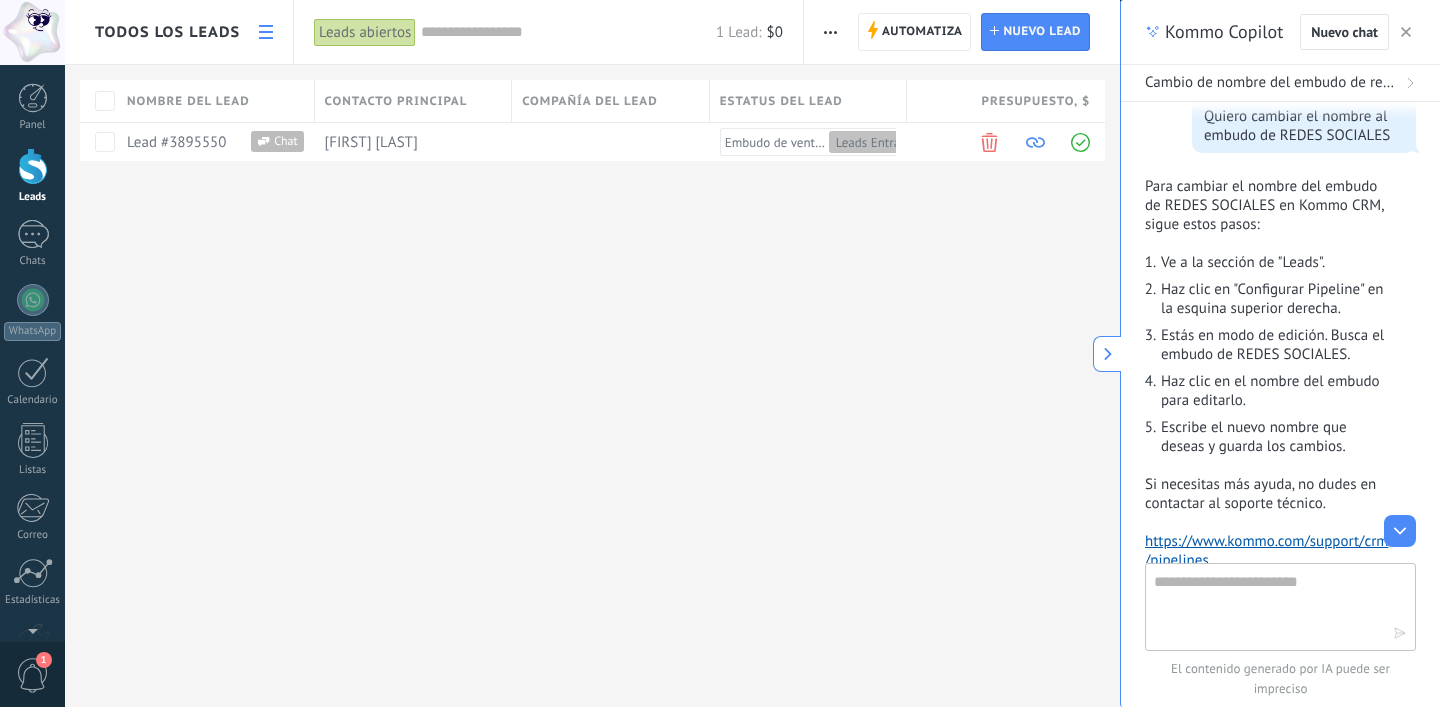 click on "Todos los leads" at bounding box center [167, 32] 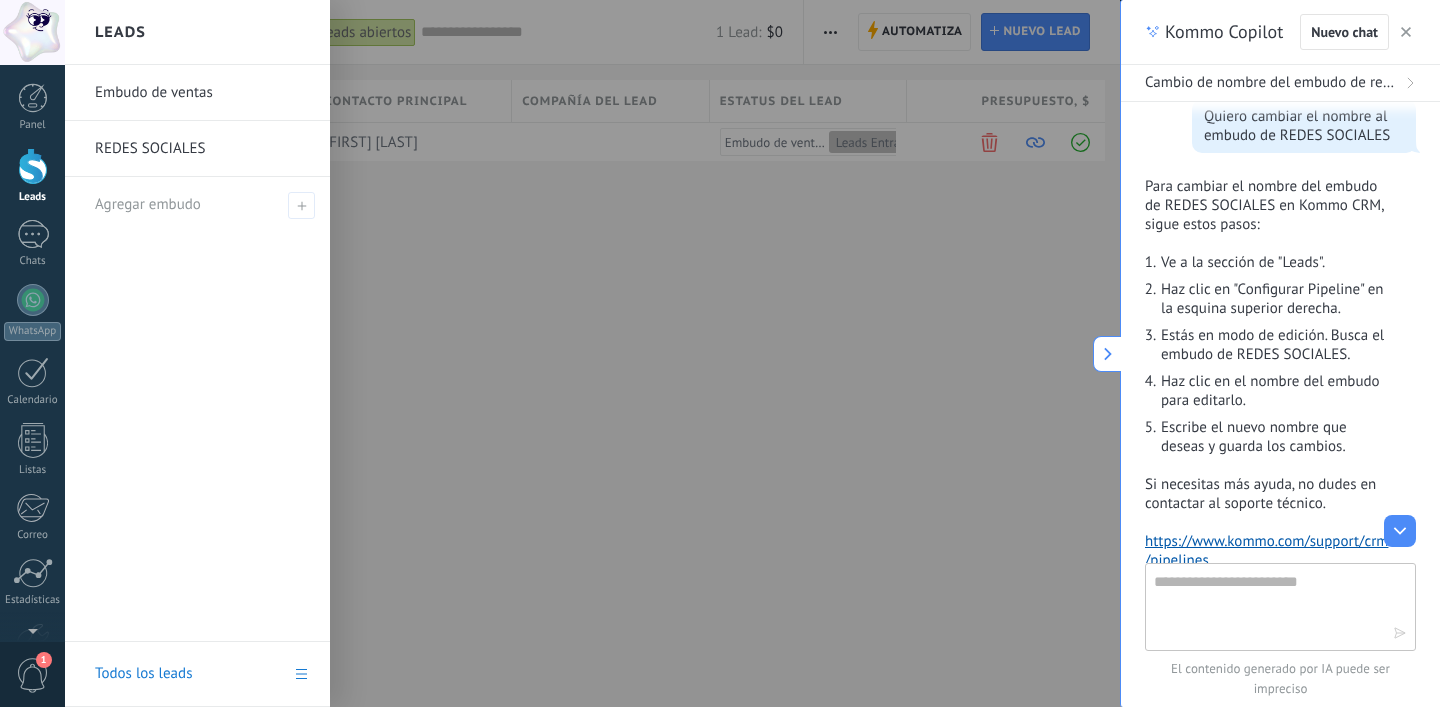 click on "Embudo de ventas" at bounding box center (202, 93) 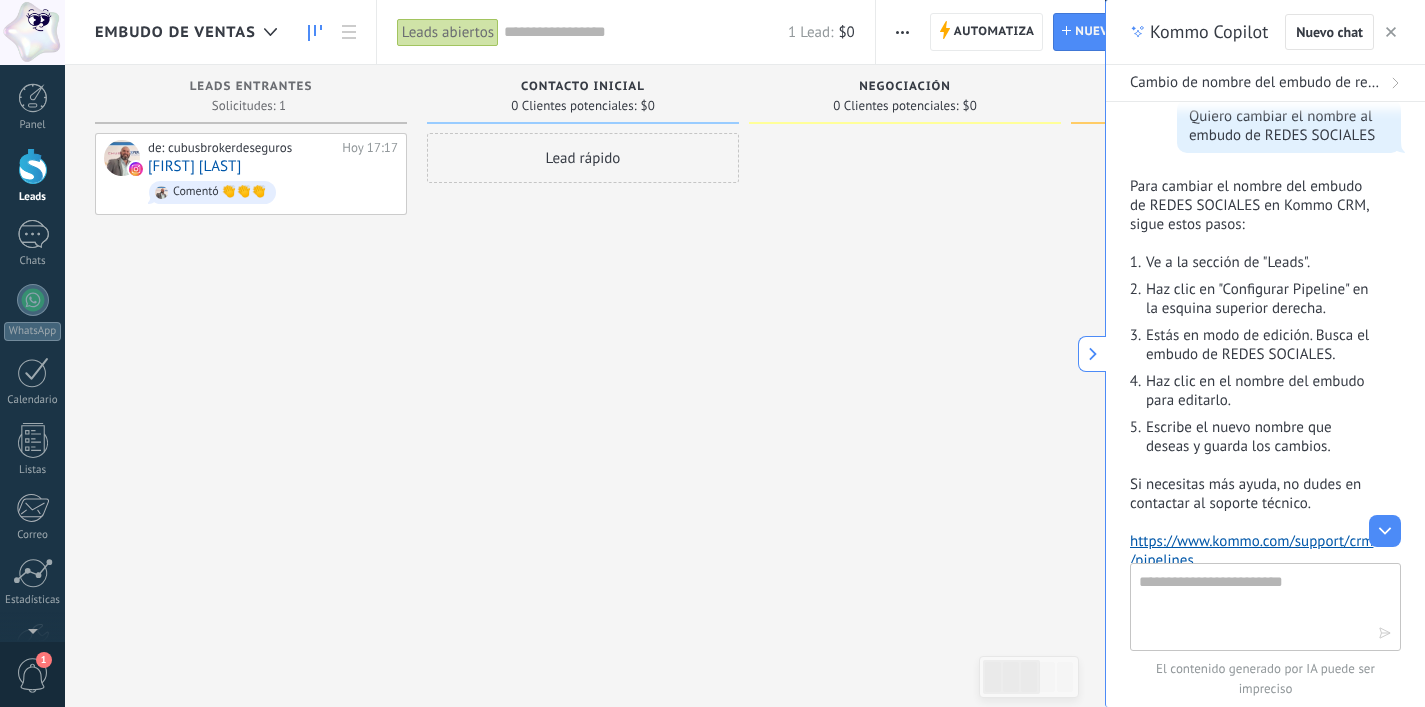 click 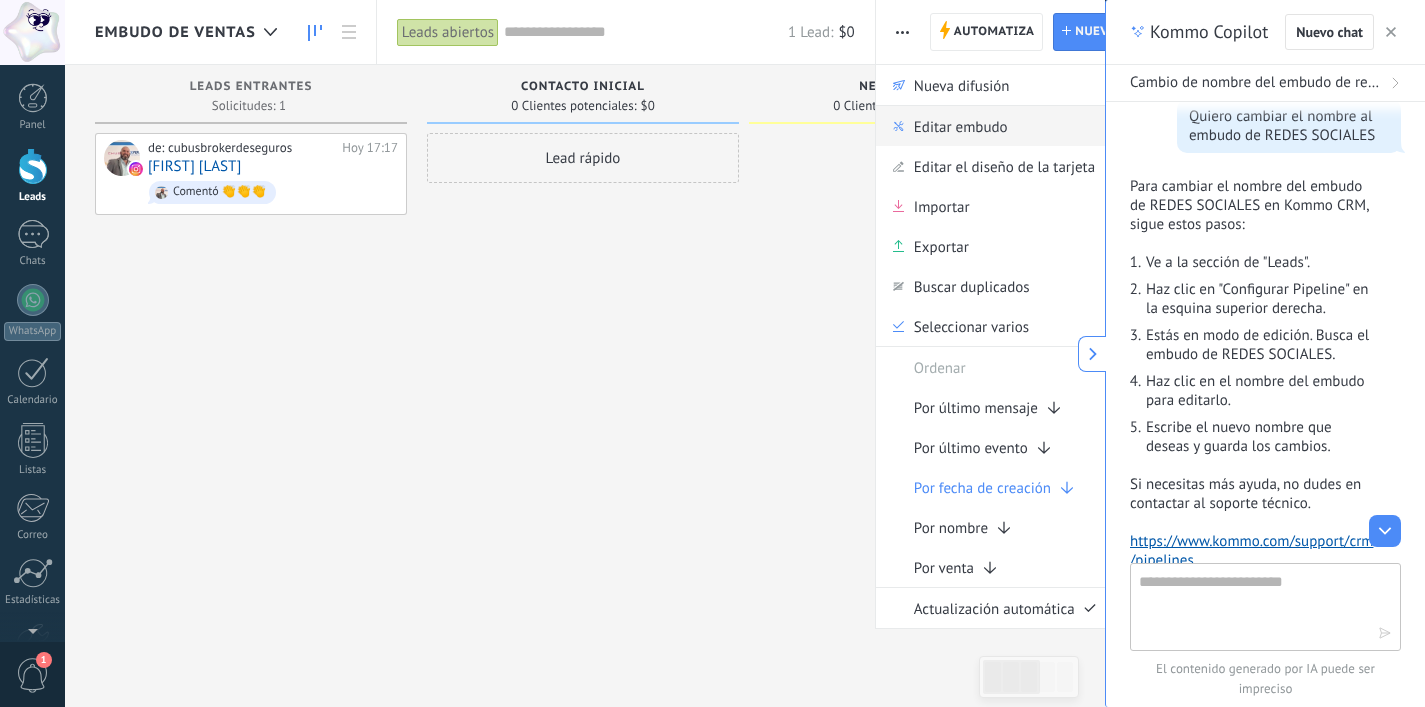 click on "Editar embudo" at bounding box center (961, 126) 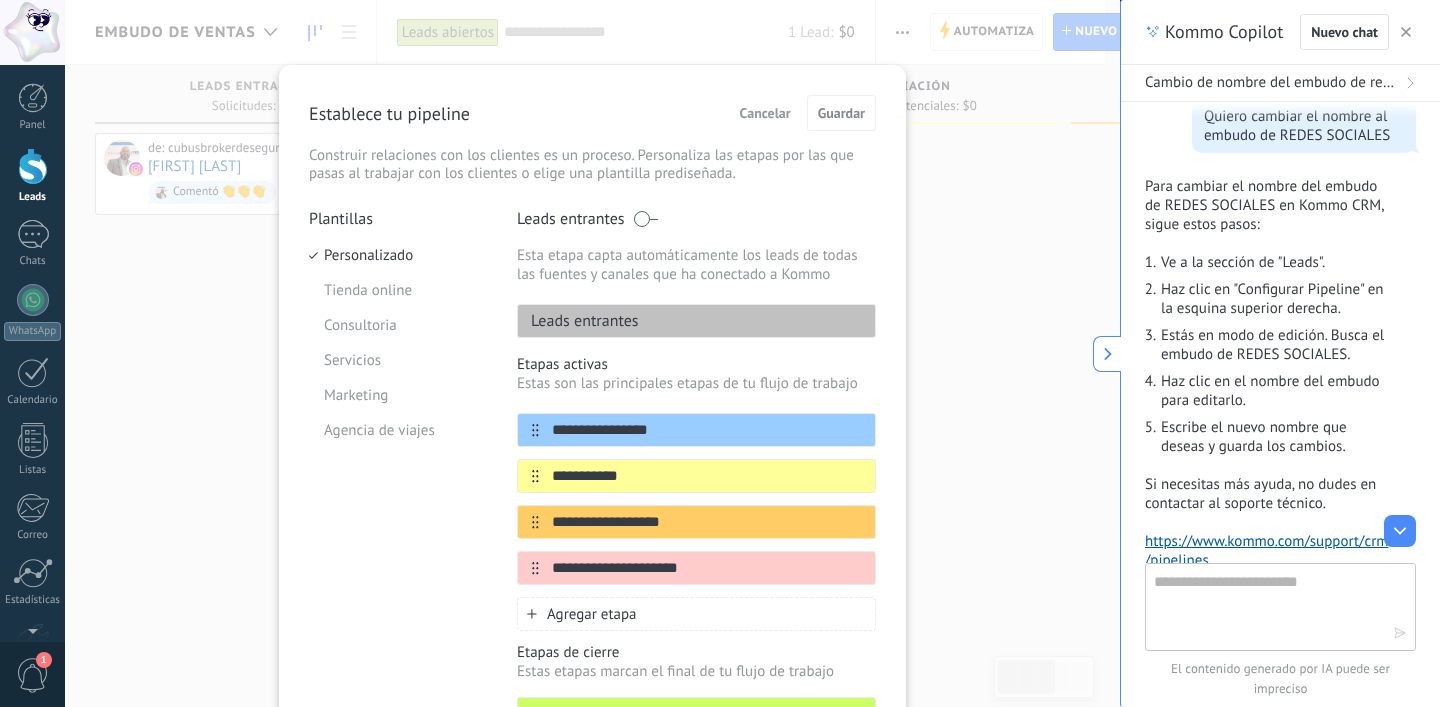 click on "Cancelar" at bounding box center (765, 113) 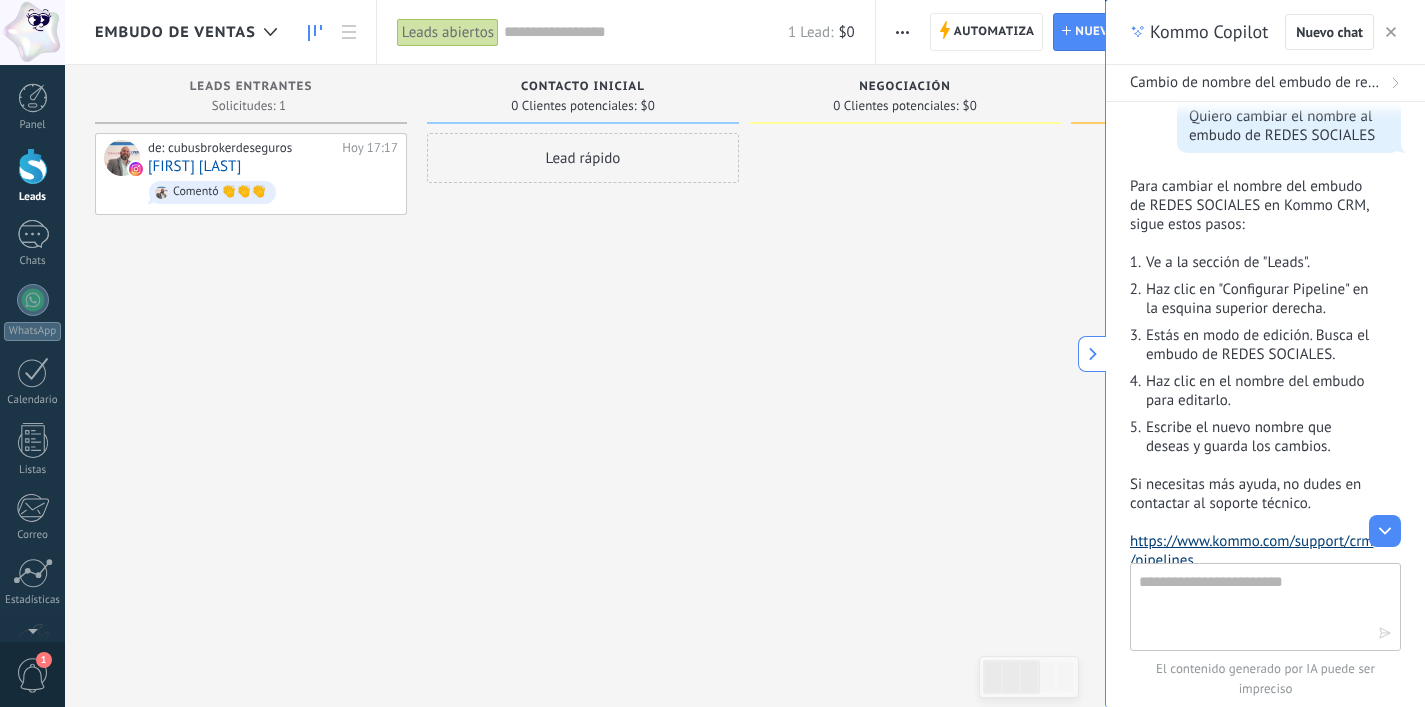 click on "https://www.kommo.com/support/crm/pipelines" at bounding box center [1251, 551] 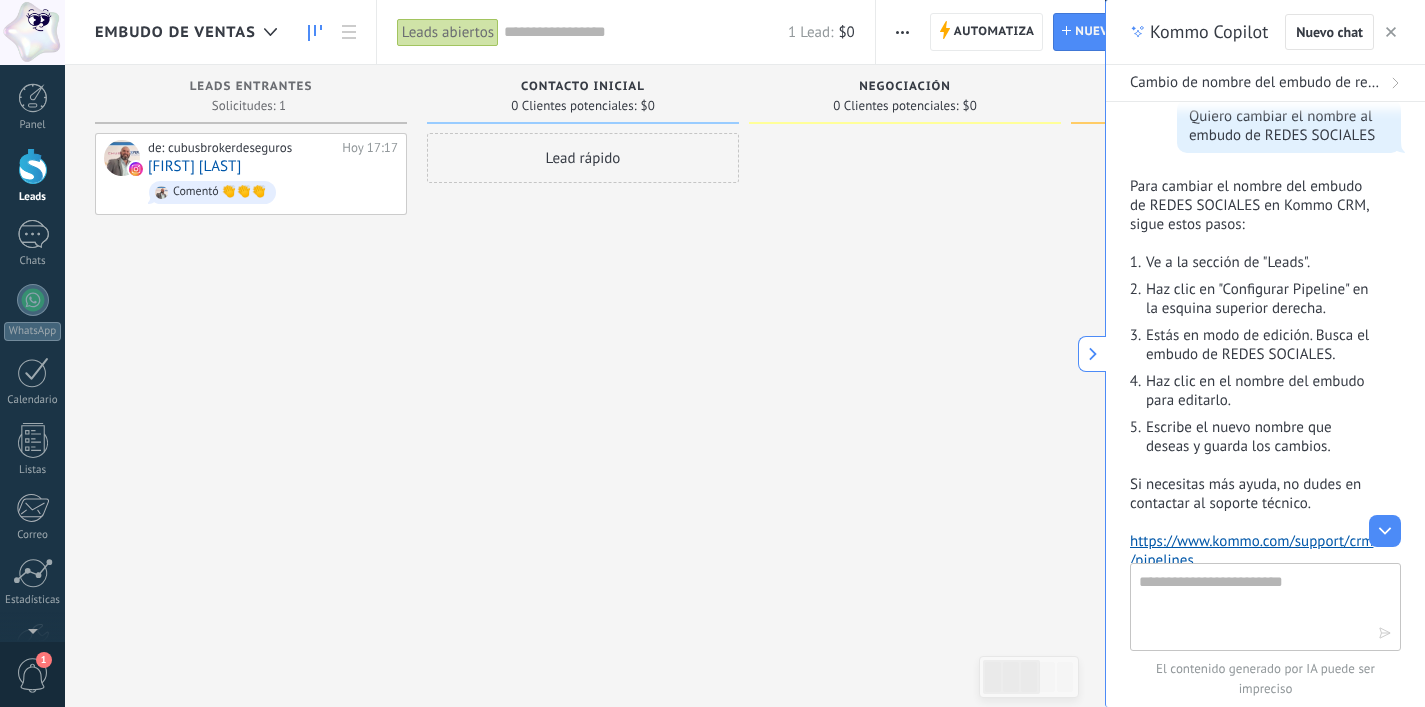 click at bounding box center [1391, 32] 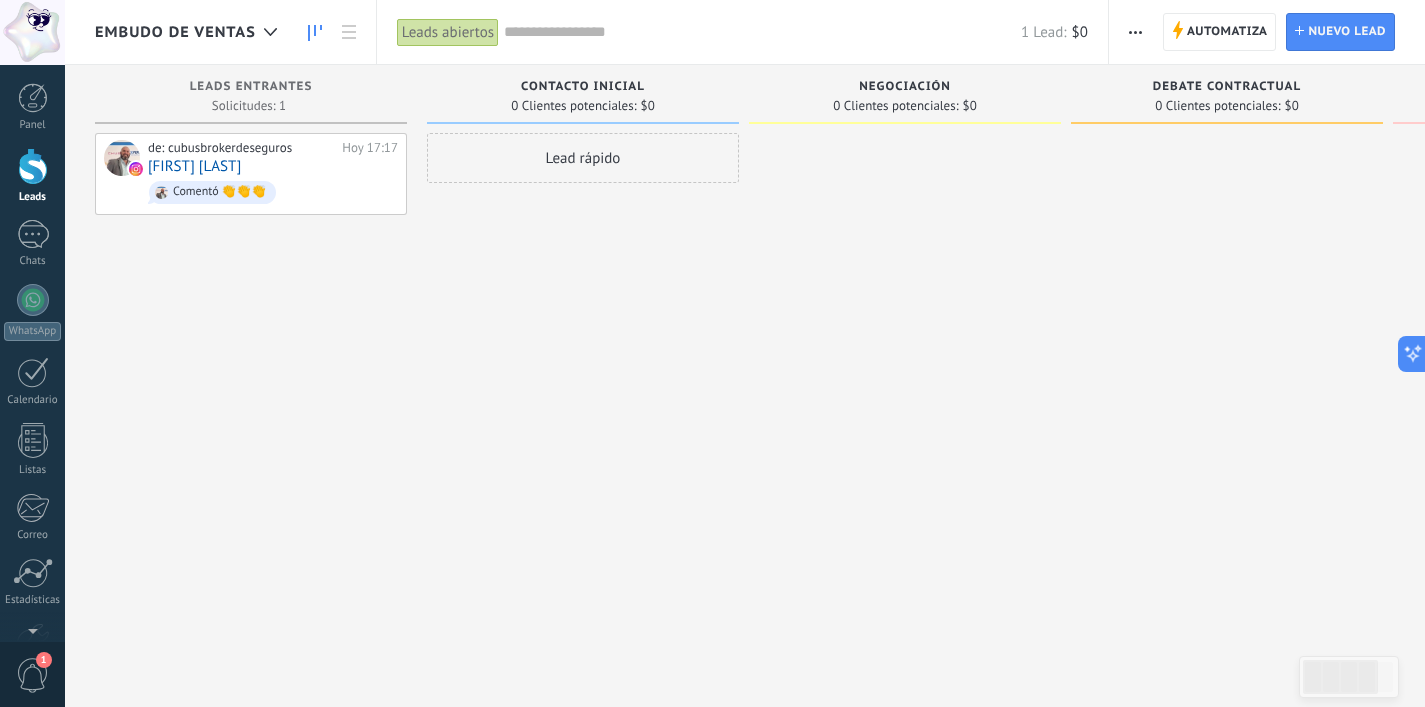 click at bounding box center [1227, 356] 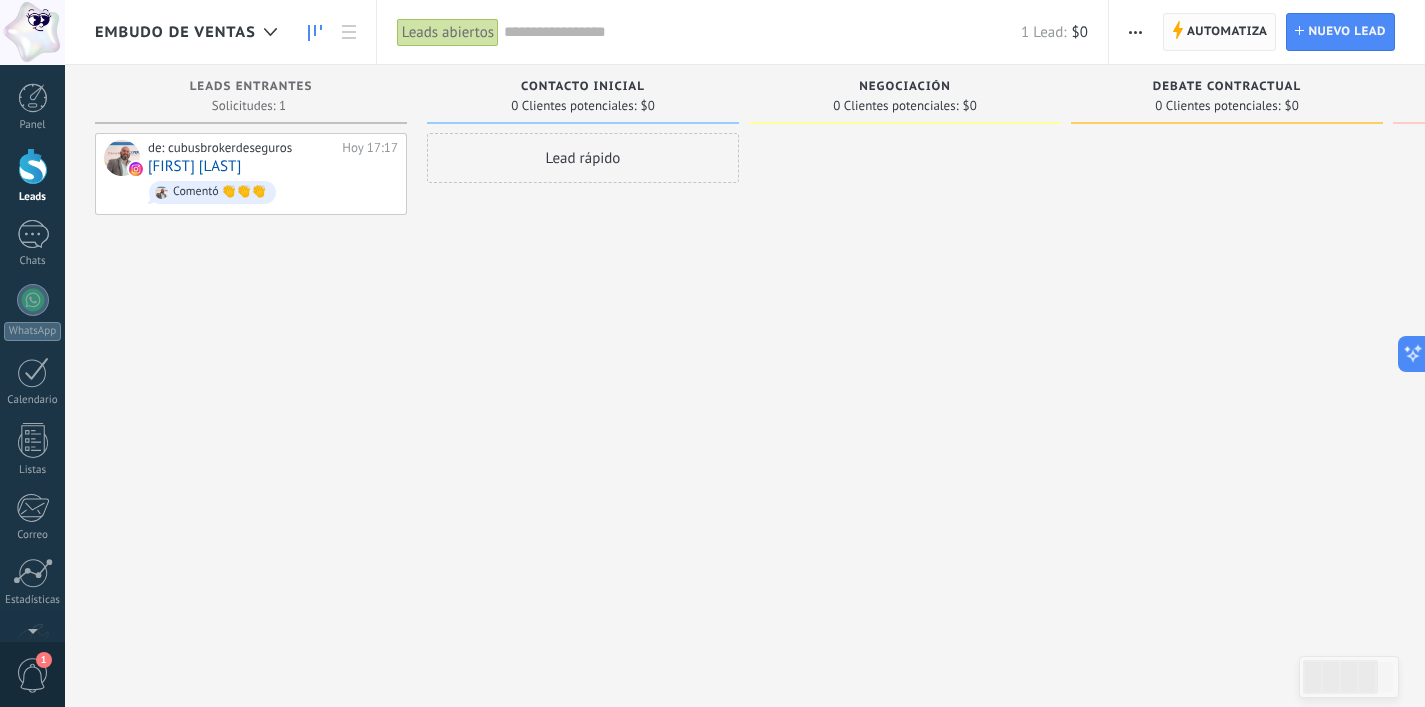 click on "Automatiza" at bounding box center (1227, 32) 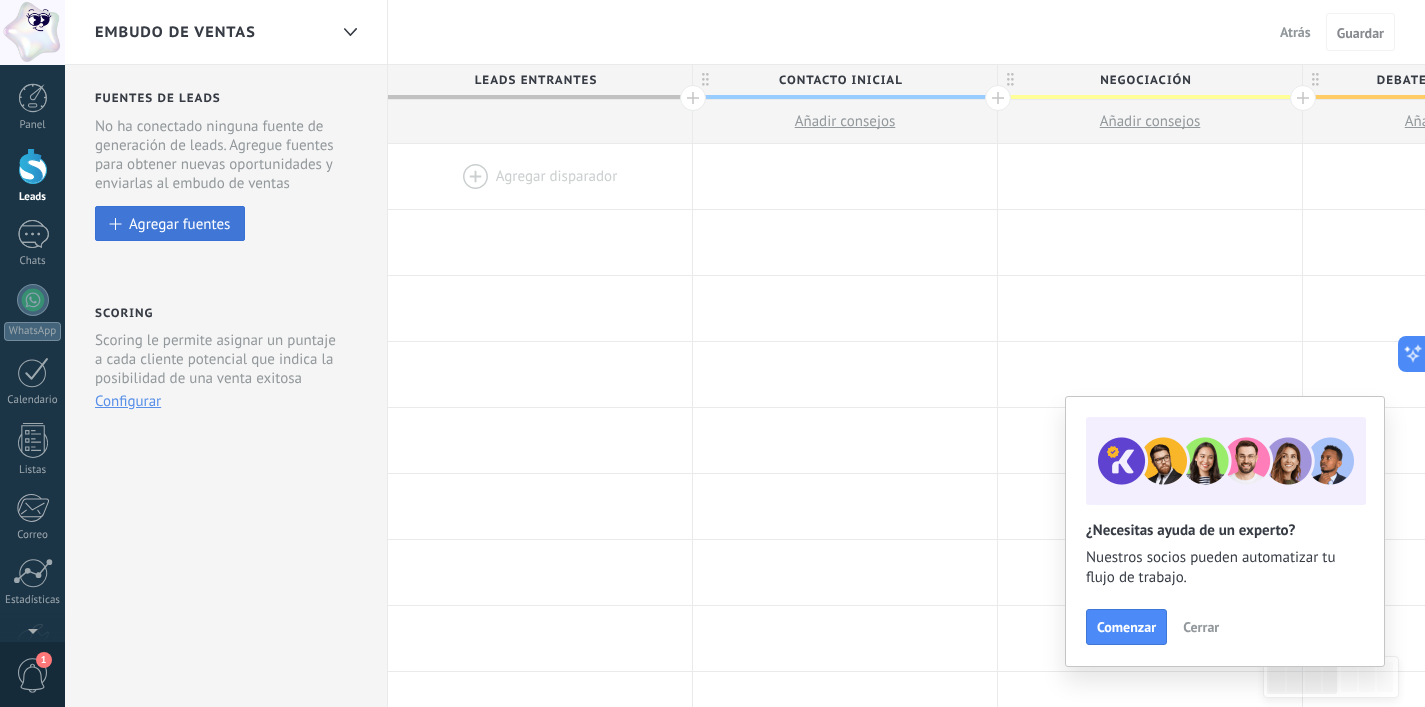 click on "Agregar fuentes" at bounding box center (170, 223) 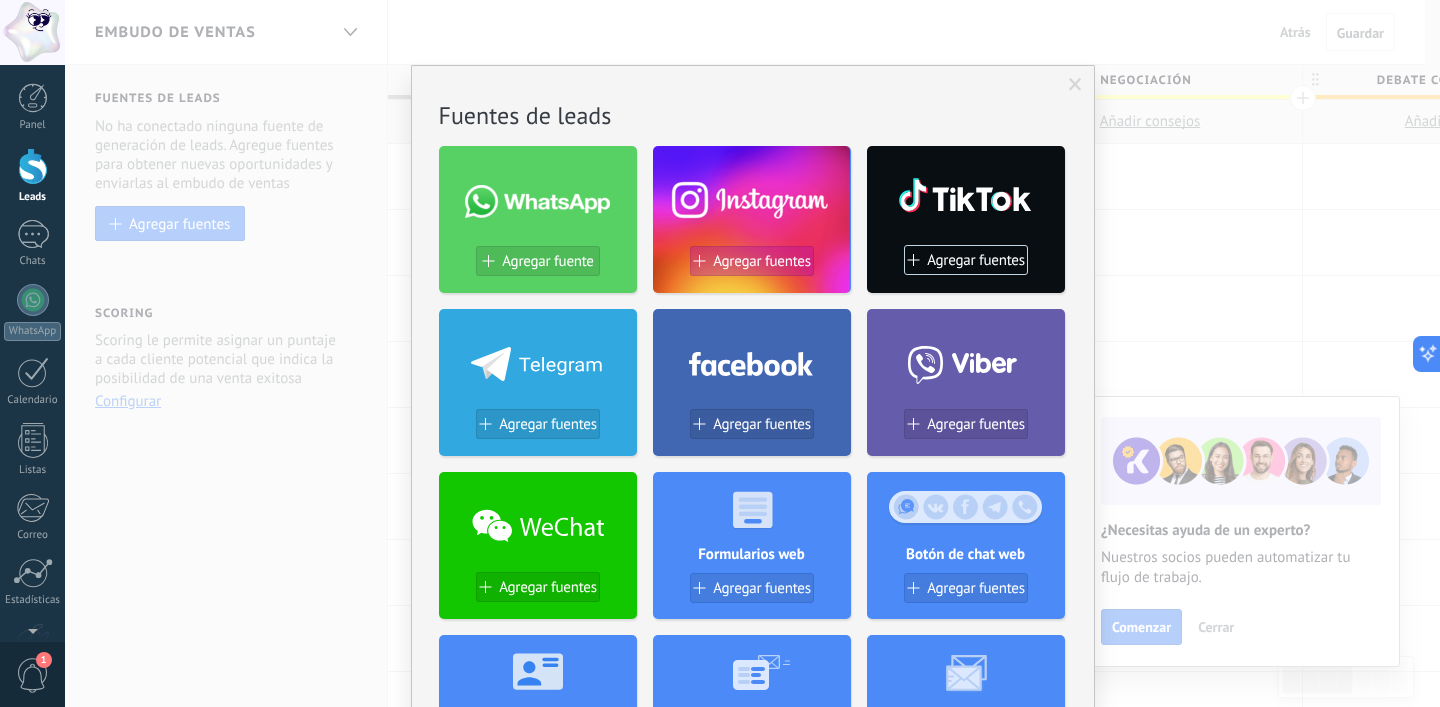 click on "Agregar fuentes" at bounding box center (762, 261) 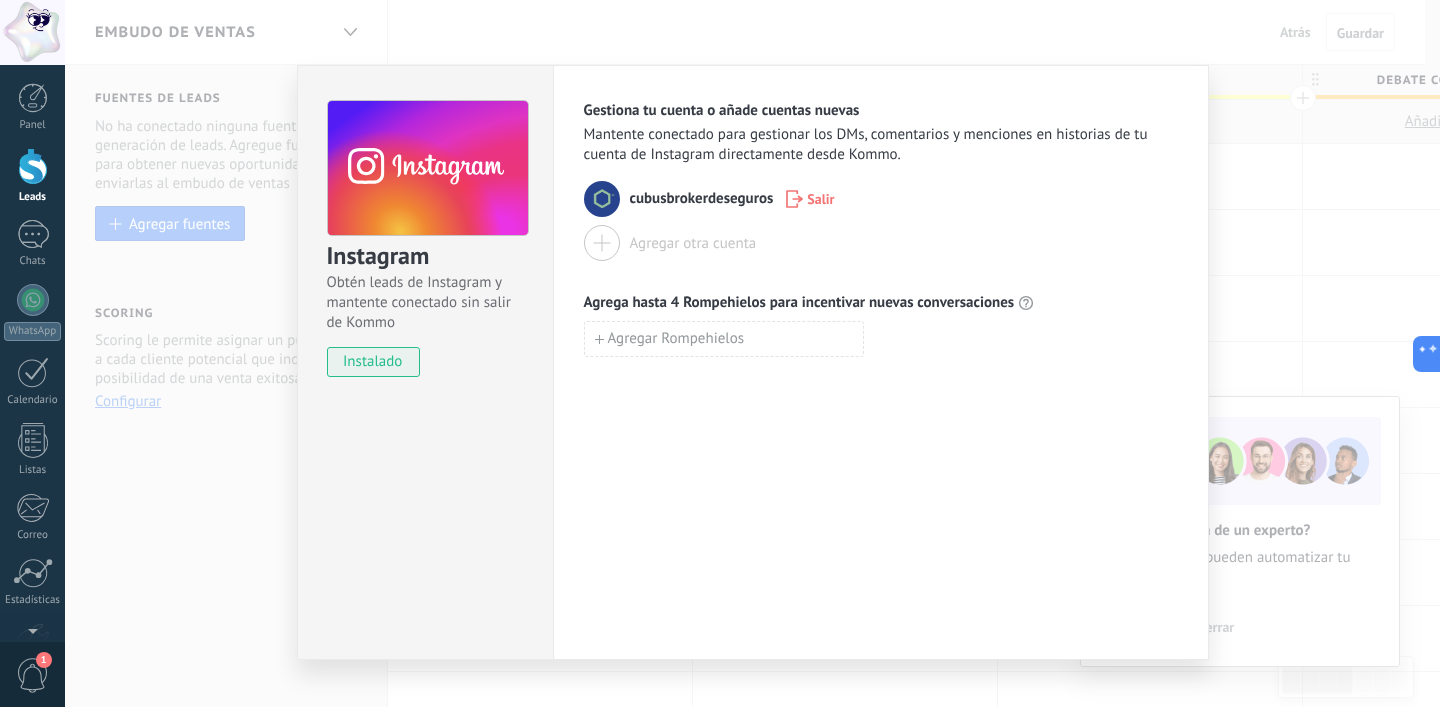 click on "cubusbrokerdeseguros" at bounding box center (702, 199) 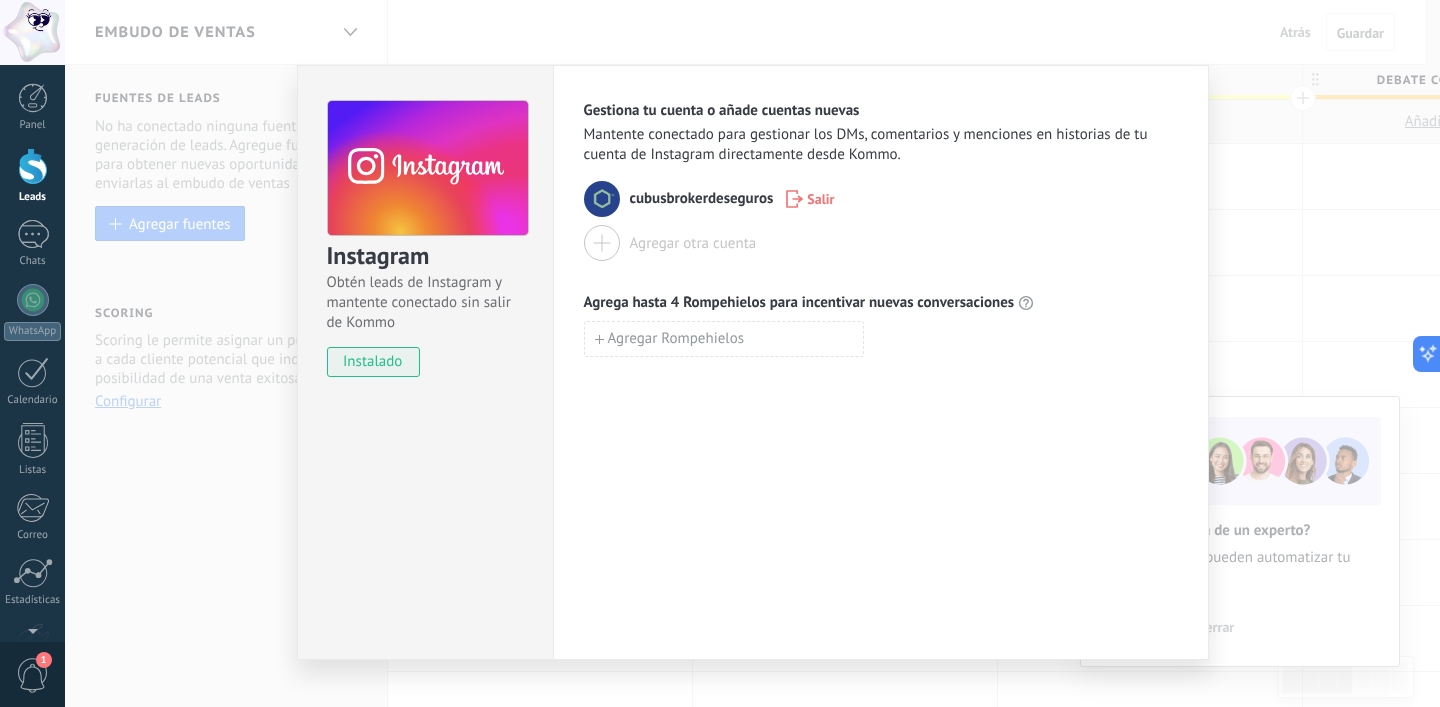 click on "Instagram Obtén leads de Instagram y mantente conectado sin salir de Kommo instalado Gestiona tu cuenta o añade cuentas nuevas Mantente conectado para gestionar los DMs, comentarios y menciones en historias de tu cuenta de Instagram directamente desde Kommo. cubusbrokerdeseguros Salir Agregar otra cuenta Agrega hasta 4 Rompehielos para incentivar nuevas conversaciones Agregar Rompehielos" at bounding box center (752, 353) 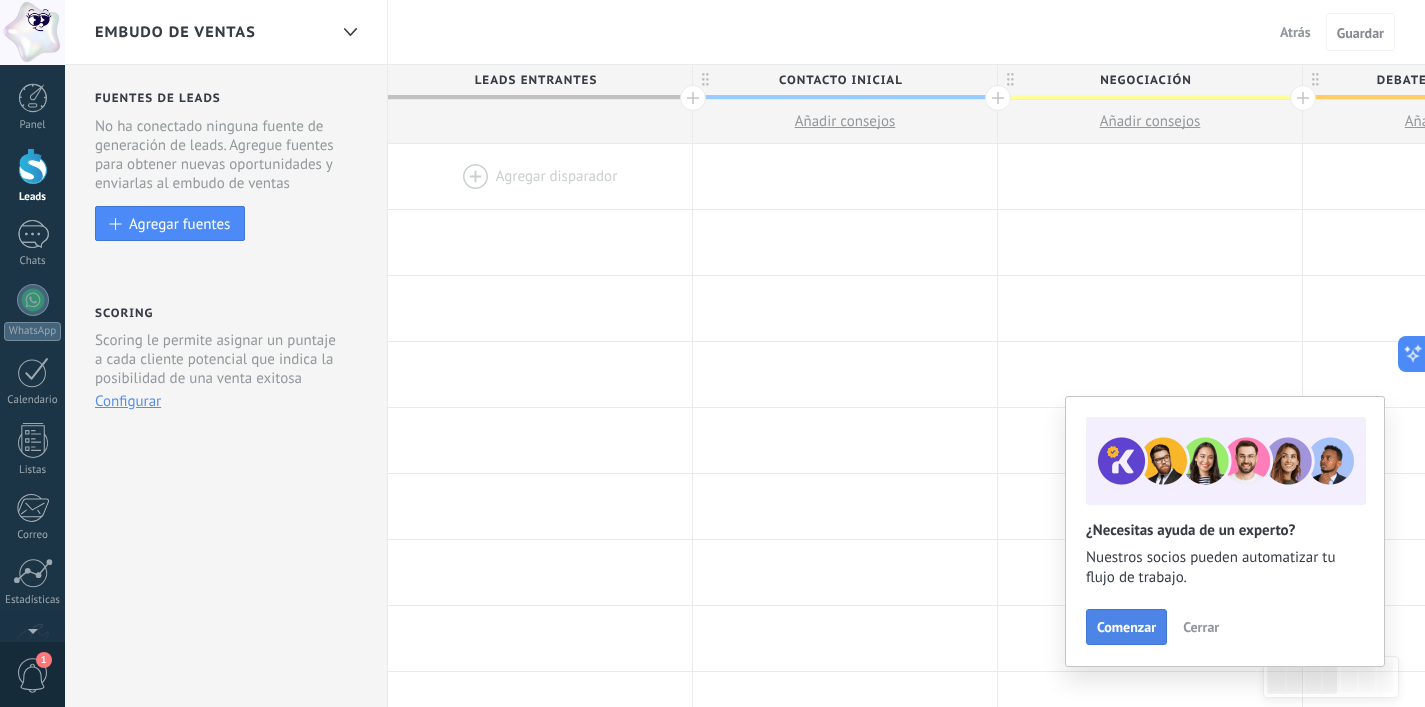 click on "Comenzar" at bounding box center (1126, 627) 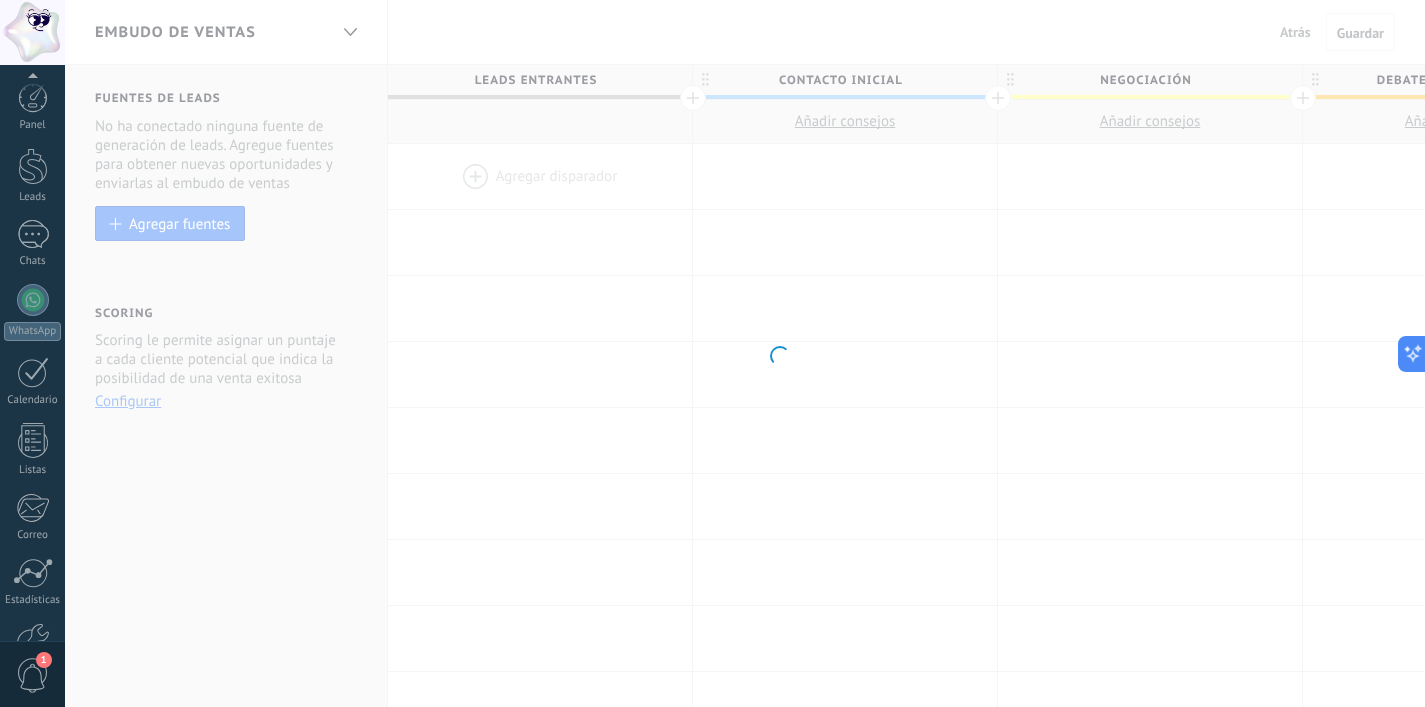 scroll, scrollTop: 125, scrollLeft: 0, axis: vertical 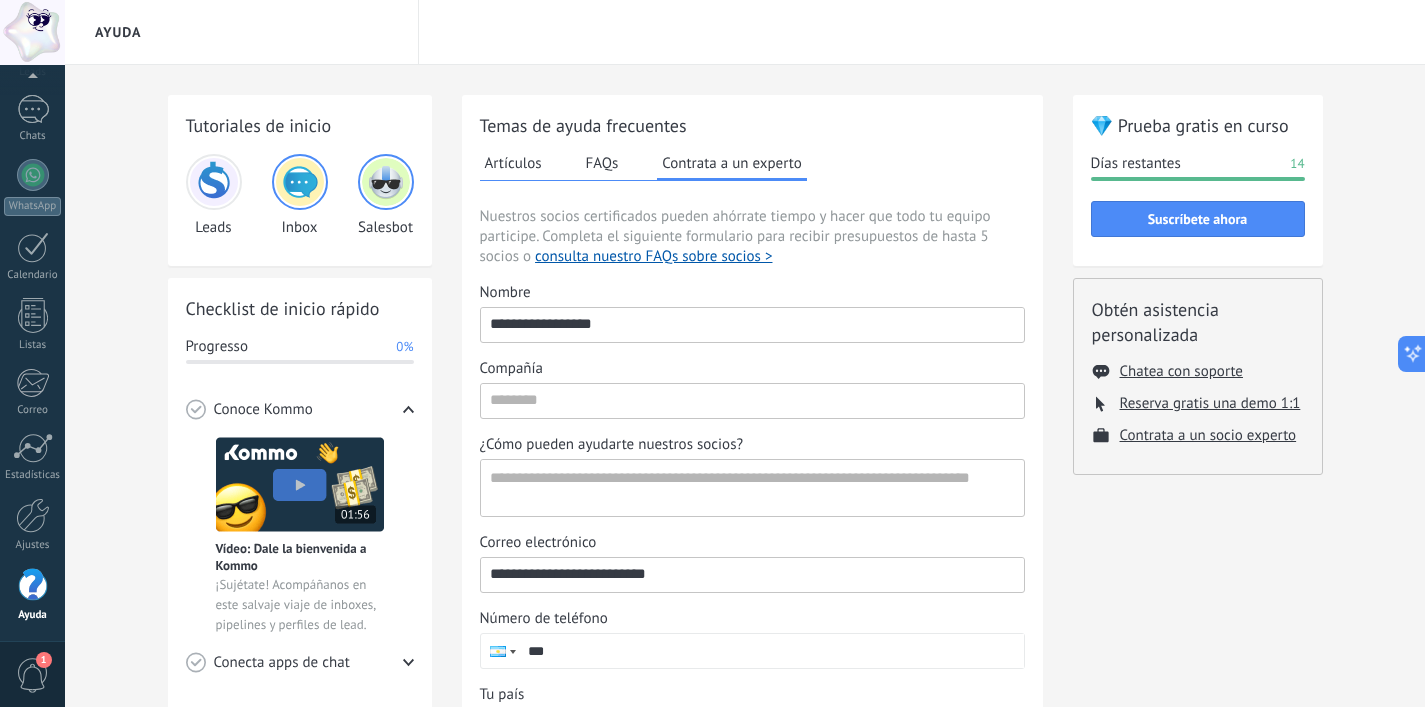 click on "Tutoriales de inicio Leads Inbox Salesbot Checklist de inicio rápido Progresso 0% Conoce Kommo Vídeo: Dale la bienvenida a Kommo ¡Sujétate! Acompáñanos en este salvaje viaje de inboxes, pipelines y perfiles de lead. Conecta apps de chat WhatsApp Conectar Messenger Conectar Instagram Conectar Más canales Ver todos Gana tiempo con plantillas Respuestas más rápidas ¿Sigues escribiendo cada una de tus respuestas? Responde a las FAQ's con plantillas de chat que puedes crear en tan sólo 2 clics. Crear una plantilla Potencia tu chat Deja que un bot lo haga por ti Abraza la pereza: los bots te permiten hacer más con menos trabajo, y eso se traduce en más ventas. Crea un bot Crea un flujo de trabajo Crea un flujo de trabajo Consulta al instante en qué punto de tu proceso de ventas se encuentra cada cliente. Establece tu pipeline Invita a tus compañeros ¡Todo es mejor con un equipo! Colabora en los chats, distribuye la responsabilidad y haz un seguimiento de los objetivos. Enviar invitación Artículos" at bounding box center [745, 536] 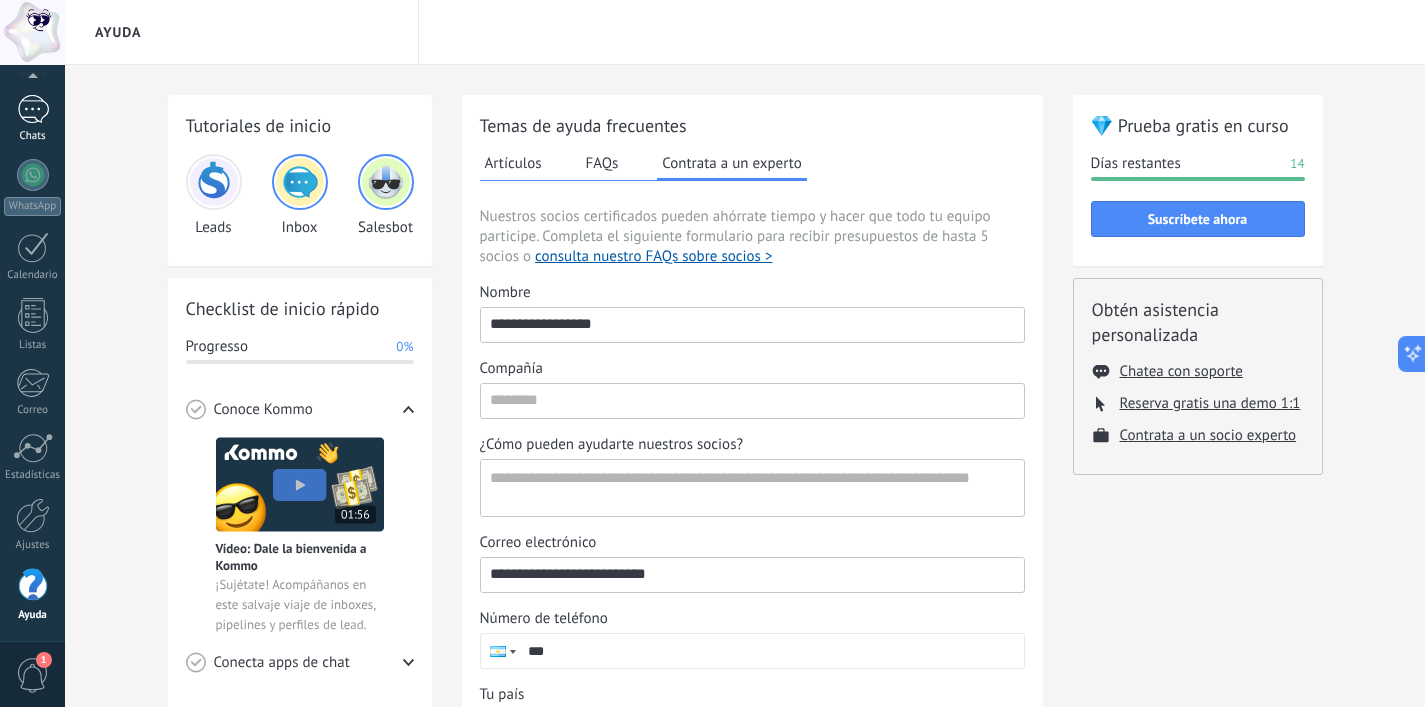 click on "1" at bounding box center (33, 109) 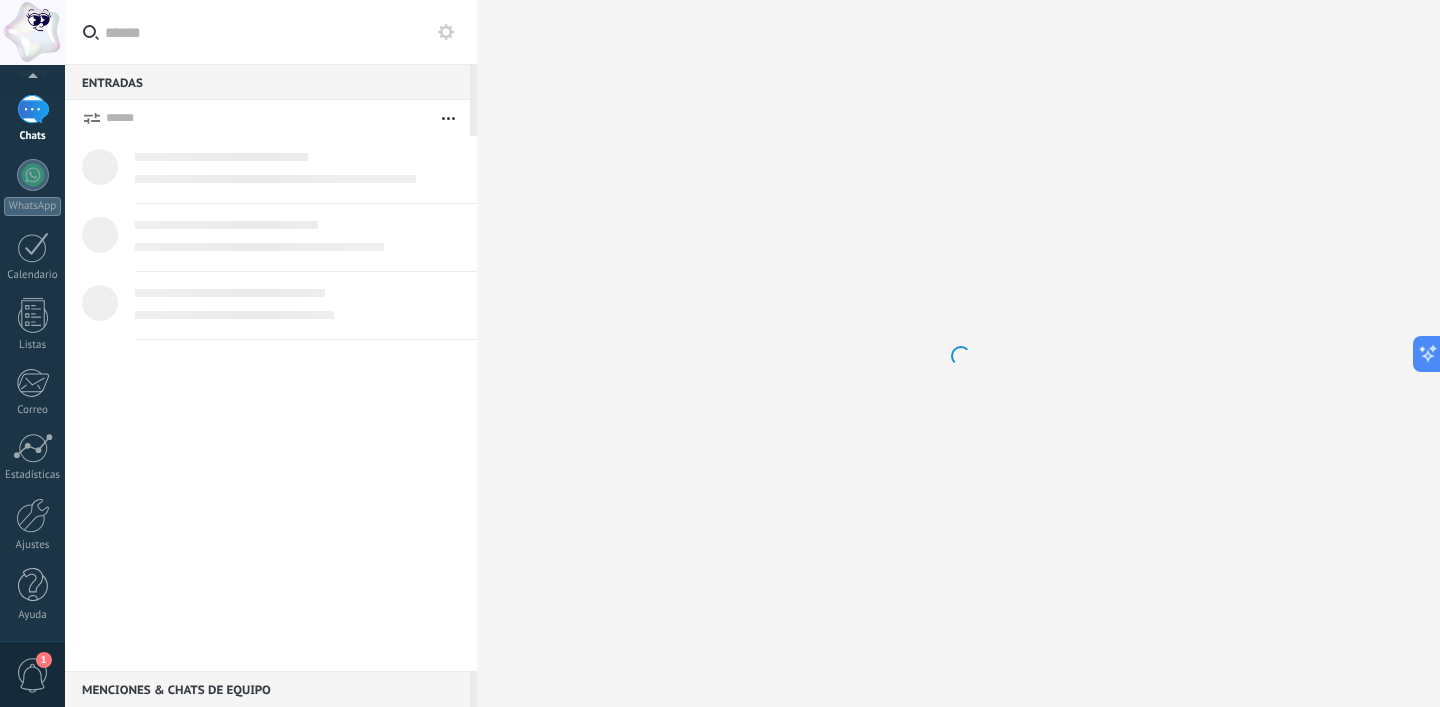 scroll, scrollTop: 0, scrollLeft: 0, axis: both 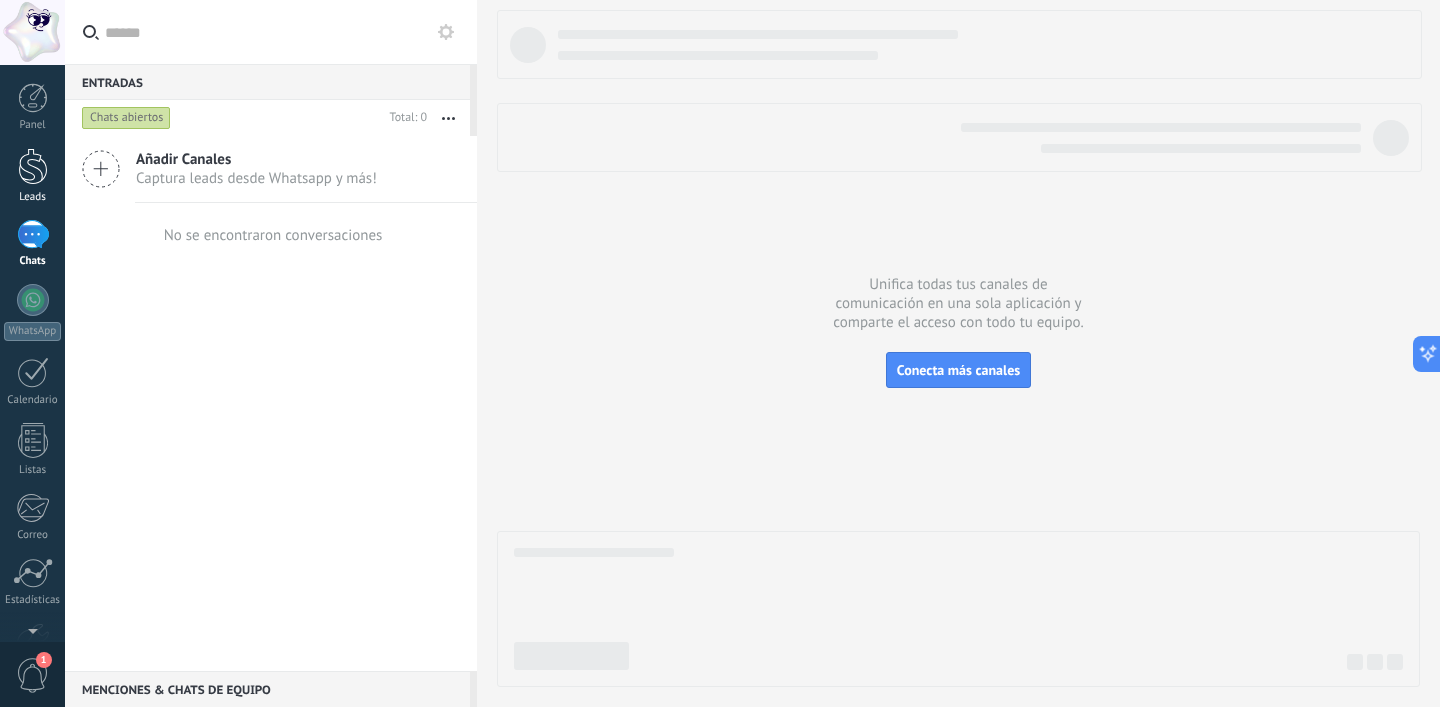 click at bounding box center [33, 166] 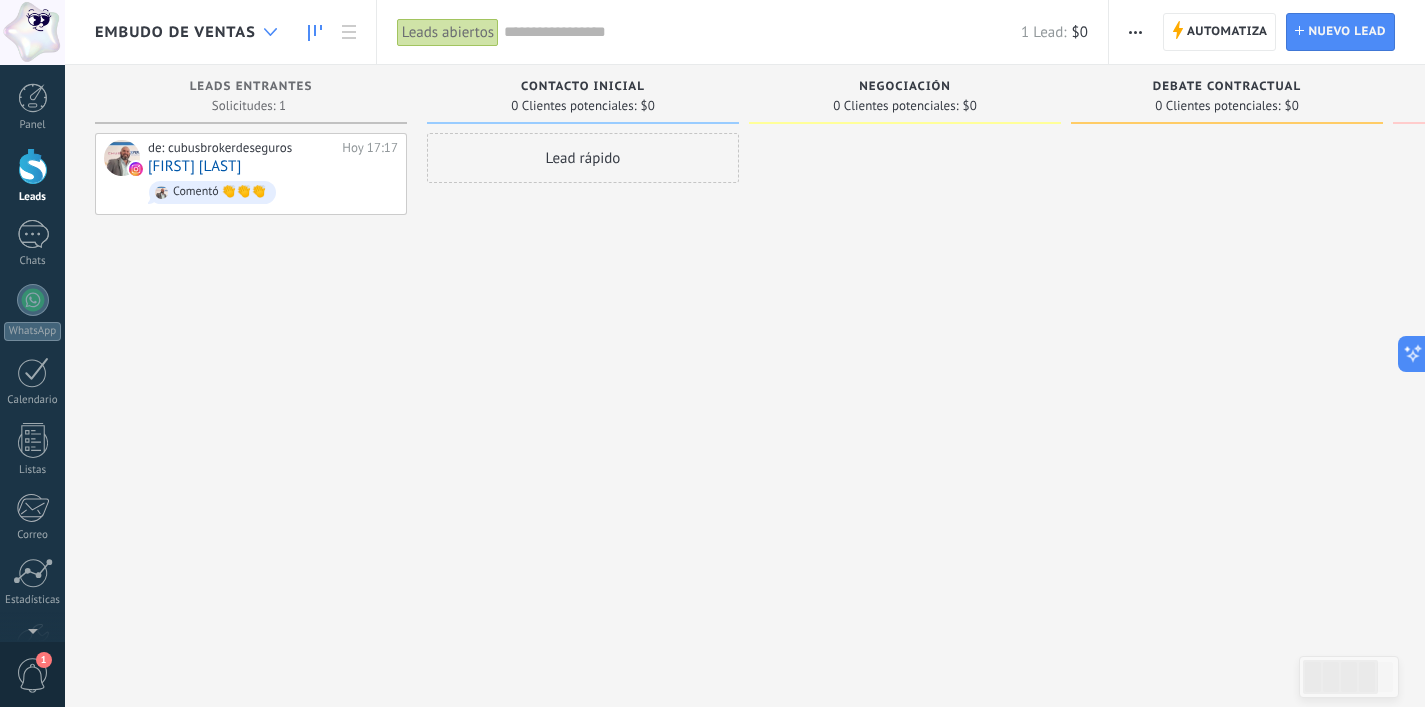 click 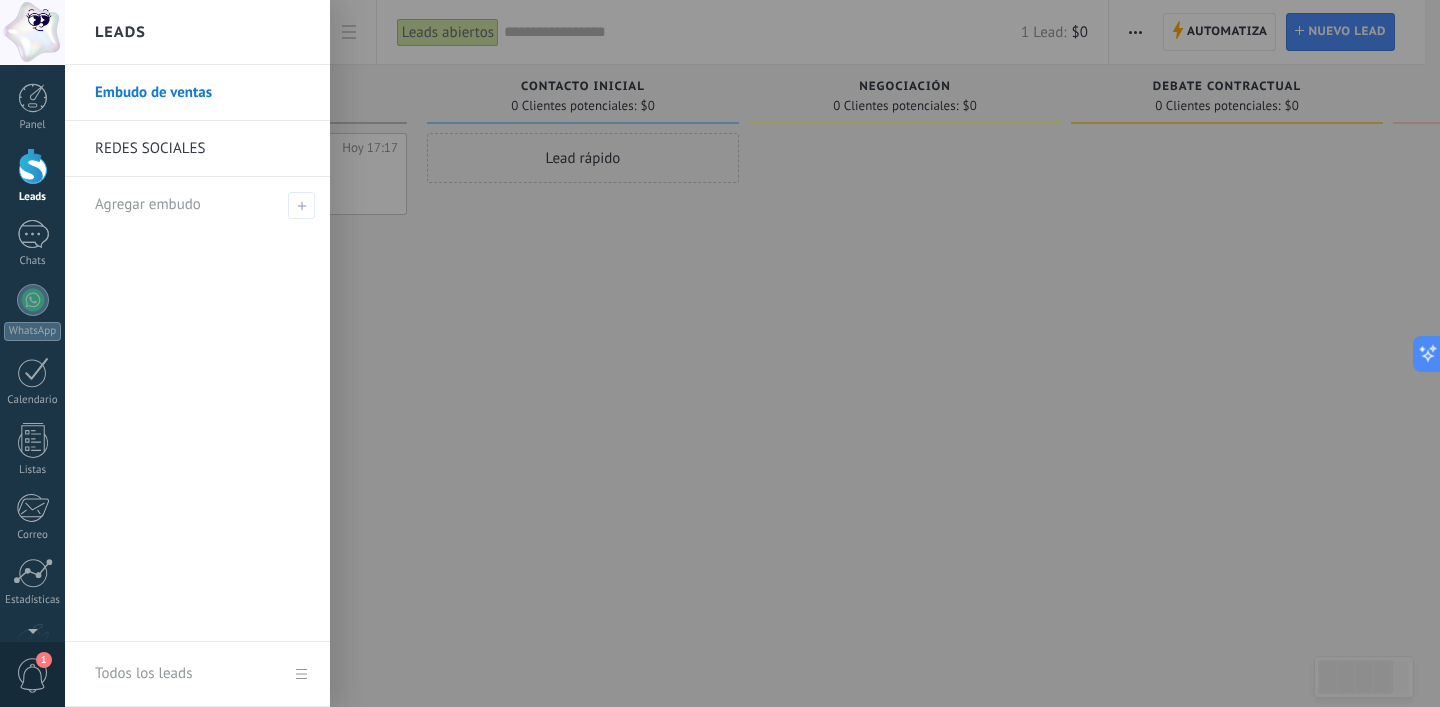 drag, startPoint x: 374, startPoint y: 177, endPoint x: 375, endPoint y: 213, distance: 36.013885 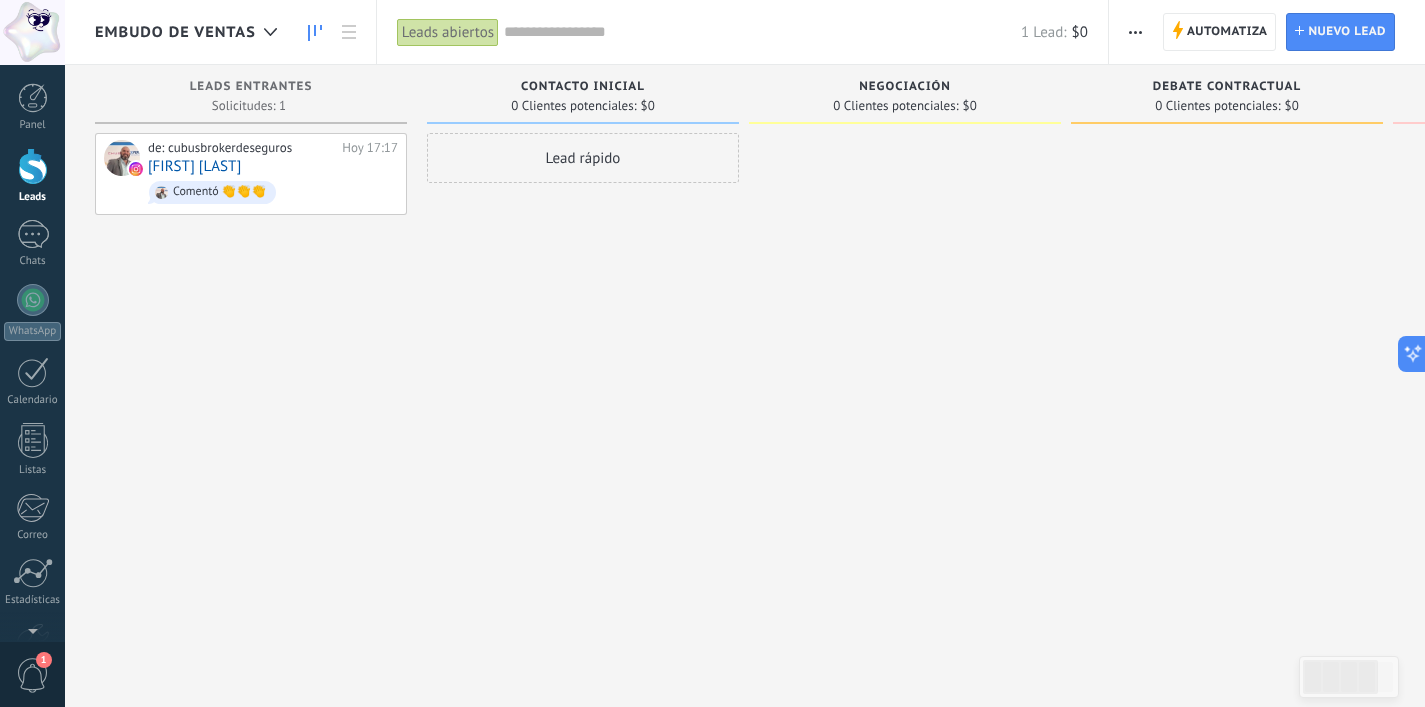 click on "de: cubusbrokerdeseguros Hoy 17:17 [FIRST] [LAST] Comentó 👏👏👏" at bounding box center [251, 356] 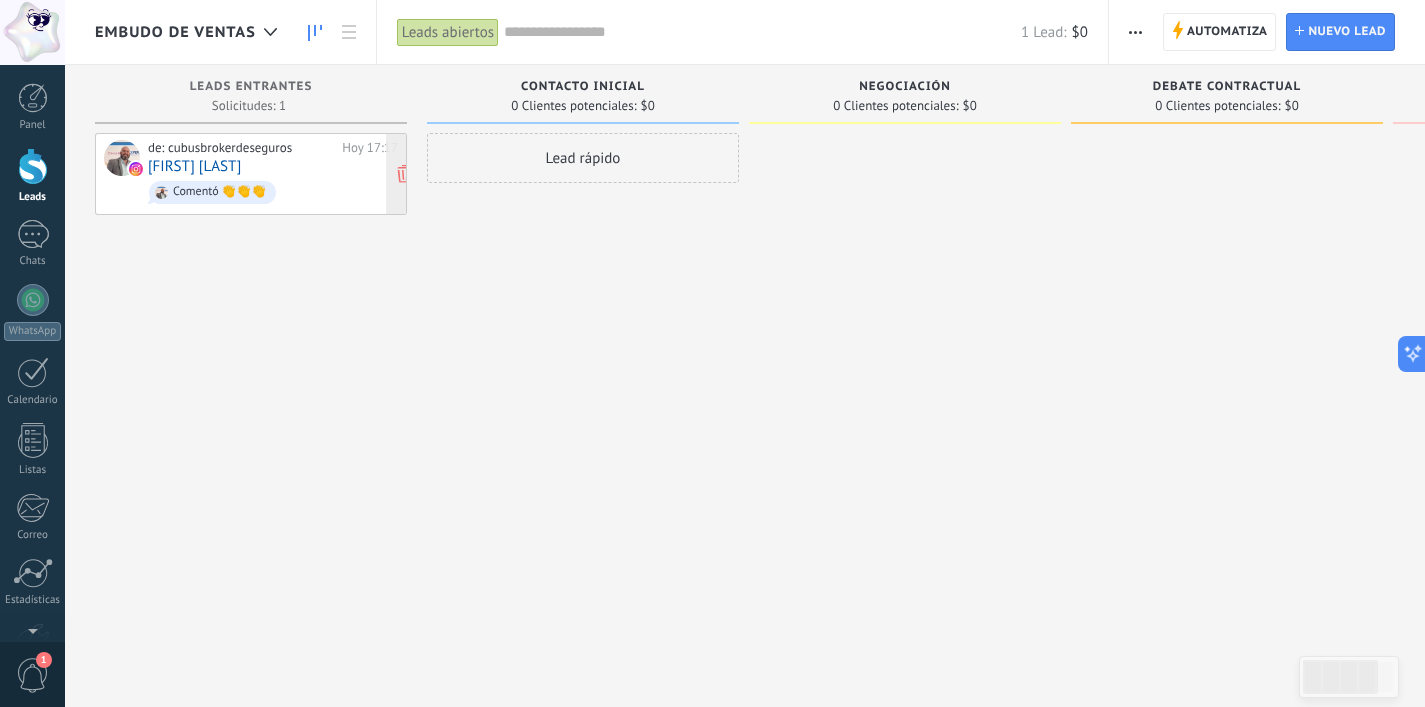 click on "Comentó 👏👏👏" at bounding box center (273, 192) 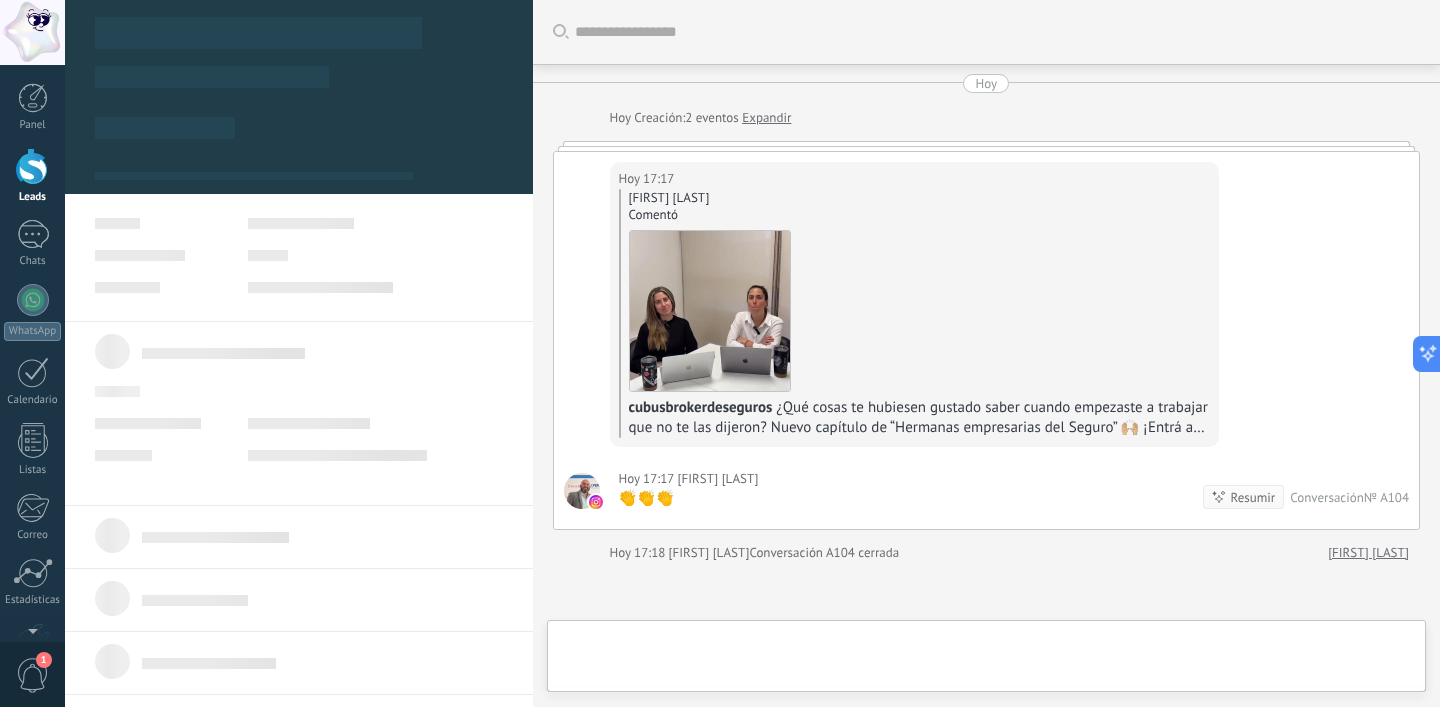 type on "**********" 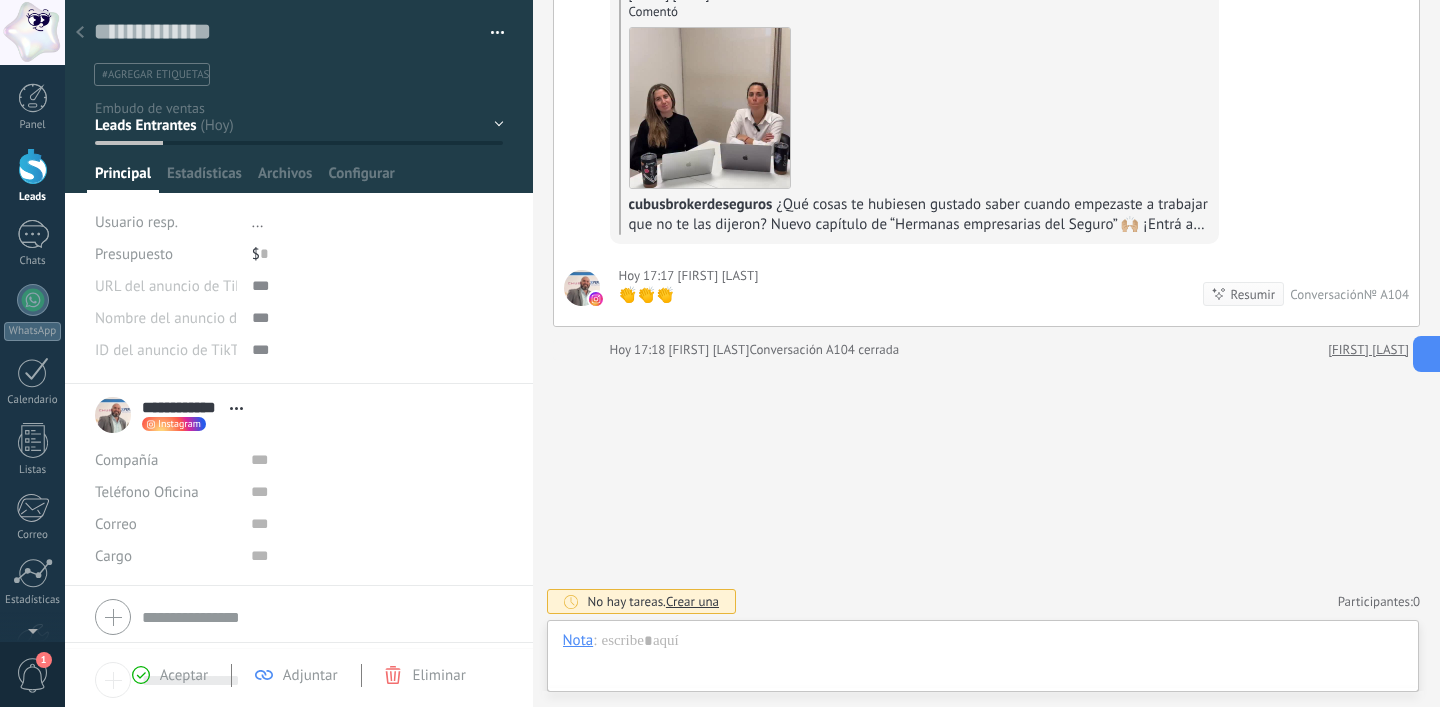 click at bounding box center [299, 96] 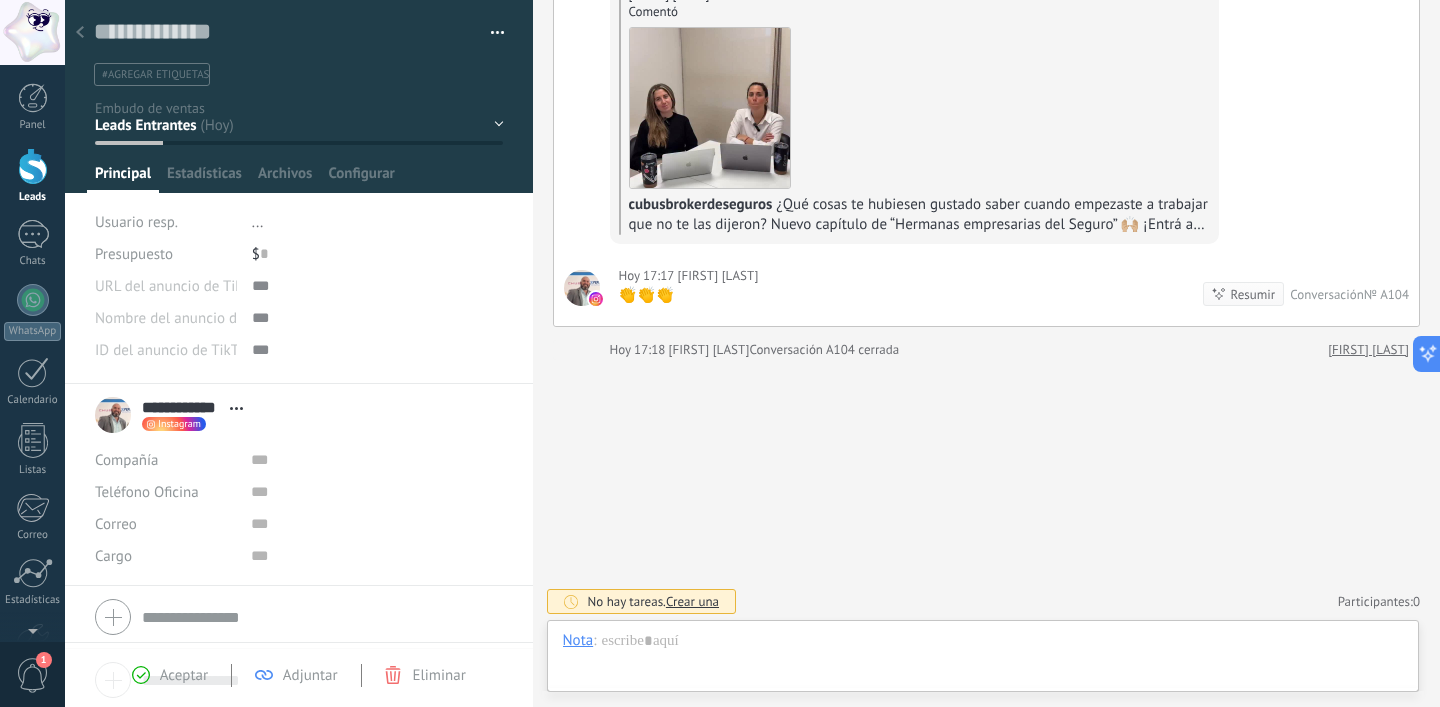 click on "Contacto inicial
Negociación
Debate contractual
Discusión de contrato
Logrado con éxito" at bounding box center [0, 0] 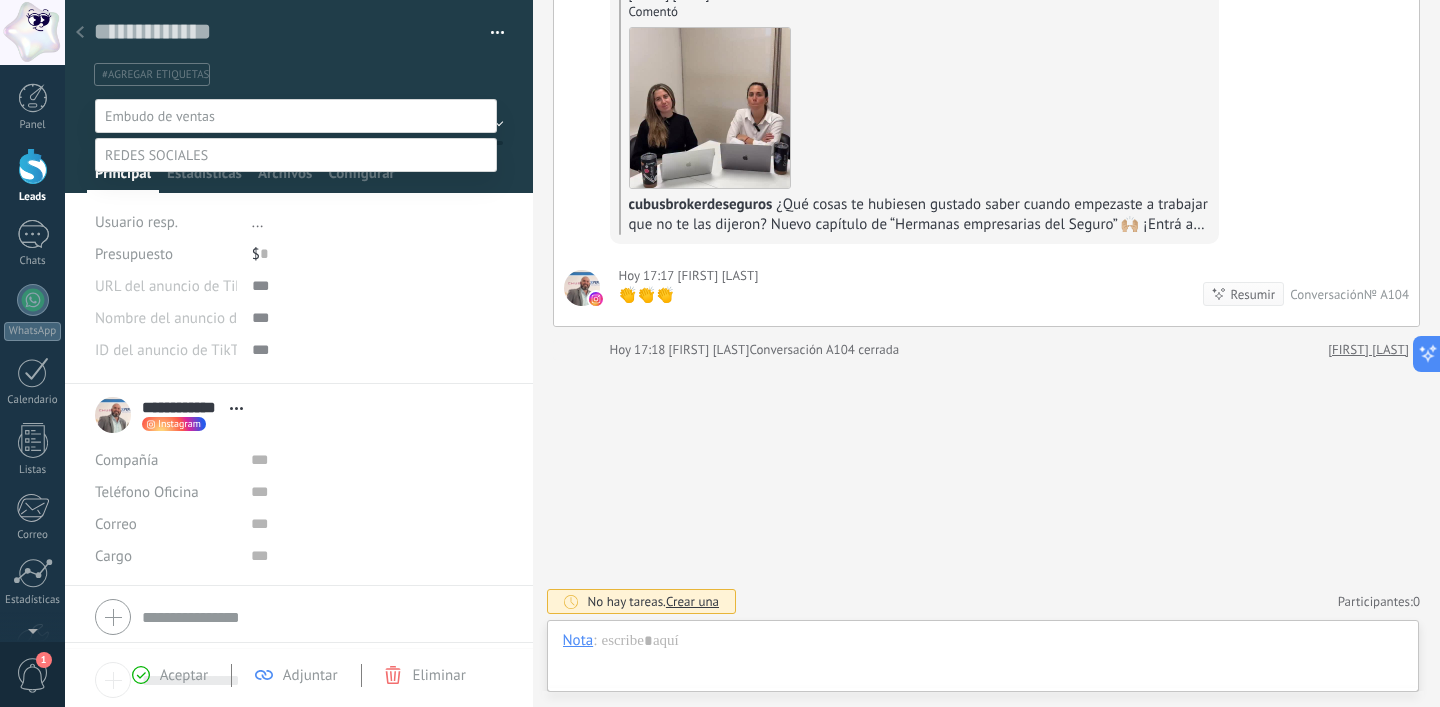 click at bounding box center [156, 155] 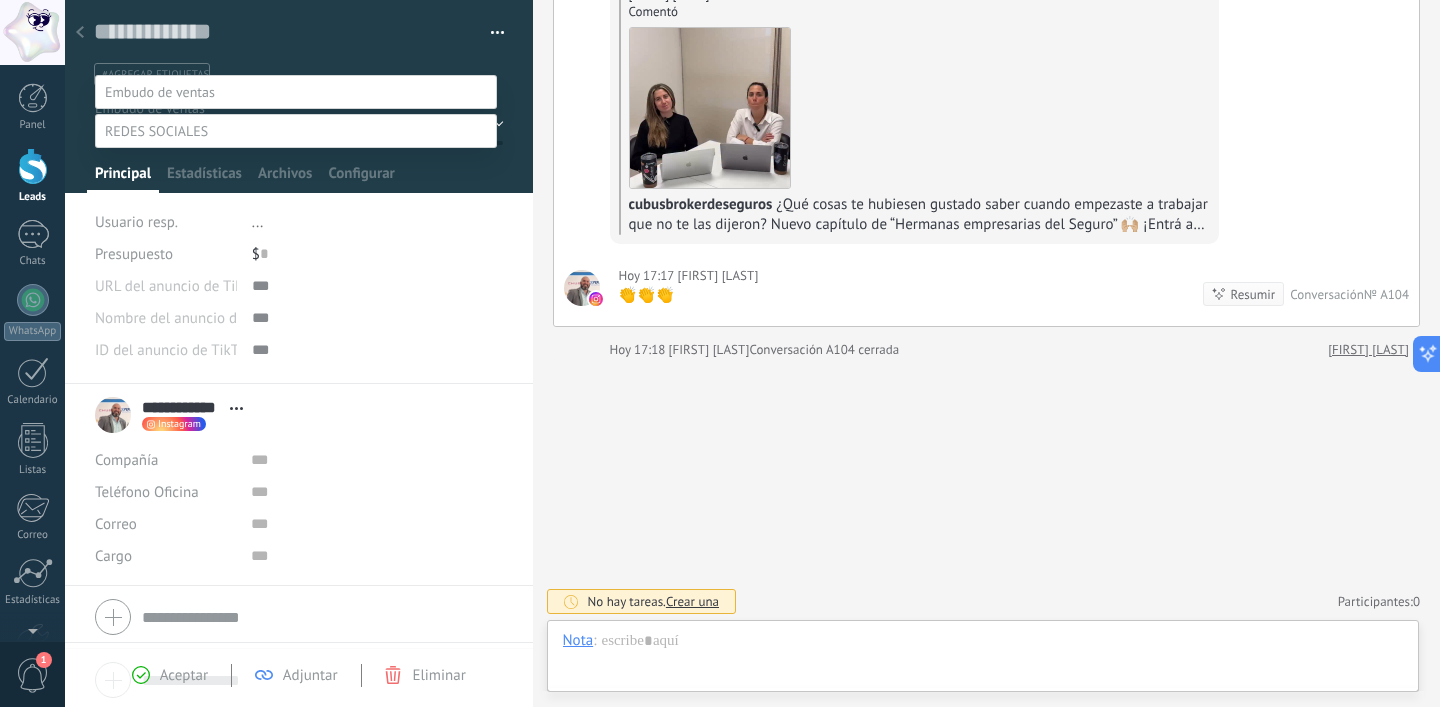 click at bounding box center [752, 329] 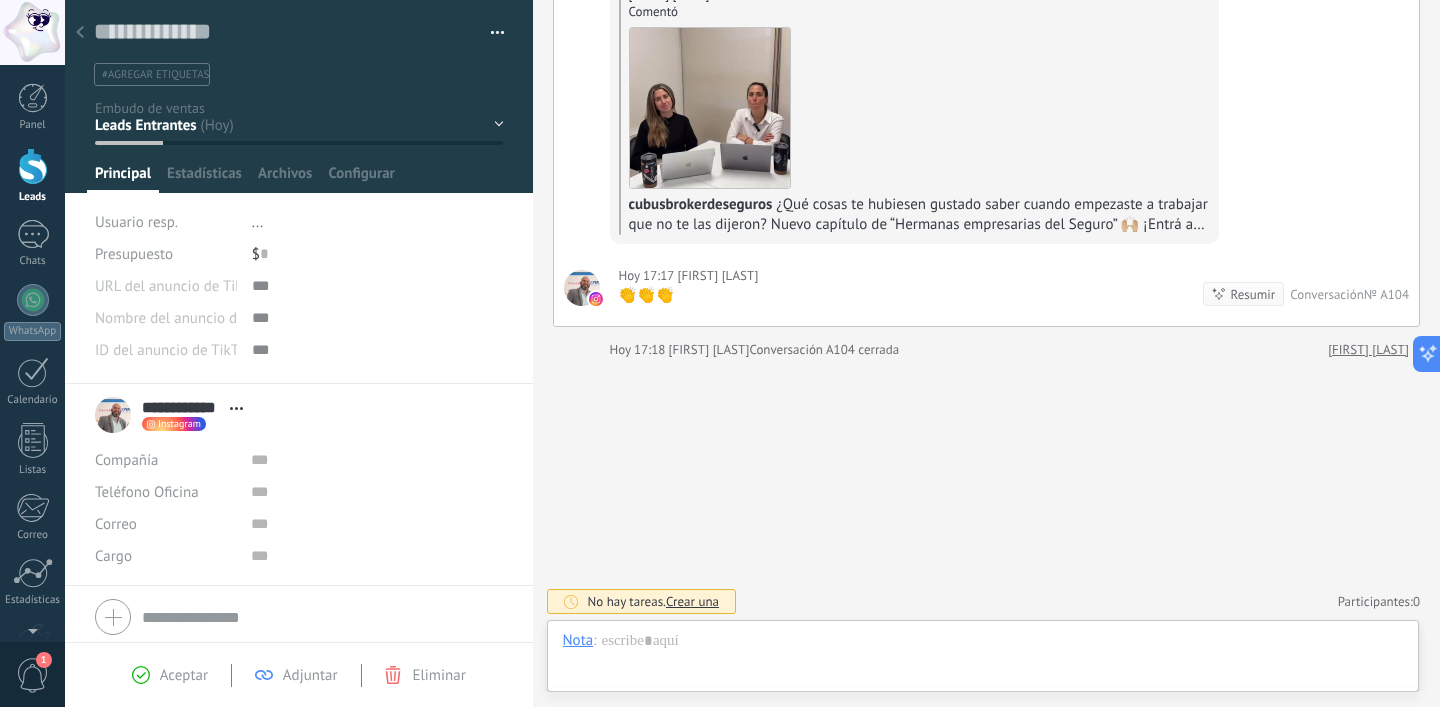 click at bounding box center [80, 33] 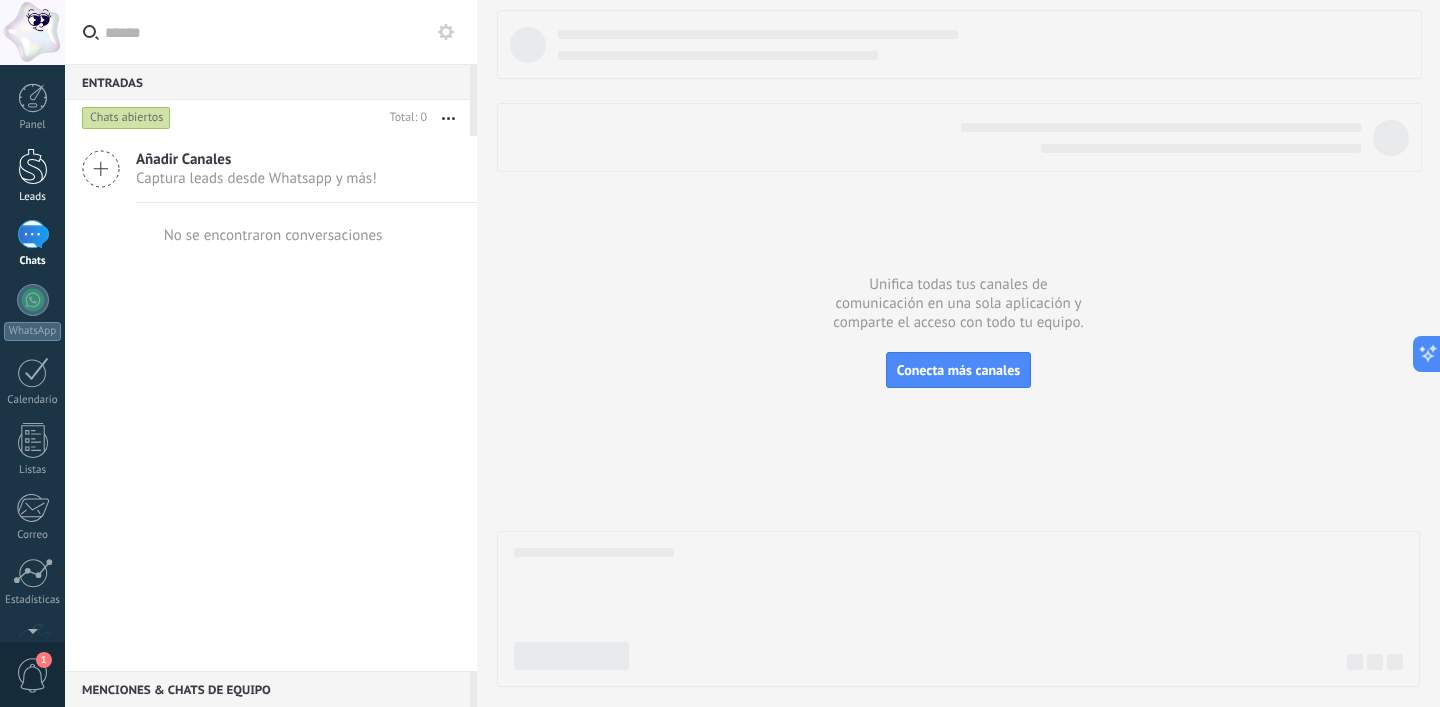 click on "Leads" at bounding box center (32, 176) 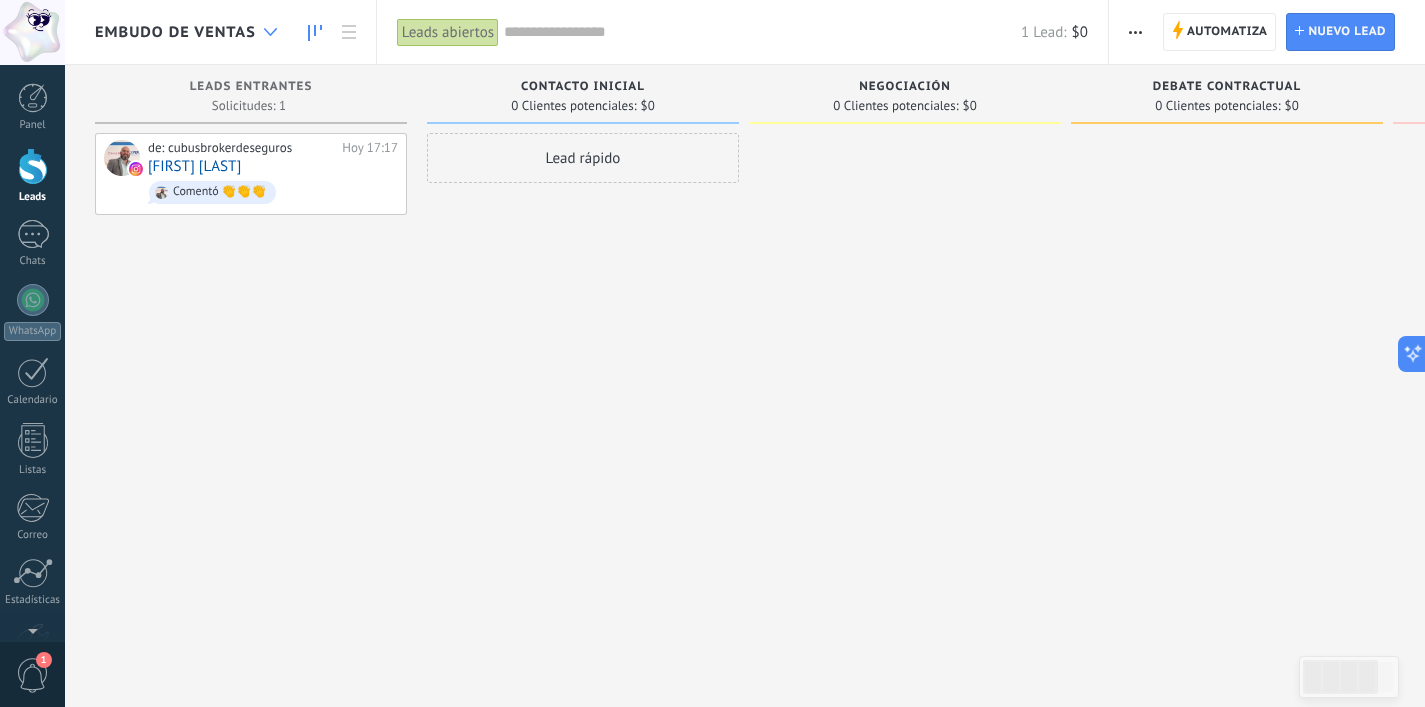 click at bounding box center (270, 32) 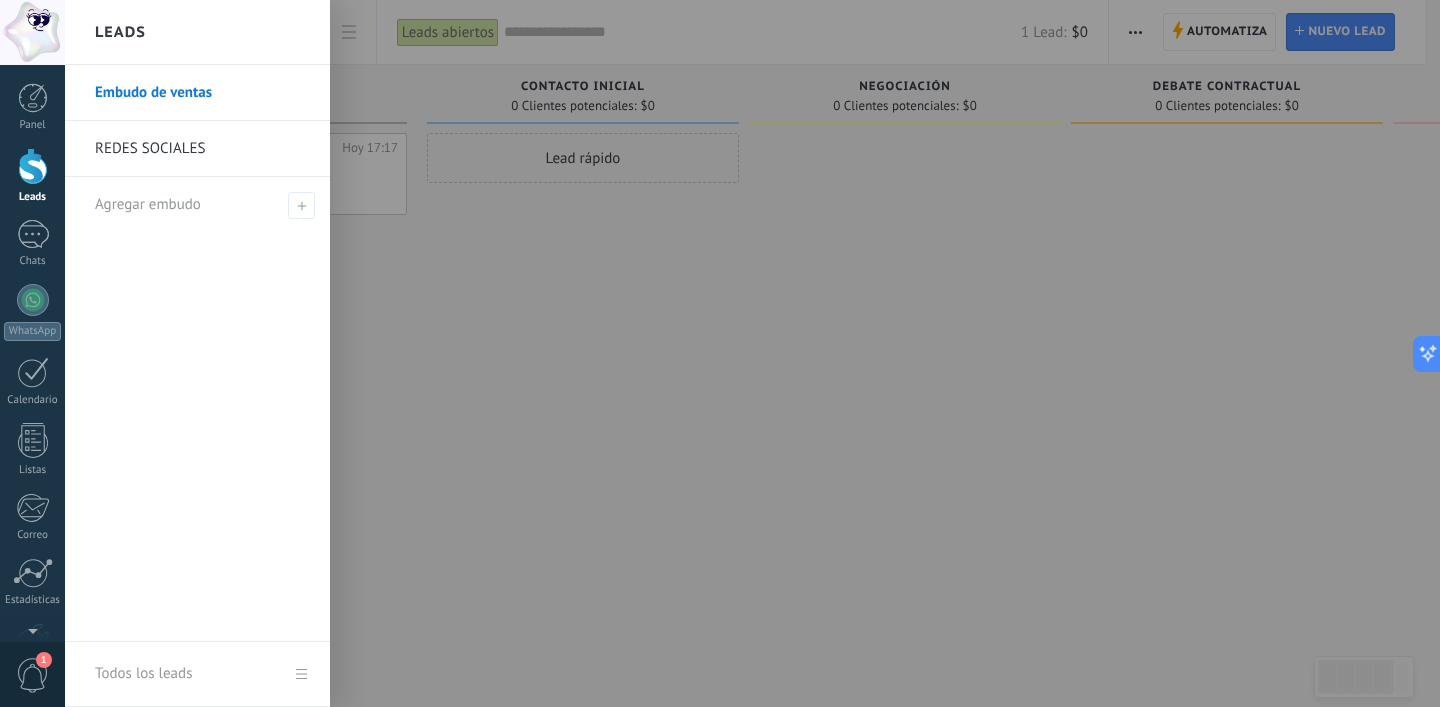 click on "REDES SOCIALES" at bounding box center [202, 149] 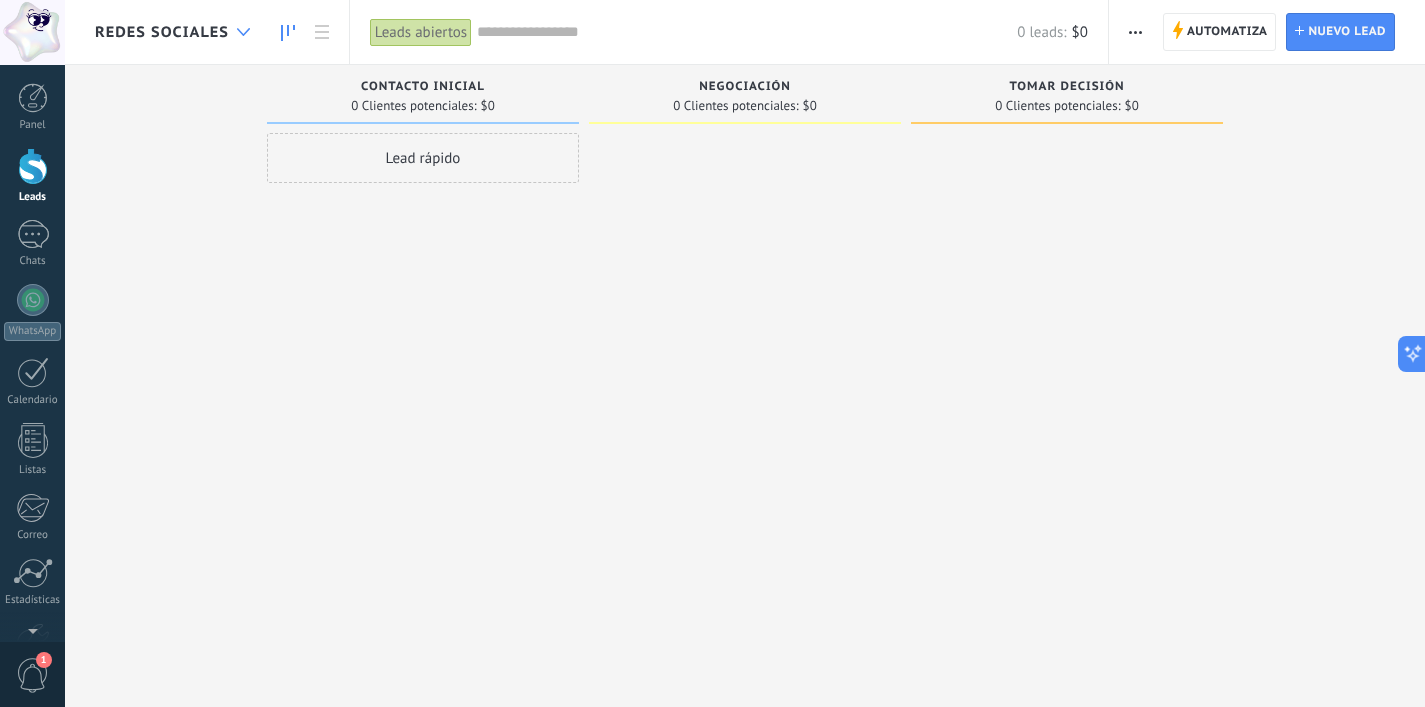 click at bounding box center [243, 32] 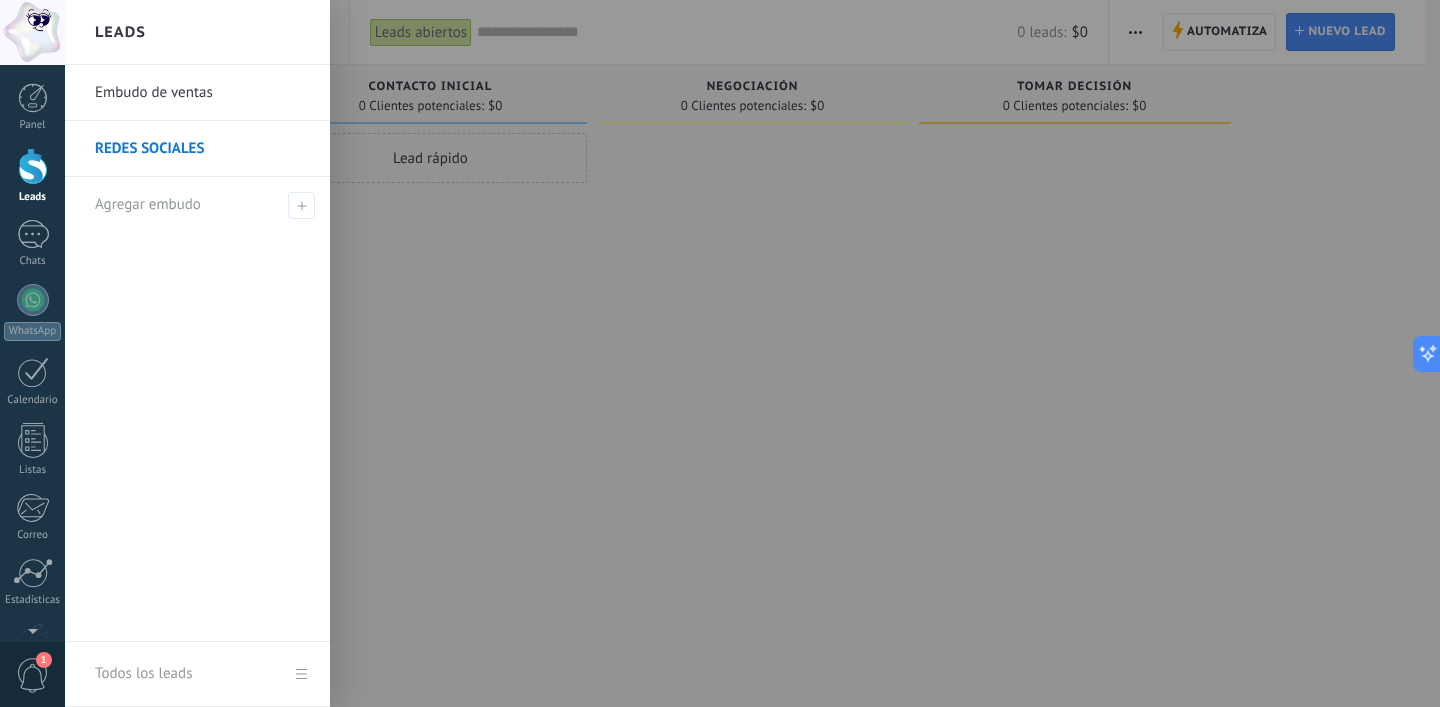 click at bounding box center (785, 353) 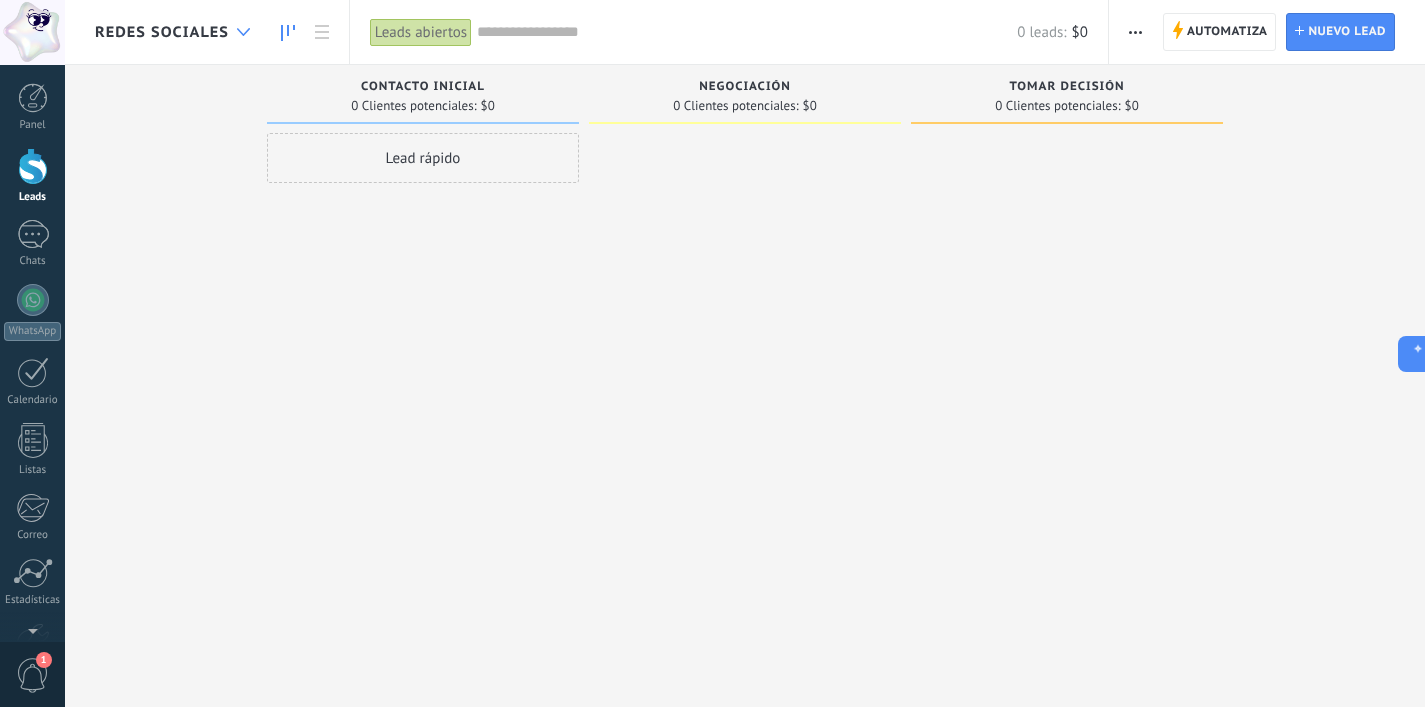 click at bounding box center (243, 32) 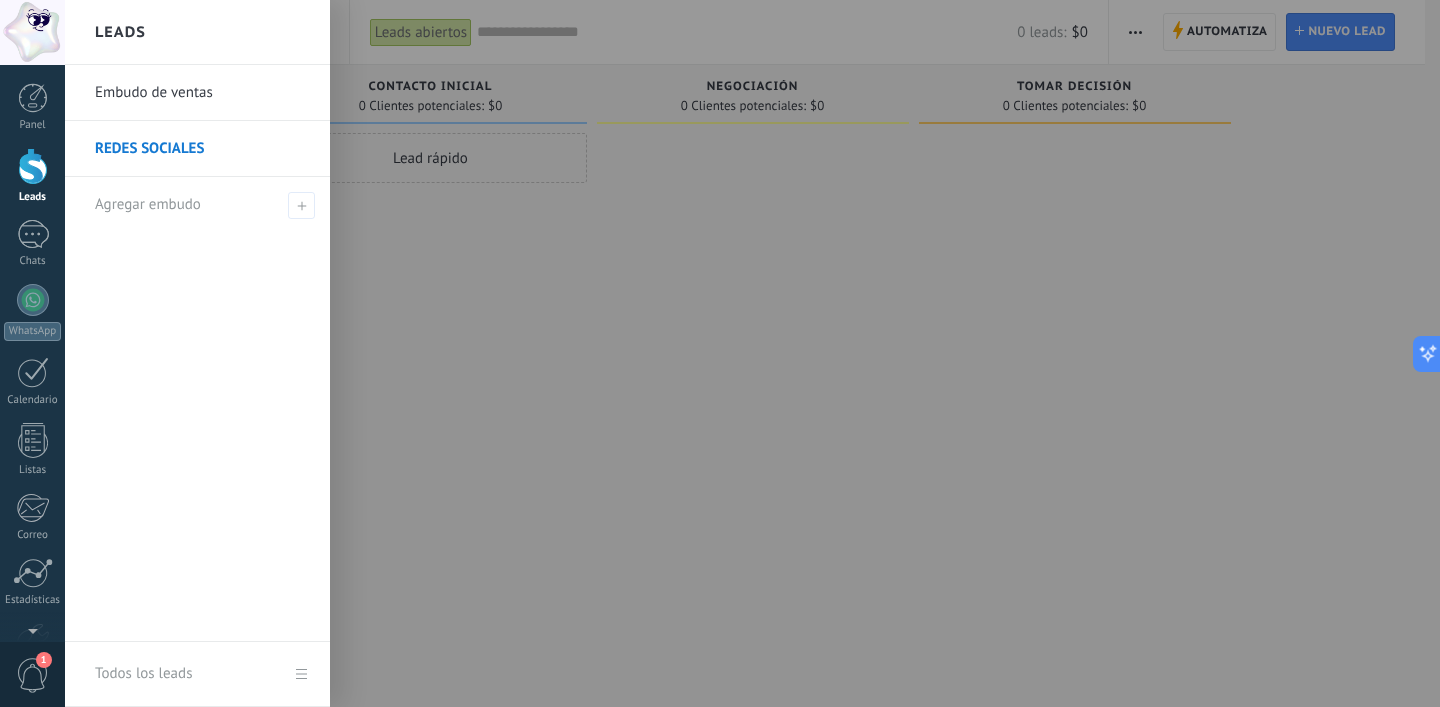 click on "REDES SOCIALES" at bounding box center (202, 149) 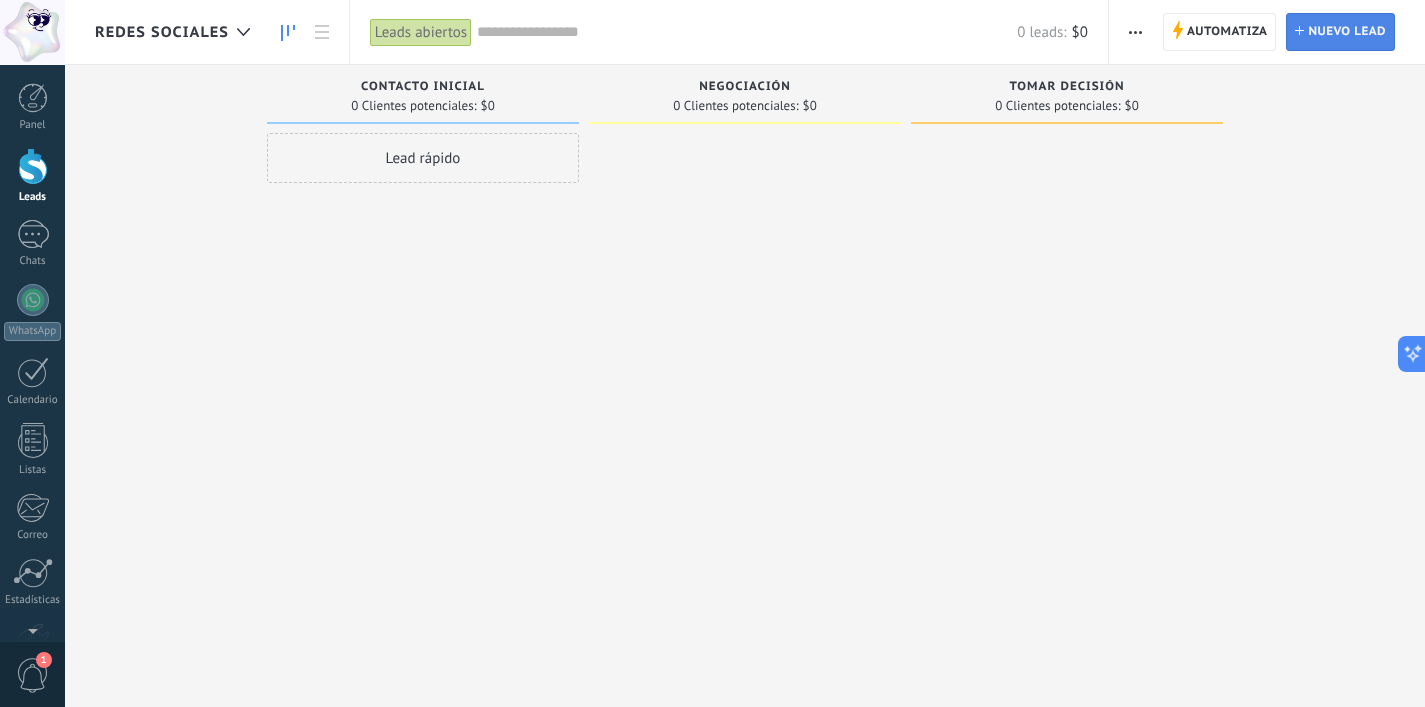 click on "Nuevo lead" at bounding box center (1347, 32) 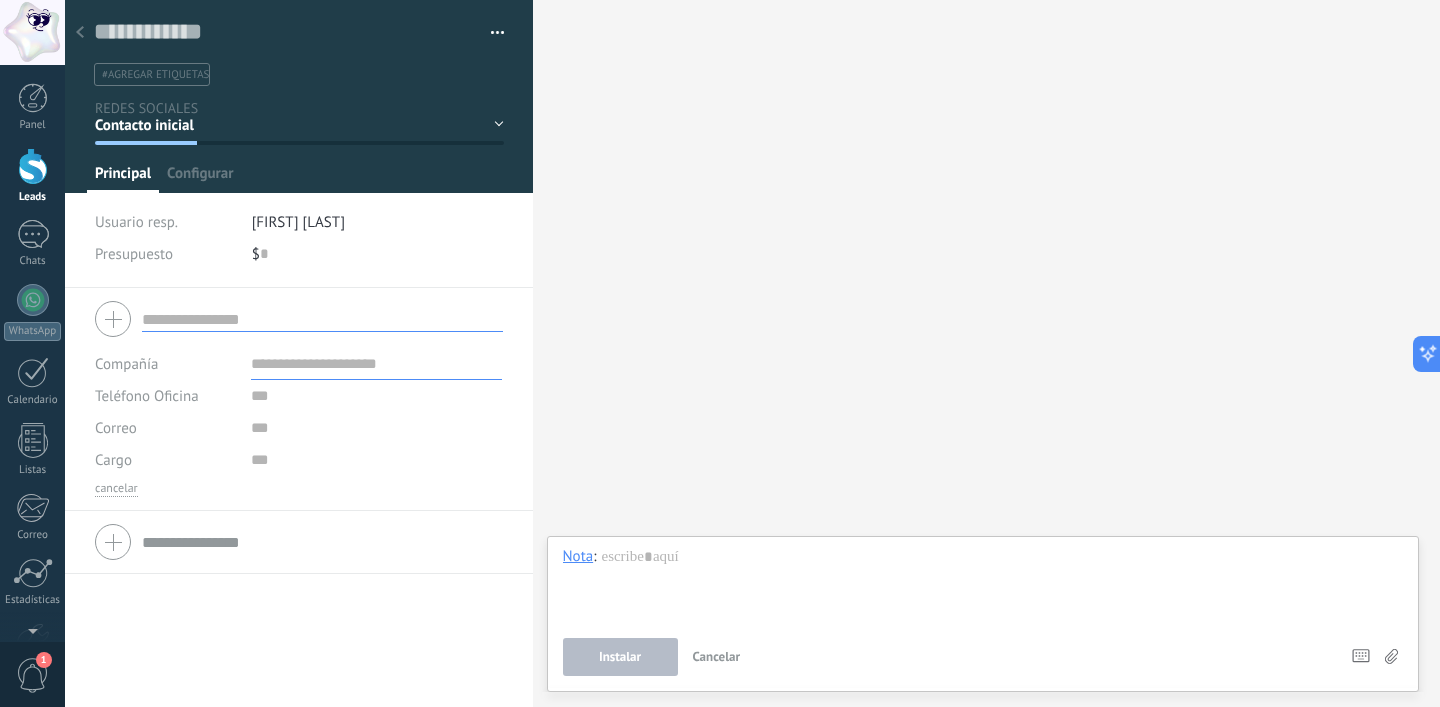 click 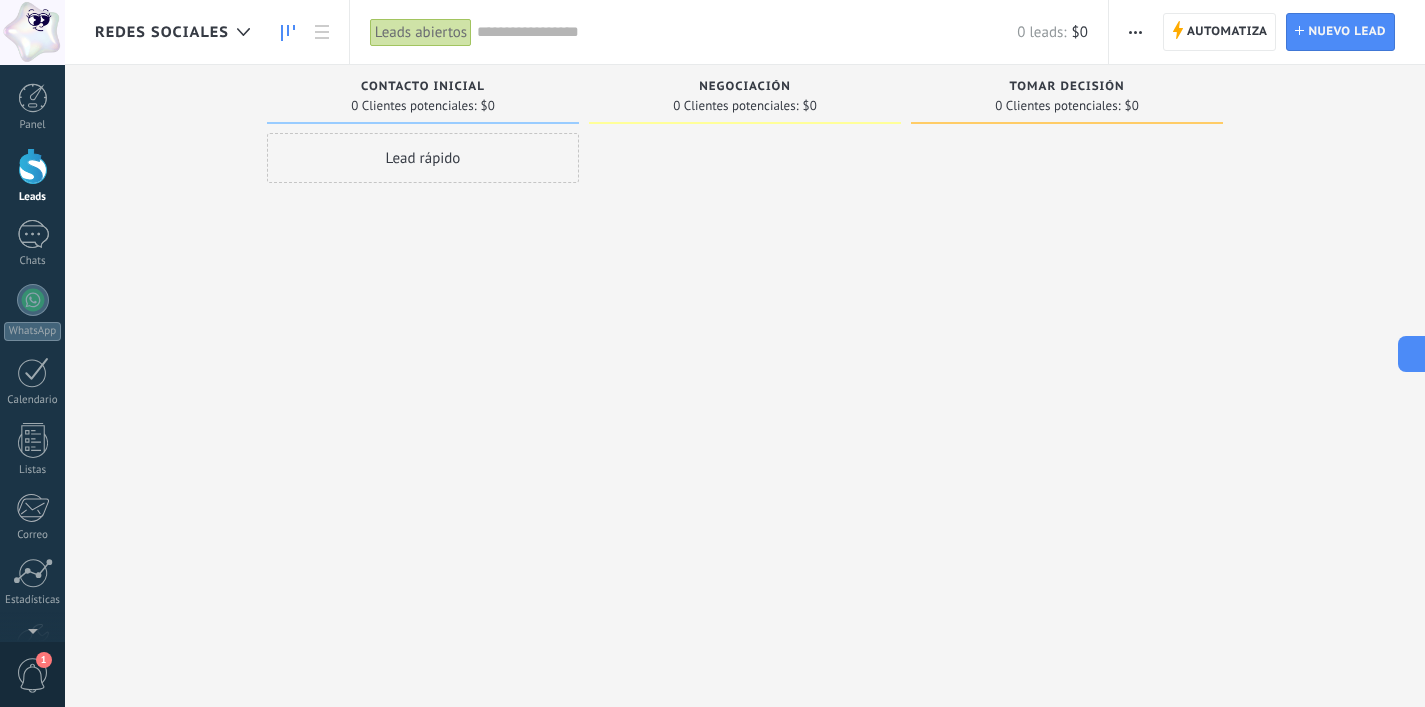 click on "Lead rápido" at bounding box center [423, 356] 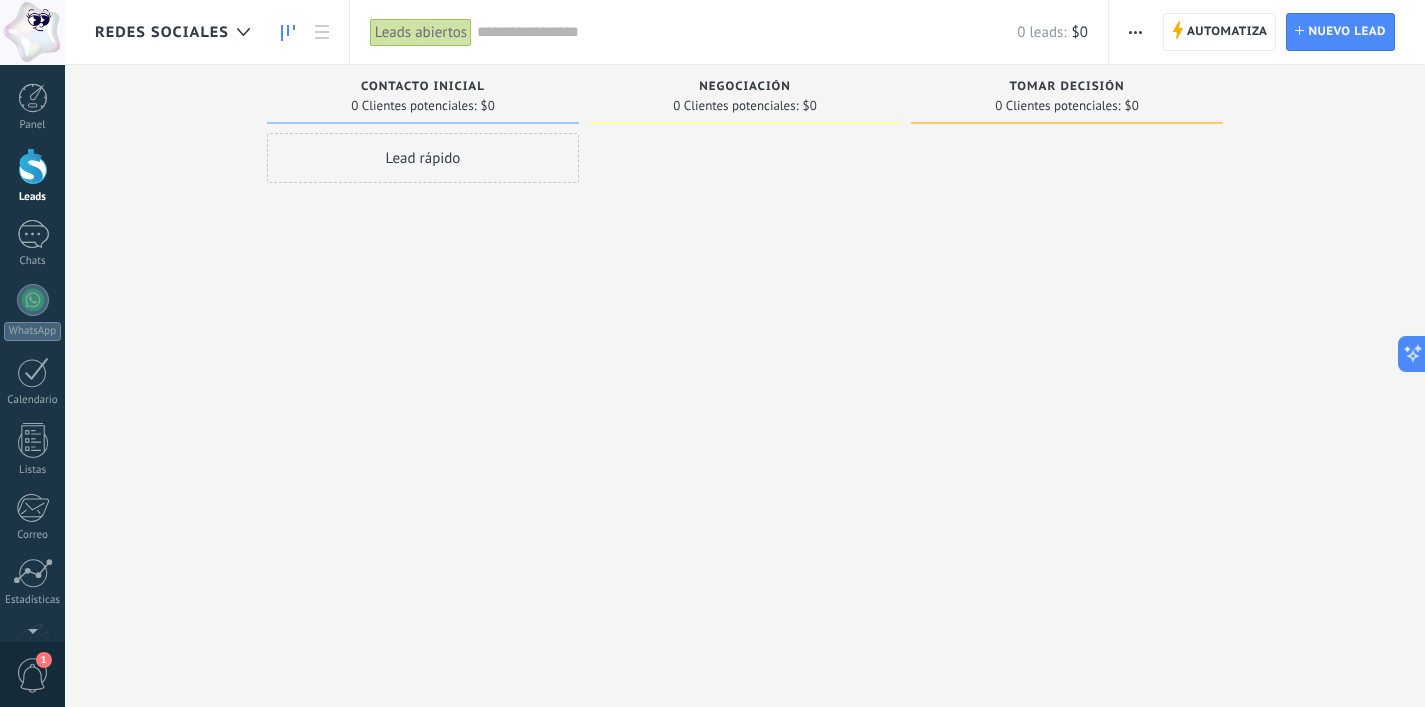 click at bounding box center [747, 32] 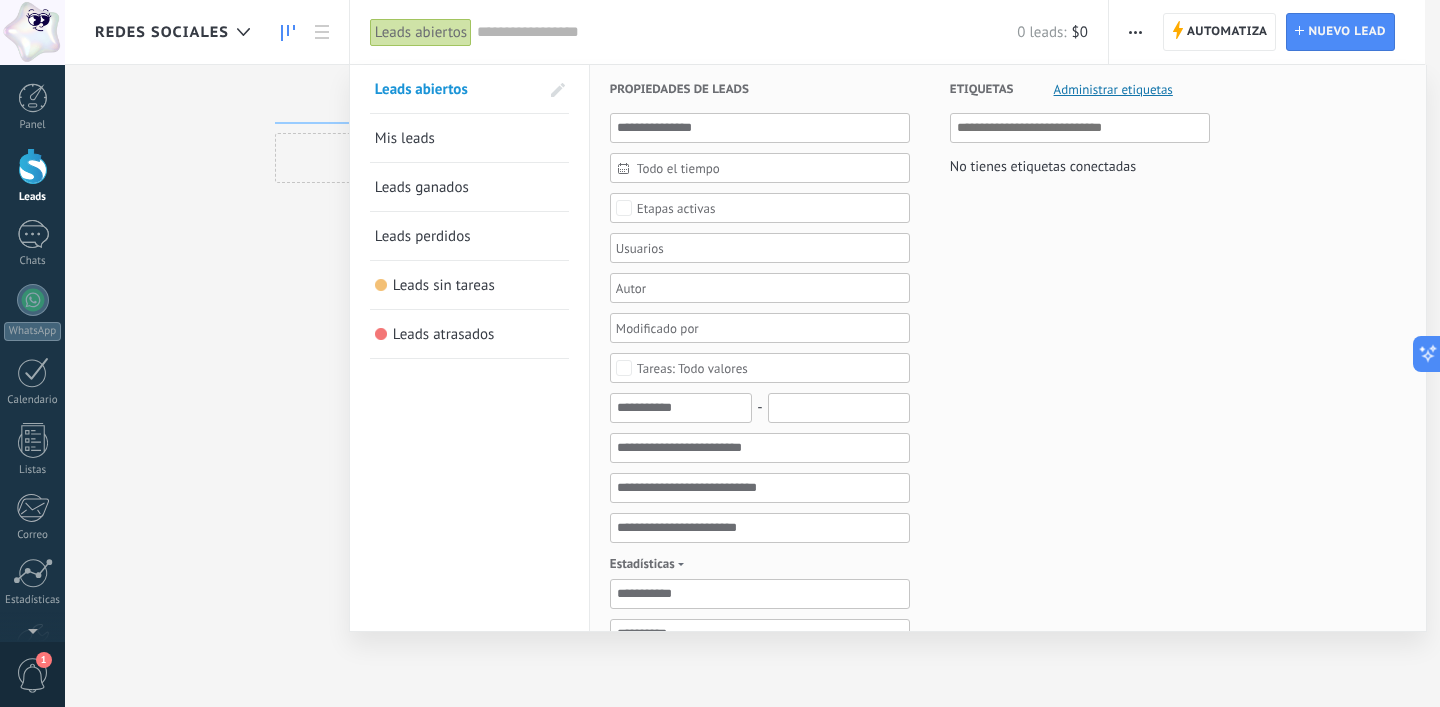 click on "Leads abiertos" at bounding box center (421, 32) 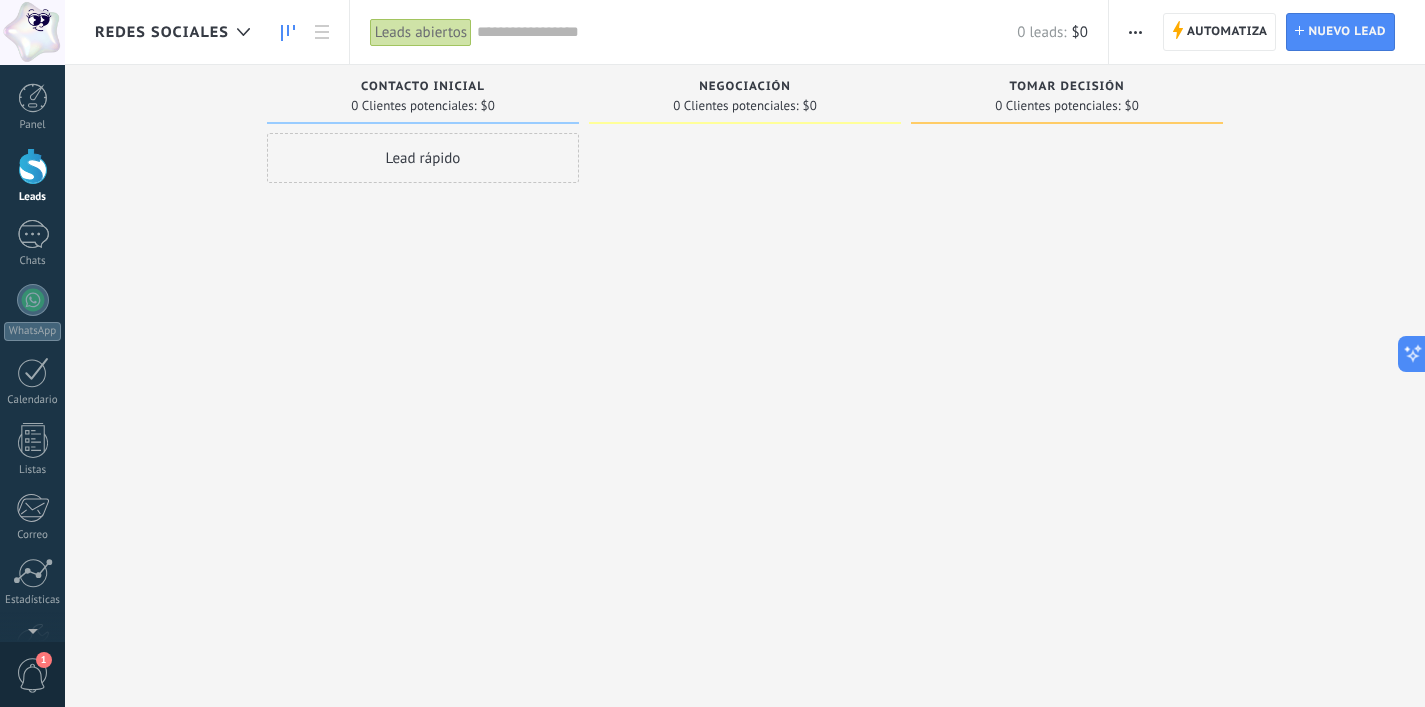click on "0  leads:" at bounding box center (1041, 32) 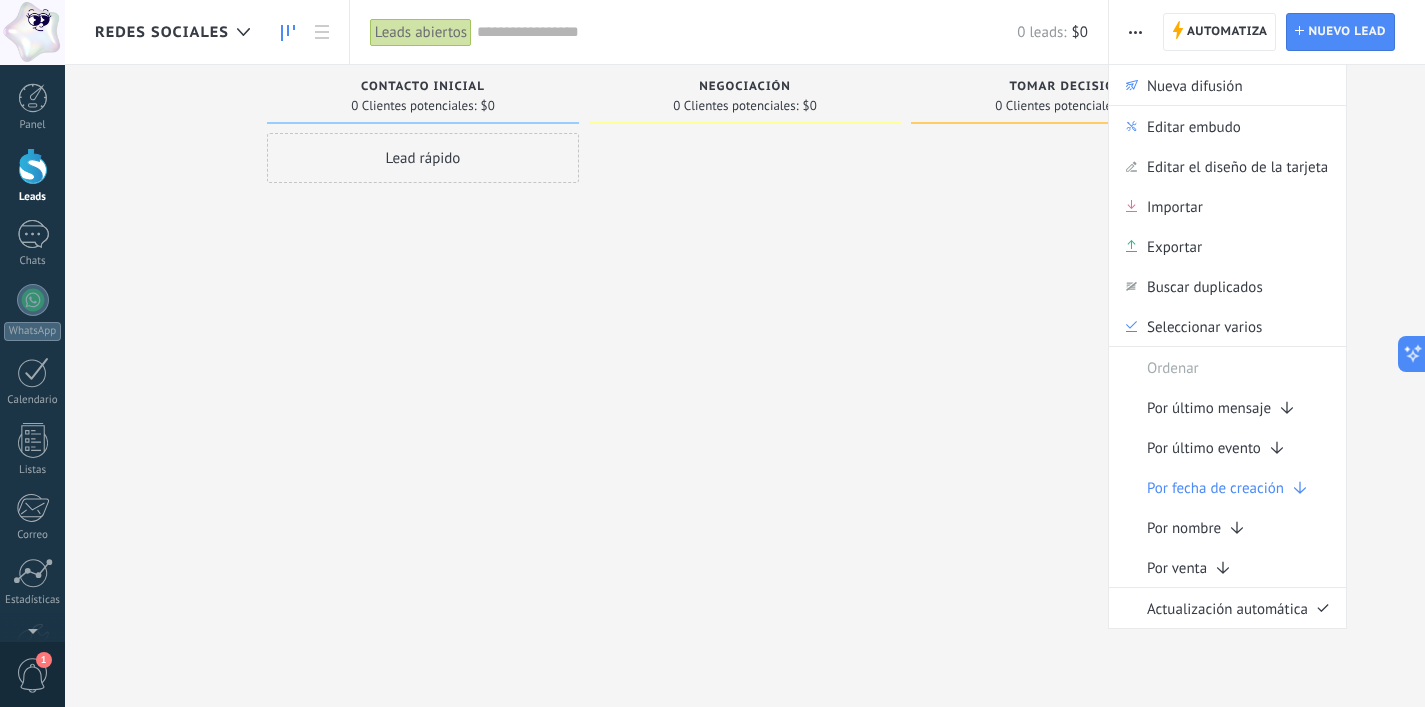 click at bounding box center (745, 356) 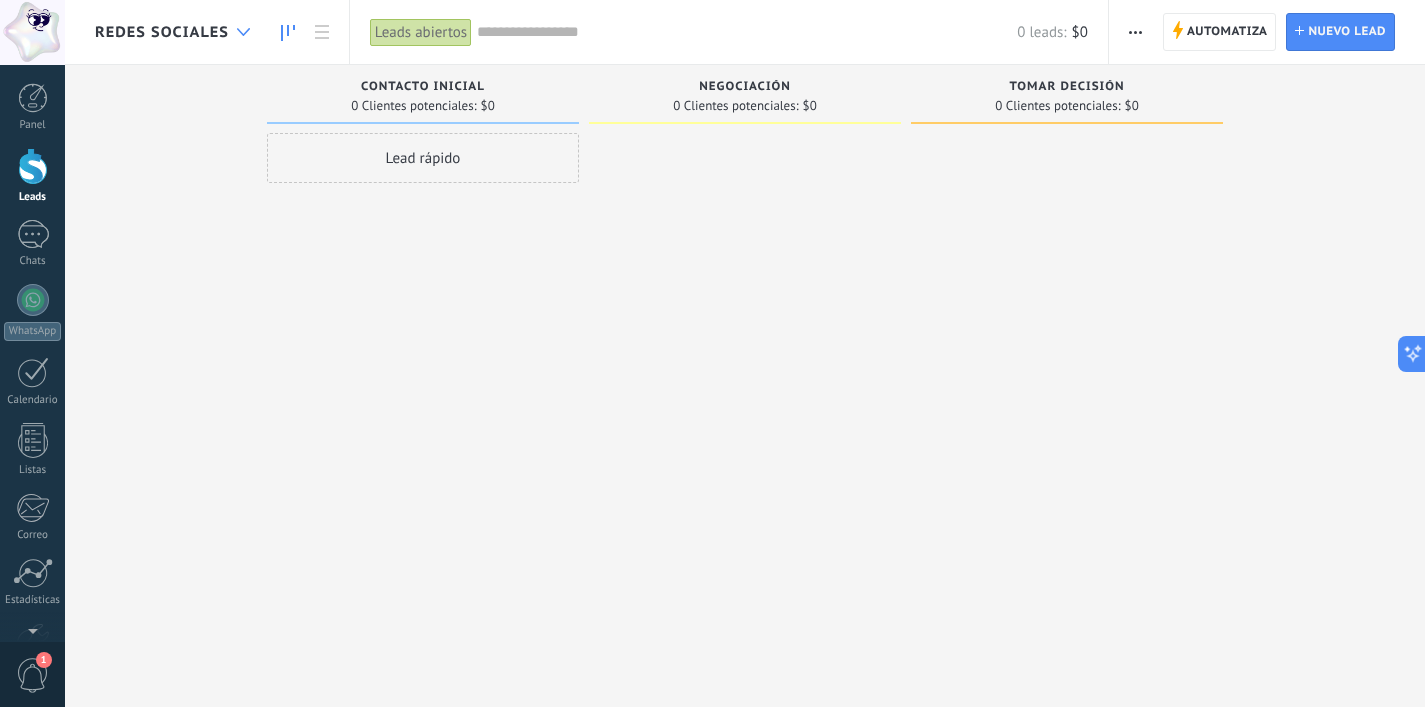 click at bounding box center (243, 32) 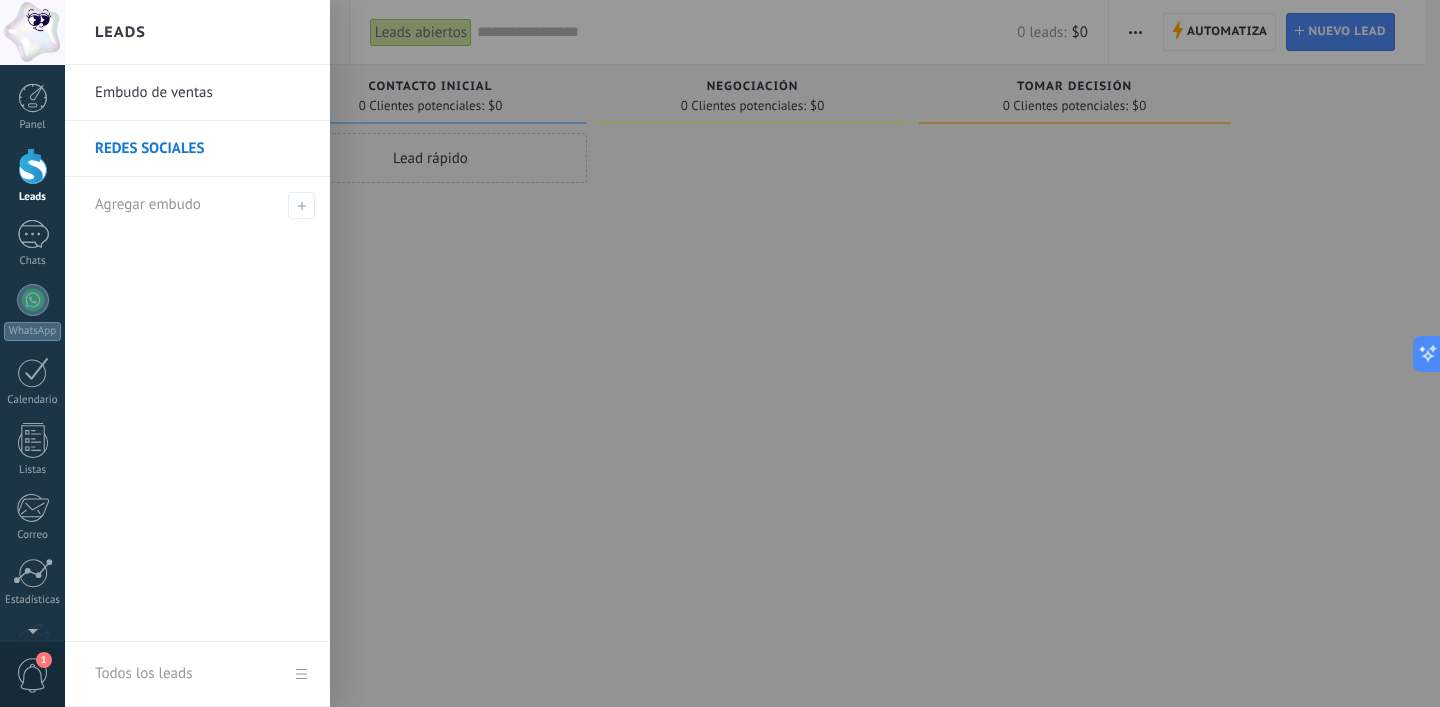 click on "REDES SOCIALES" at bounding box center (202, 149) 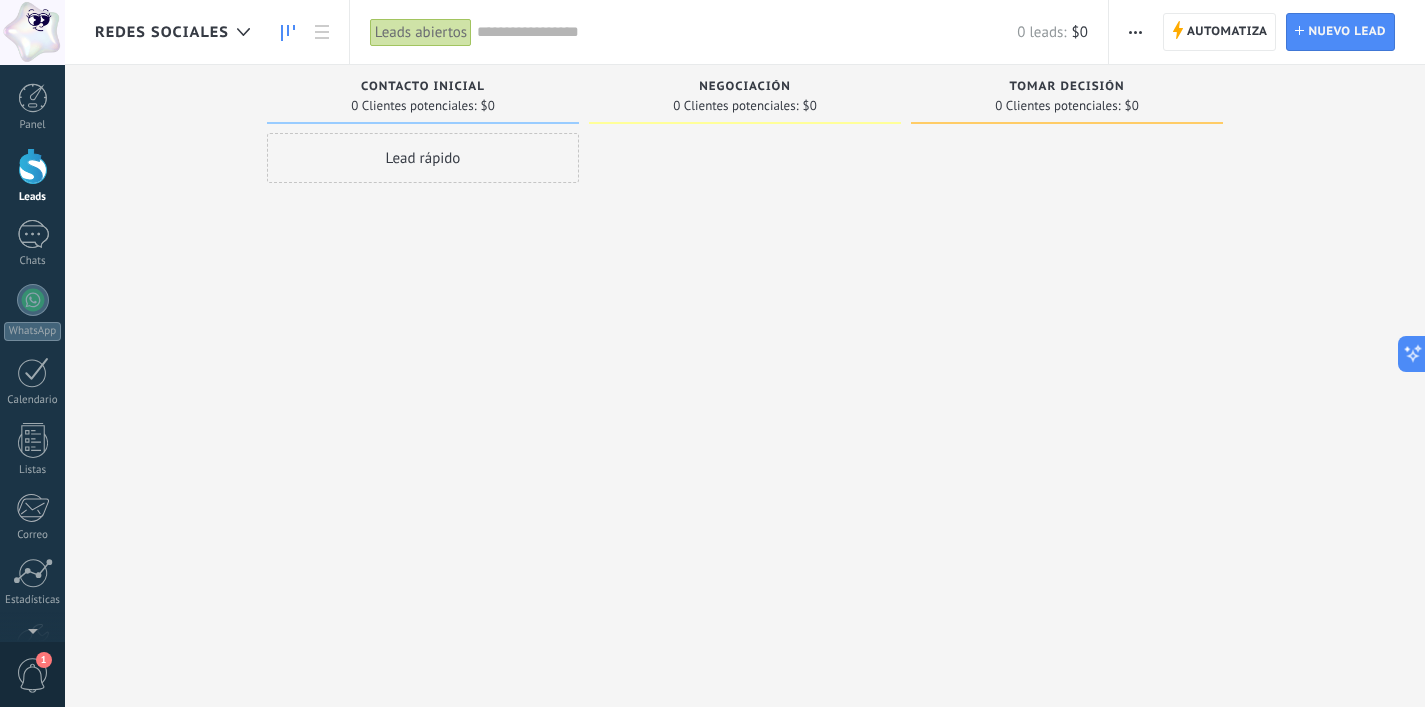 click at bounding box center (1135, 32) 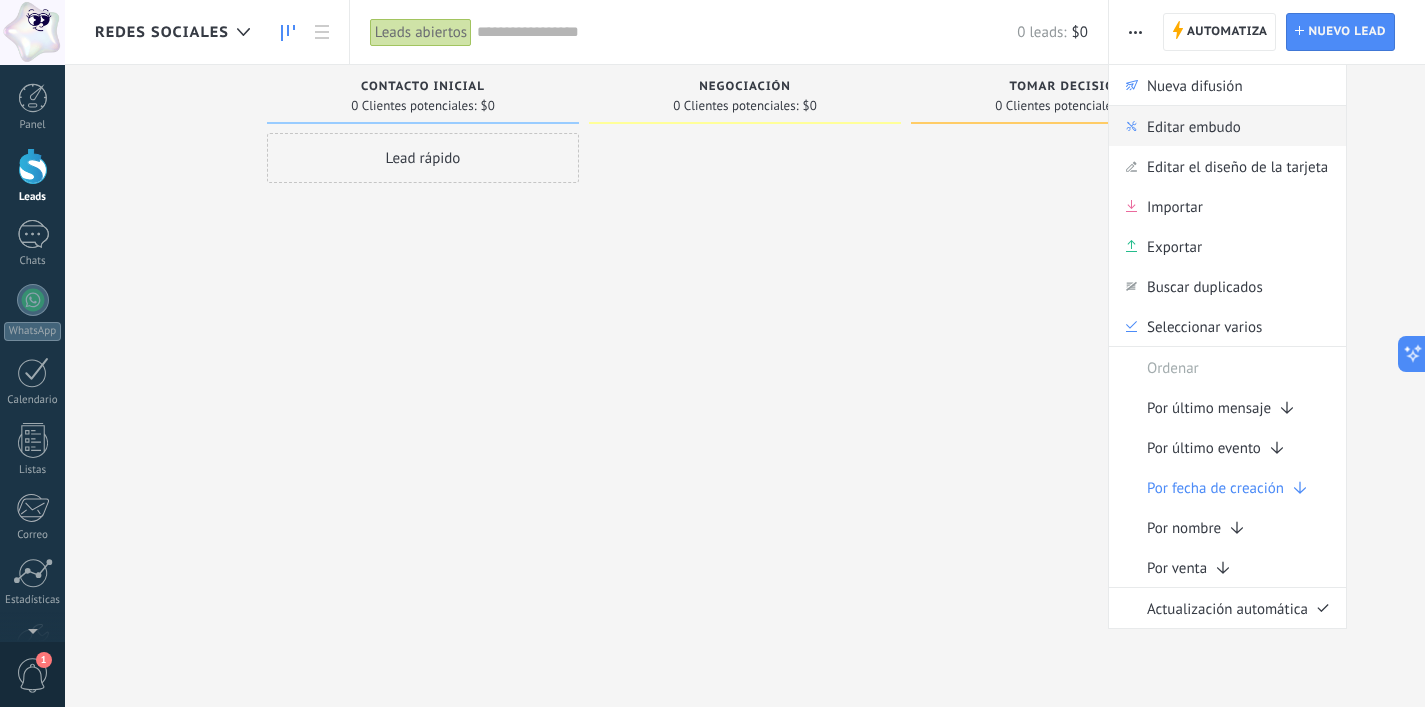 click on "Editar embudo" at bounding box center (1194, 126) 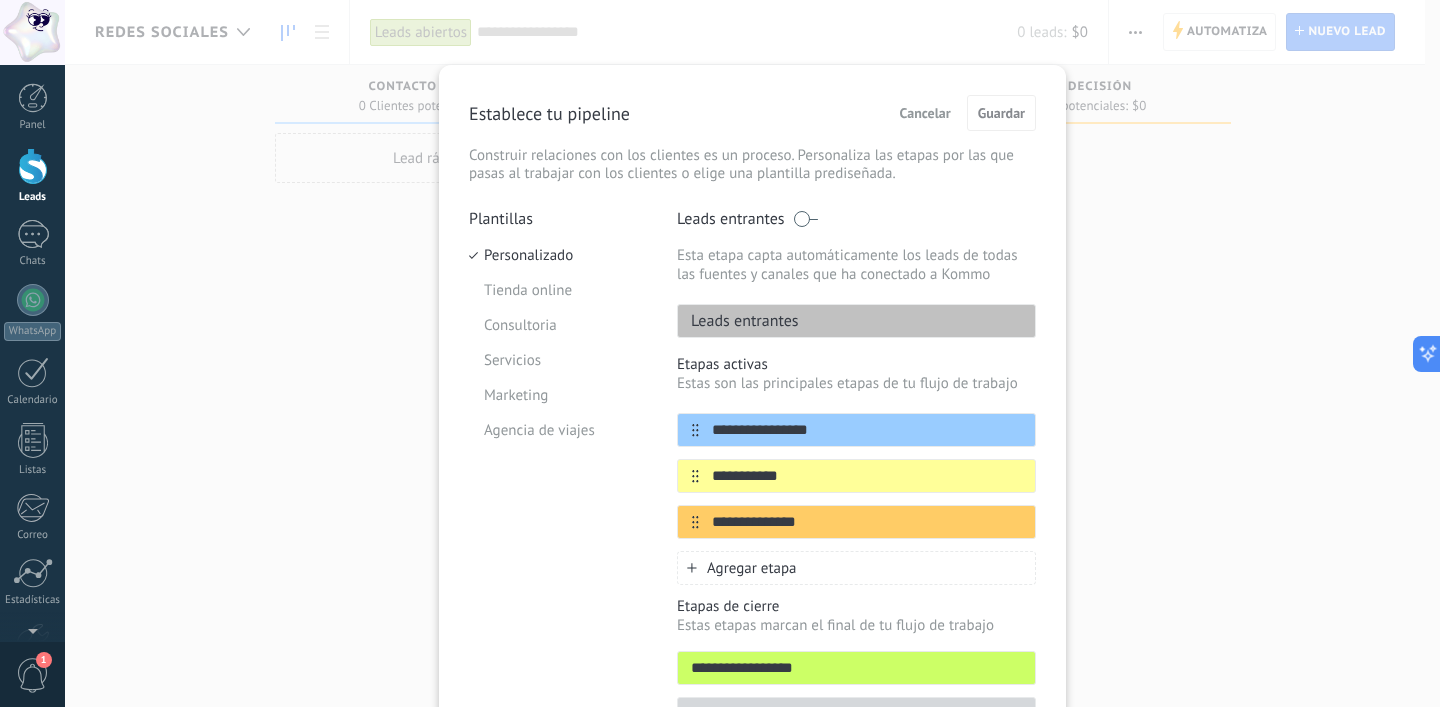 click on "Cancelar" at bounding box center (925, 113) 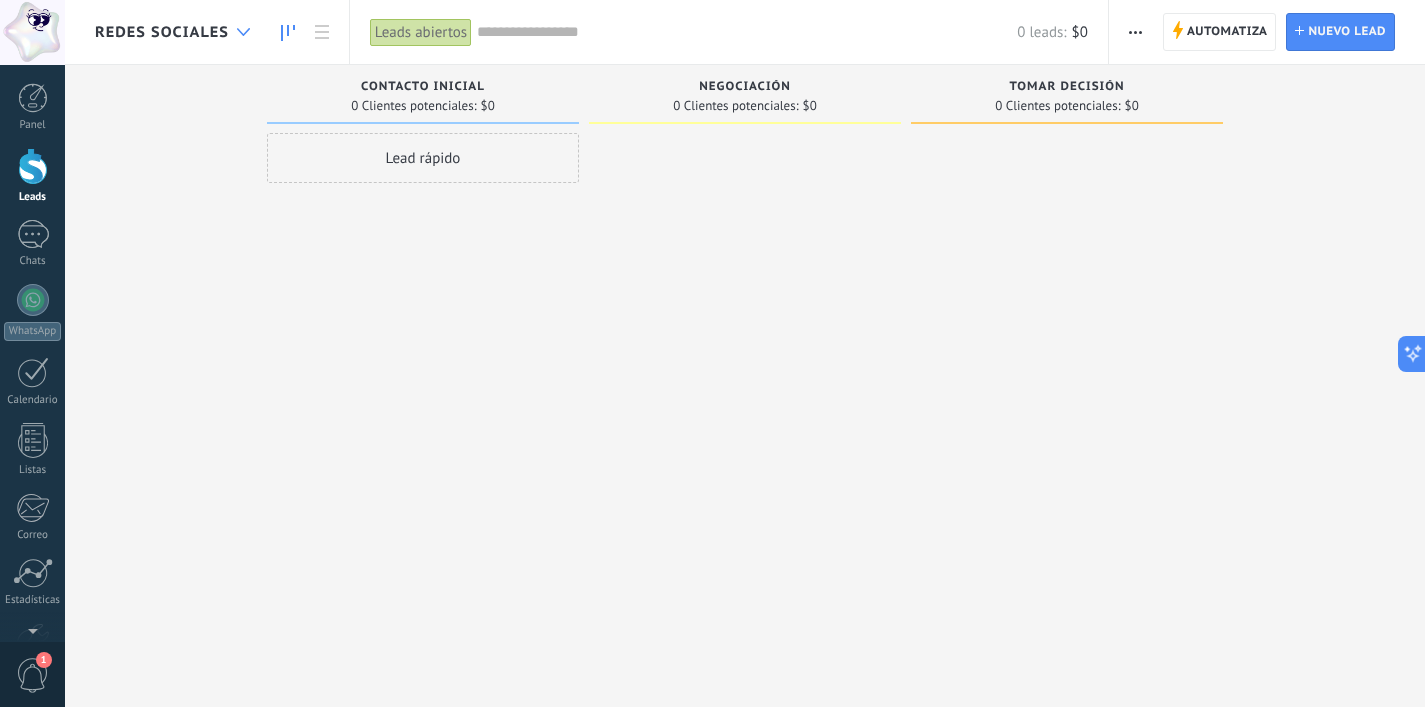 click 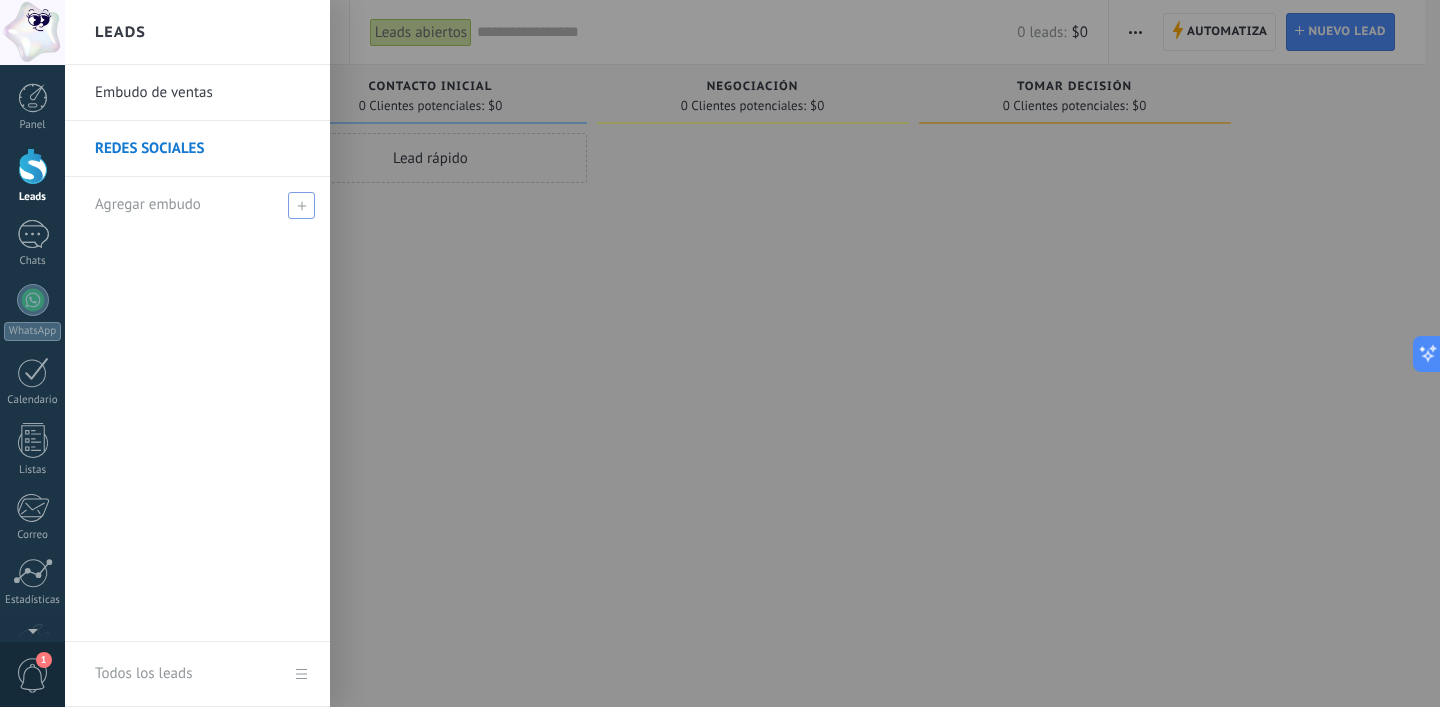 click on "Agregar embudo" at bounding box center (202, 204) 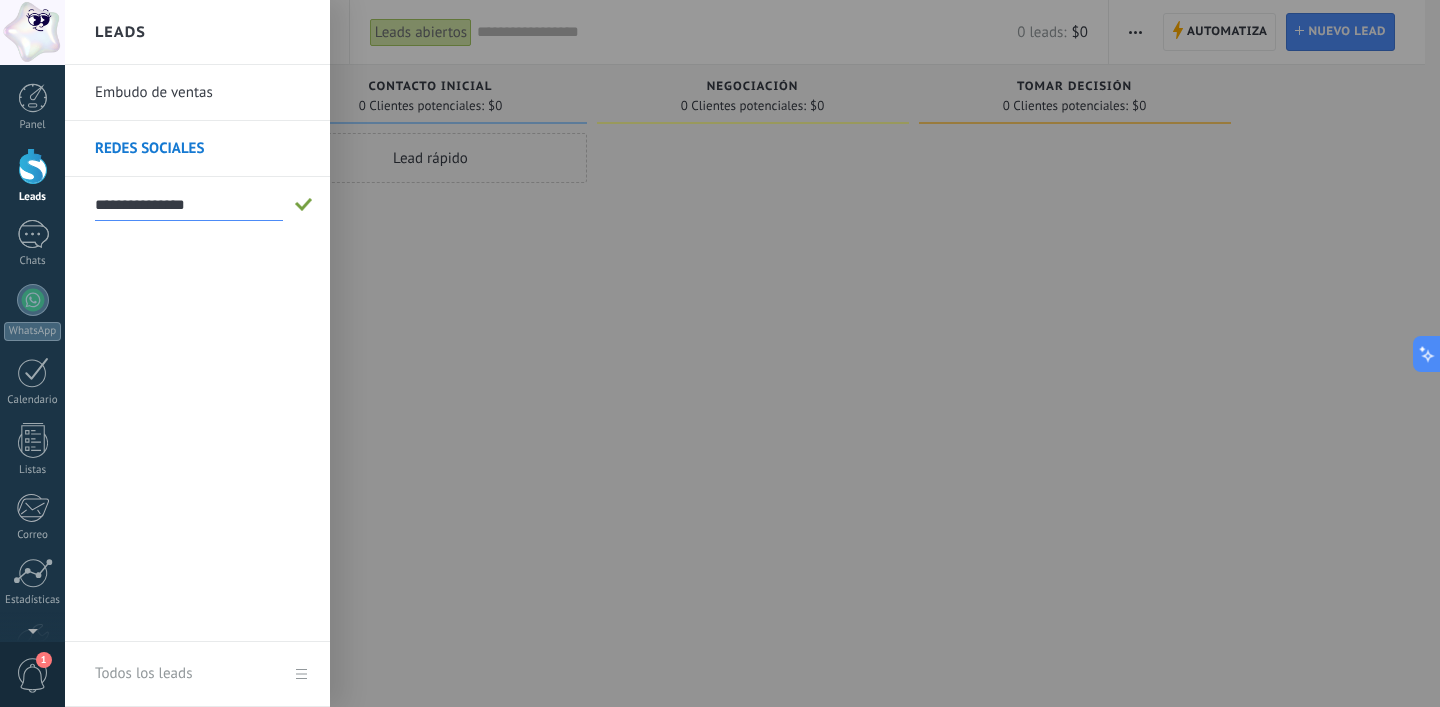 type on "**********" 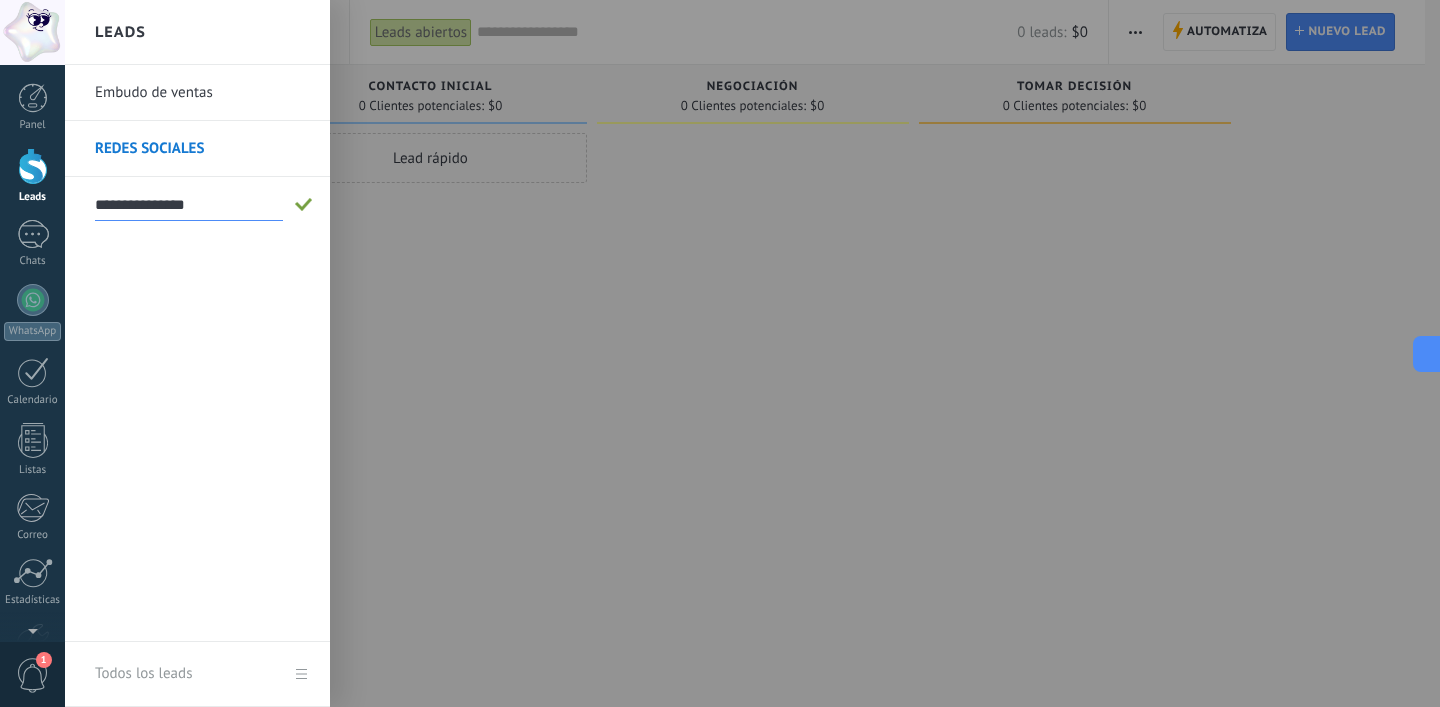 click on "**********" at bounding box center [197, 353] 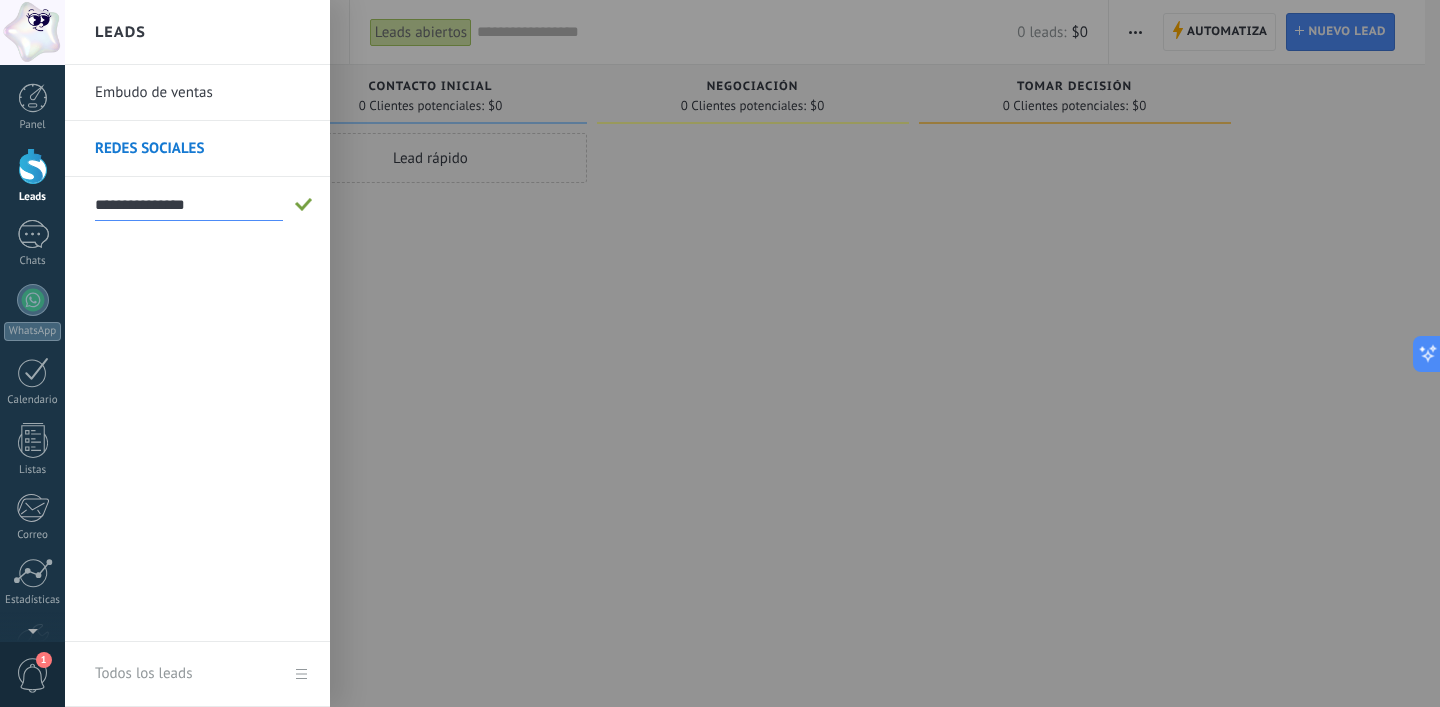 click at bounding box center (304, 205) 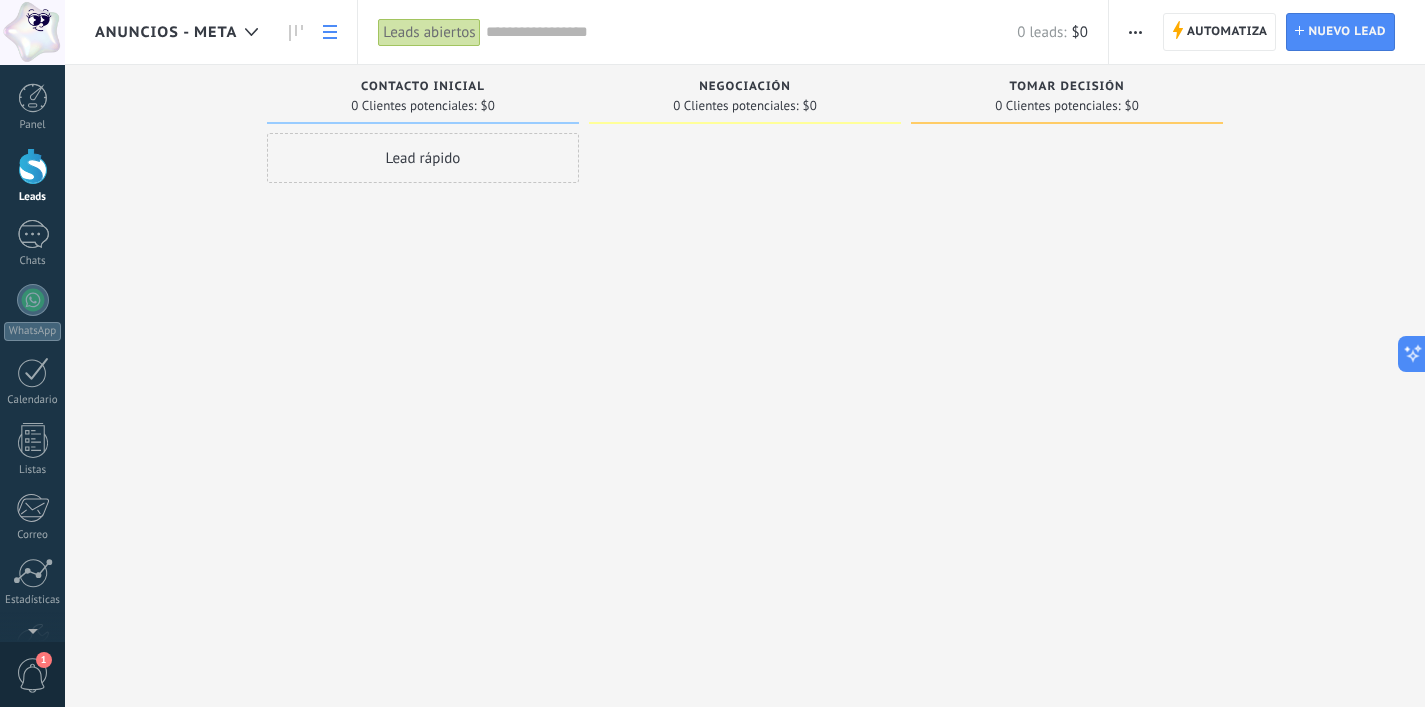 click 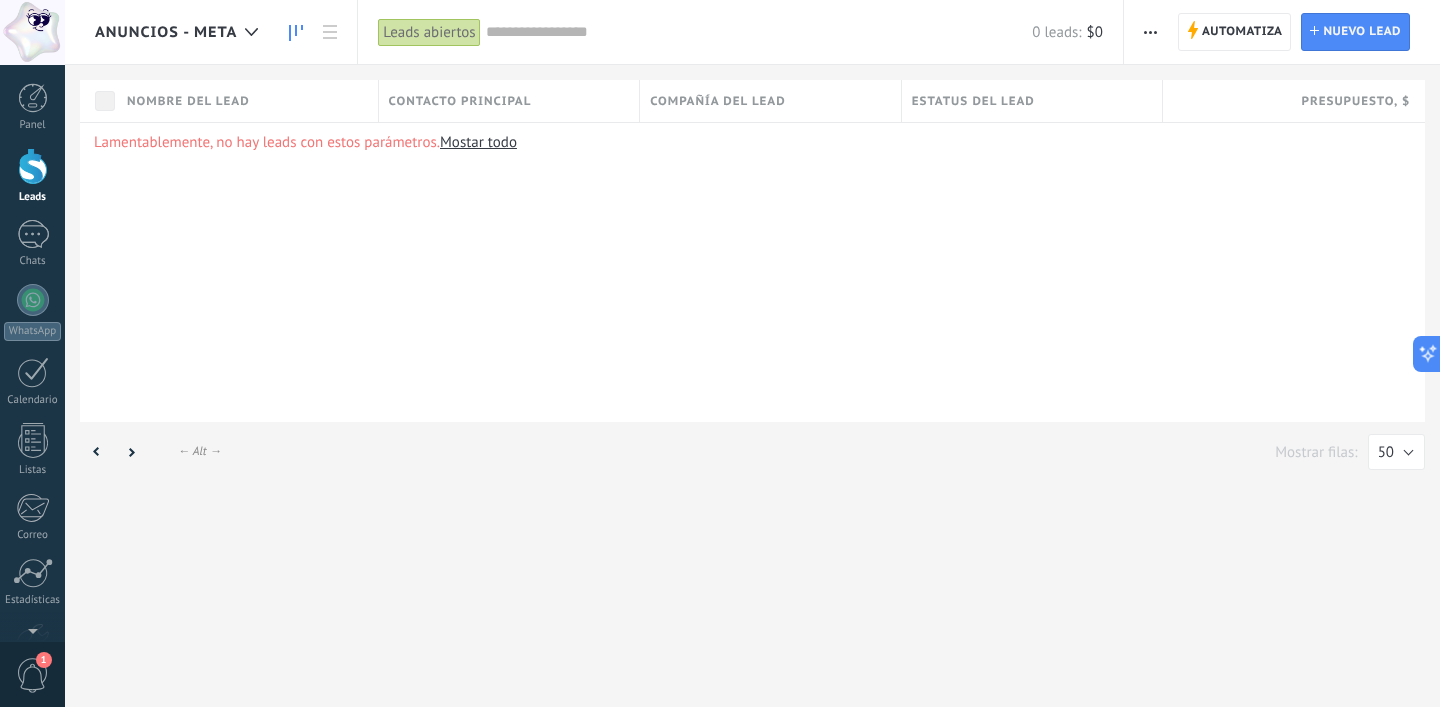 click 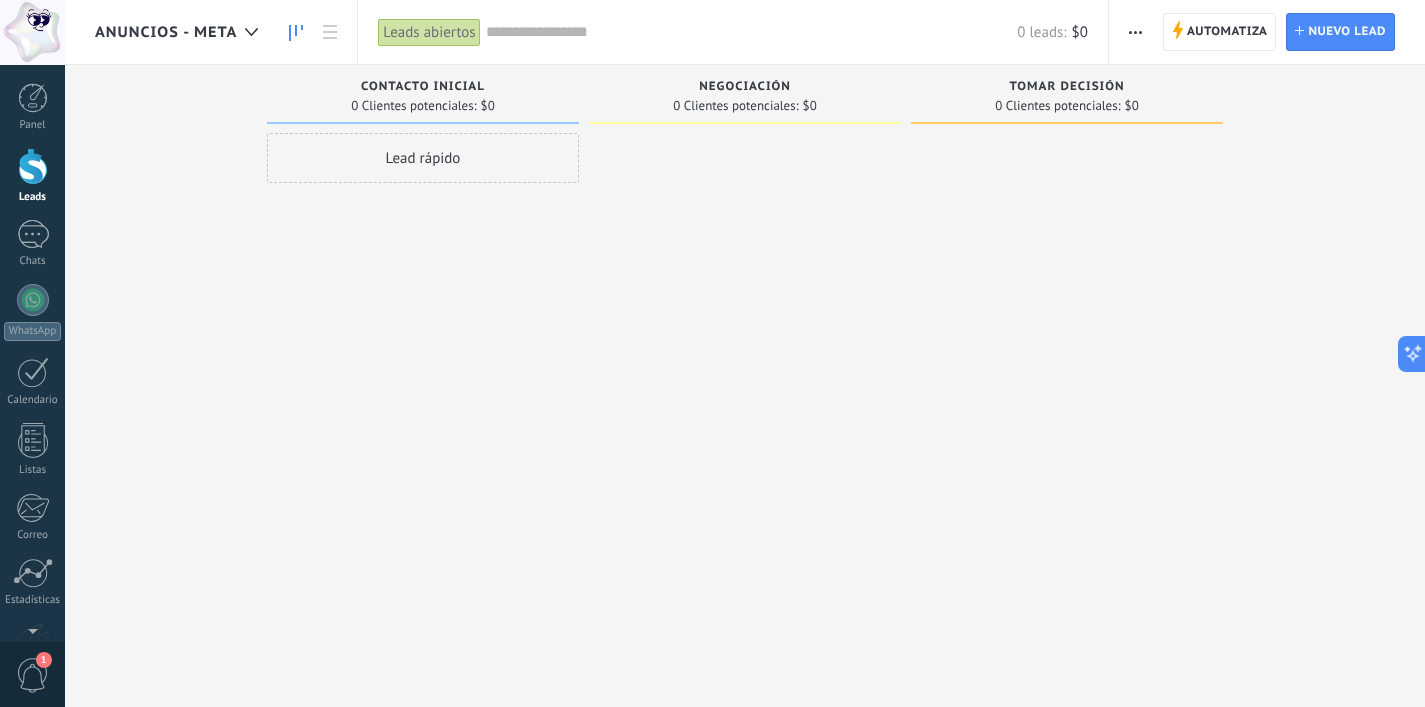 click at bounding box center [1135, 32] 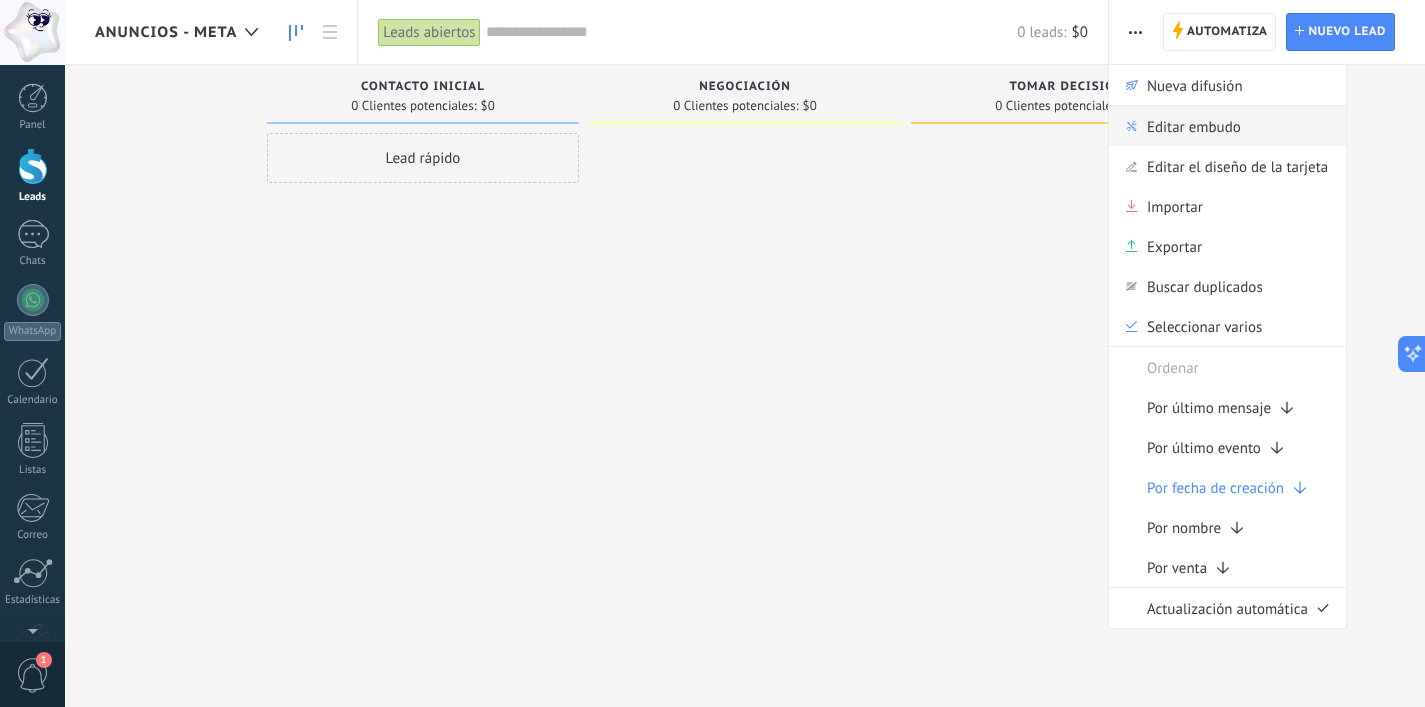 click on "Editar embudo" at bounding box center [1194, 126] 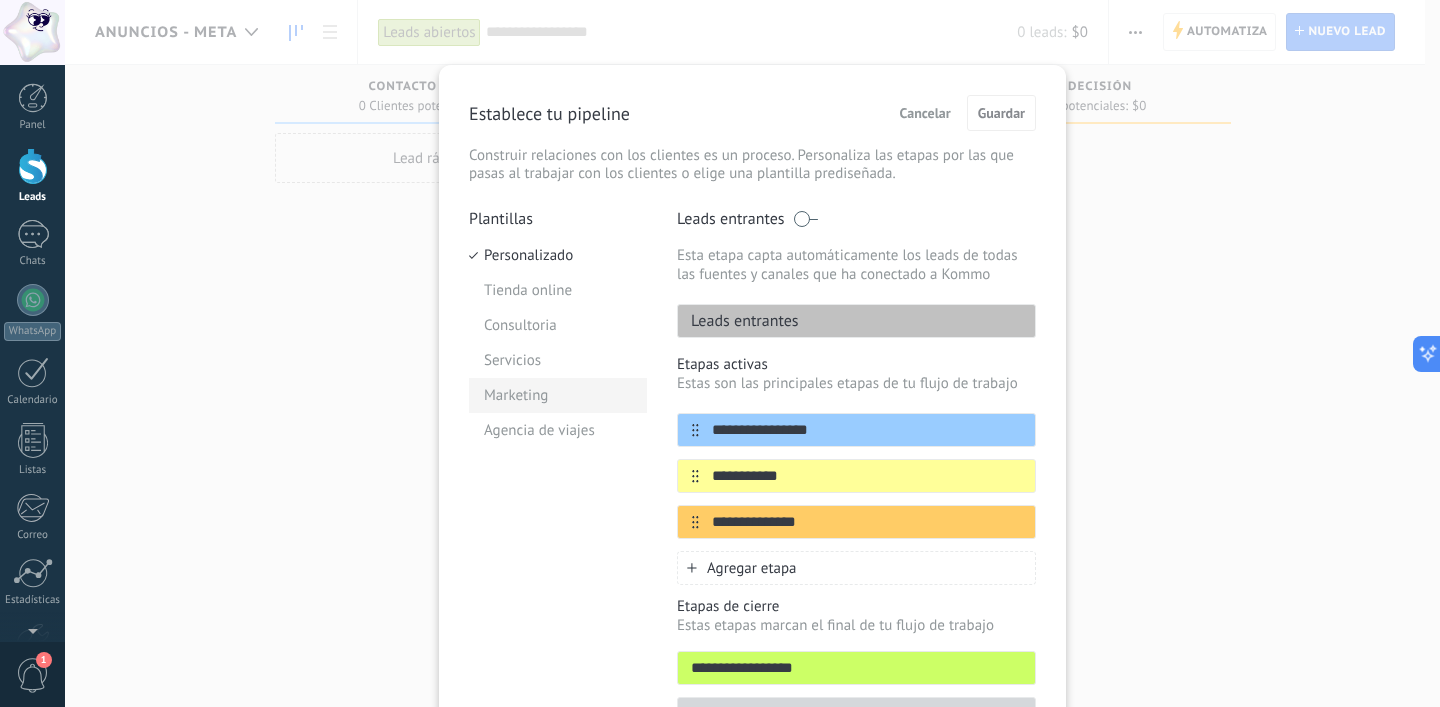click on "Marketing" at bounding box center [558, 395] 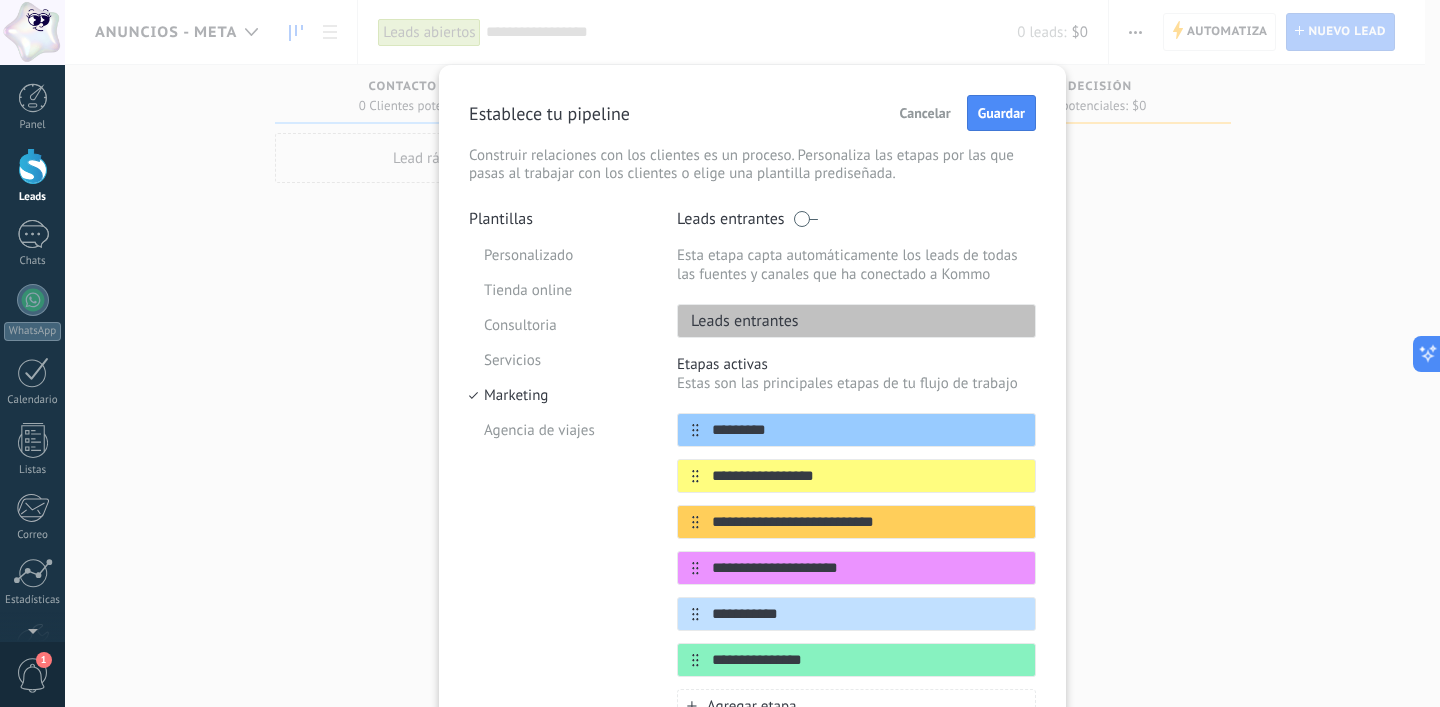 scroll, scrollTop: 0, scrollLeft: 0, axis: both 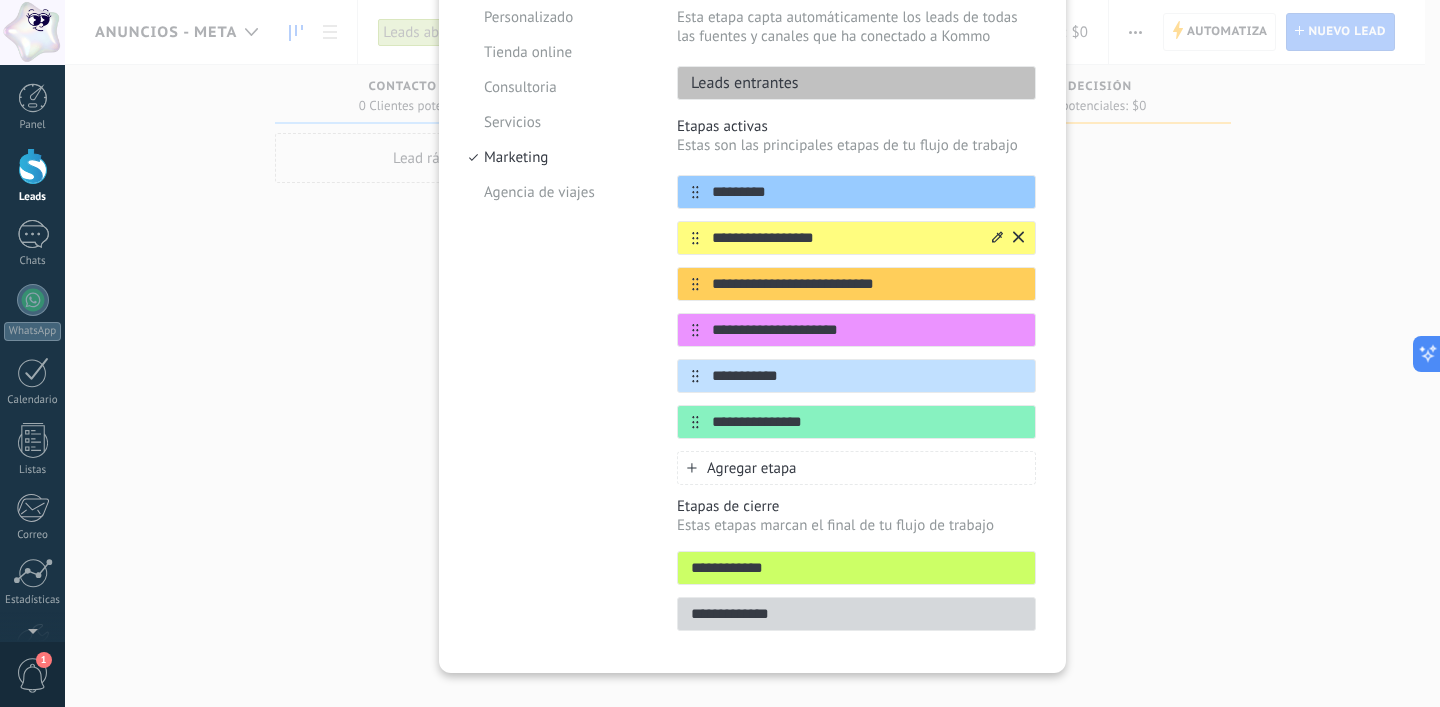 click on "**********" at bounding box center [844, 238] 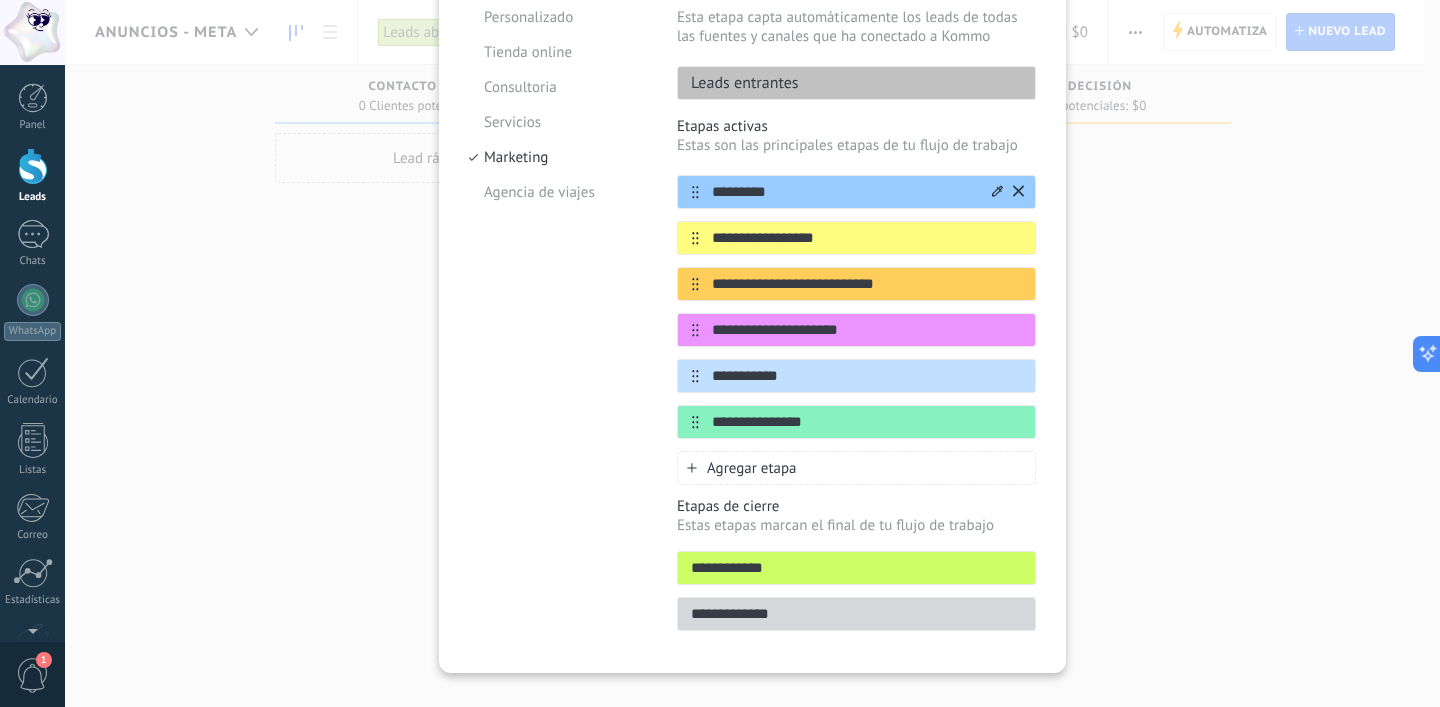click on "*********" at bounding box center [844, 192] 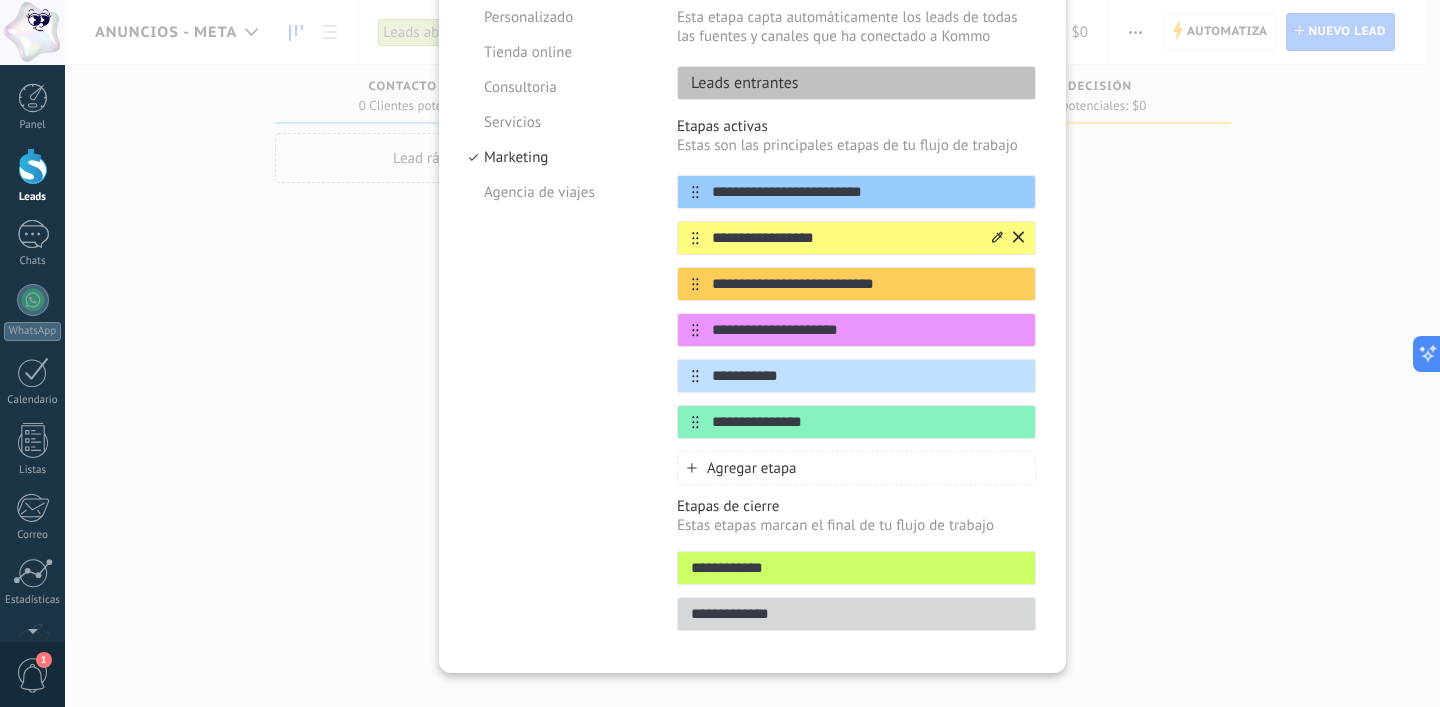 type on "**********" 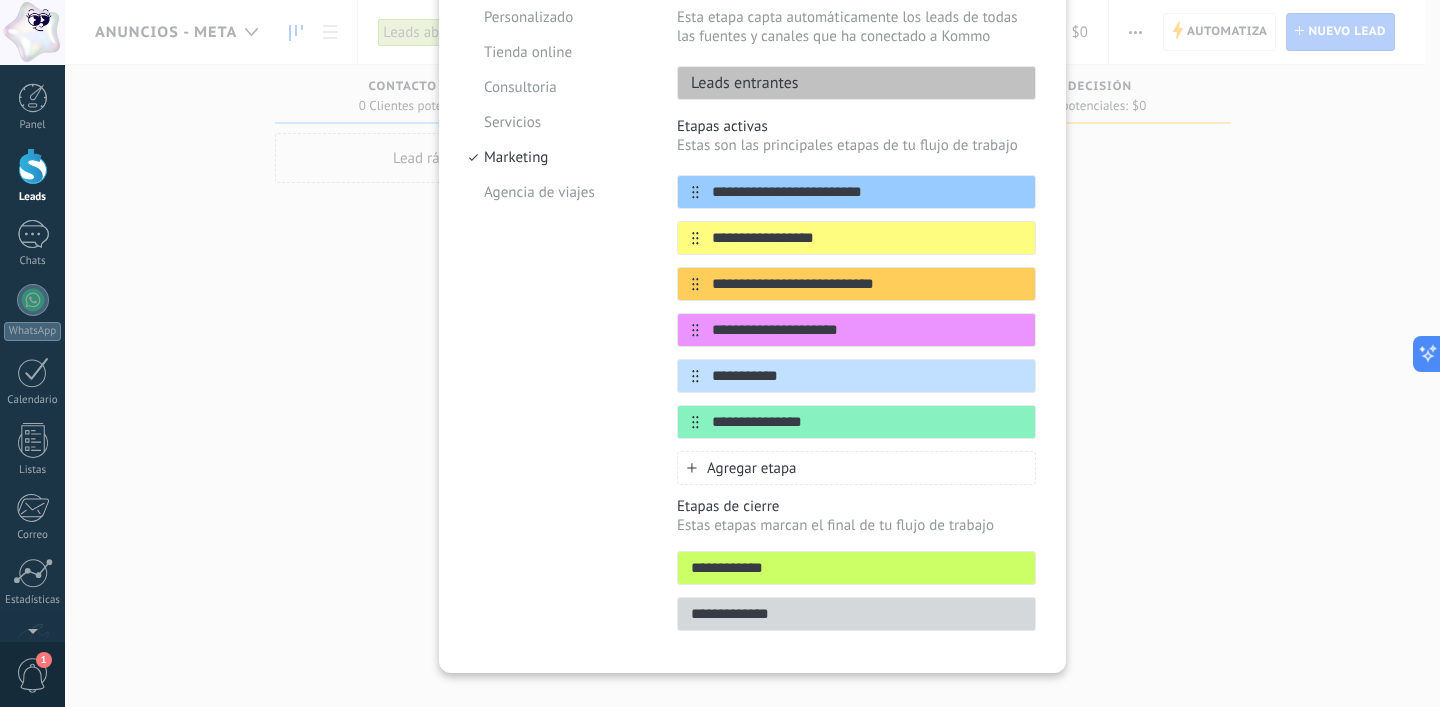 drag, startPoint x: 874, startPoint y: 244, endPoint x: 628, endPoint y: 242, distance: 246.00813 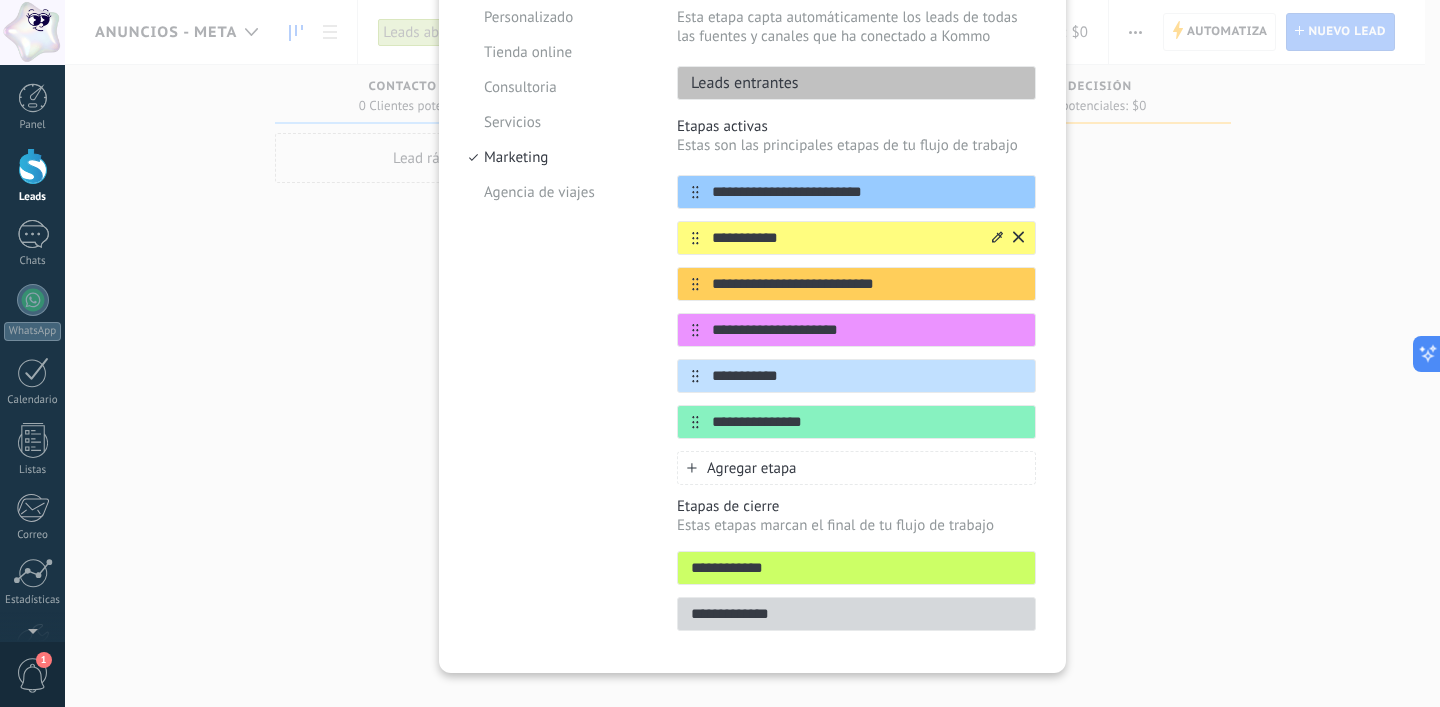 click on "**********" at bounding box center [844, 238] 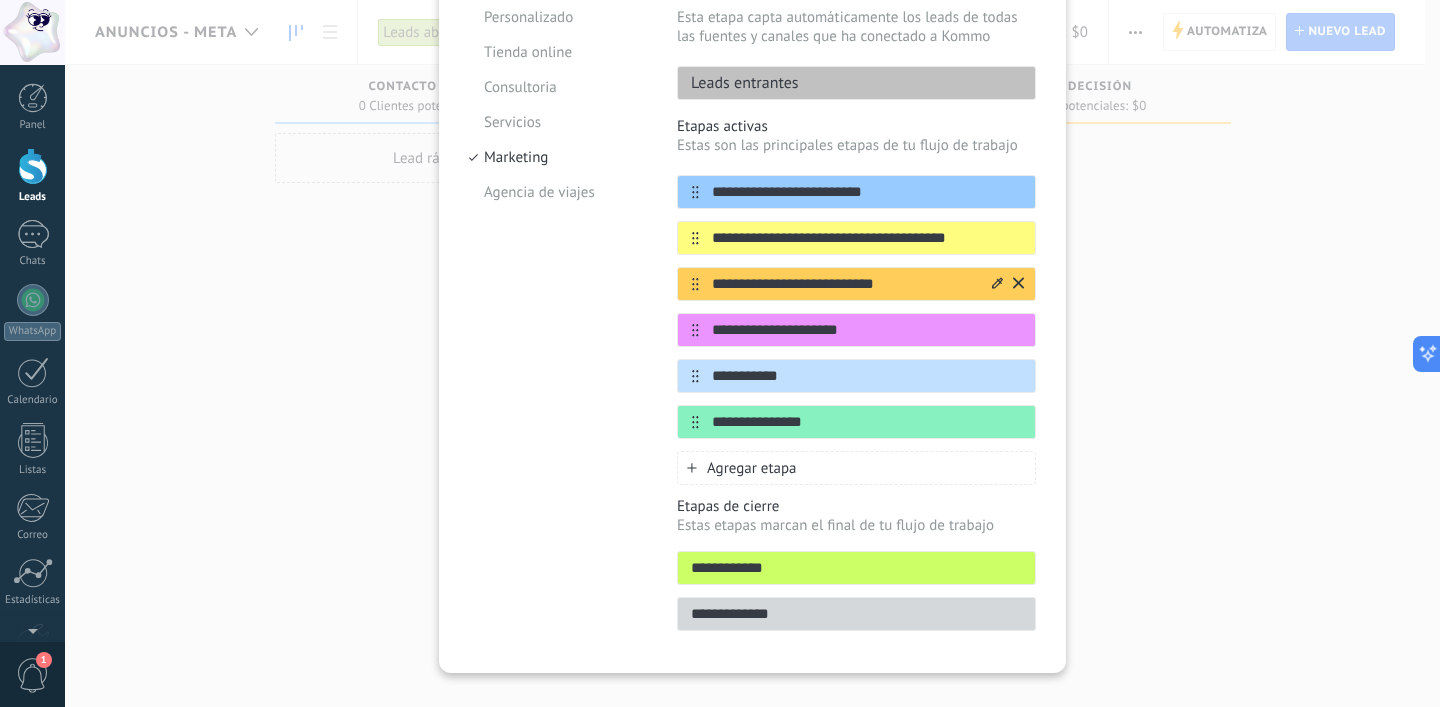 type on "**********" 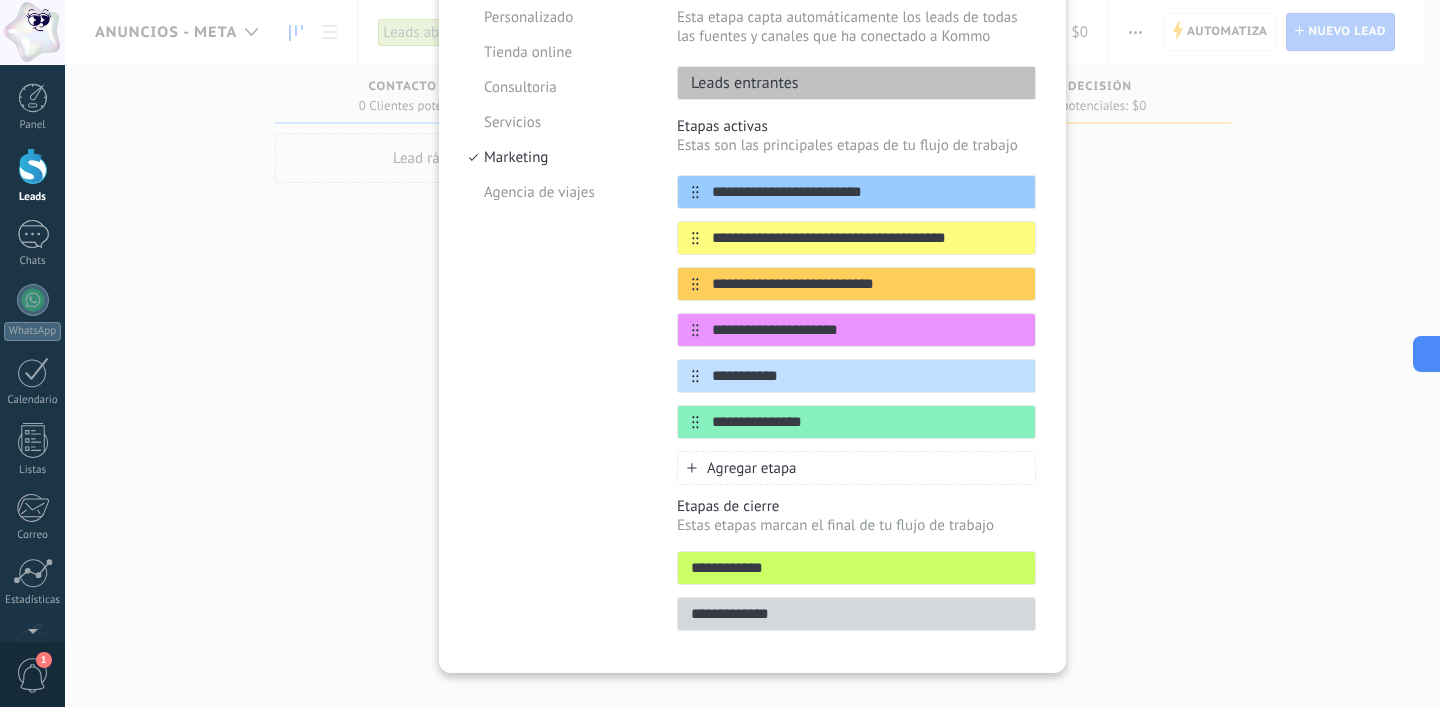 drag, startPoint x: 904, startPoint y: 295, endPoint x: 571, endPoint y: 295, distance: 333 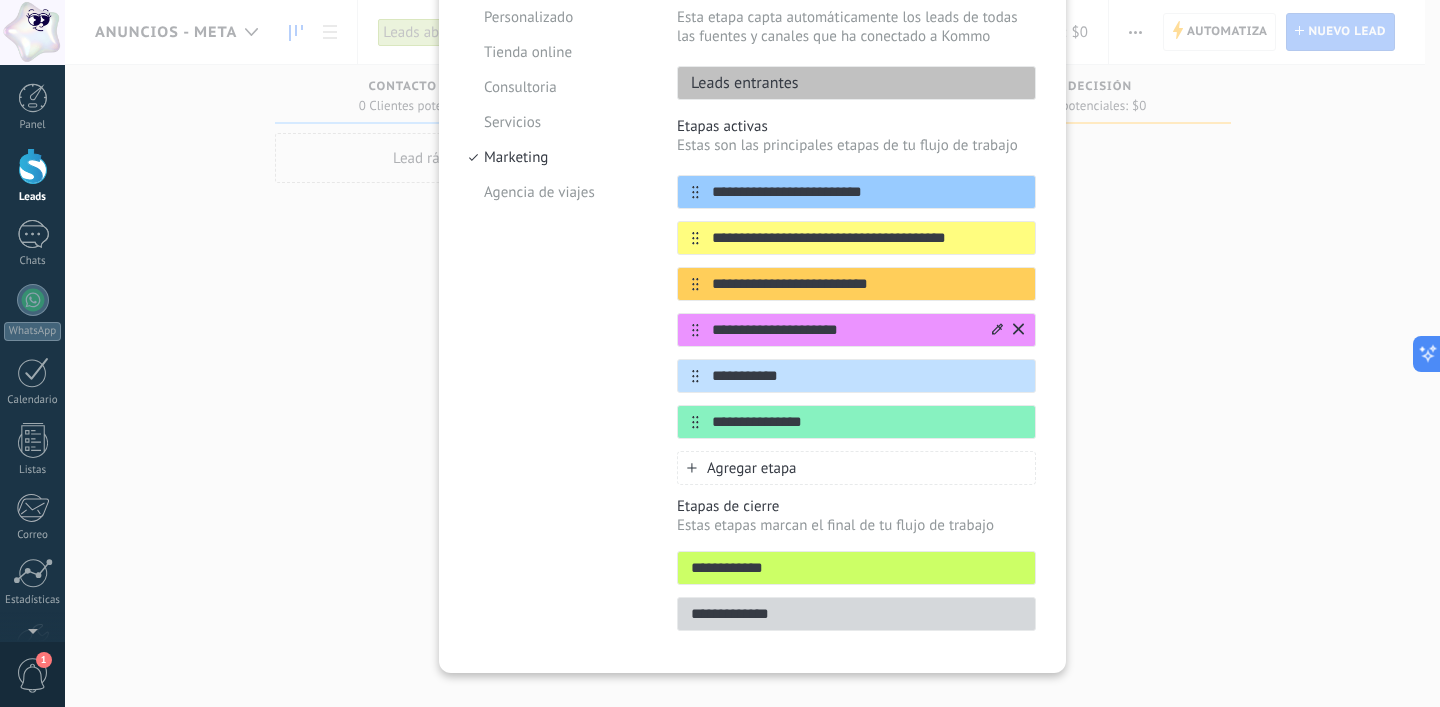type on "**********" 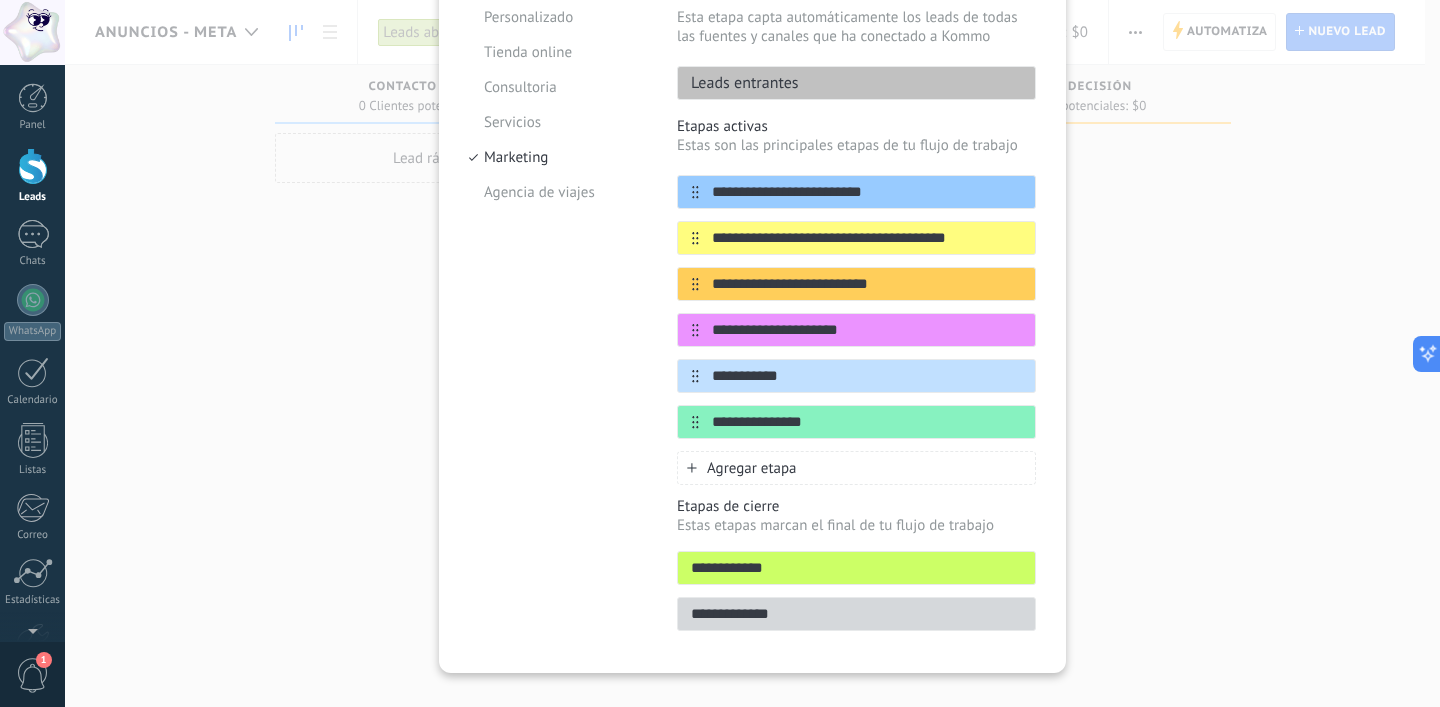 drag, startPoint x: 876, startPoint y: 334, endPoint x: 641, endPoint y: 333, distance: 235.00212 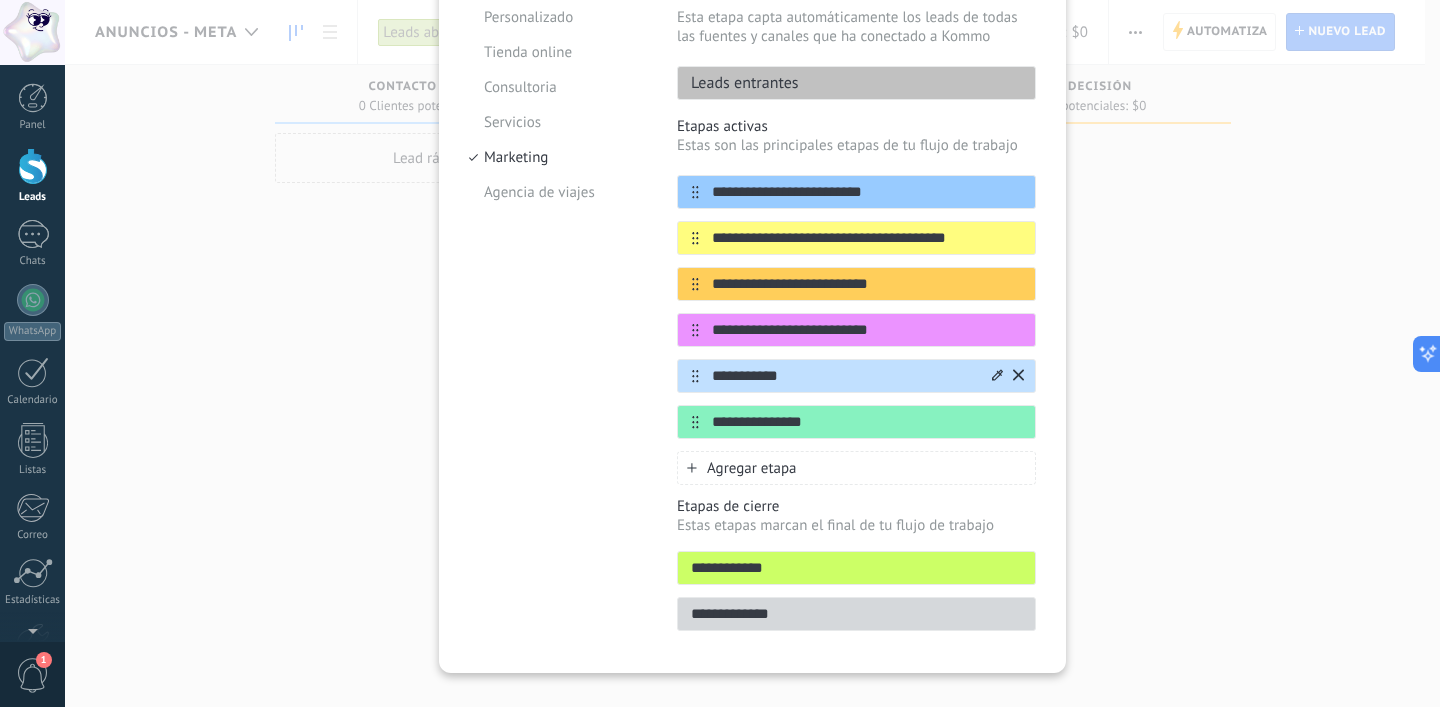 type on "**********" 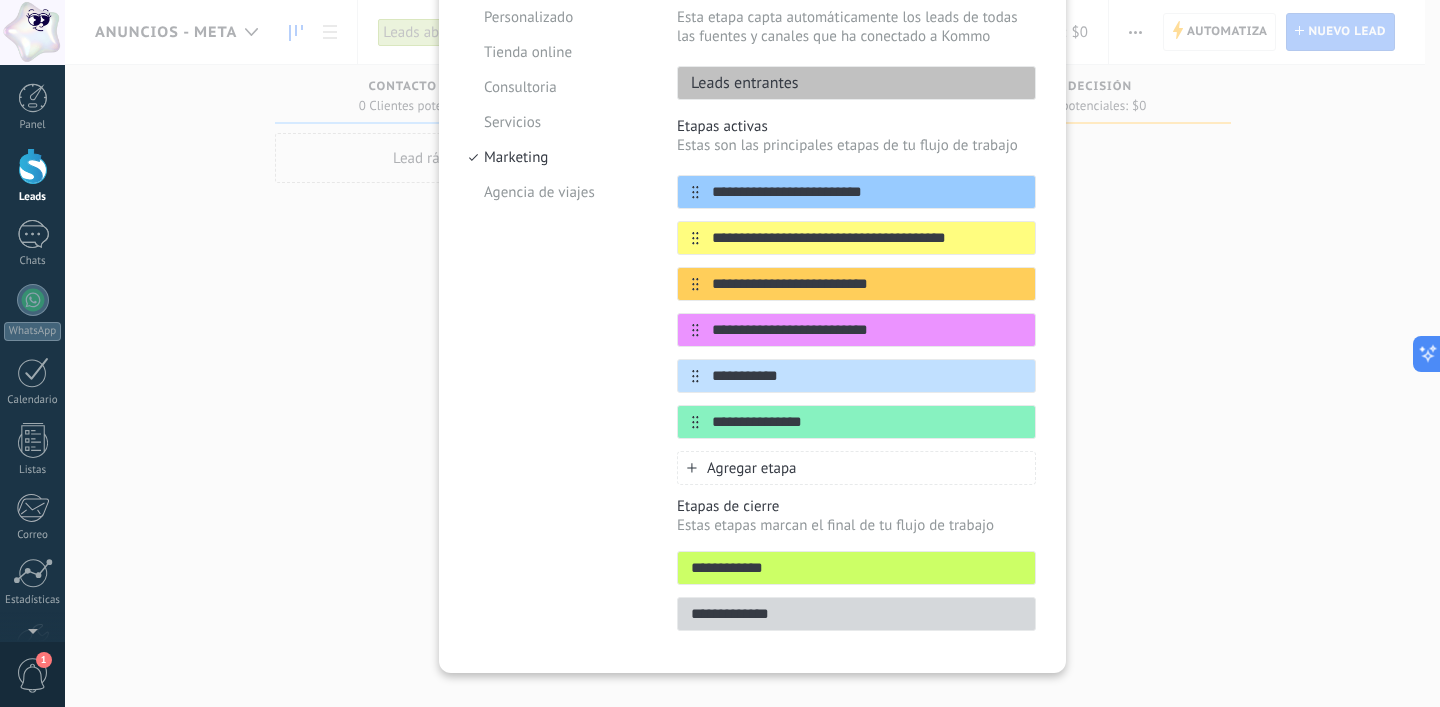drag, startPoint x: 840, startPoint y: 379, endPoint x: 604, endPoint y: 378, distance: 236.00212 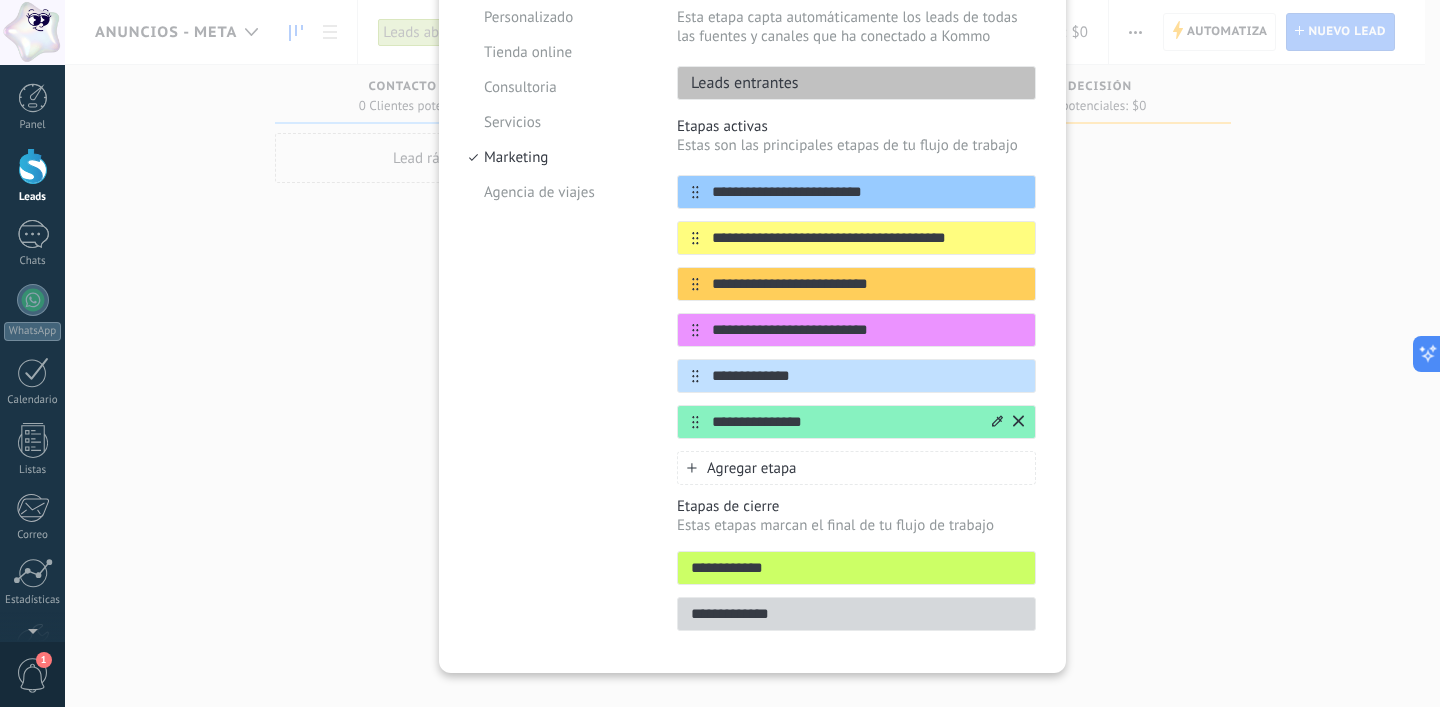 type on "**********" 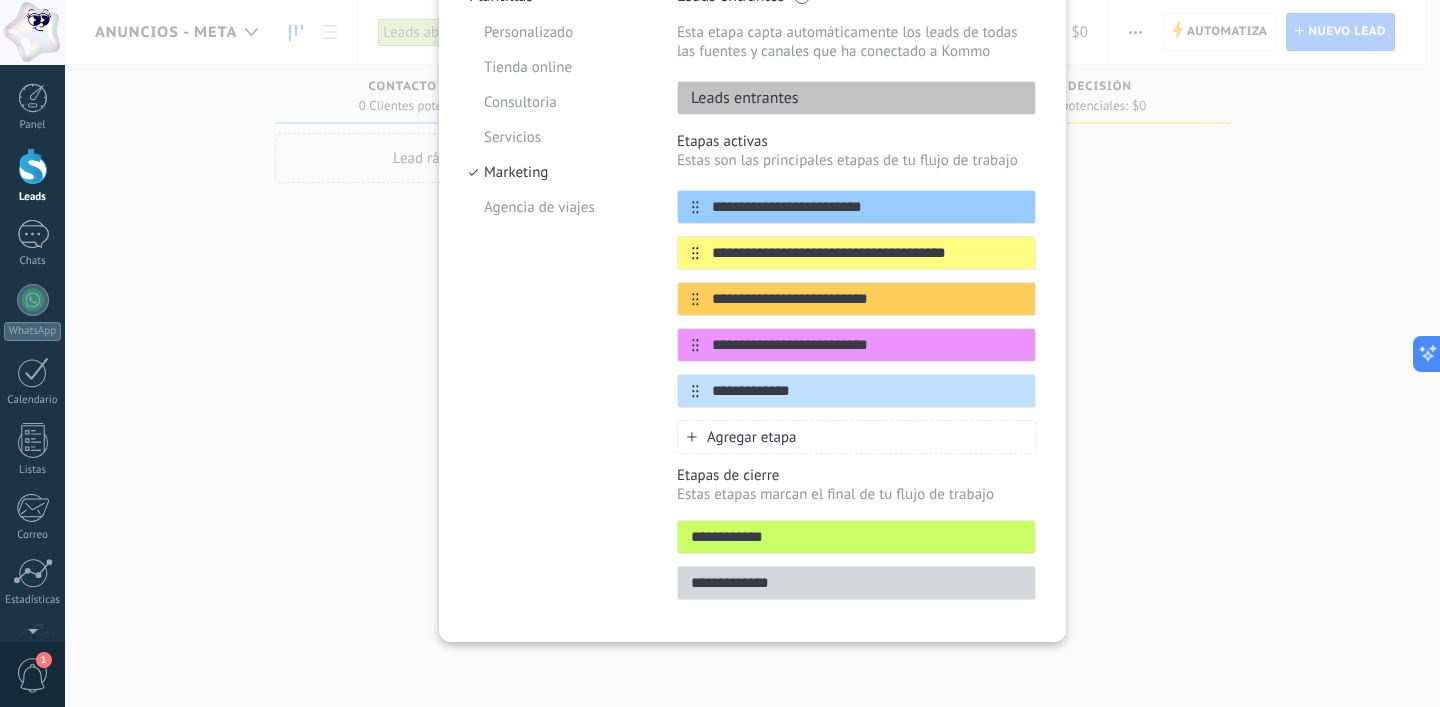 scroll, scrollTop: 226, scrollLeft: 0, axis: vertical 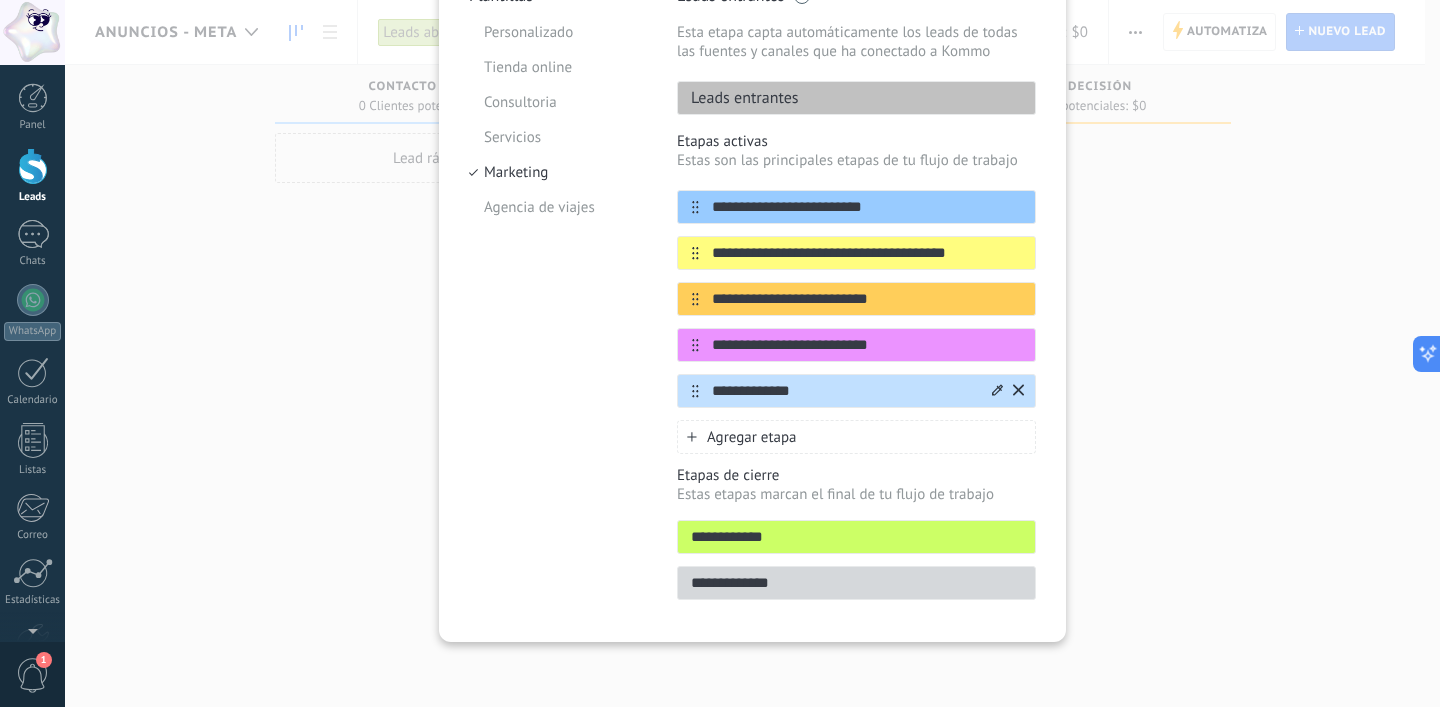 click on "**********" at bounding box center (844, 391) 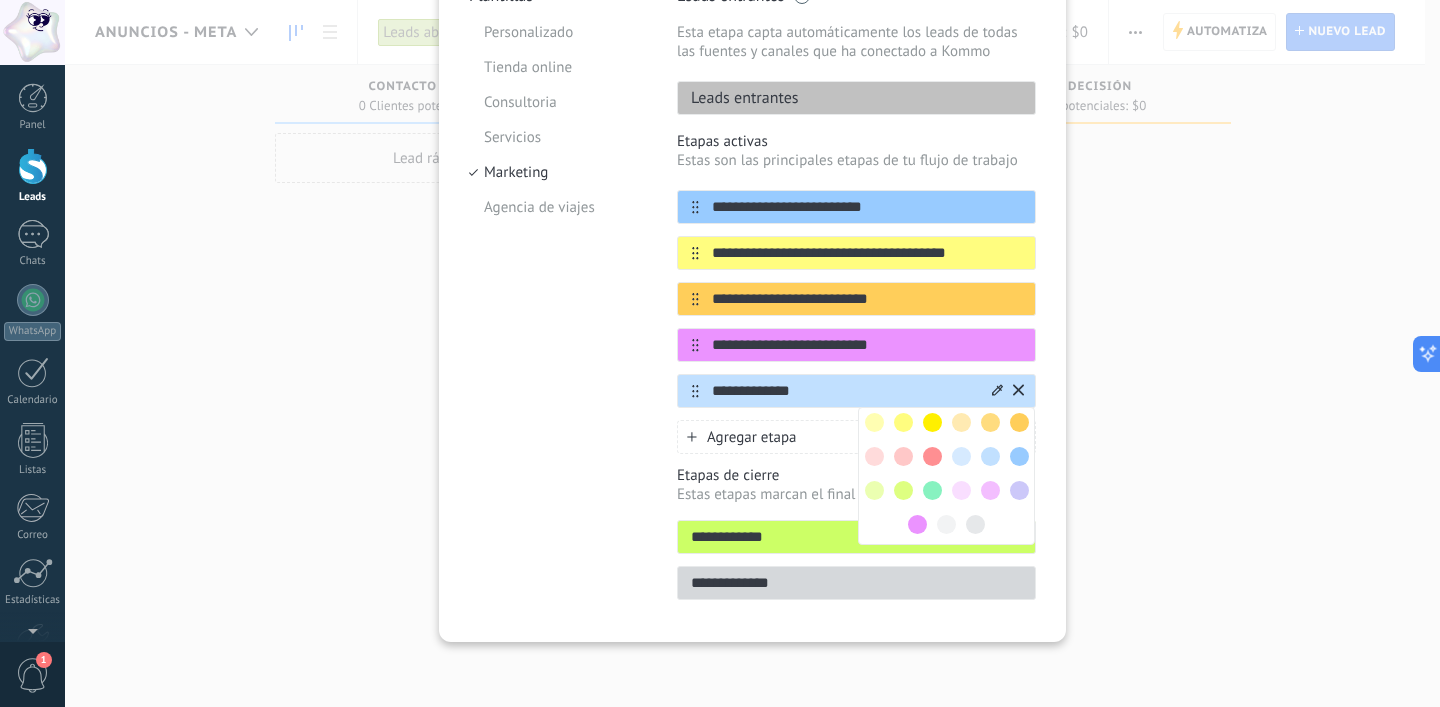 click at bounding box center [903, 490] 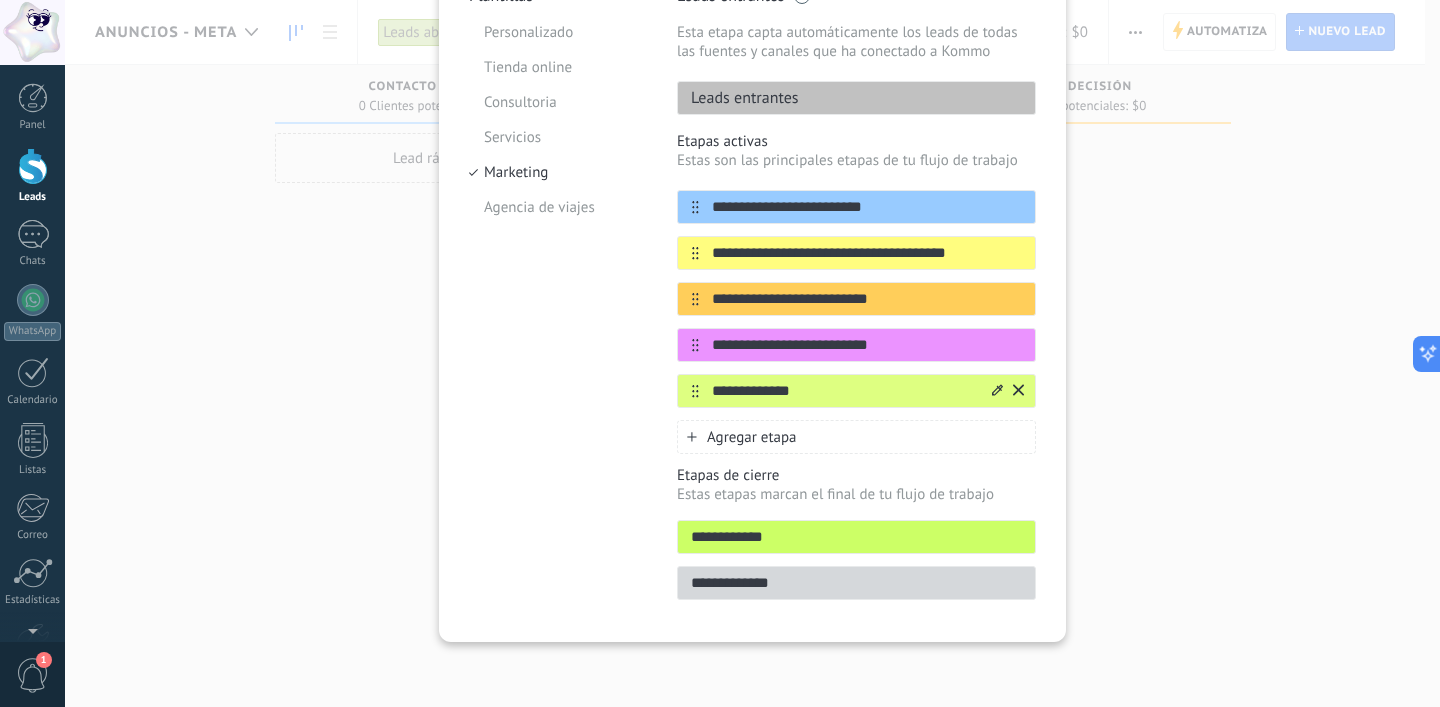 click on "Plantillas Personalizado Tienda online Consultoria Servicios Marketing Agencia de viajes" at bounding box center (558, 299) 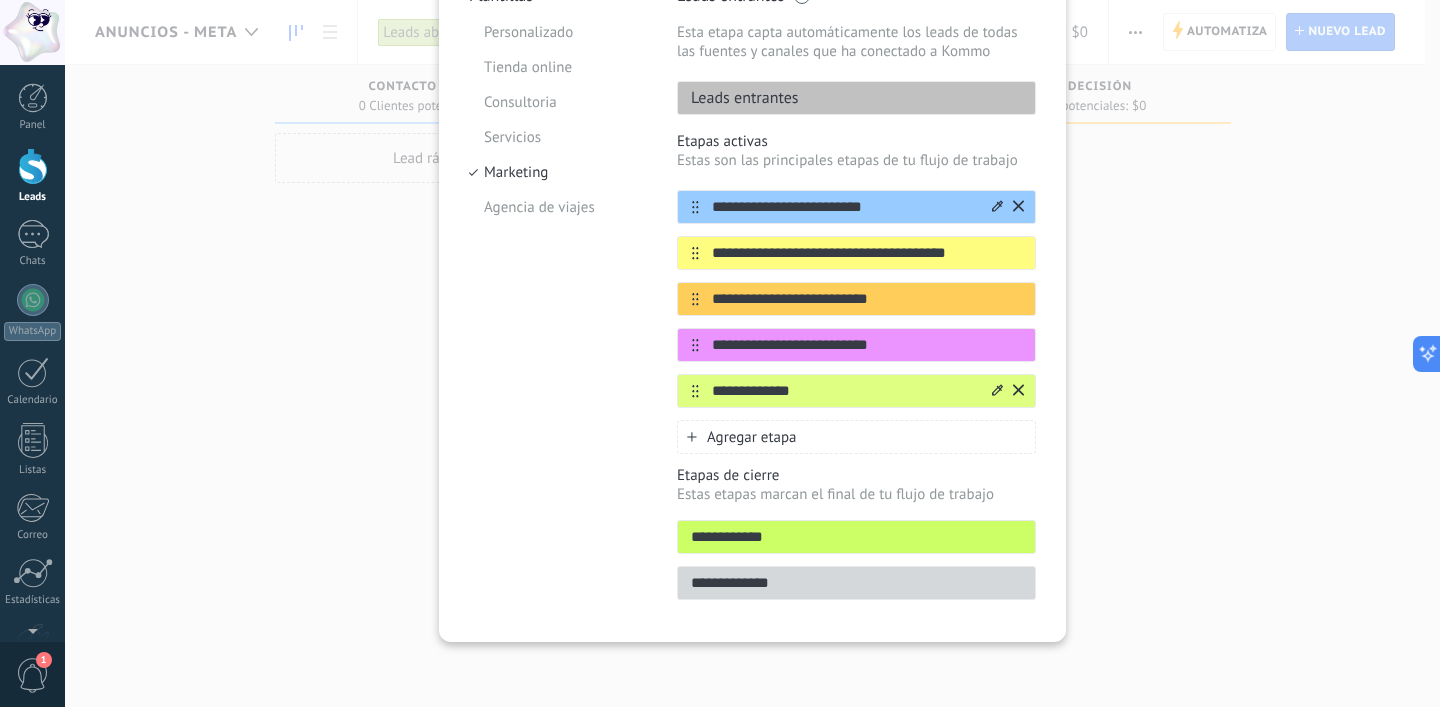 click 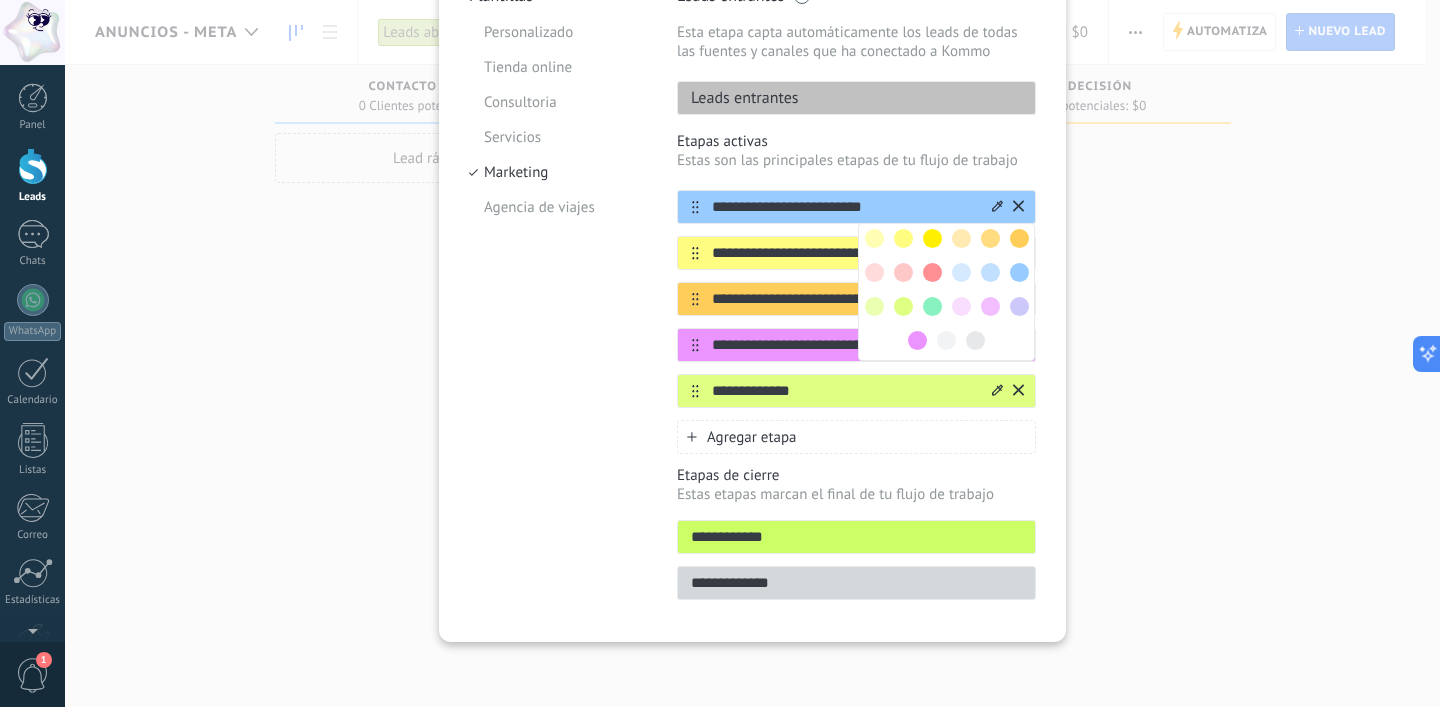 click on "**********" at bounding box center [844, 253] 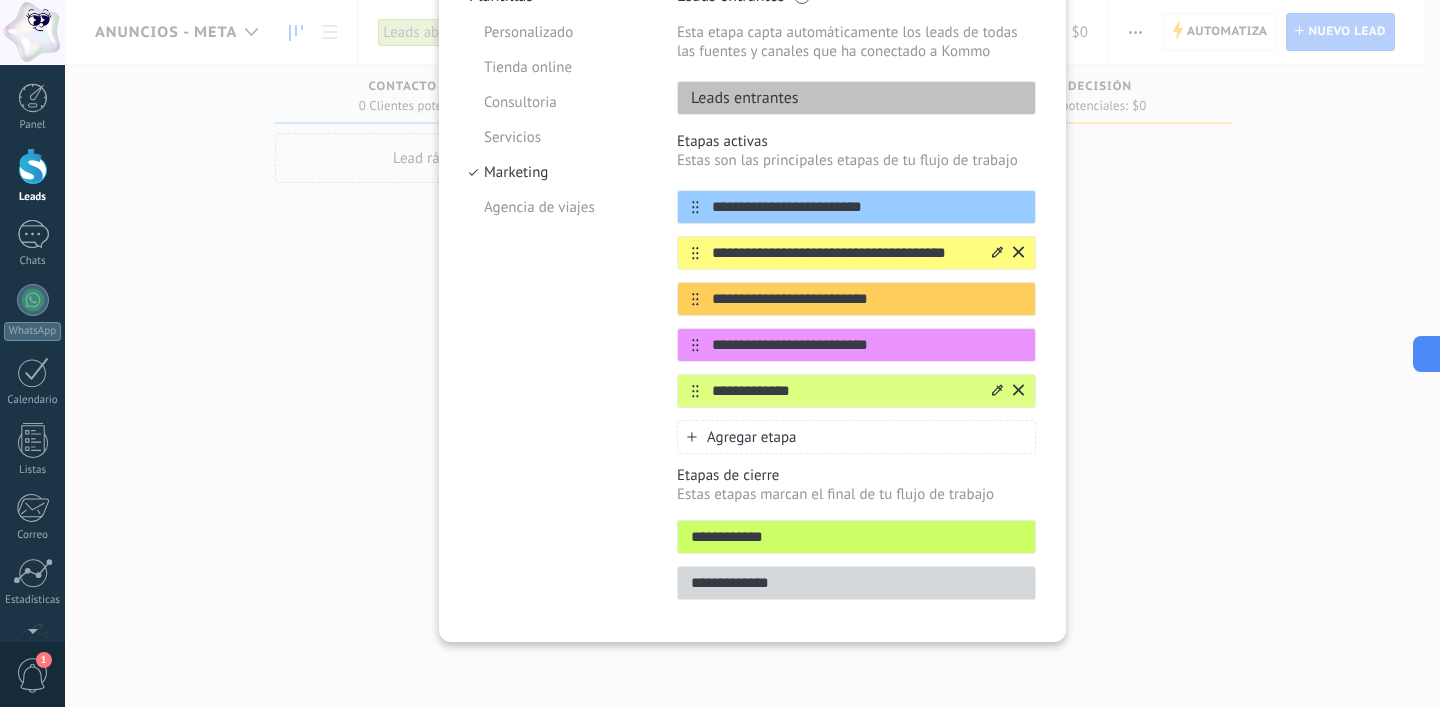 click 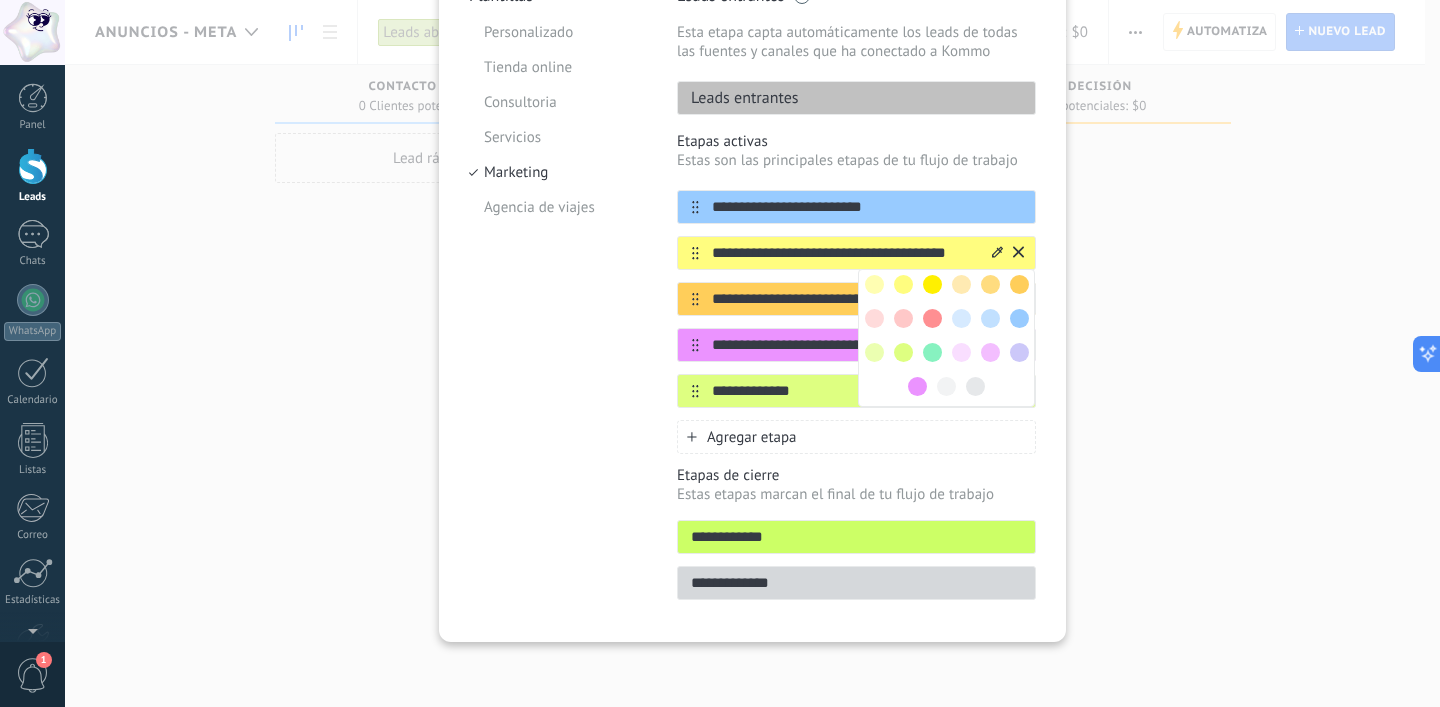 click at bounding box center [990, 318] 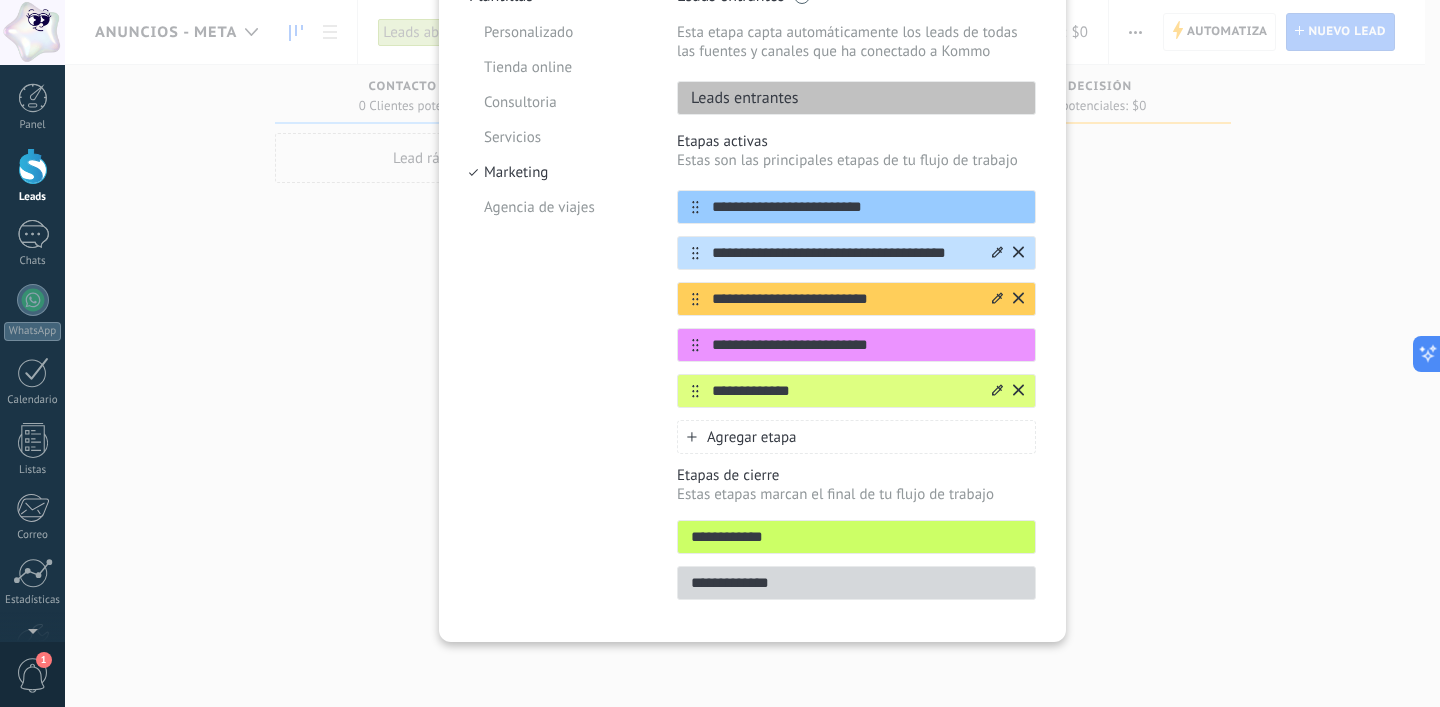 click on "**********" at bounding box center [844, 299] 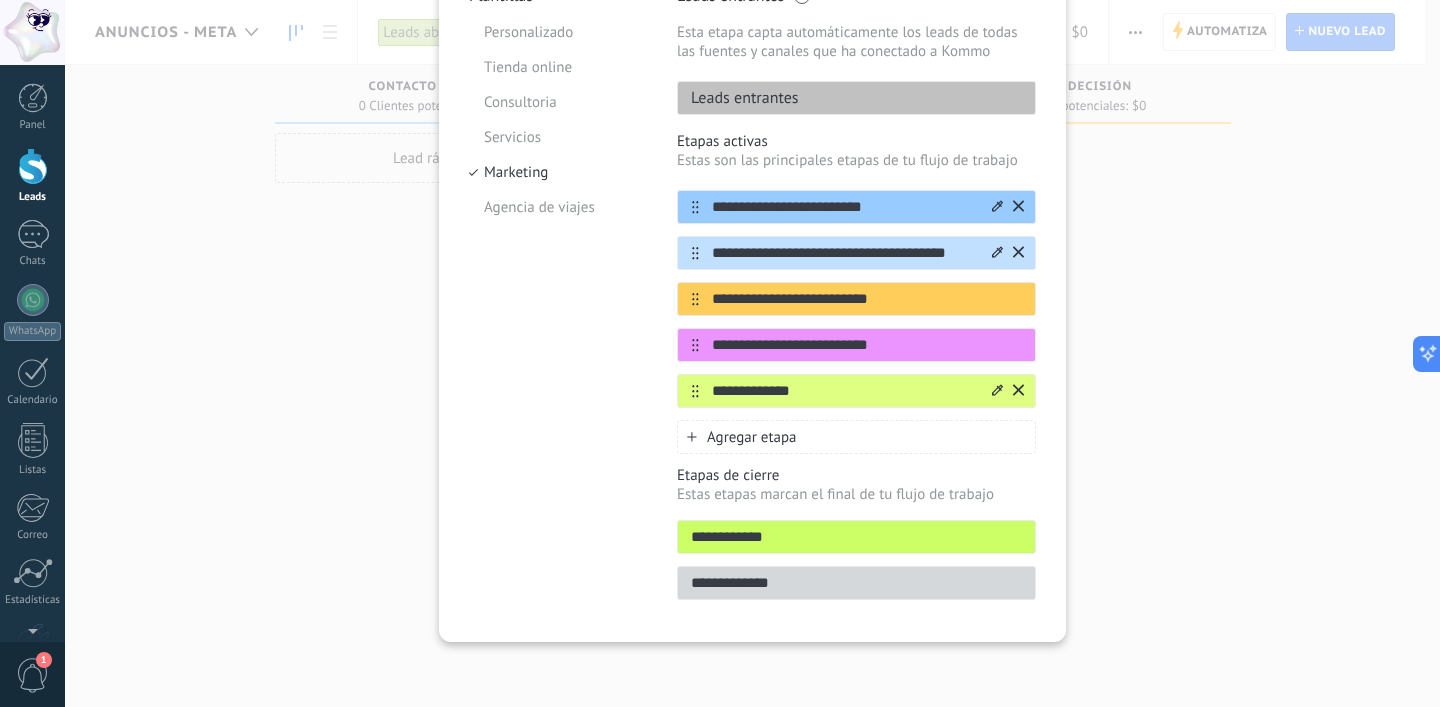 click on "**********" at bounding box center (856, 207) 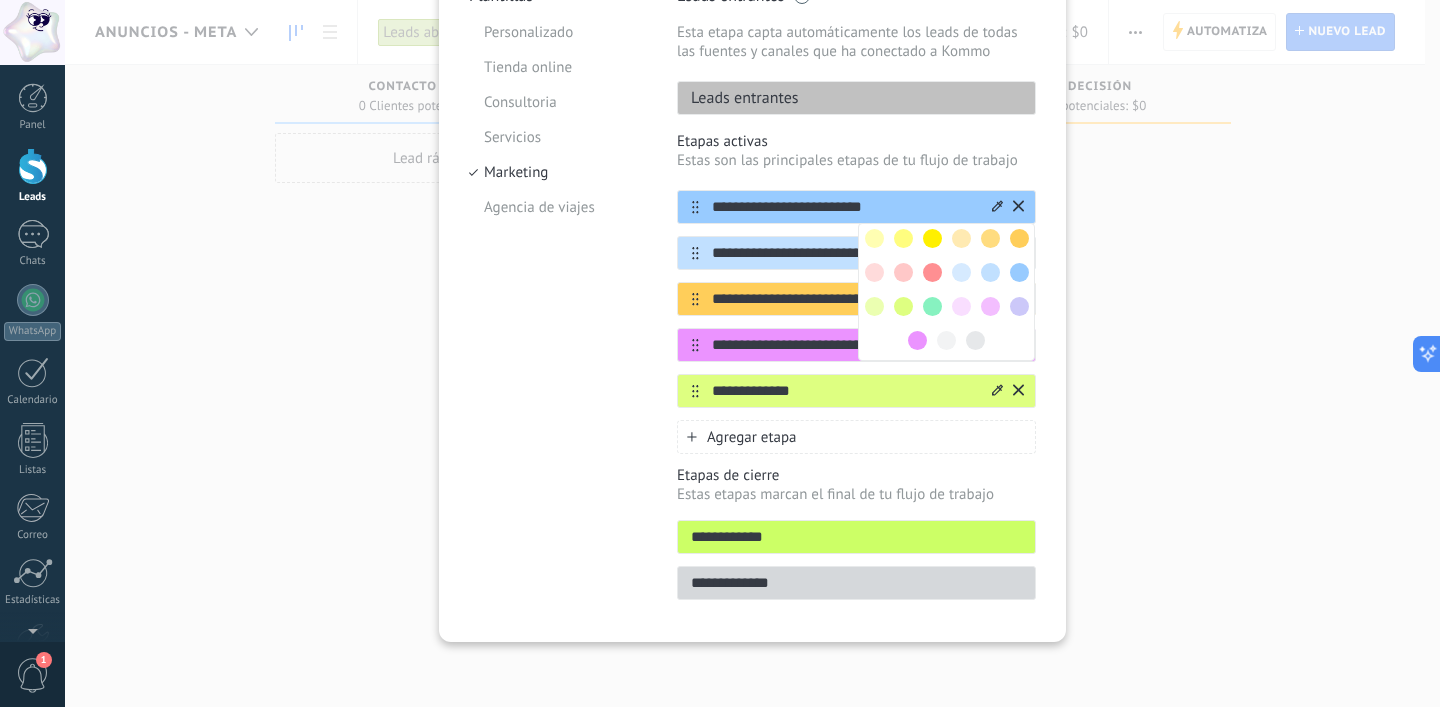click at bounding box center [961, 272] 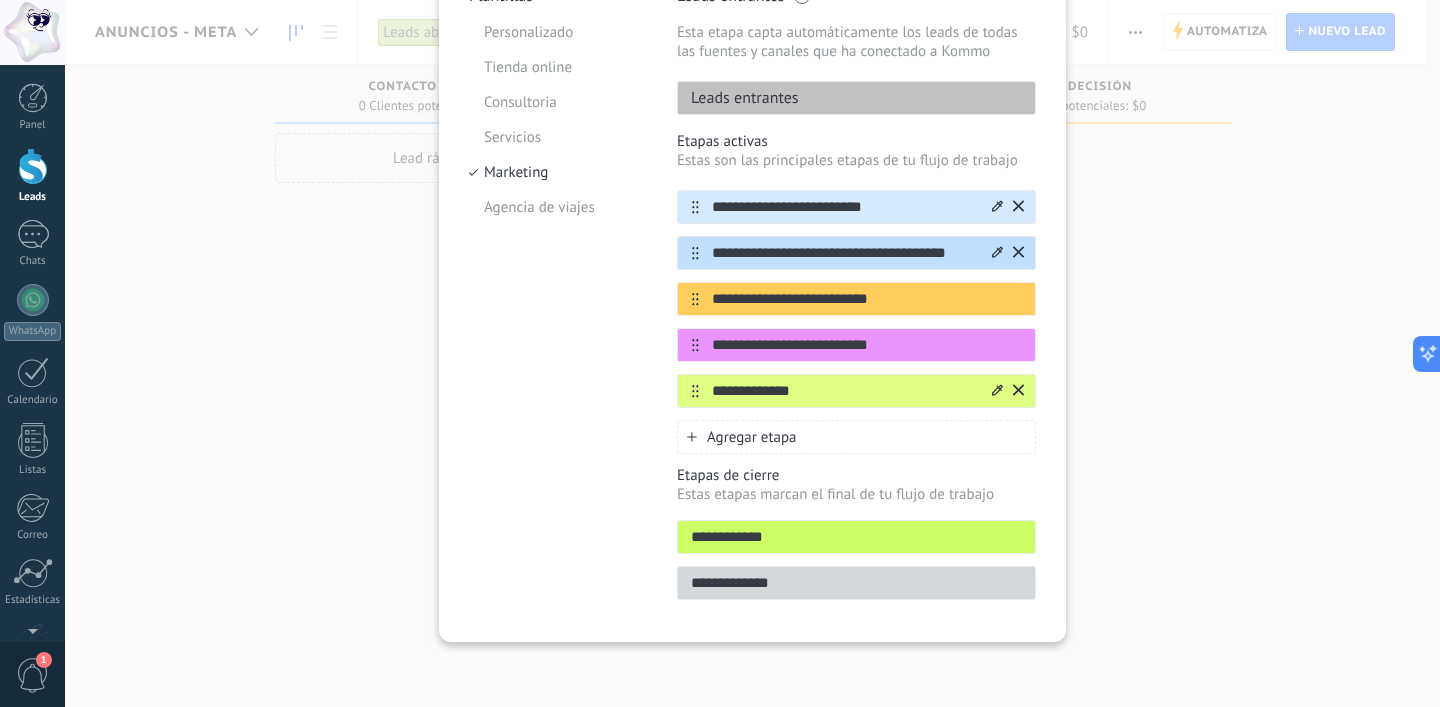 click on "**********" at bounding box center [844, 253] 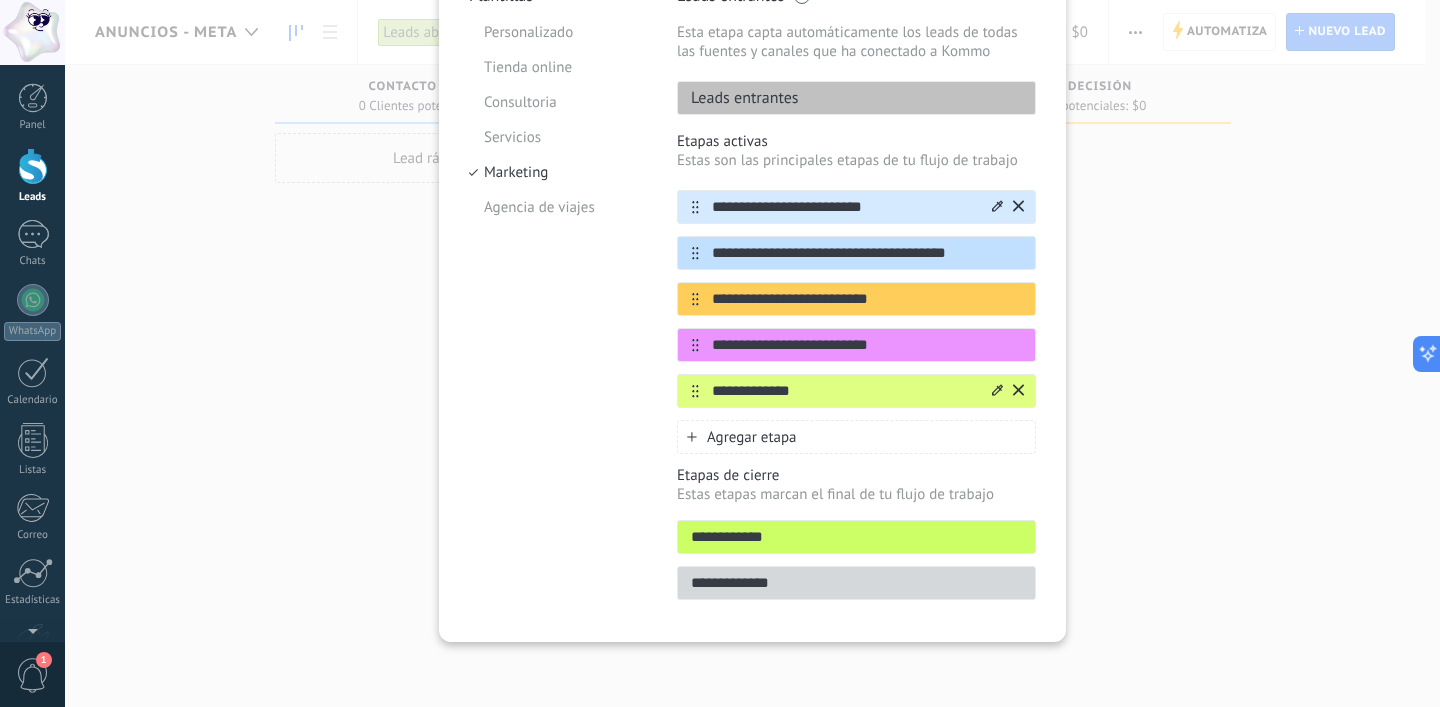 click 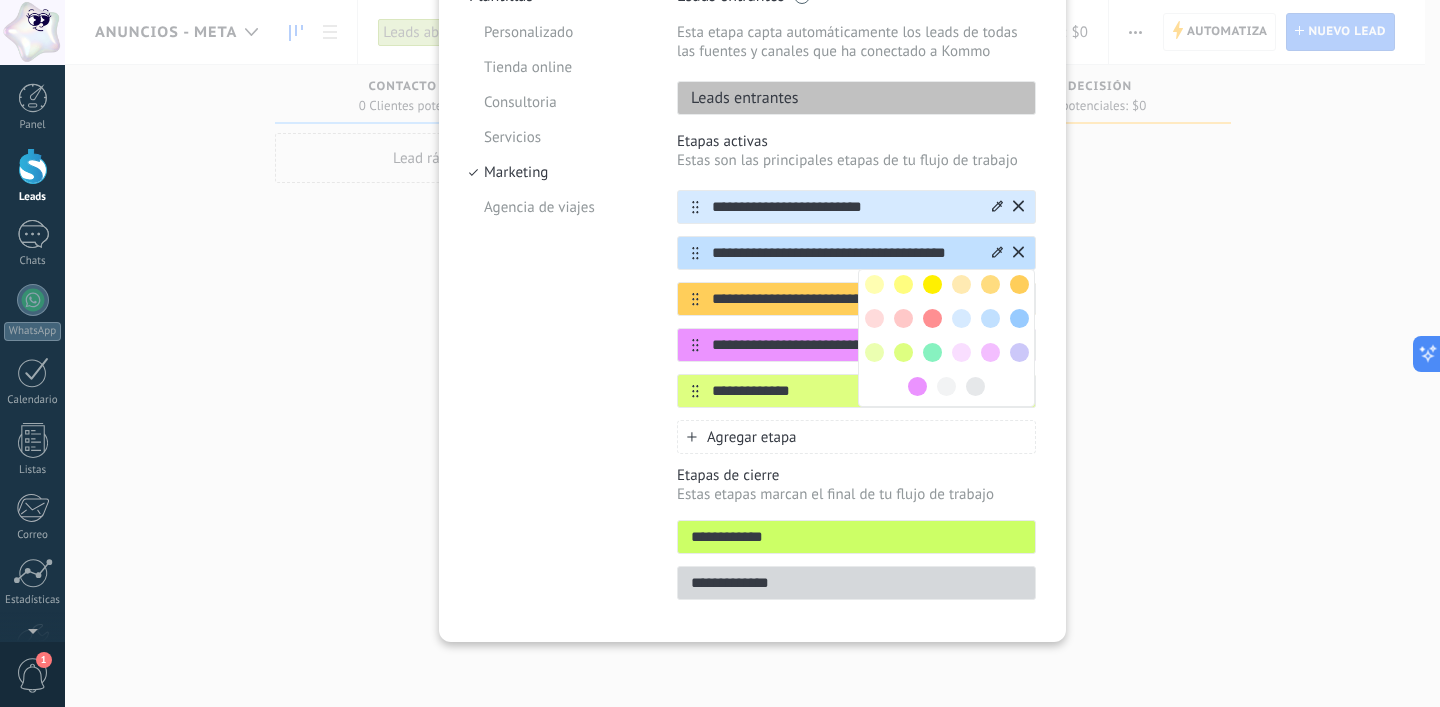 click at bounding box center (990, 318) 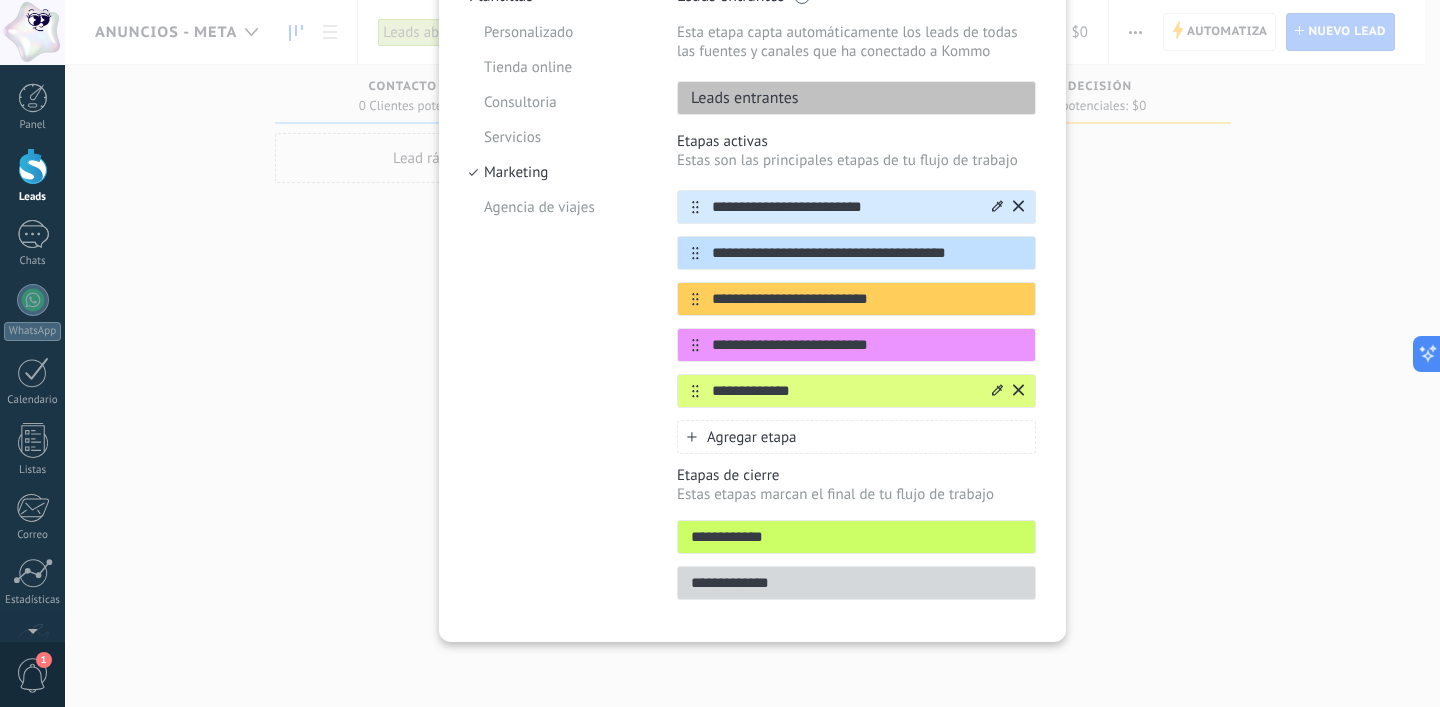 click 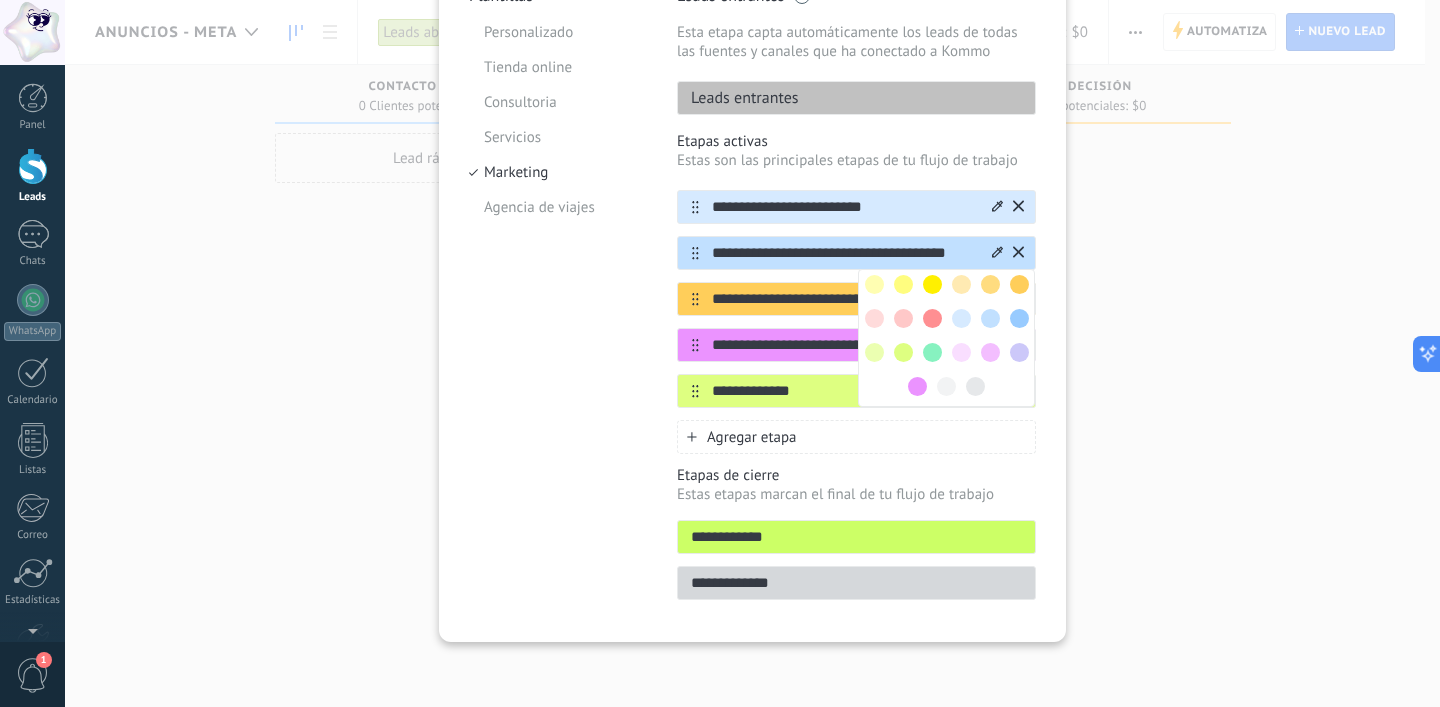 click at bounding box center [1019, 318] 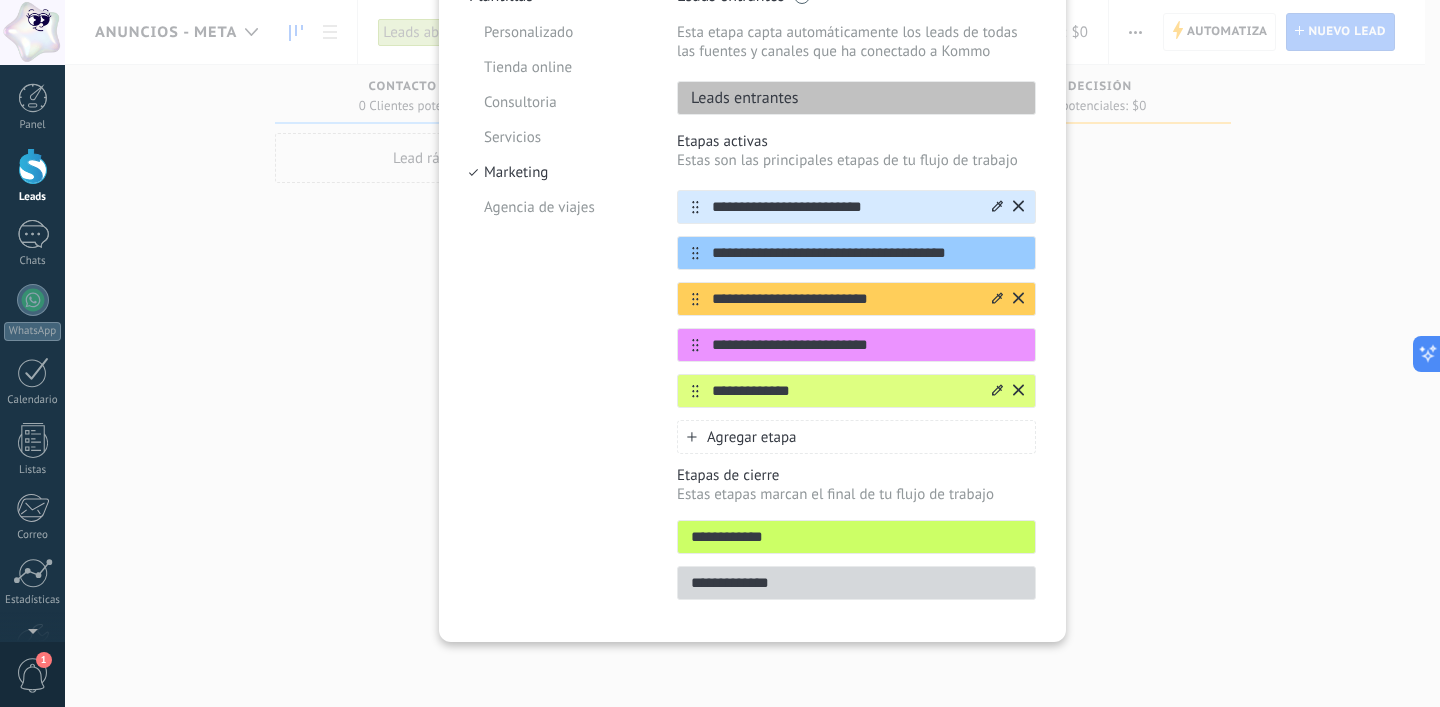 click 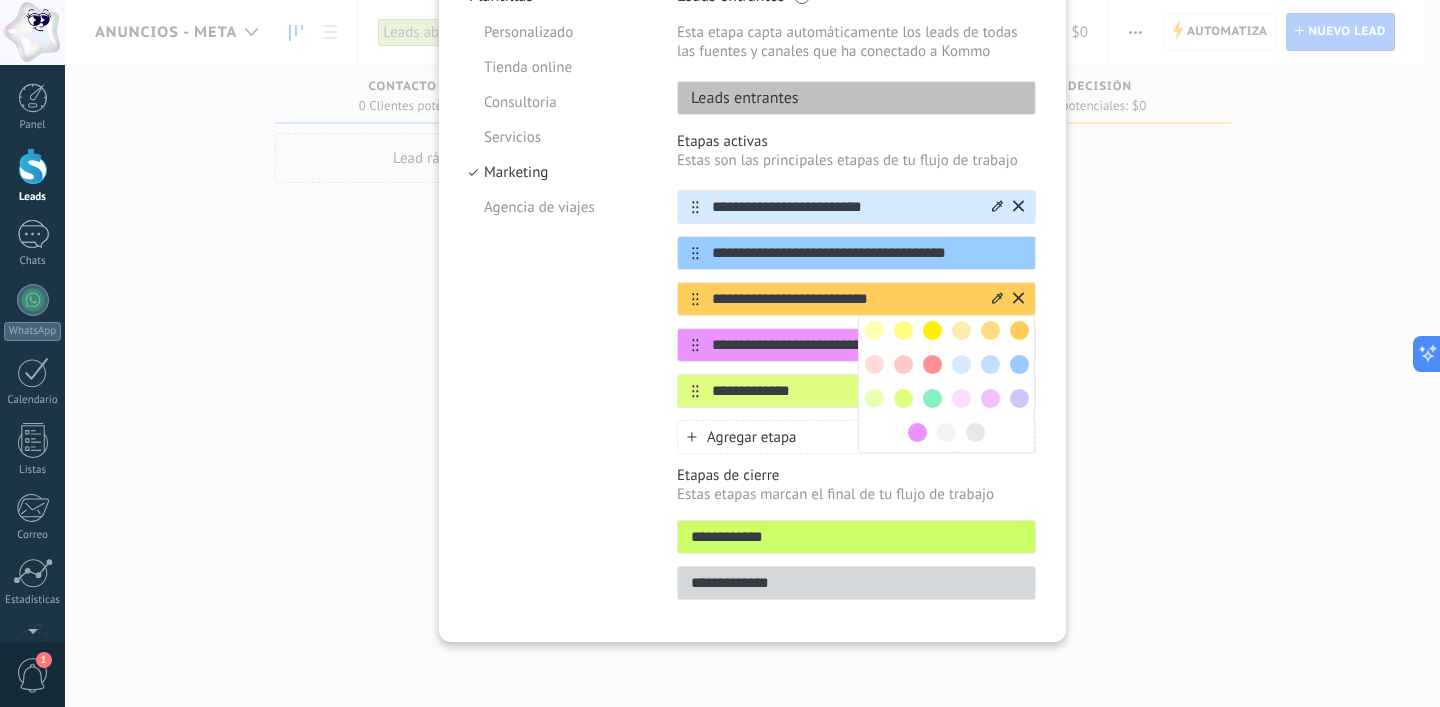 click at bounding box center (874, 398) 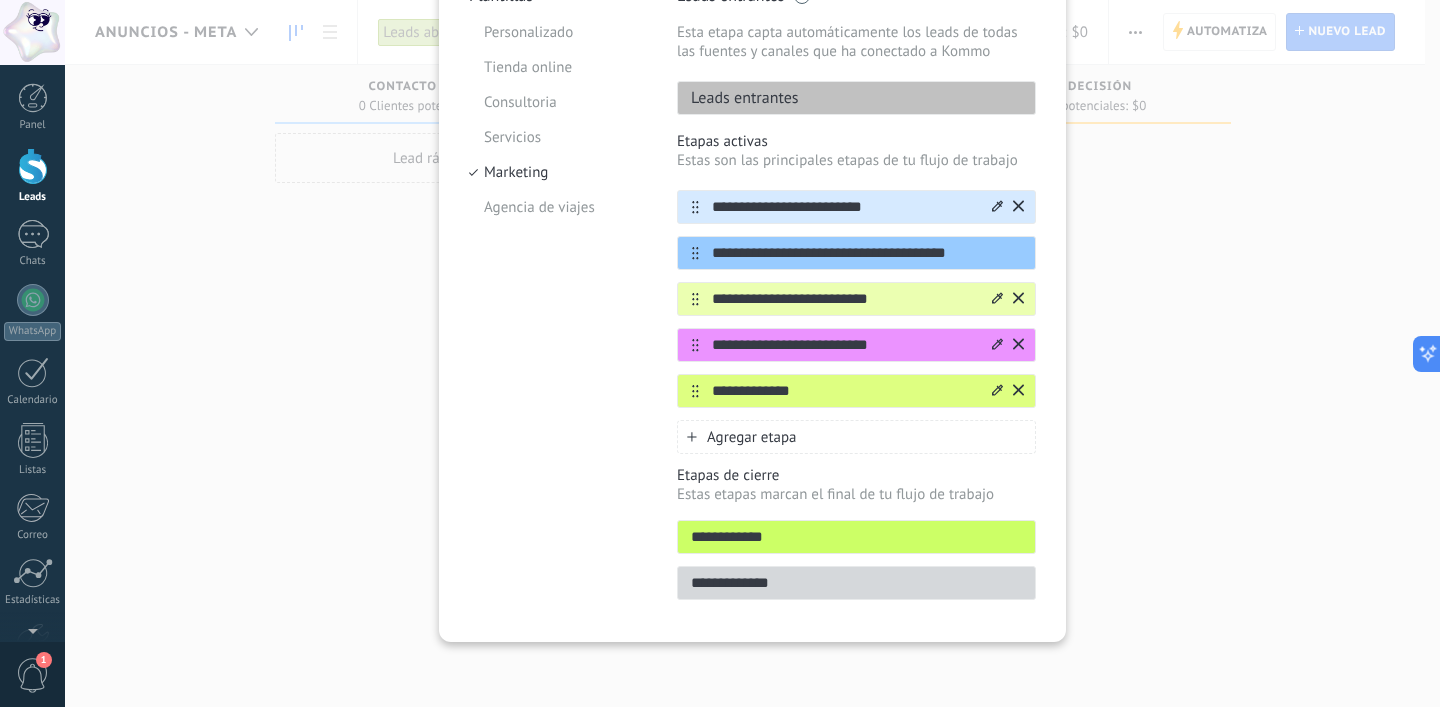 click 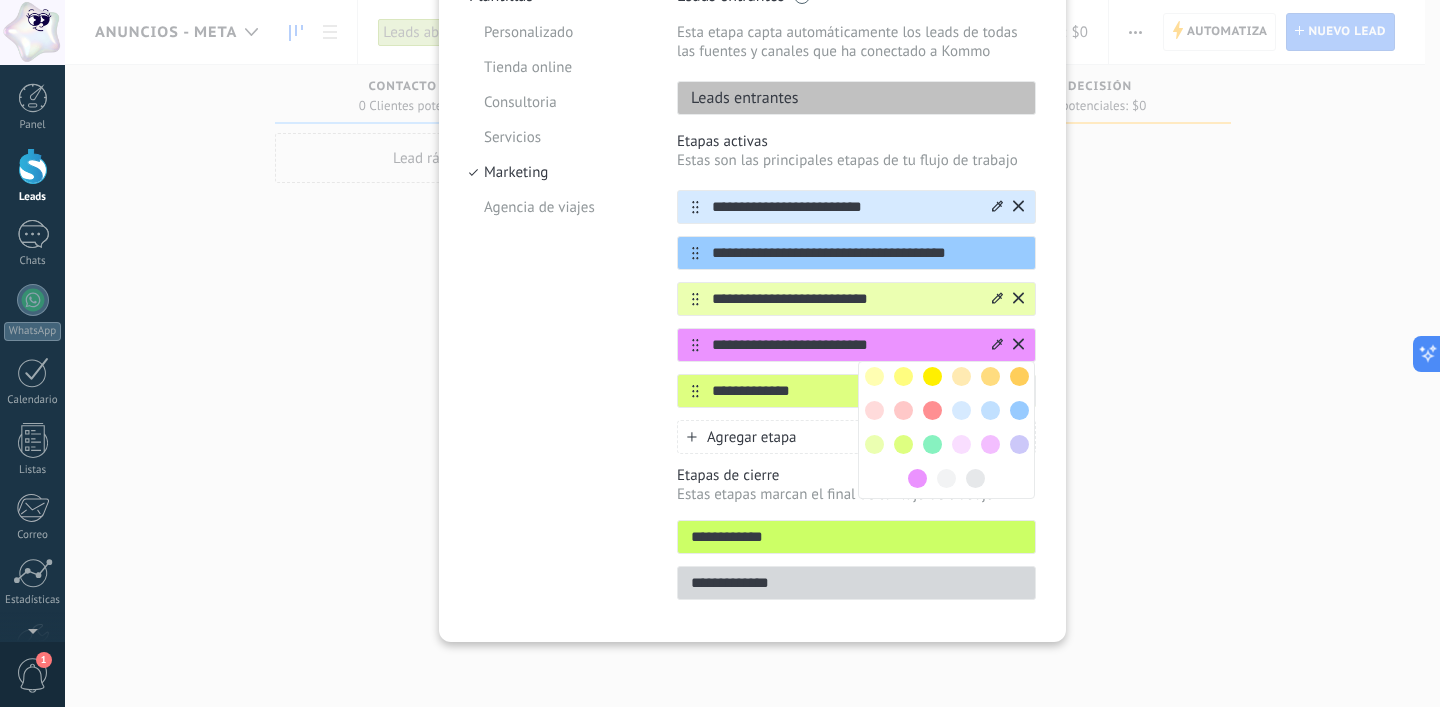 click at bounding box center (903, 444) 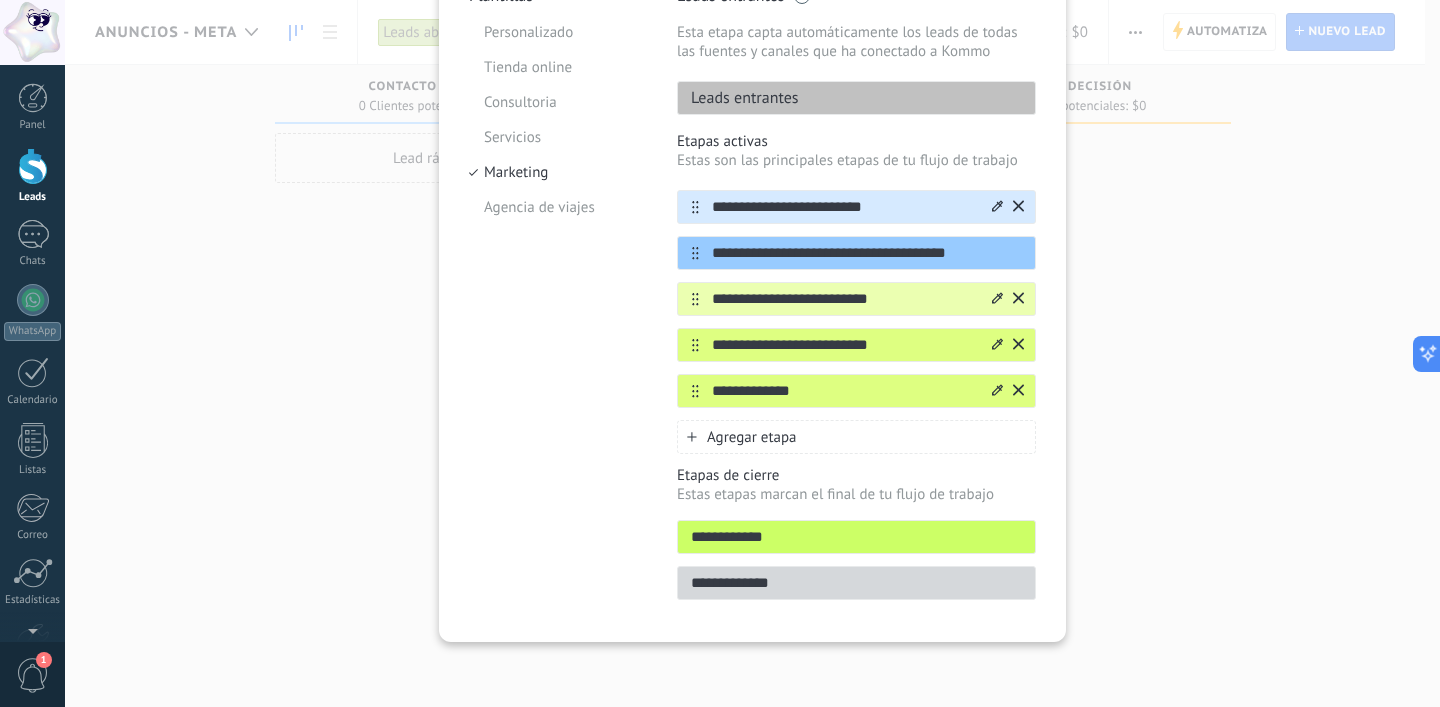 click 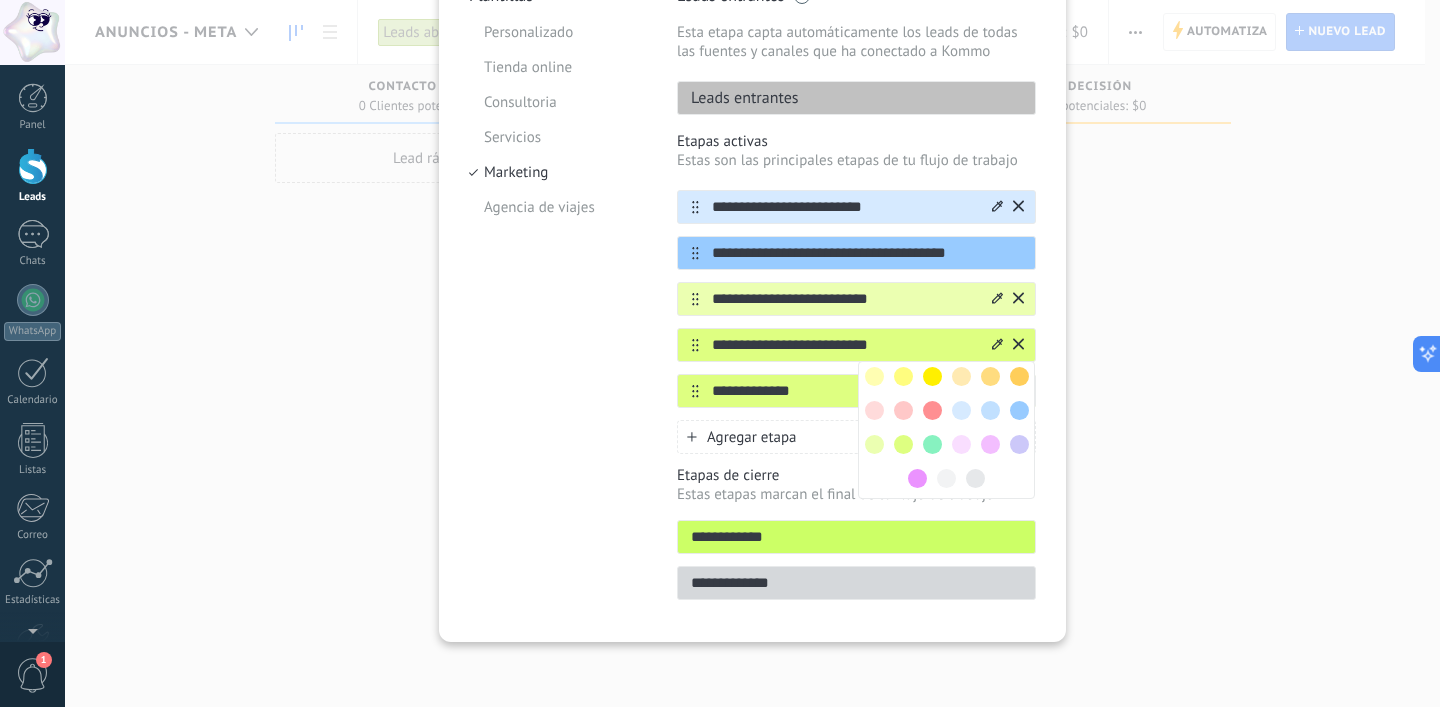 click on "**********" at bounding box center [844, 391] 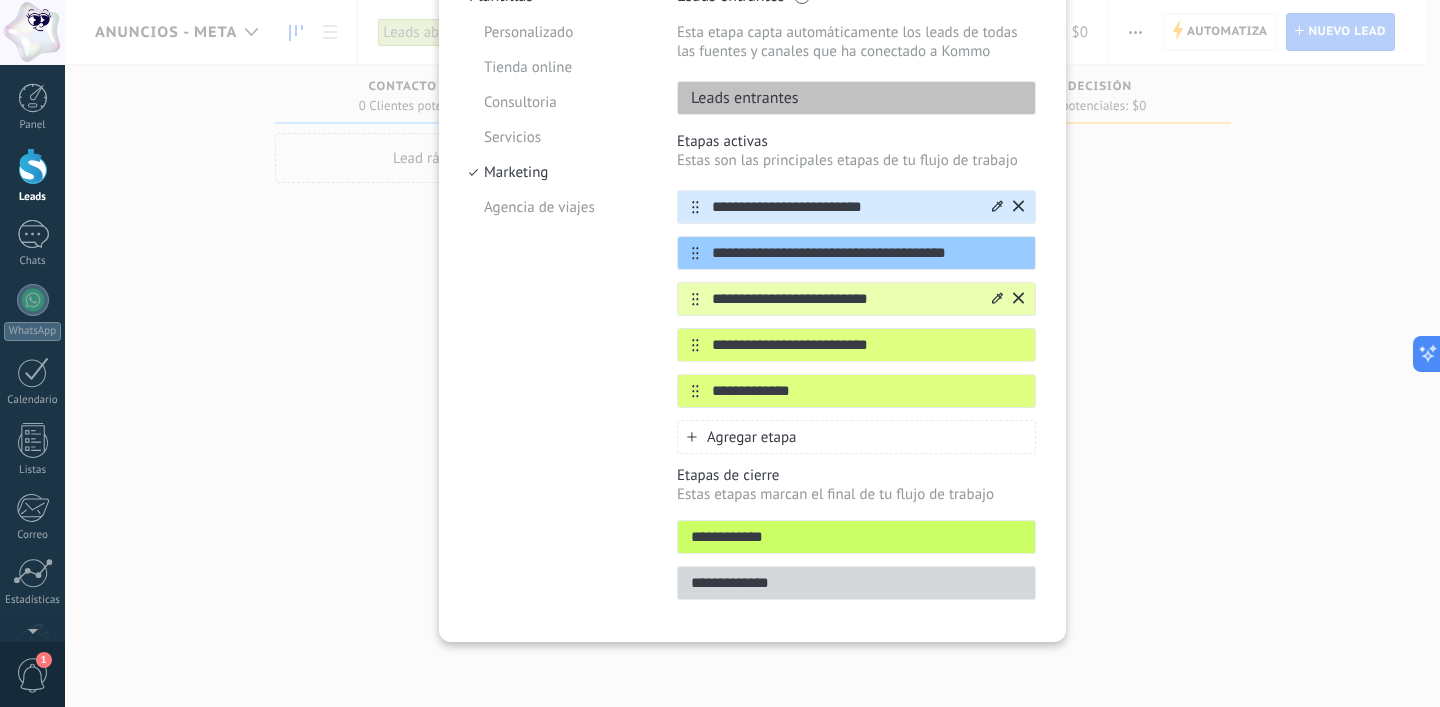 click at bounding box center [0, 0] 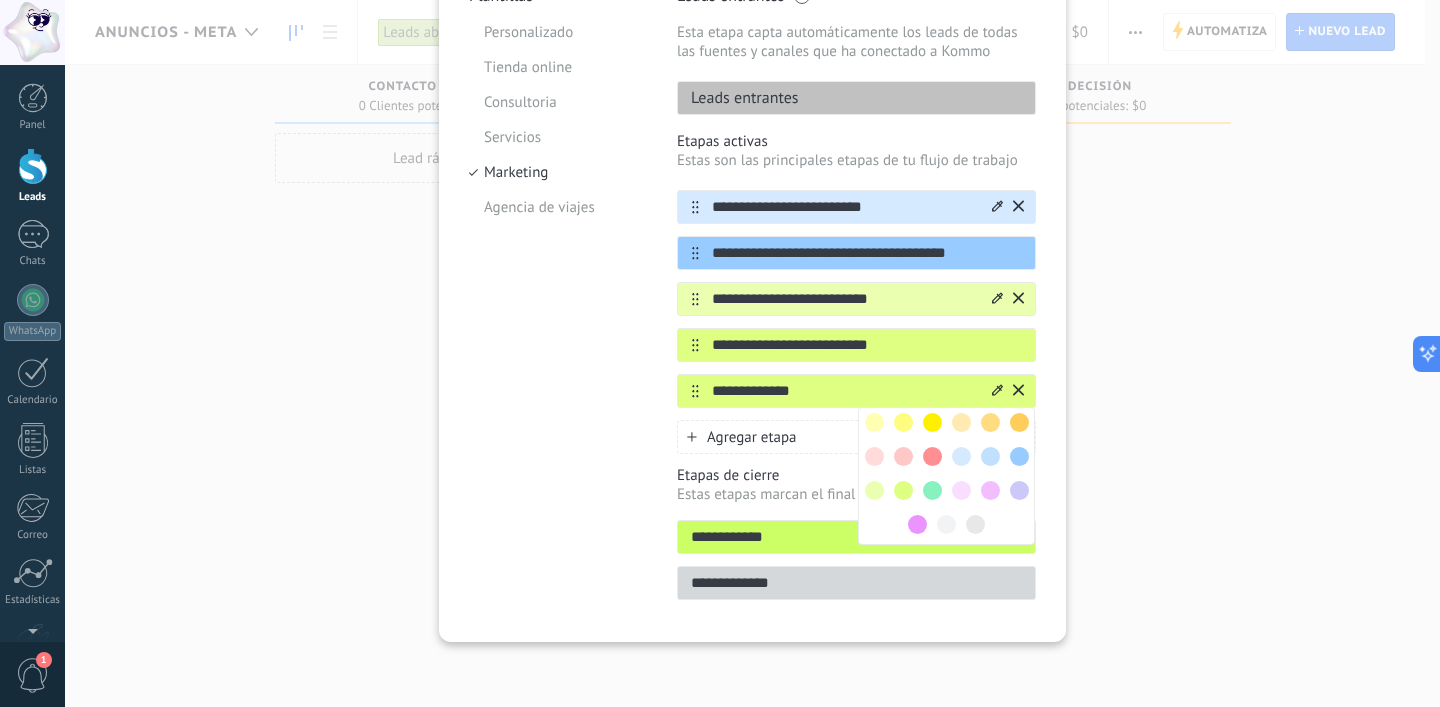 click at bounding box center (932, 490) 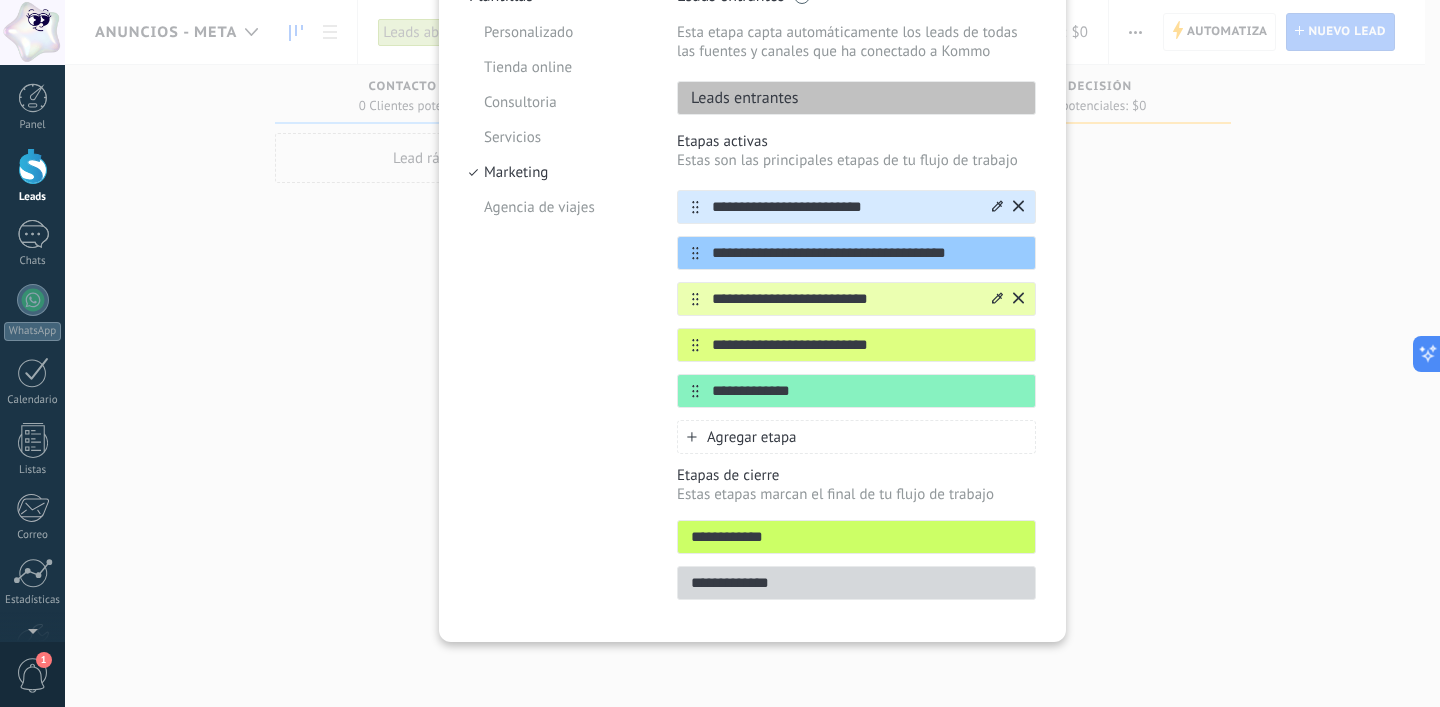 click on "Plantillas Personalizado Tienda online Consultoria Servicios Marketing Agencia de viajes" at bounding box center (558, 299) 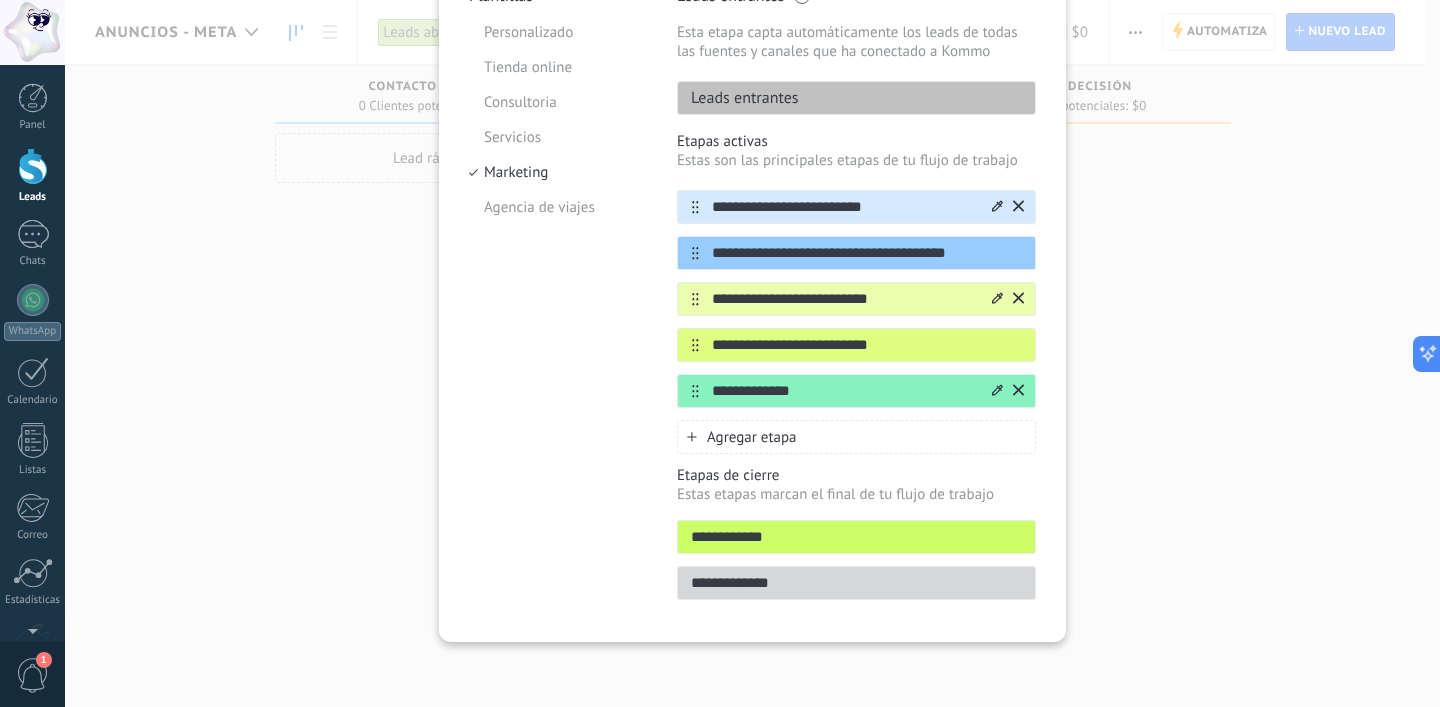 click 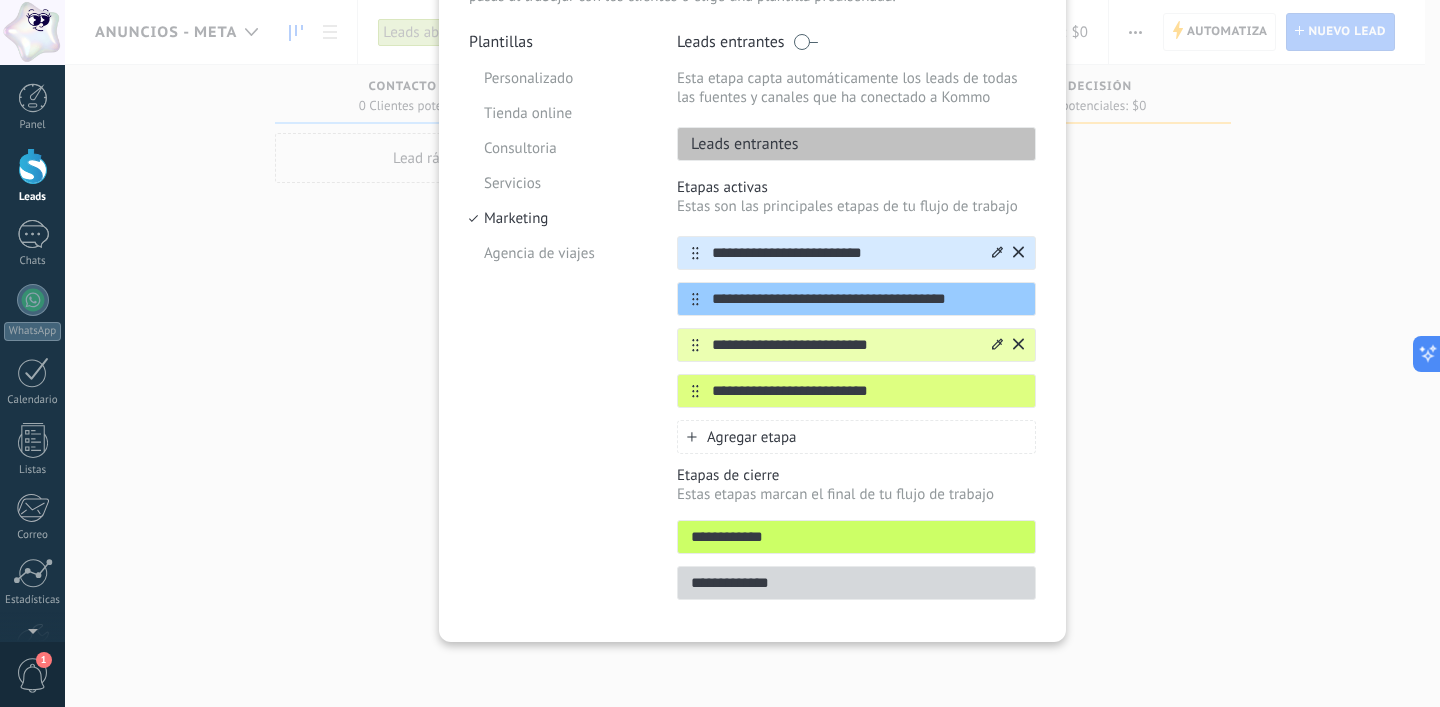 scroll, scrollTop: 180, scrollLeft: 0, axis: vertical 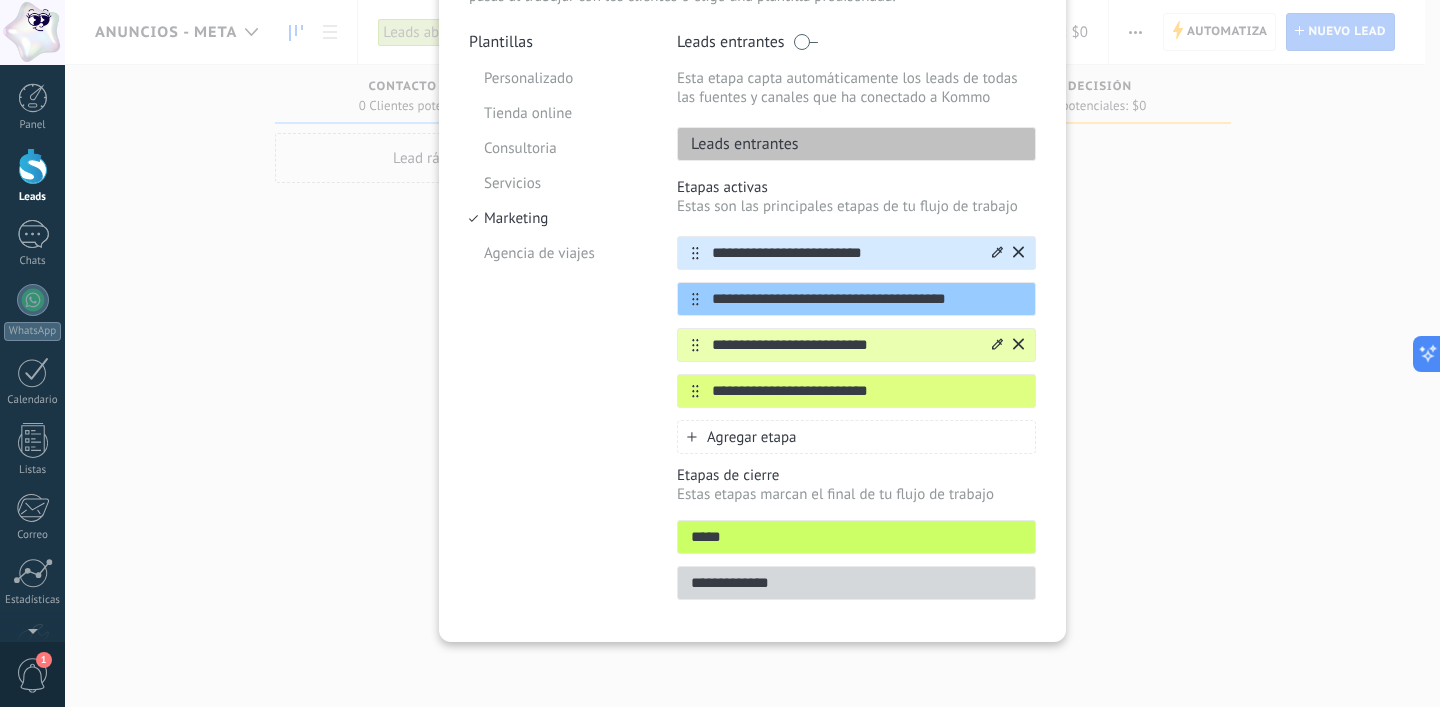 type on "****" 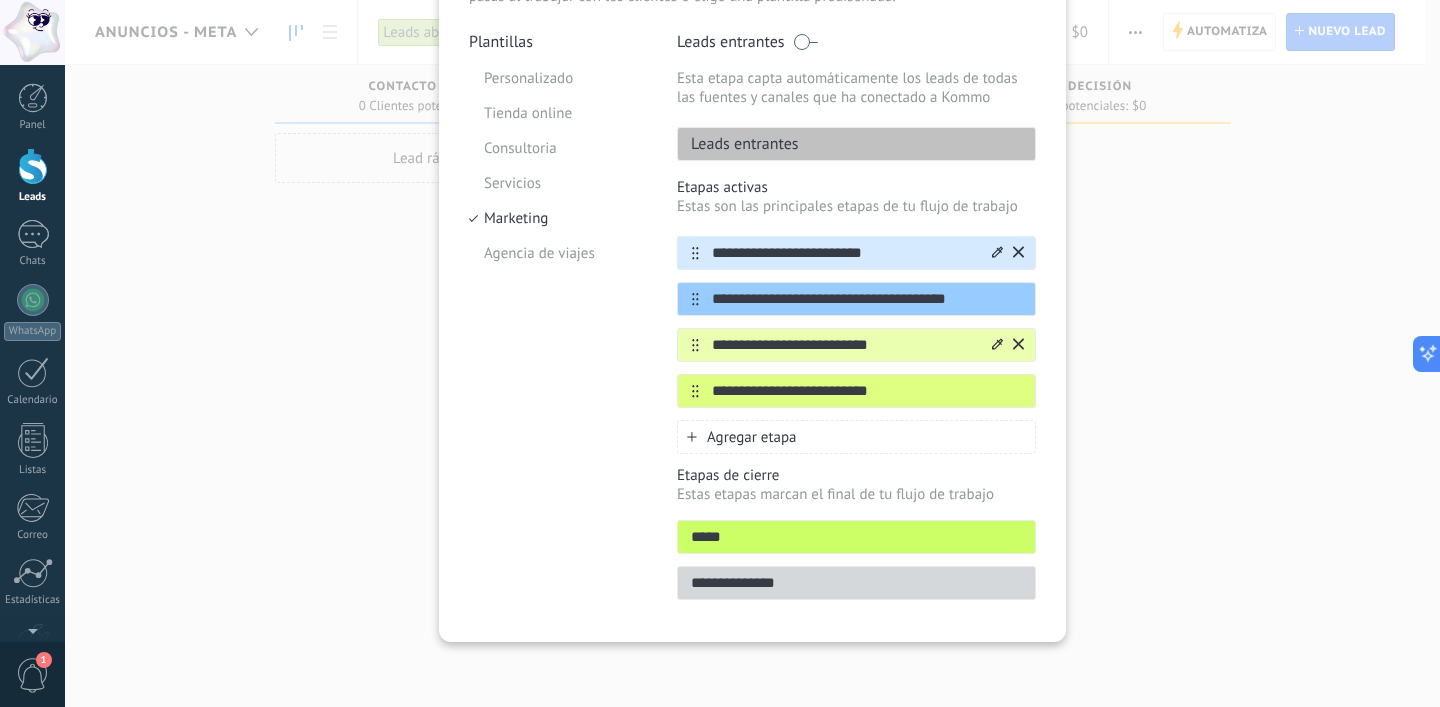 type on "**********" 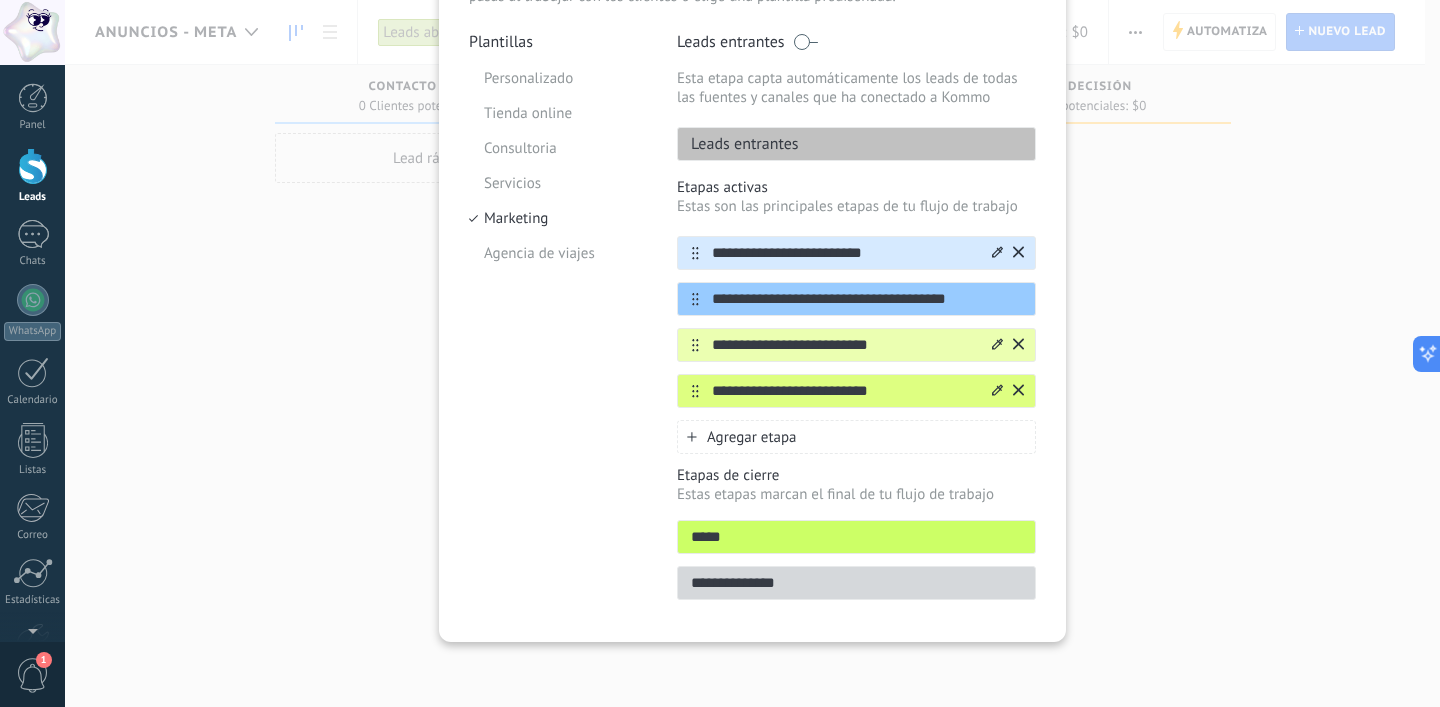 click 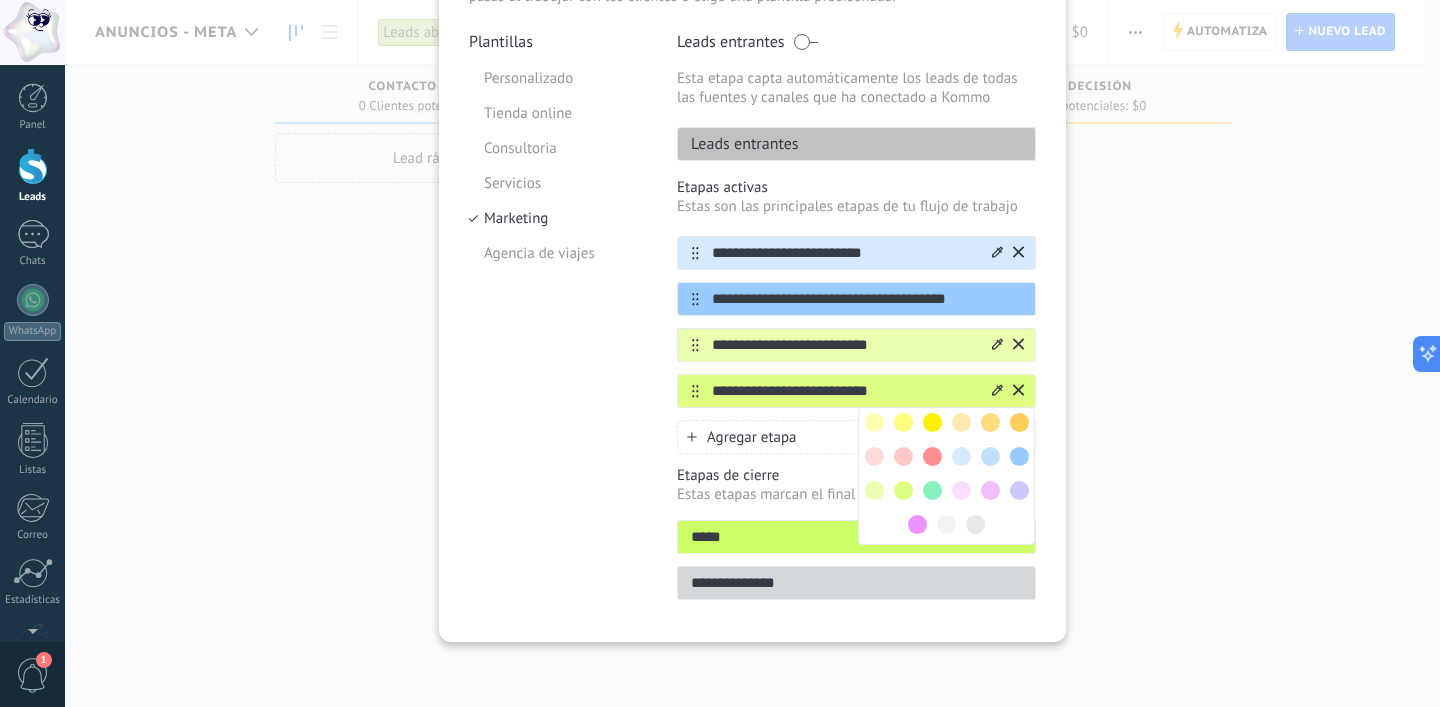 click at bounding box center [990, 490] 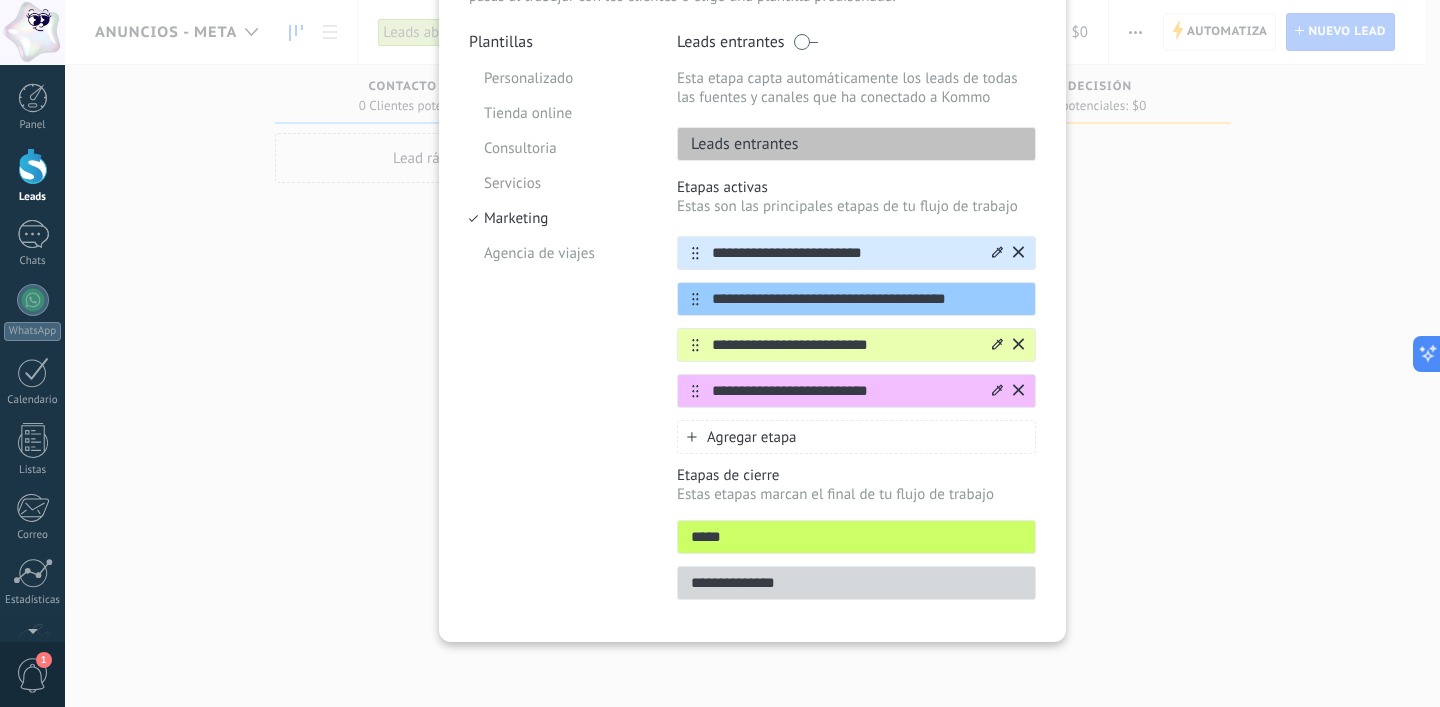 click 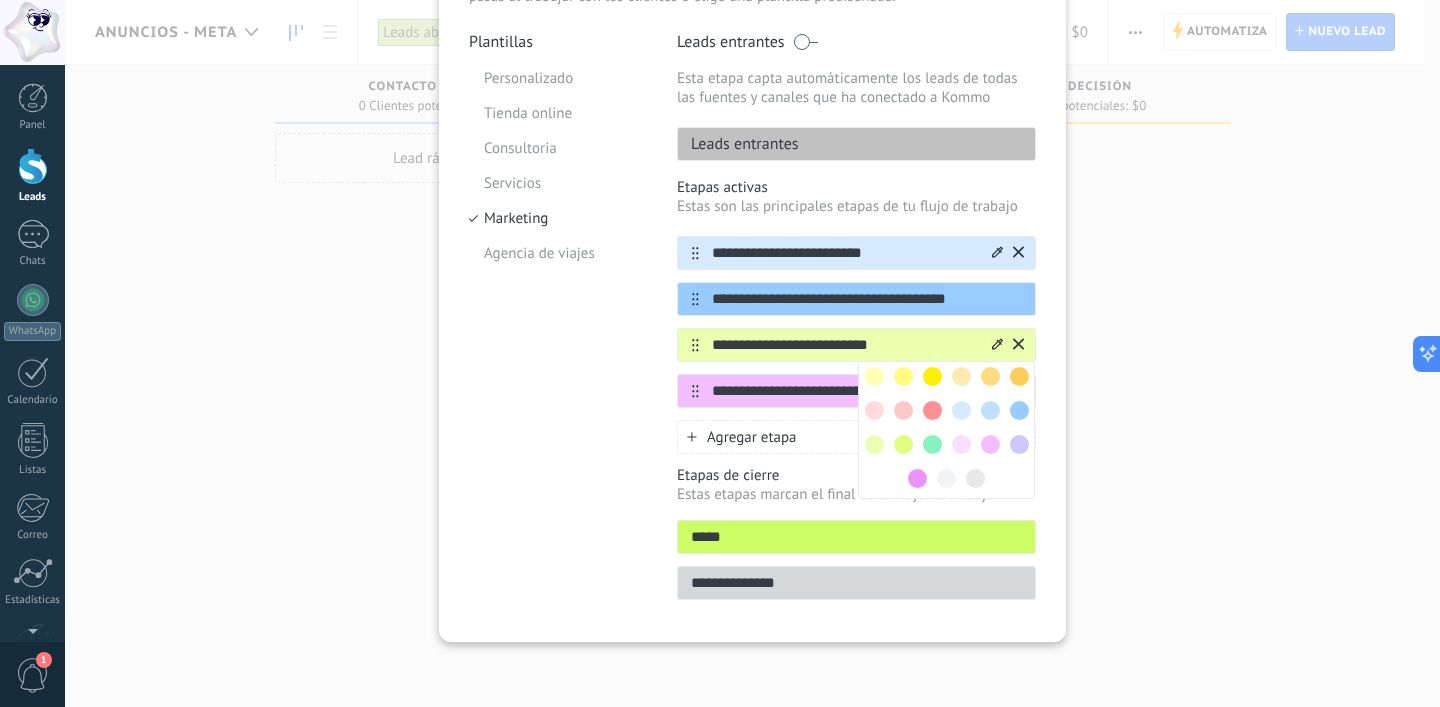 click at bounding box center (961, 444) 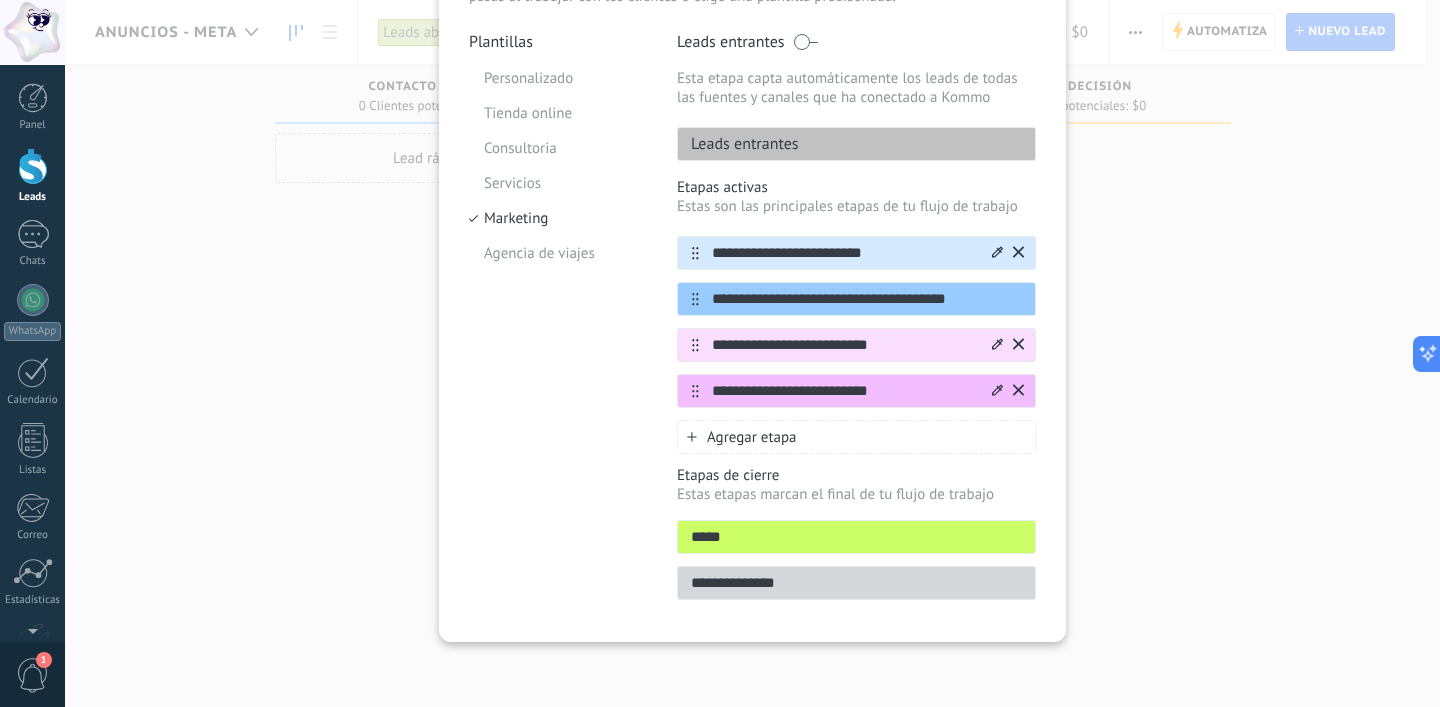 click on "Plantillas Personalizado Tienda online Consultoria Servicios Marketing Agencia de viajes" at bounding box center (558, 322) 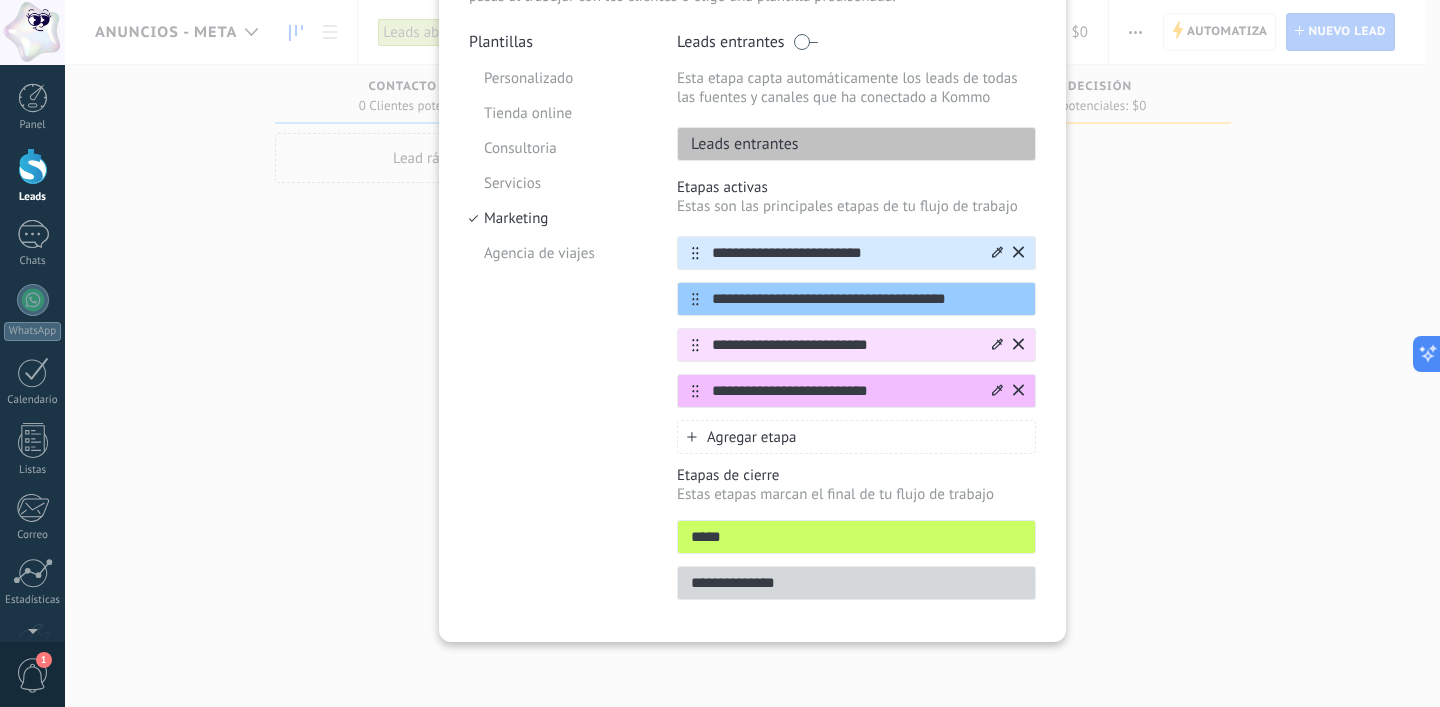 click on "Plantillas Personalizado Tienda online Consultoria Servicios Marketing Agencia de viajes" at bounding box center (558, 322) 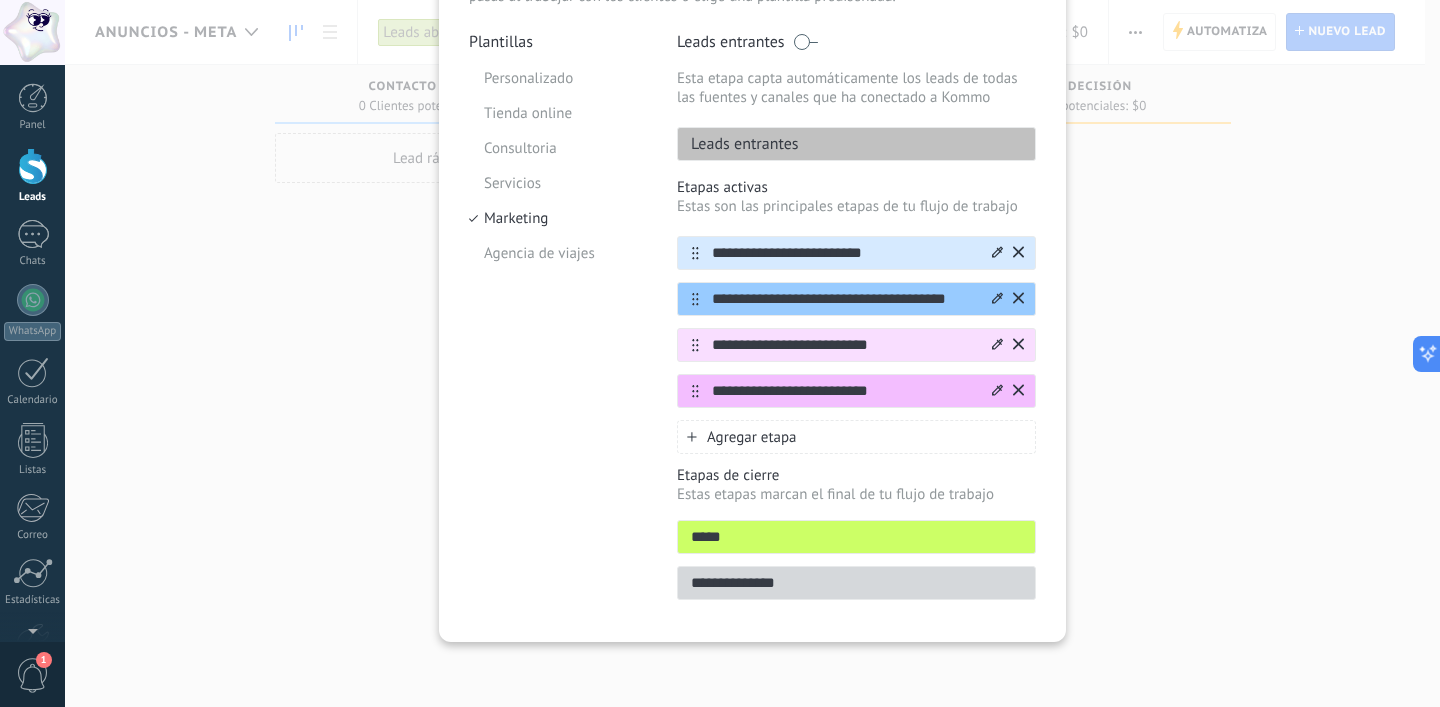 scroll, scrollTop: 0, scrollLeft: 0, axis: both 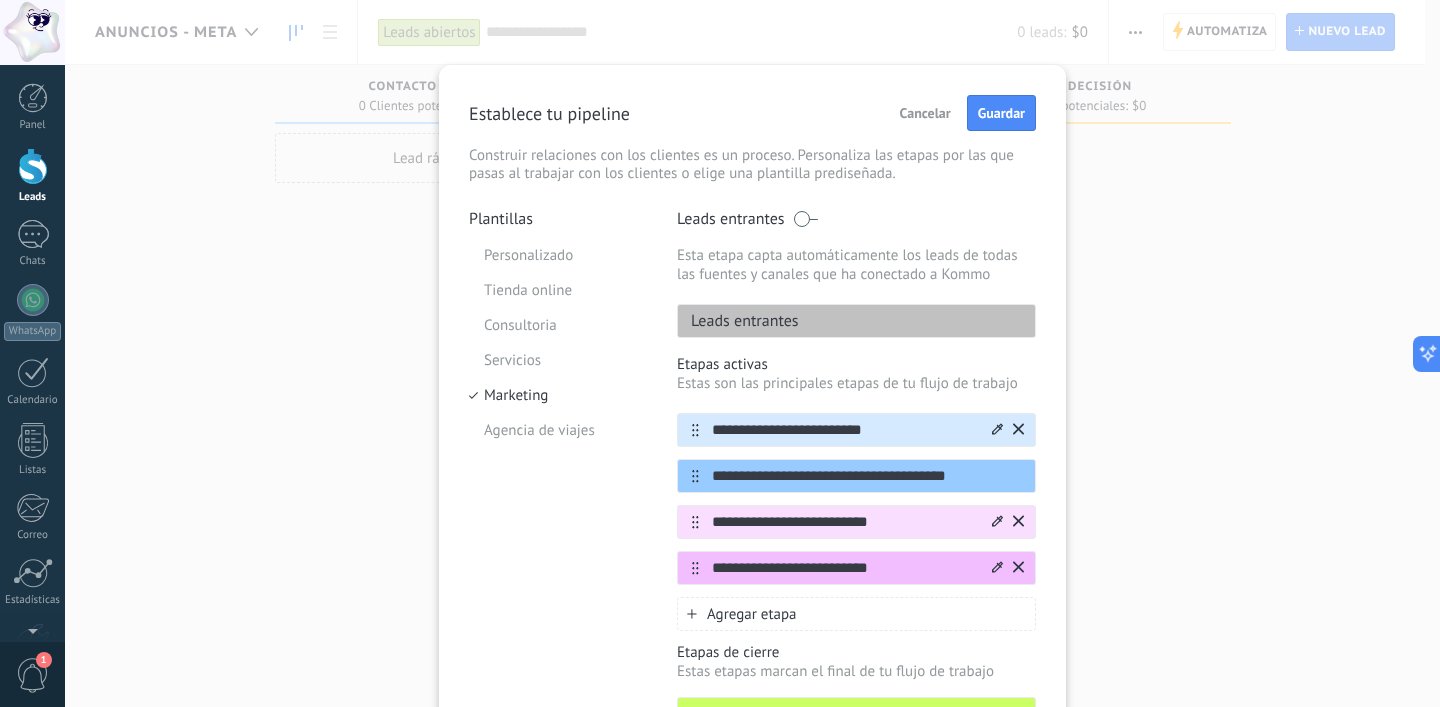 click on "**********" at bounding box center (844, 430) 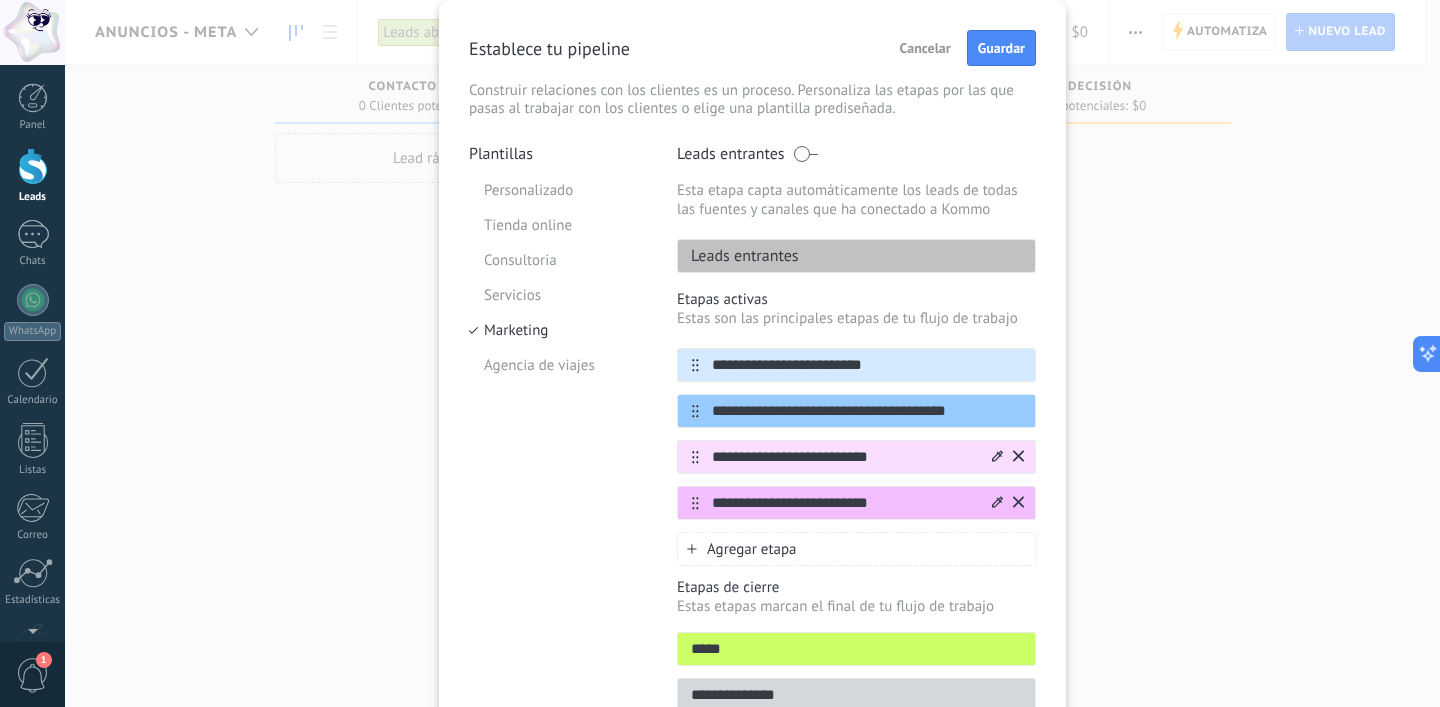 scroll, scrollTop: 73, scrollLeft: 0, axis: vertical 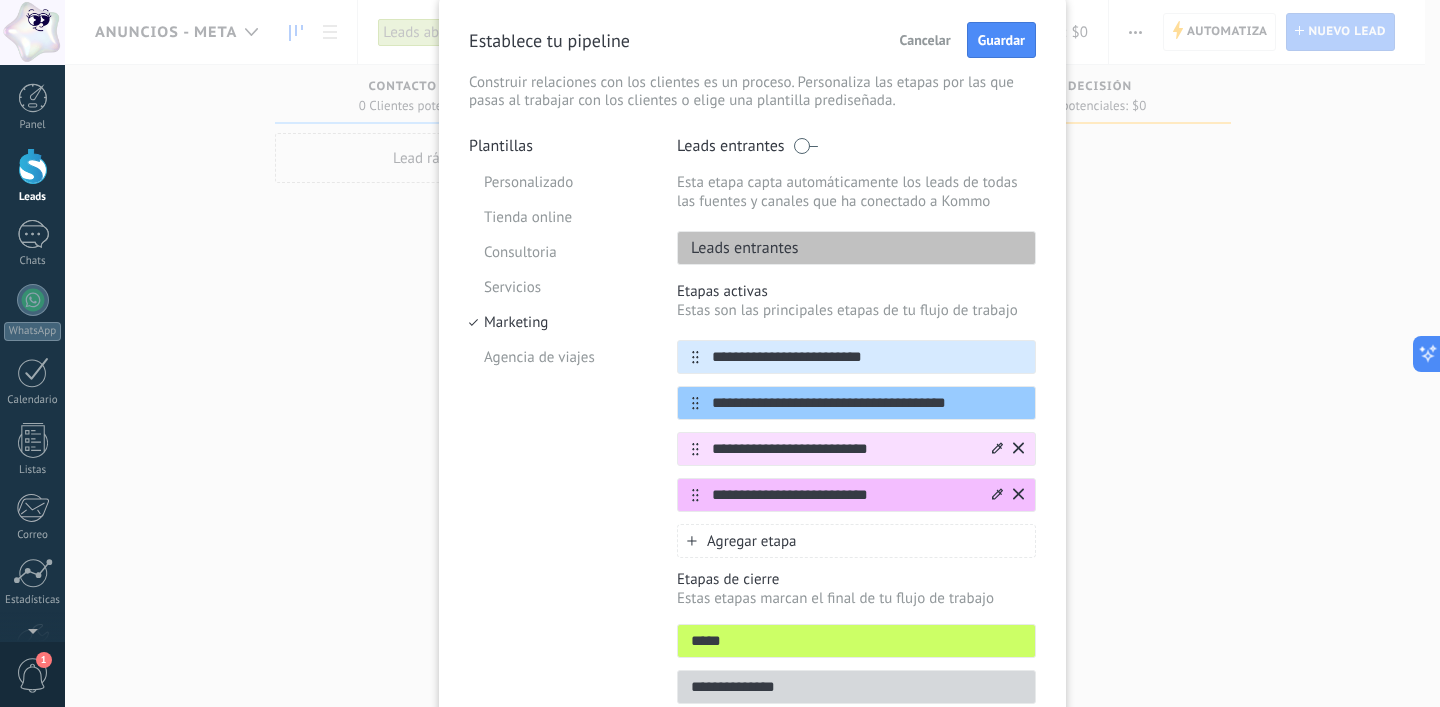 click on "Agregar etapa" at bounding box center [856, 541] 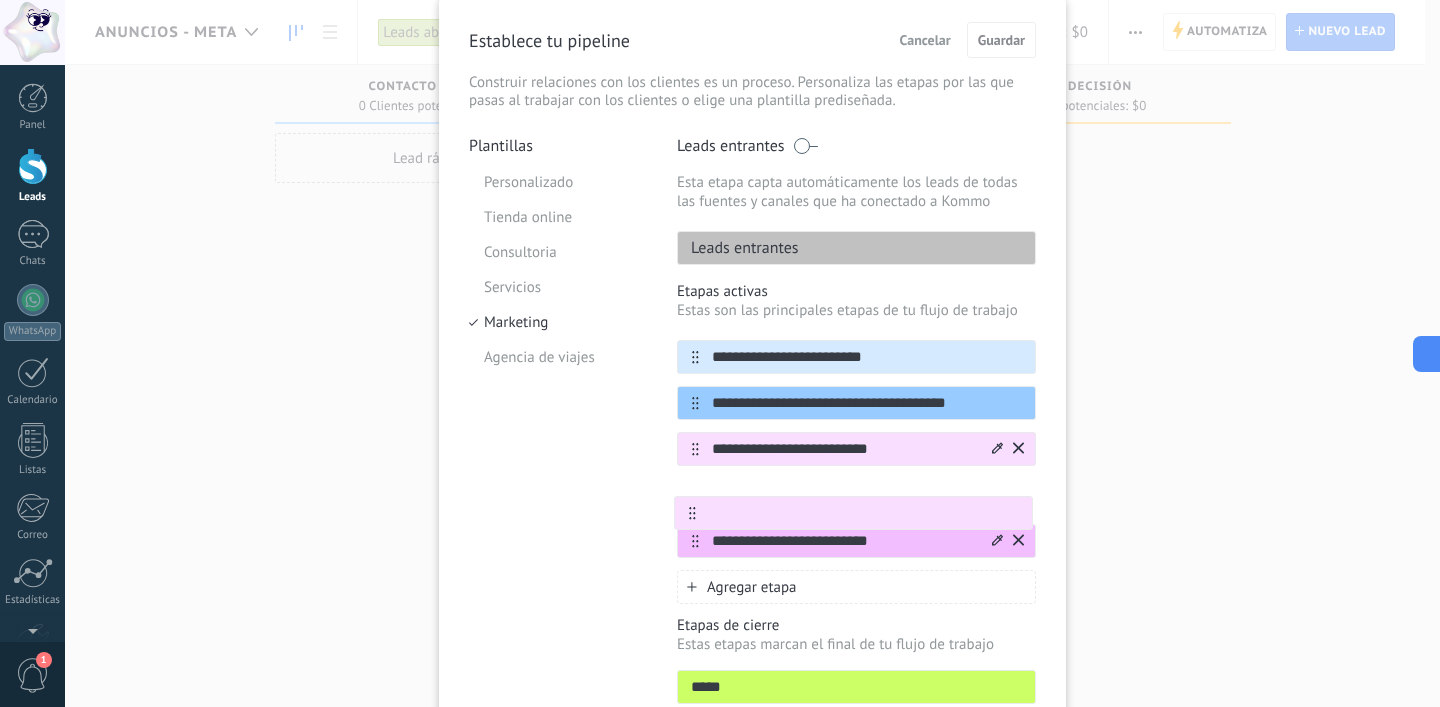 scroll, scrollTop: 74, scrollLeft: 0, axis: vertical 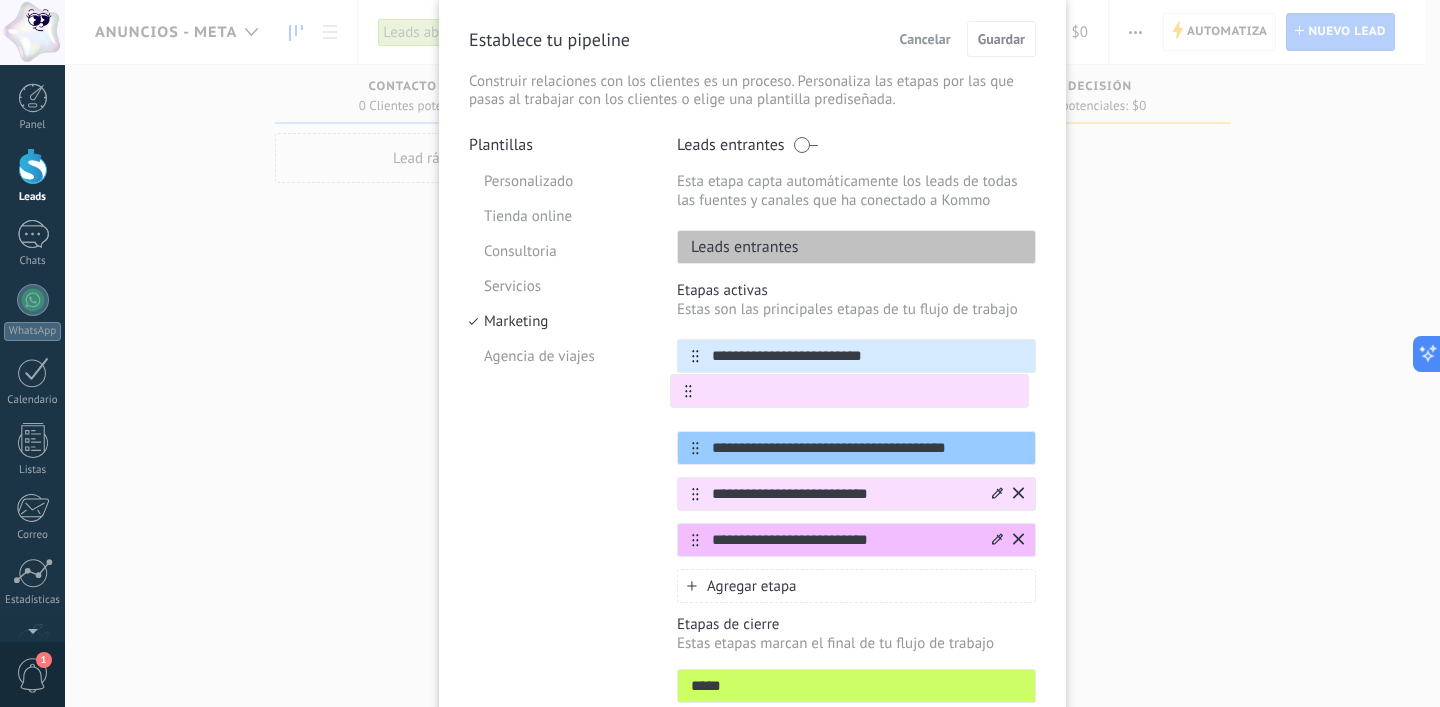 drag, startPoint x: 692, startPoint y: 544, endPoint x: 688, endPoint y: 386, distance: 158.05063 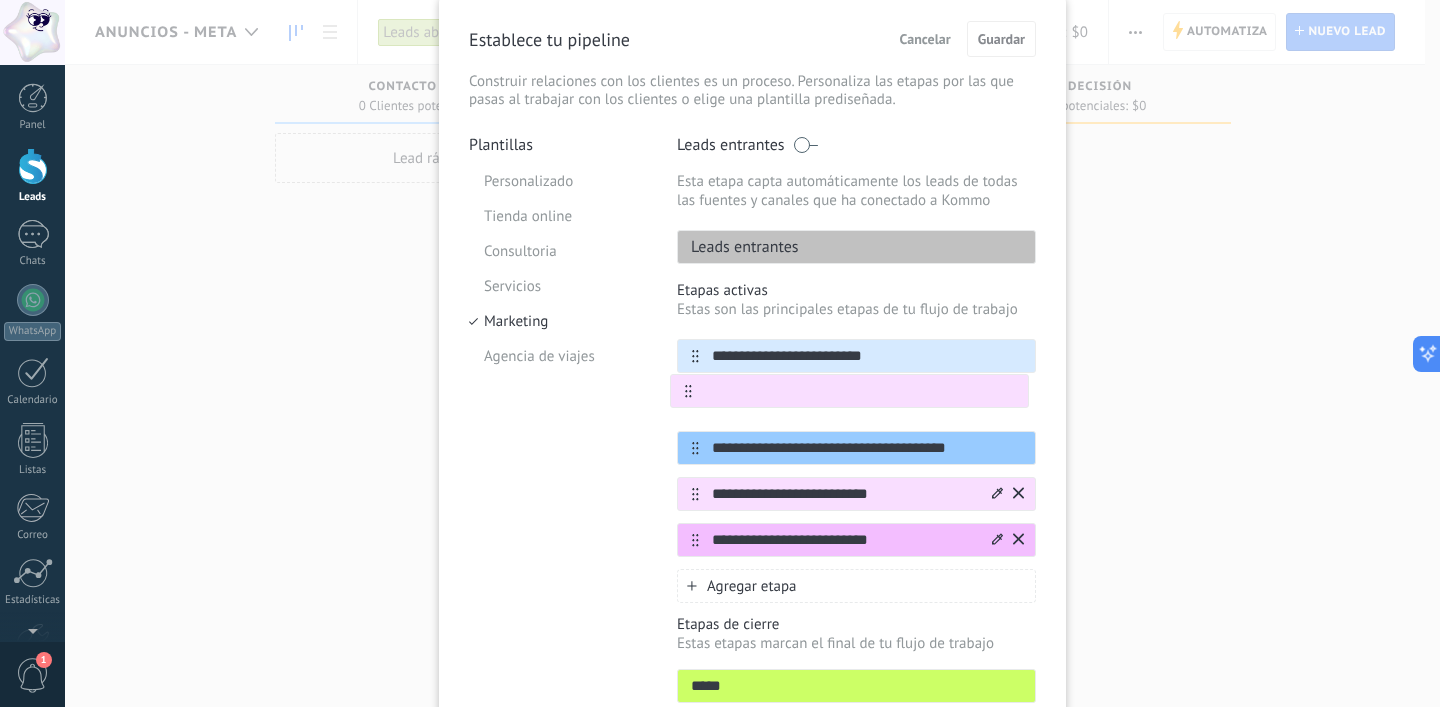 click on "**********" at bounding box center [856, 448] 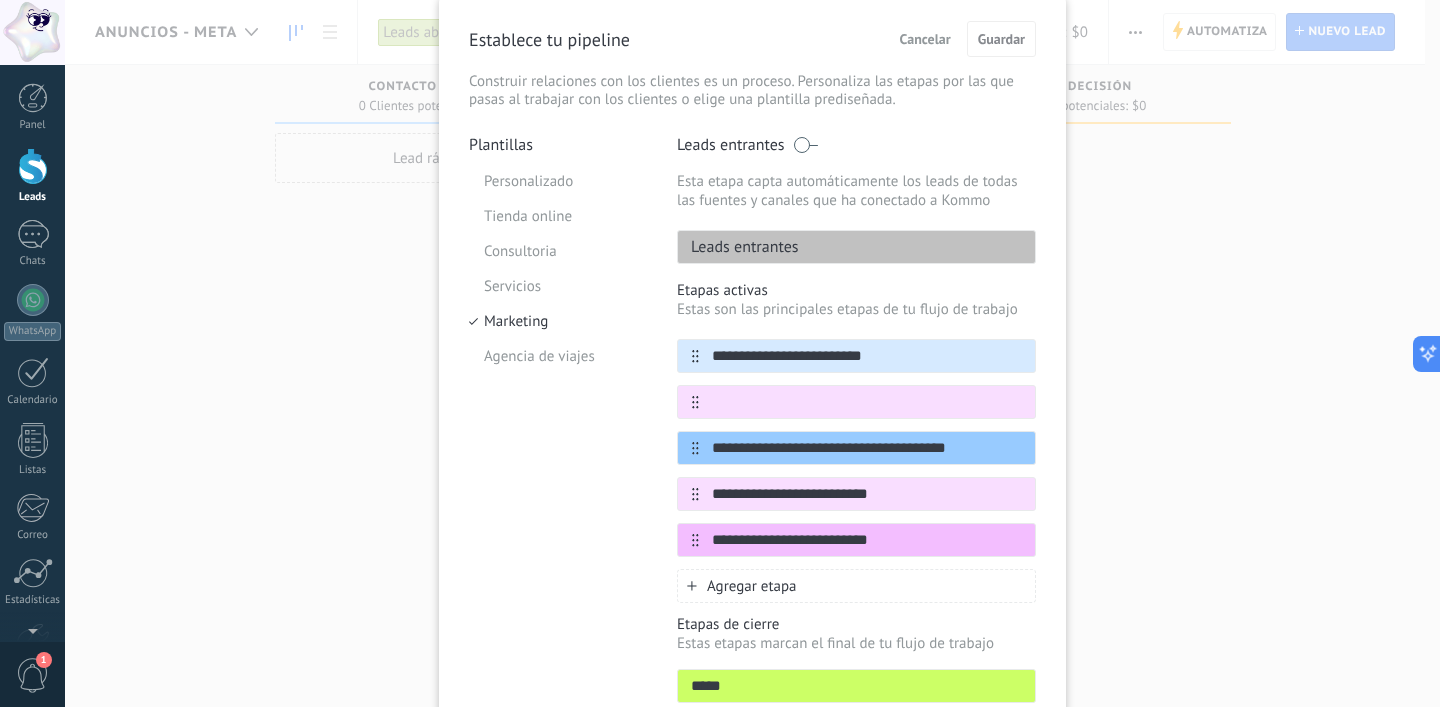click on "**********" at bounding box center [856, 442] 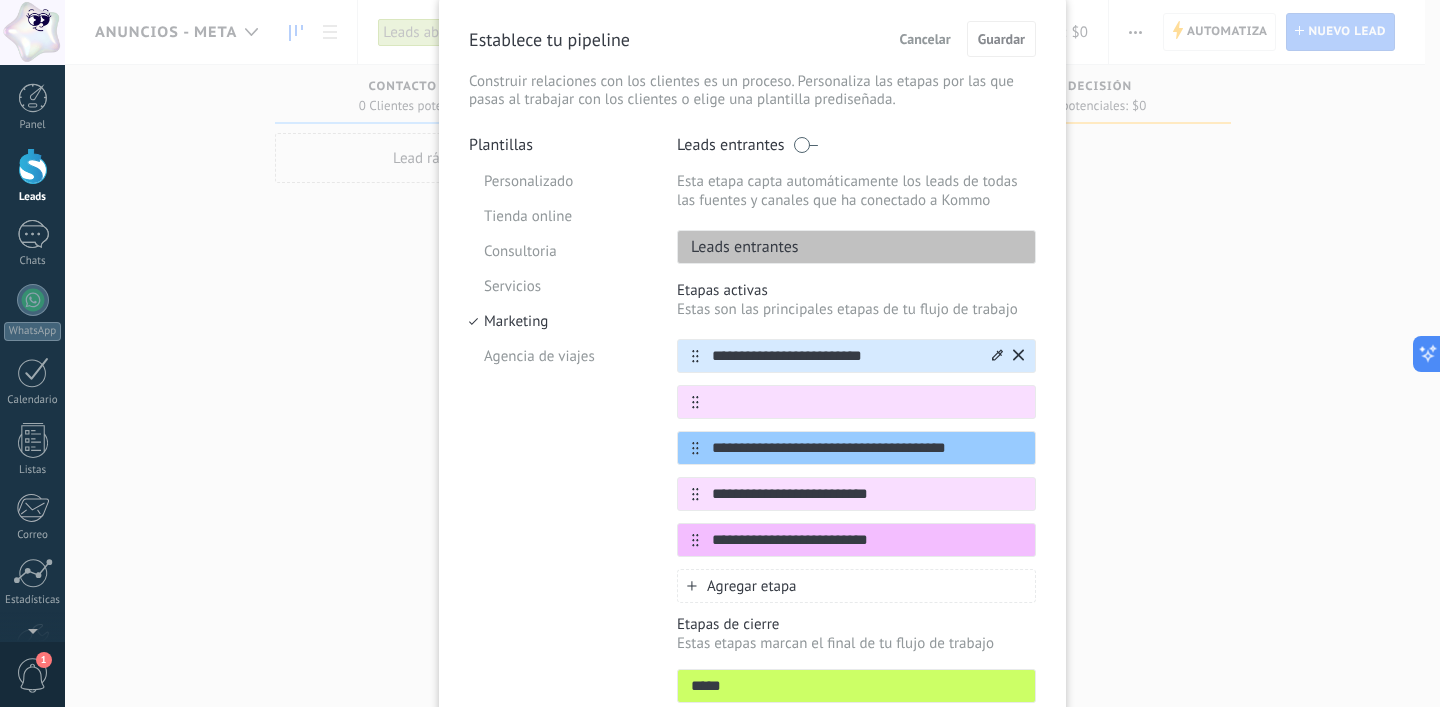 drag, startPoint x: 878, startPoint y: 354, endPoint x: 766, endPoint y: 350, distance: 112.0714 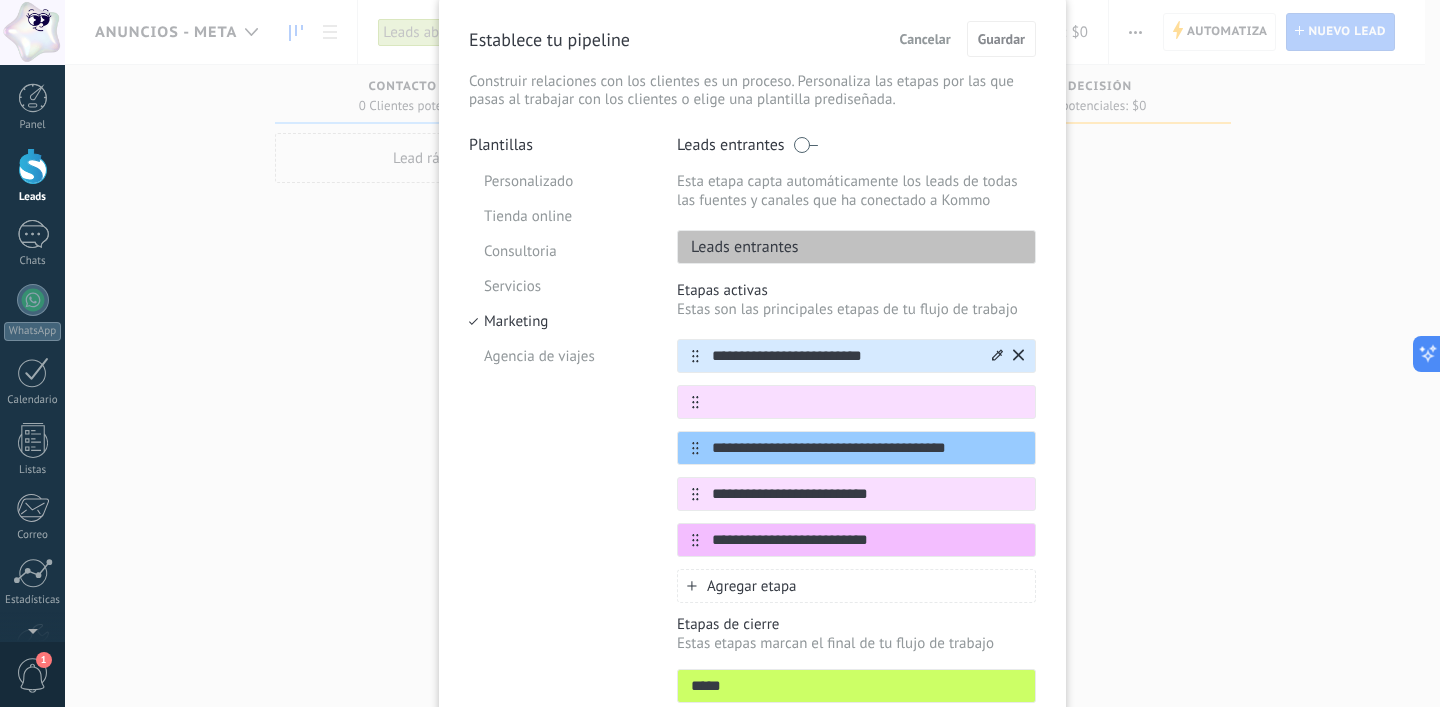 click on "**********" at bounding box center (844, 356) 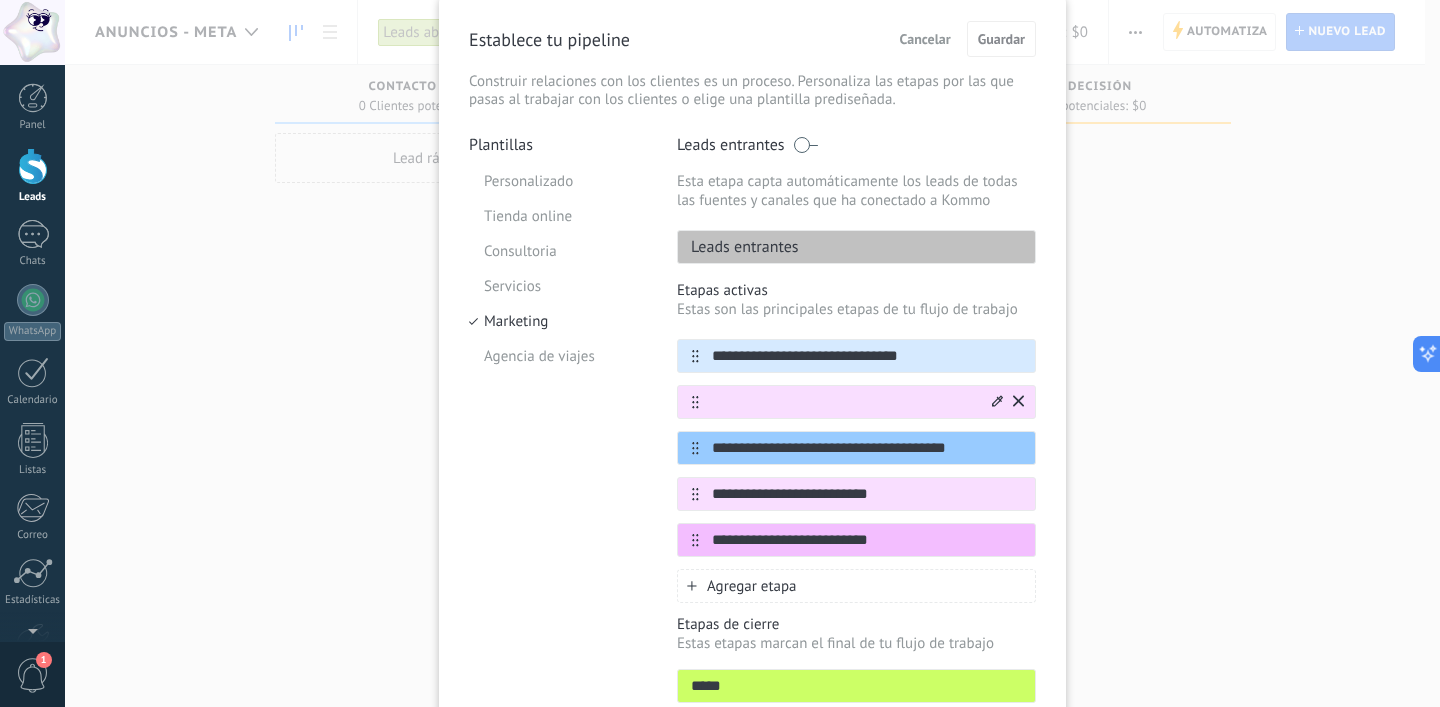 click at bounding box center (844, 402) 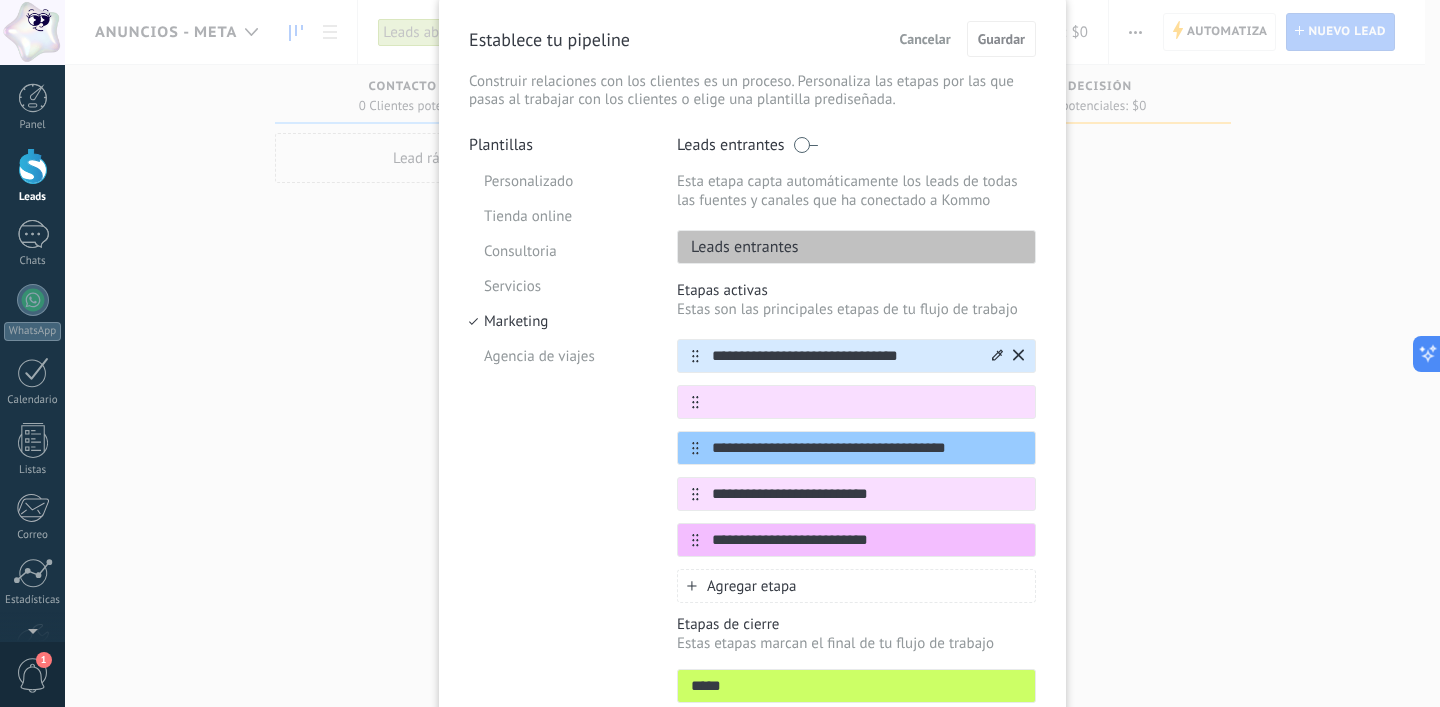 click on "**********" at bounding box center (844, 356) 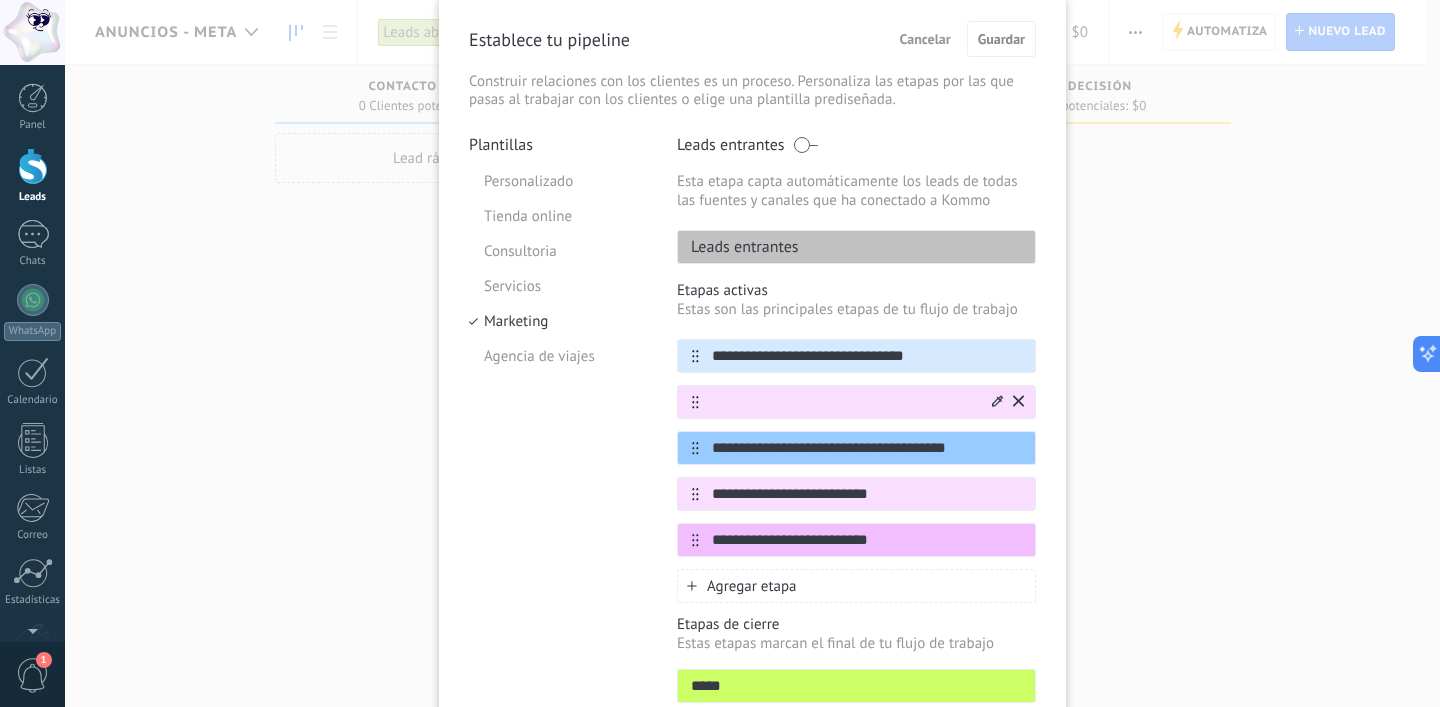 type on "**********" 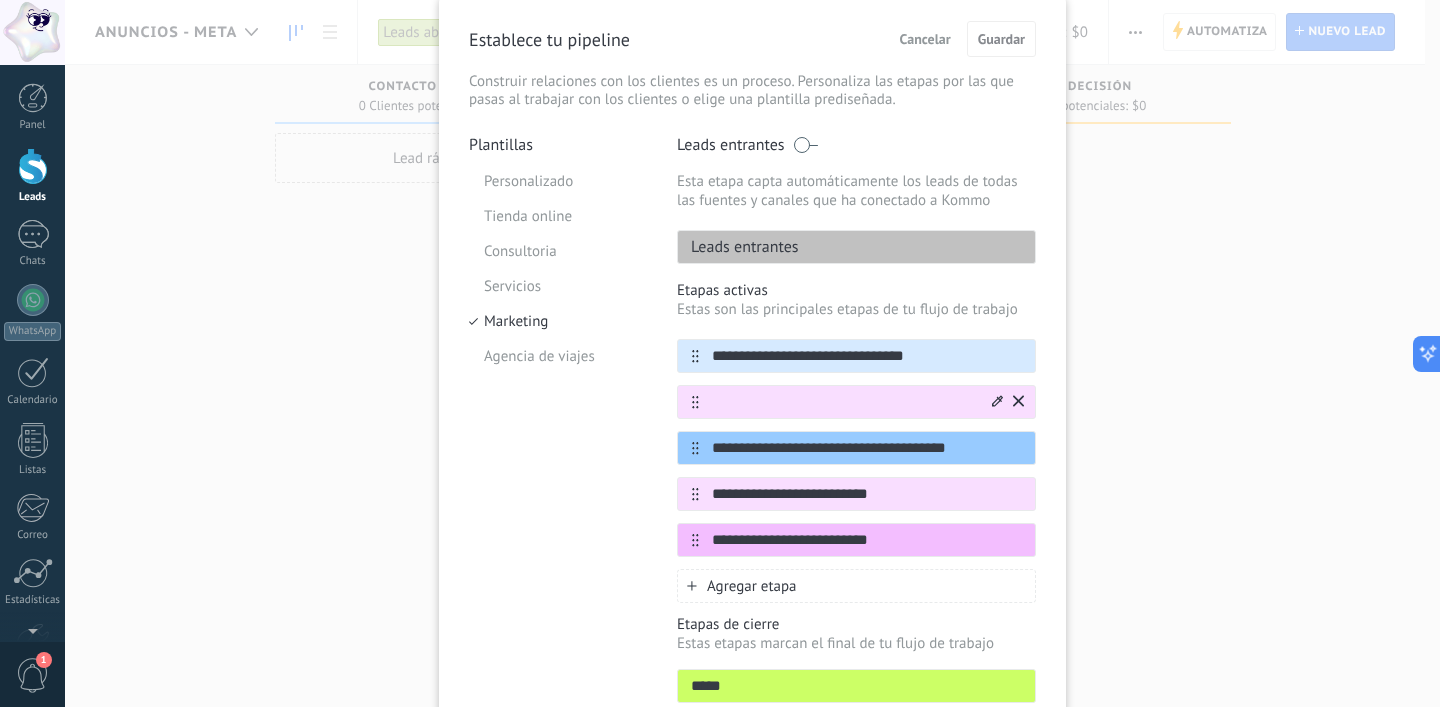 click at bounding box center (844, 402) 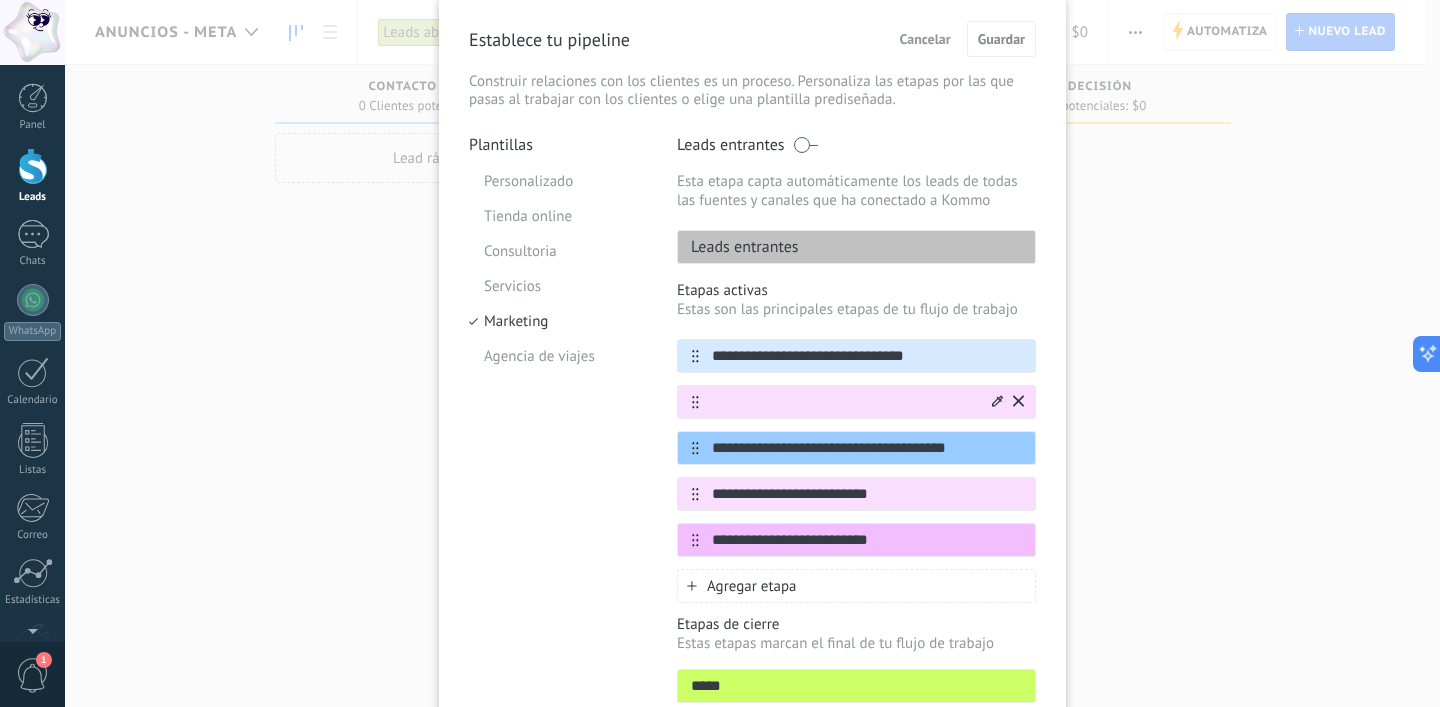 type on "*" 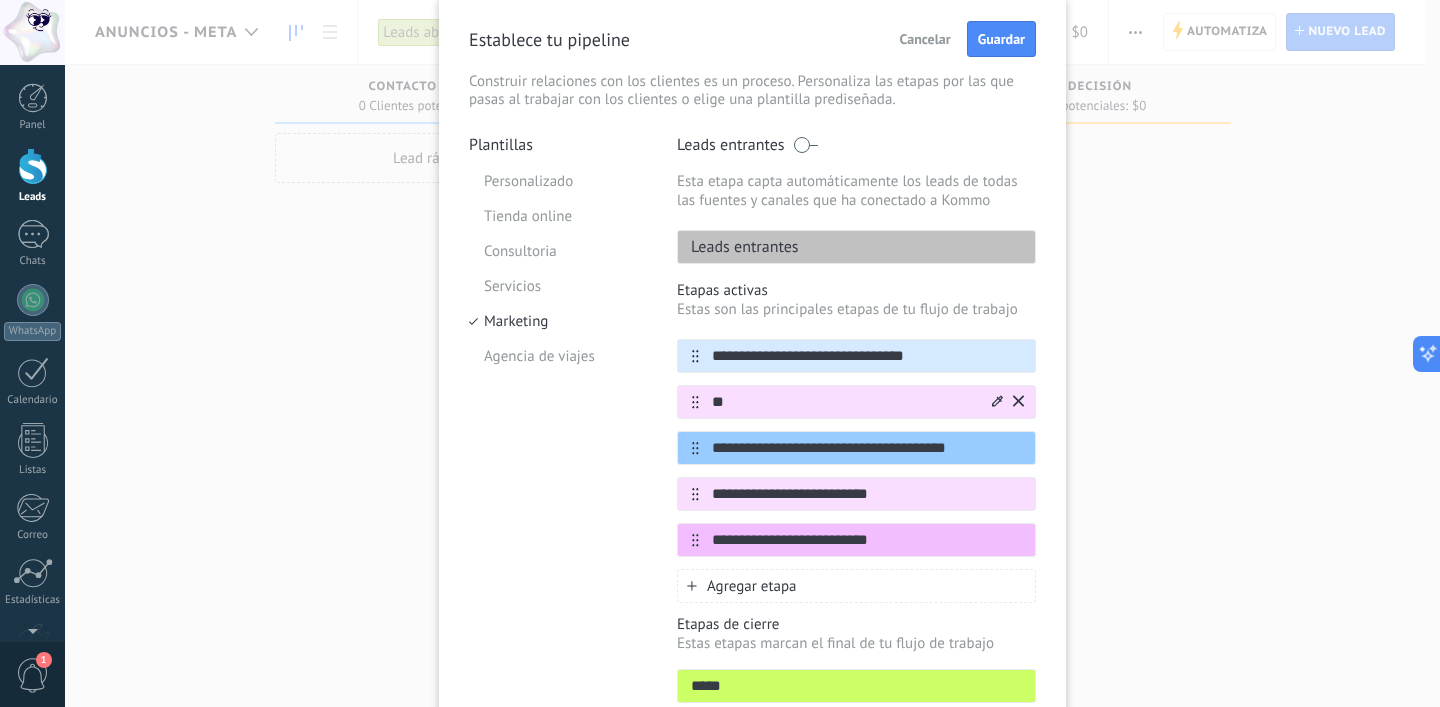 type on "*" 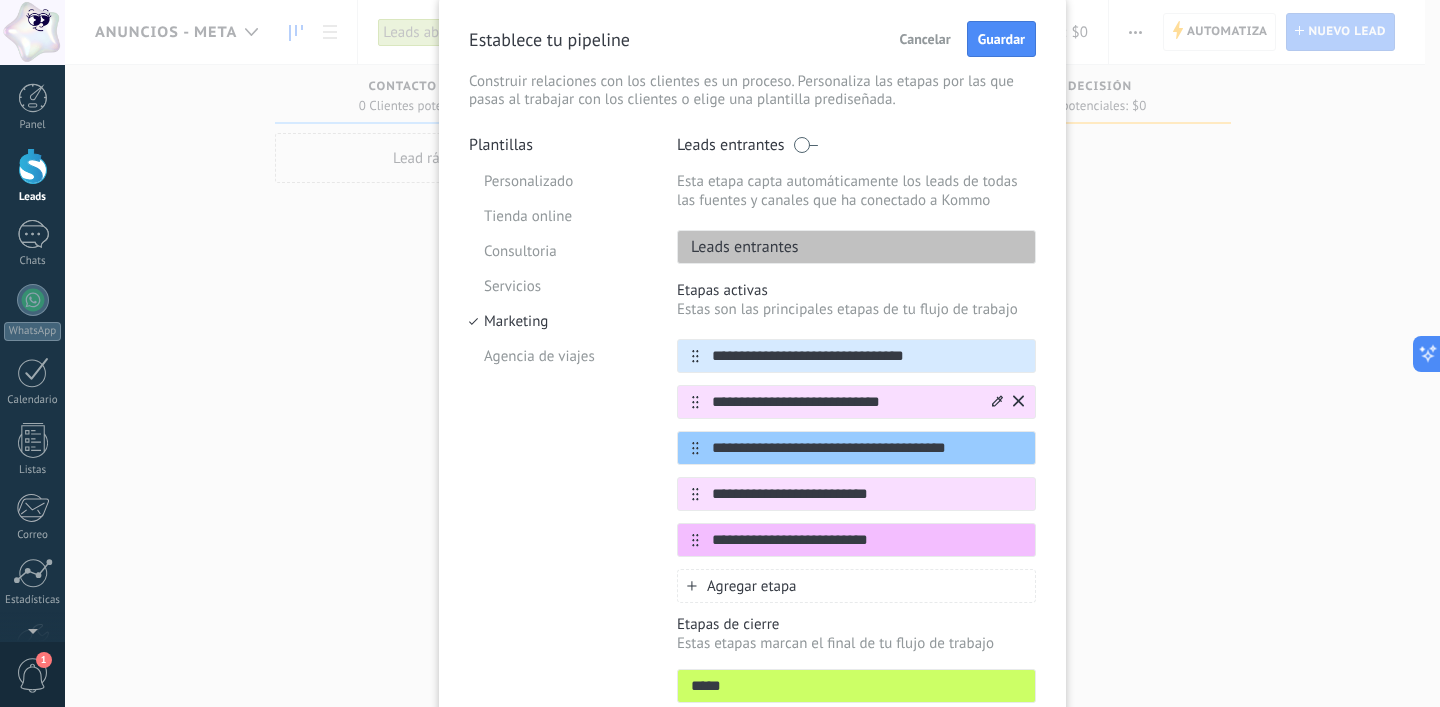 type on "**********" 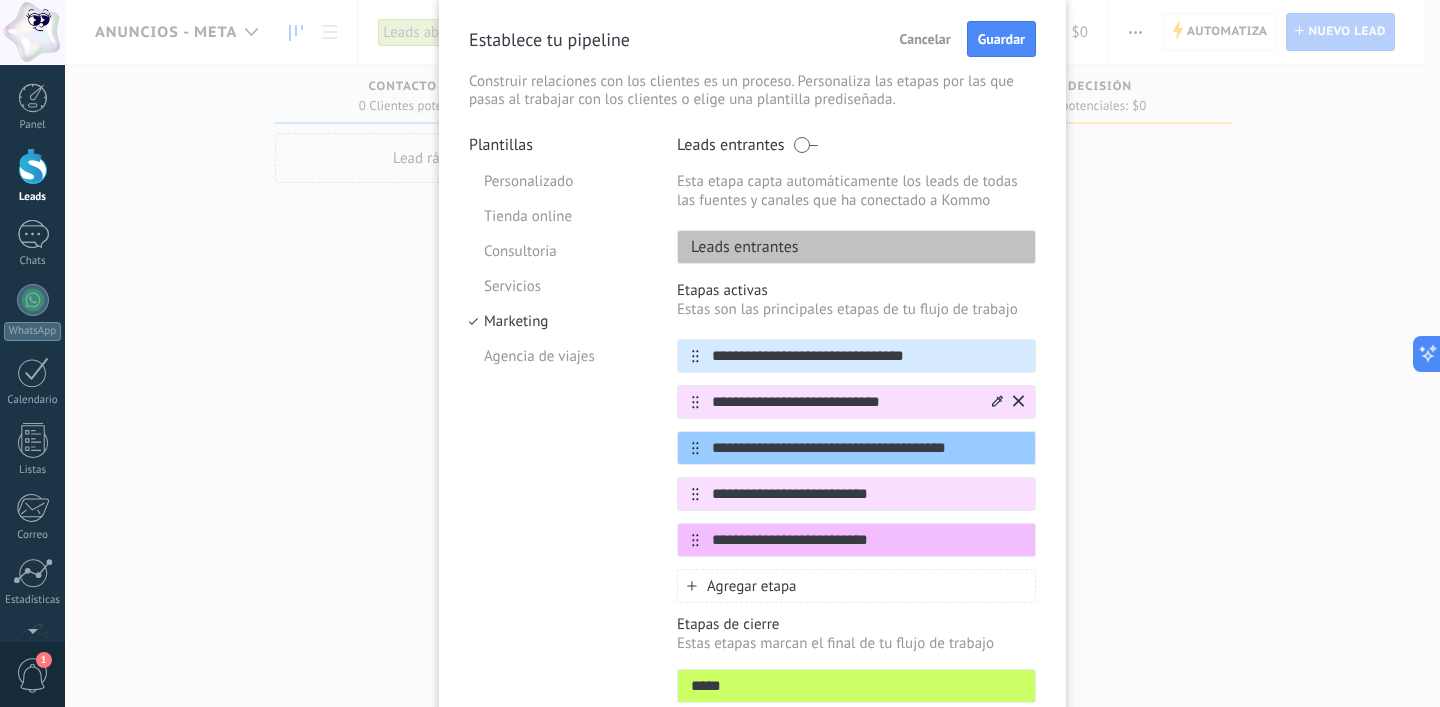 click 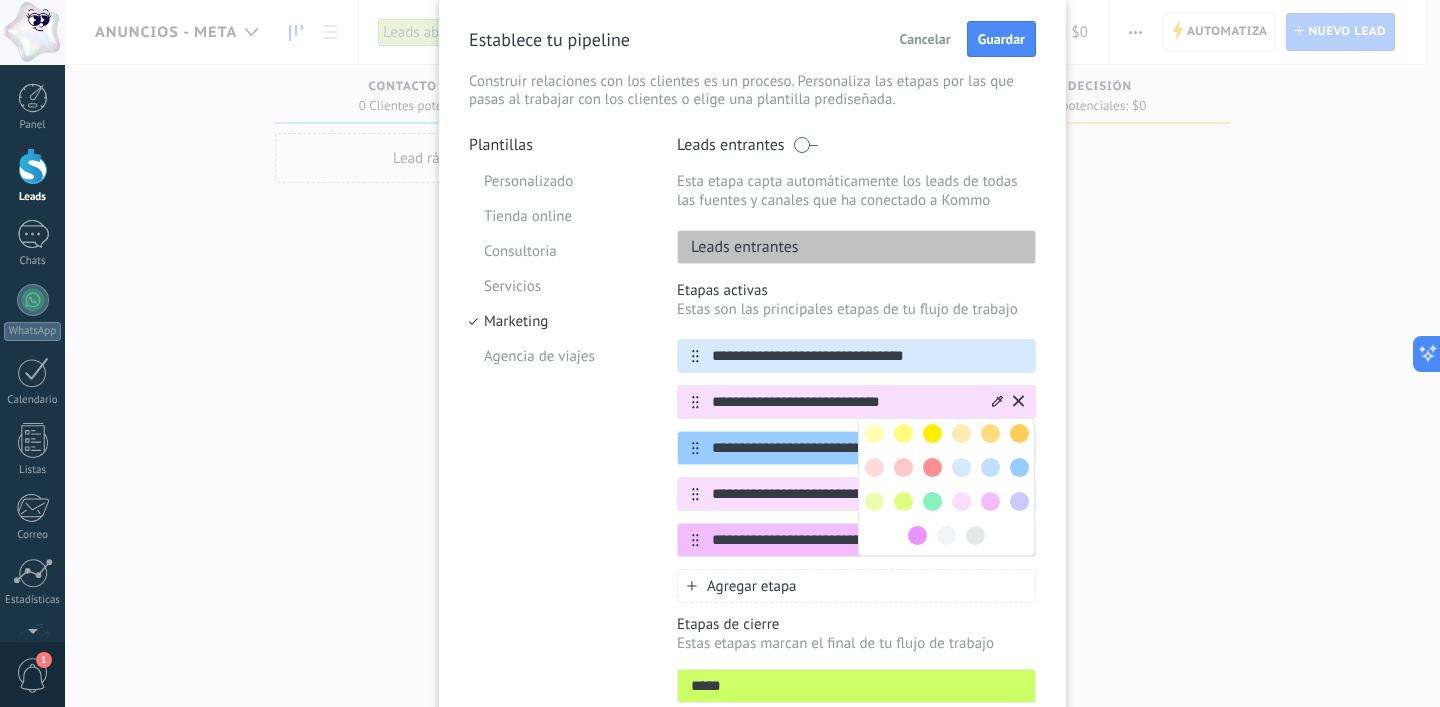 click at bounding box center [990, 467] 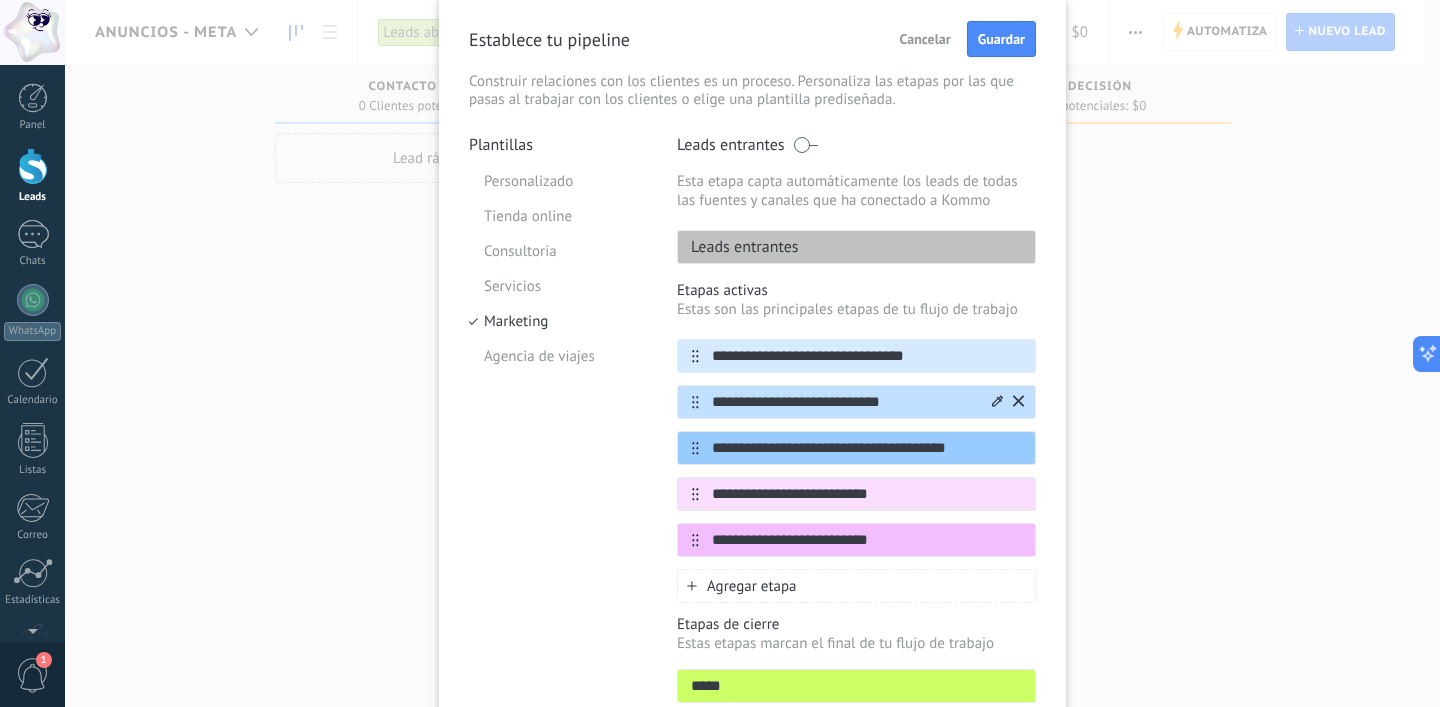 click on "Plantillas Personalizado Tienda online Consultoria Servicios Marketing Agencia de viajes" at bounding box center [558, 448] 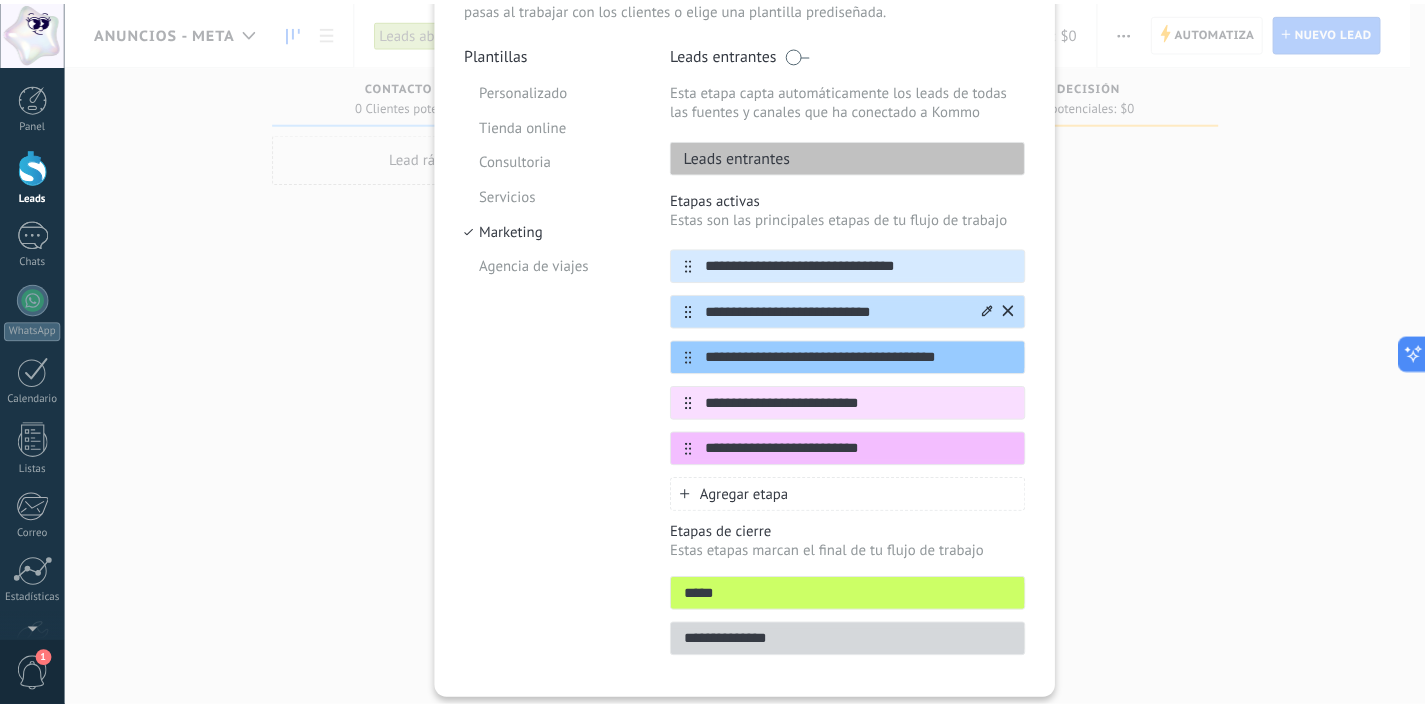 scroll, scrollTop: 0, scrollLeft: 0, axis: both 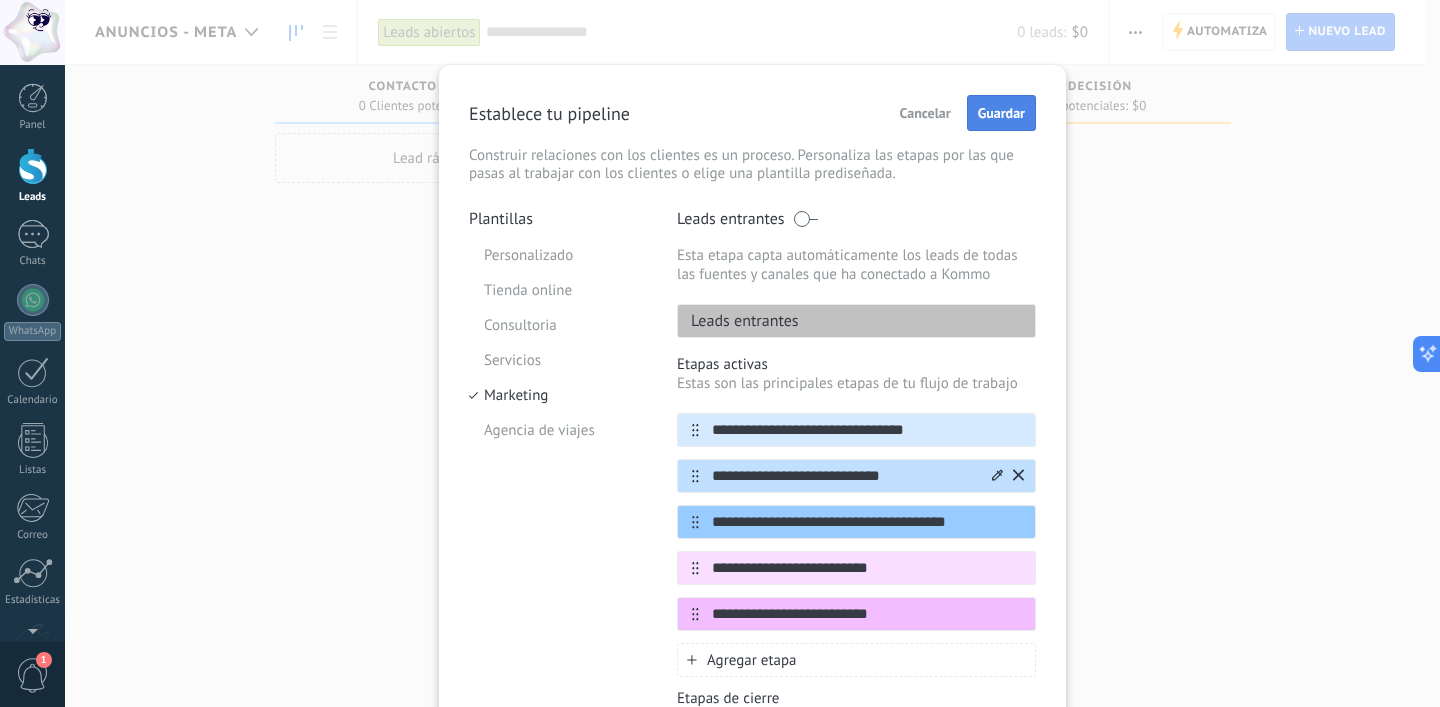 click on "Guardar" at bounding box center [1001, 113] 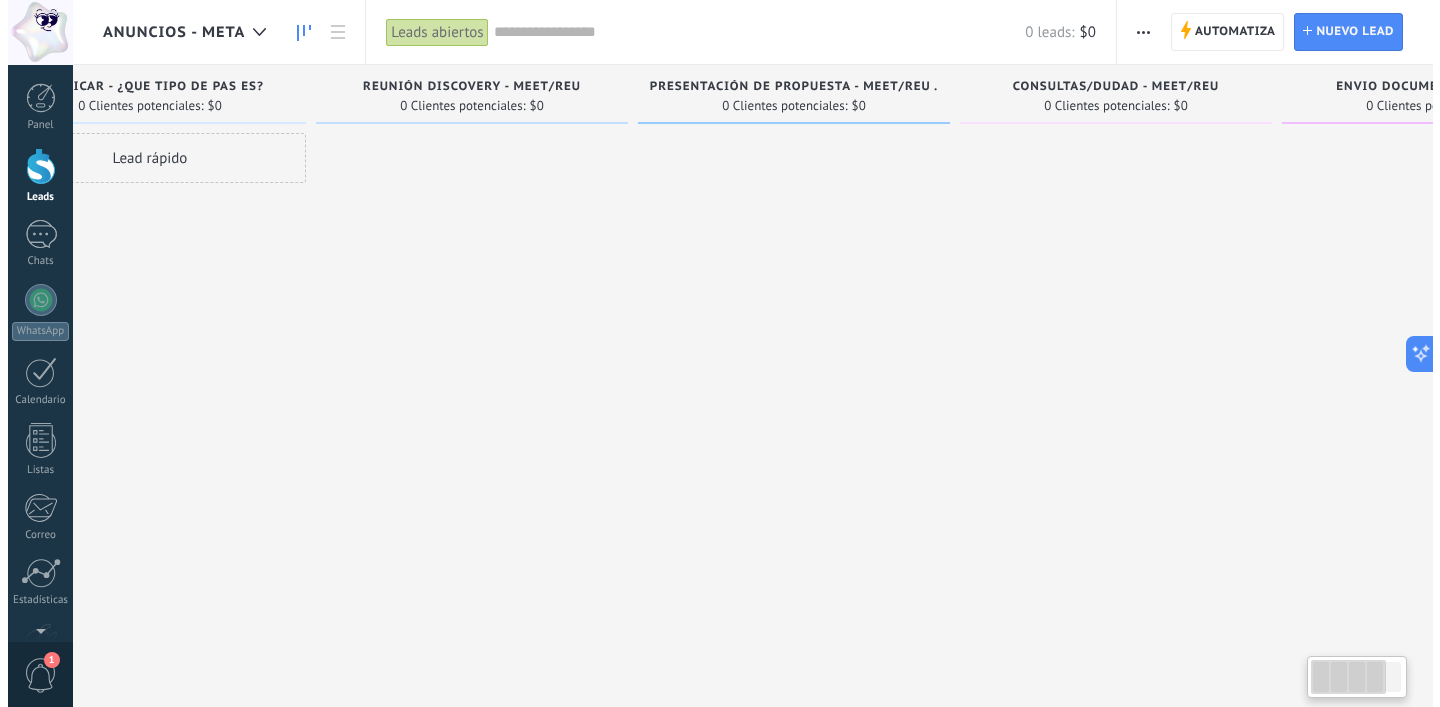 scroll, scrollTop: 0, scrollLeft: 0, axis: both 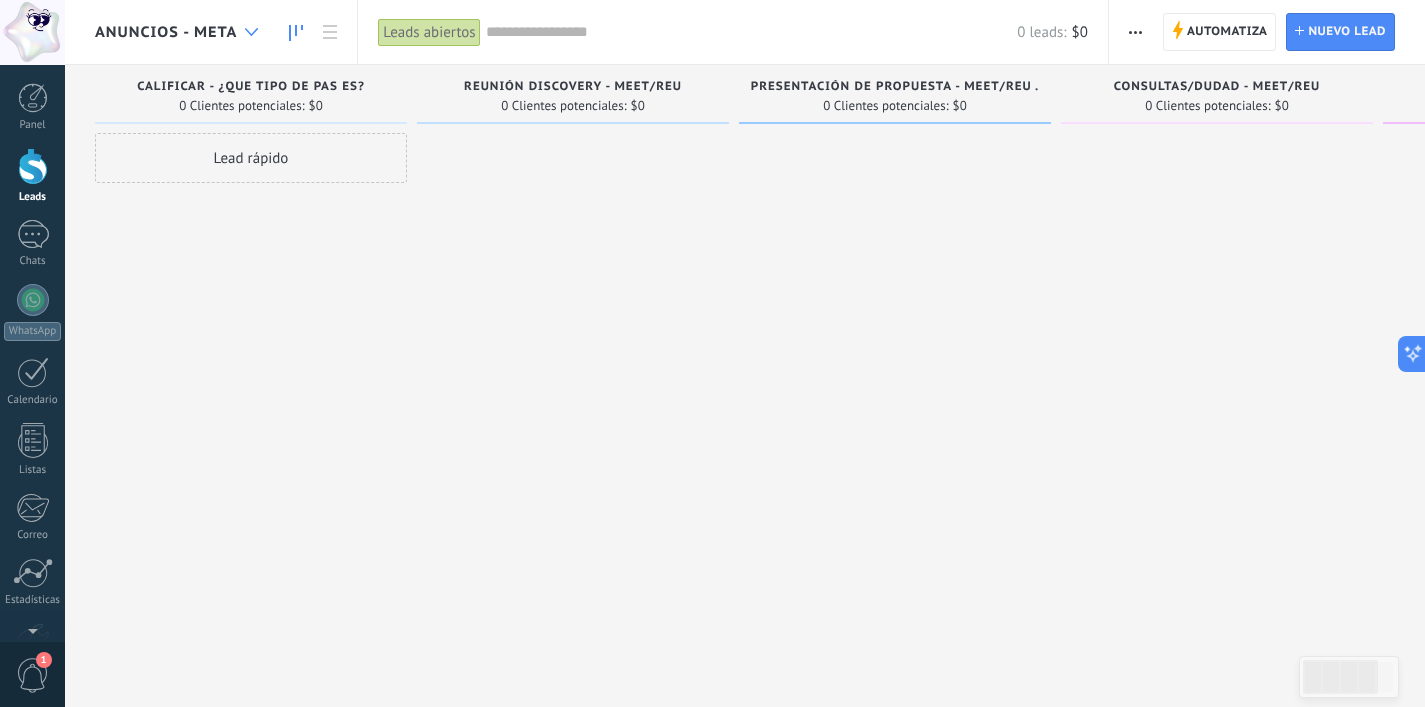 click at bounding box center (251, 32) 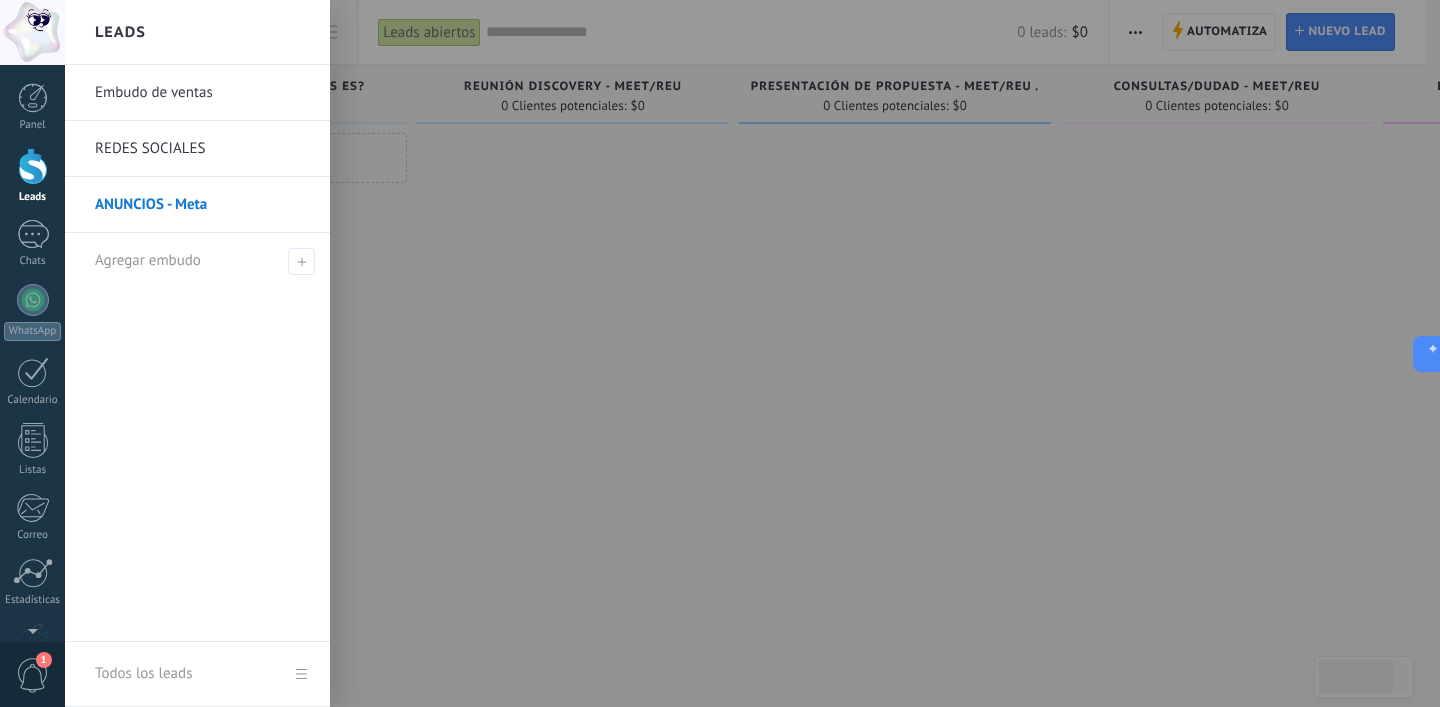 click at bounding box center [785, 353] 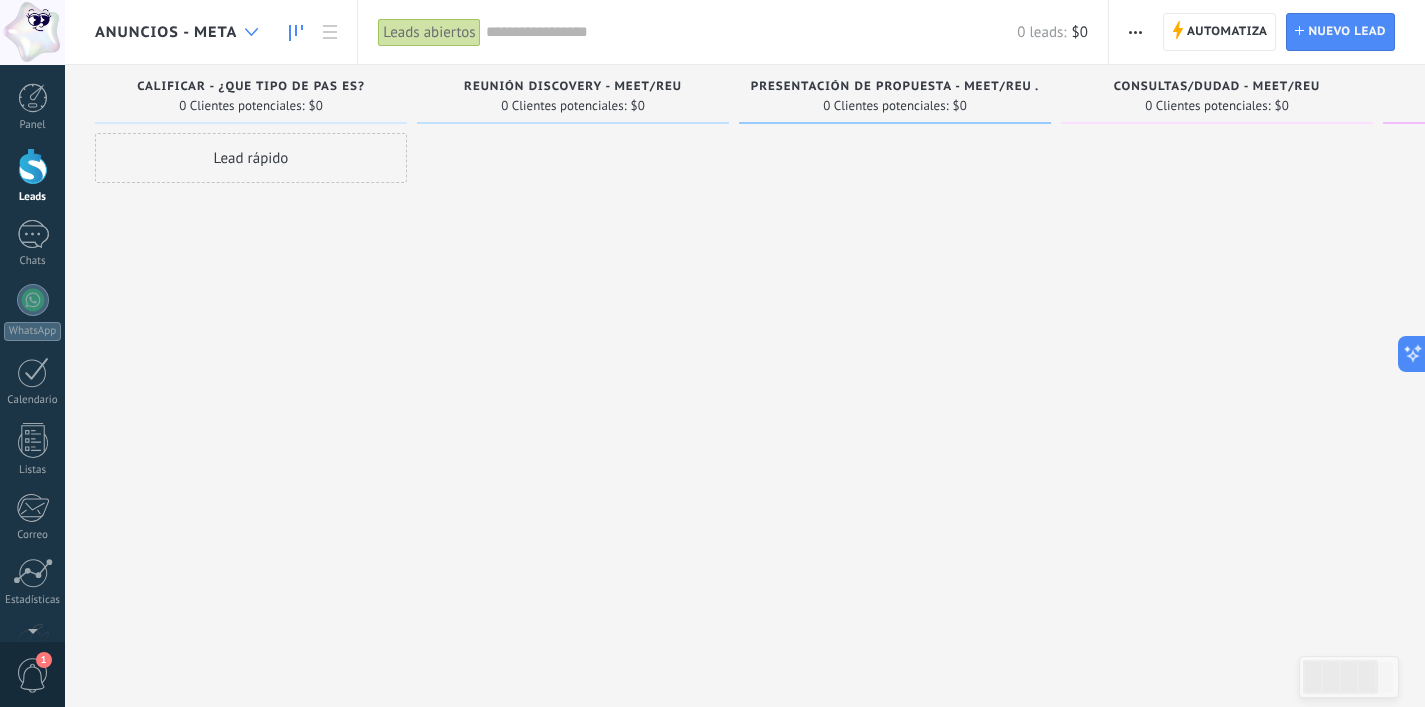 click at bounding box center (251, 32) 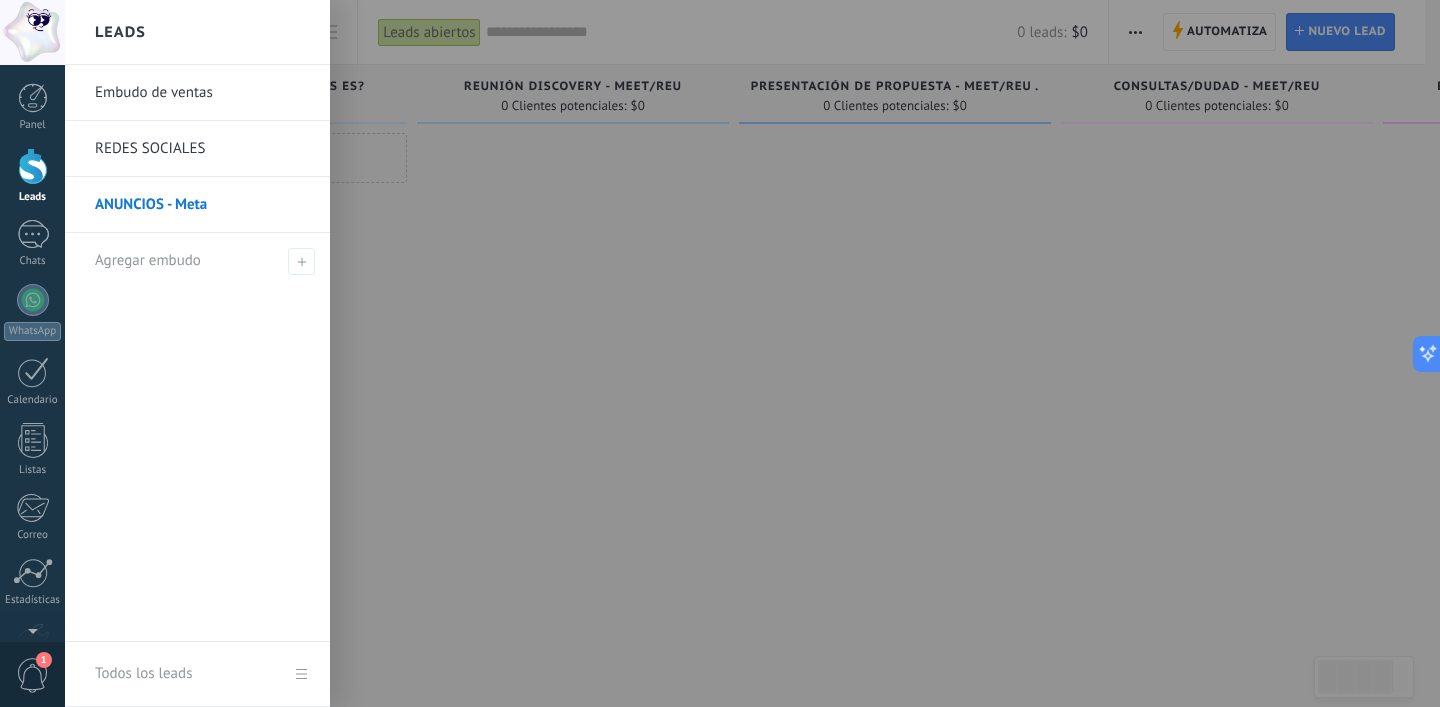 click at bounding box center [785, 353] 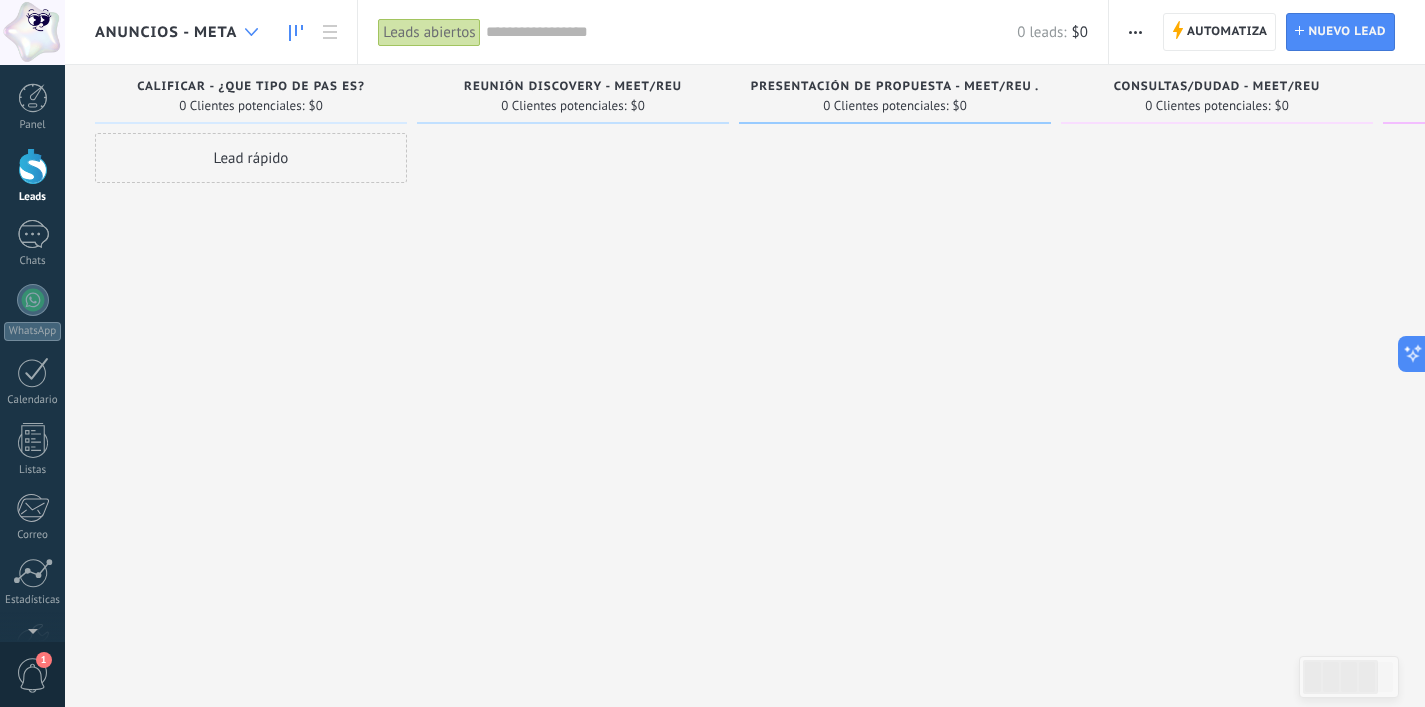 click at bounding box center [251, 32] 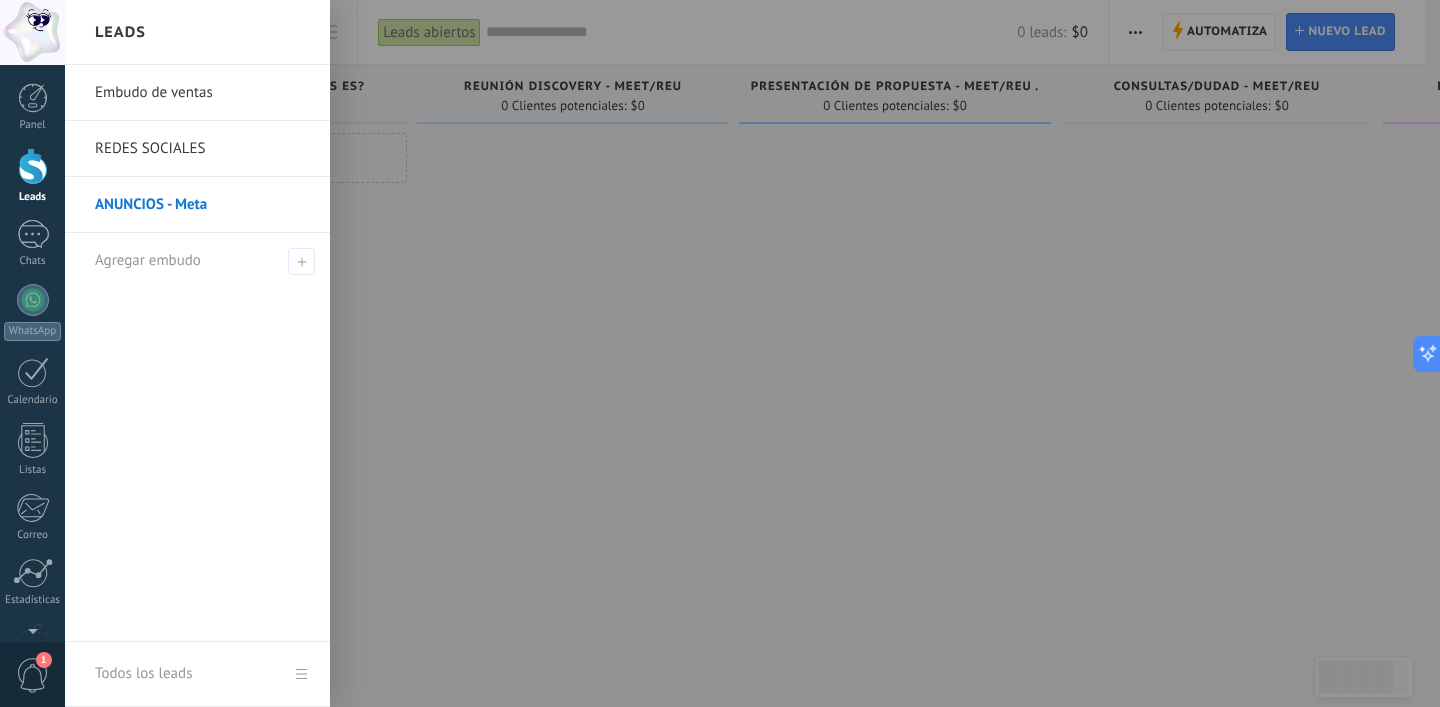 click at bounding box center (785, 353) 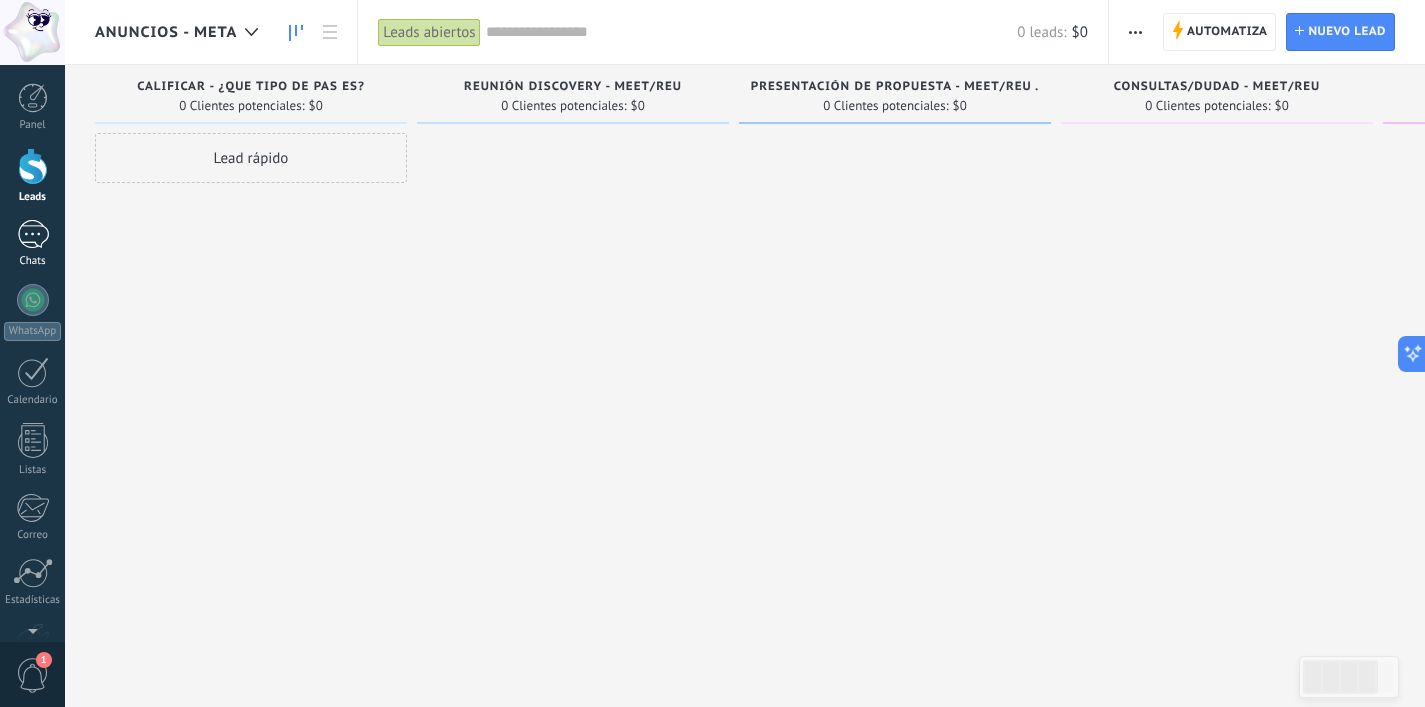 click on "1" at bounding box center [33, 234] 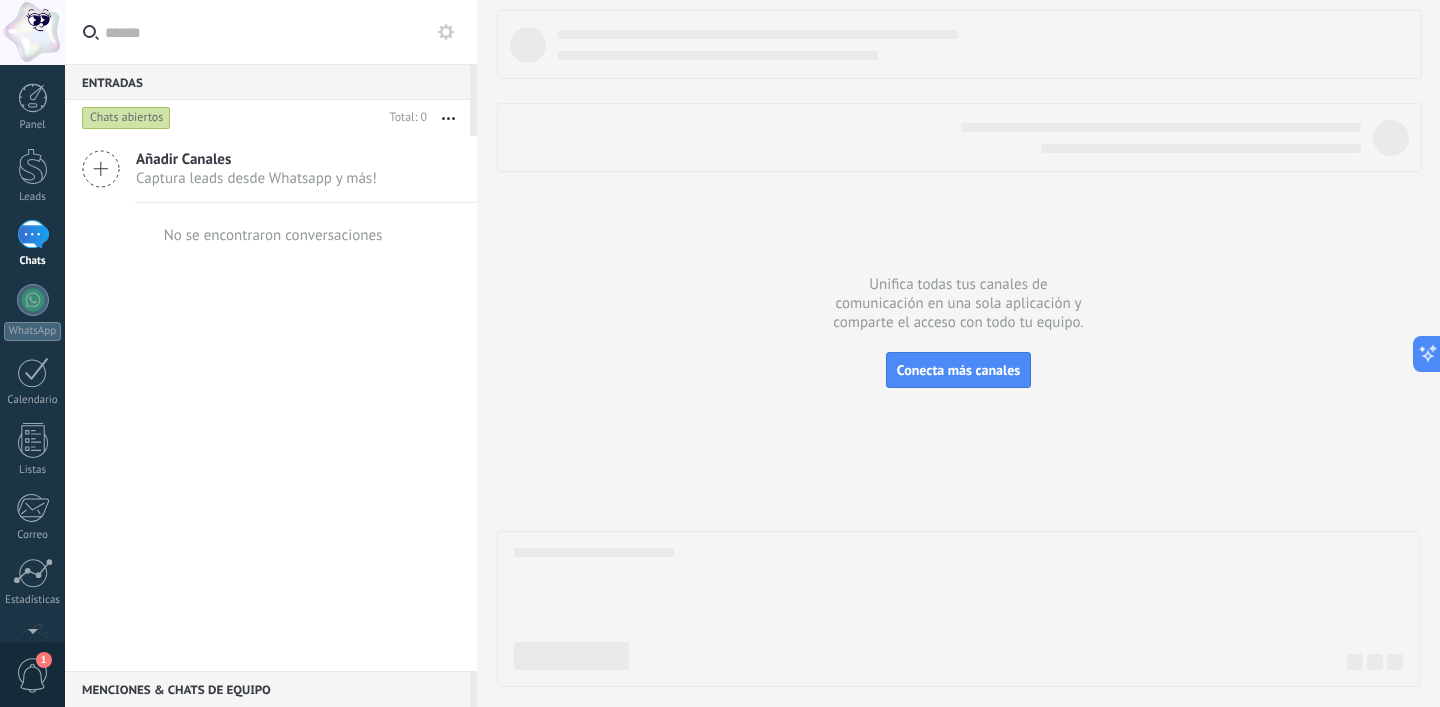 click on "Añadir Canales" at bounding box center (256, 159) 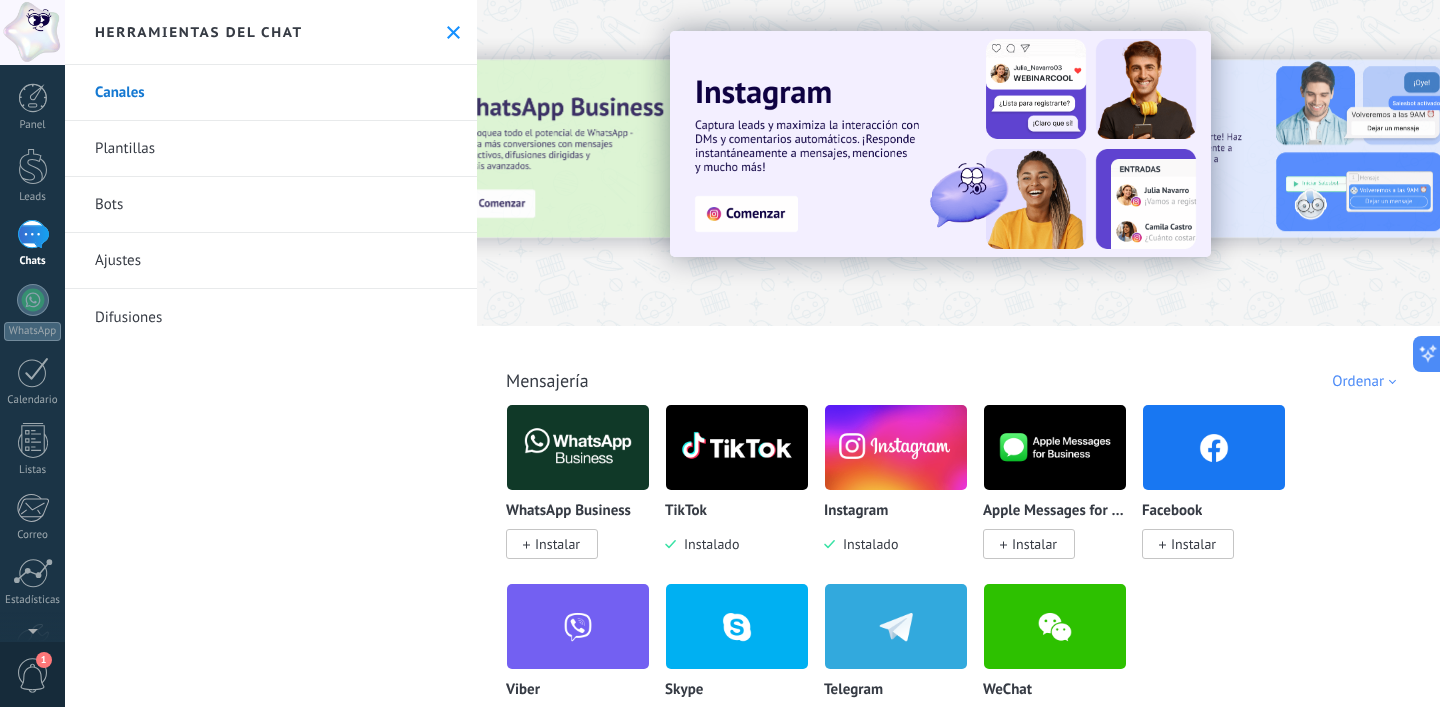 click on "Plantillas" at bounding box center (271, 149) 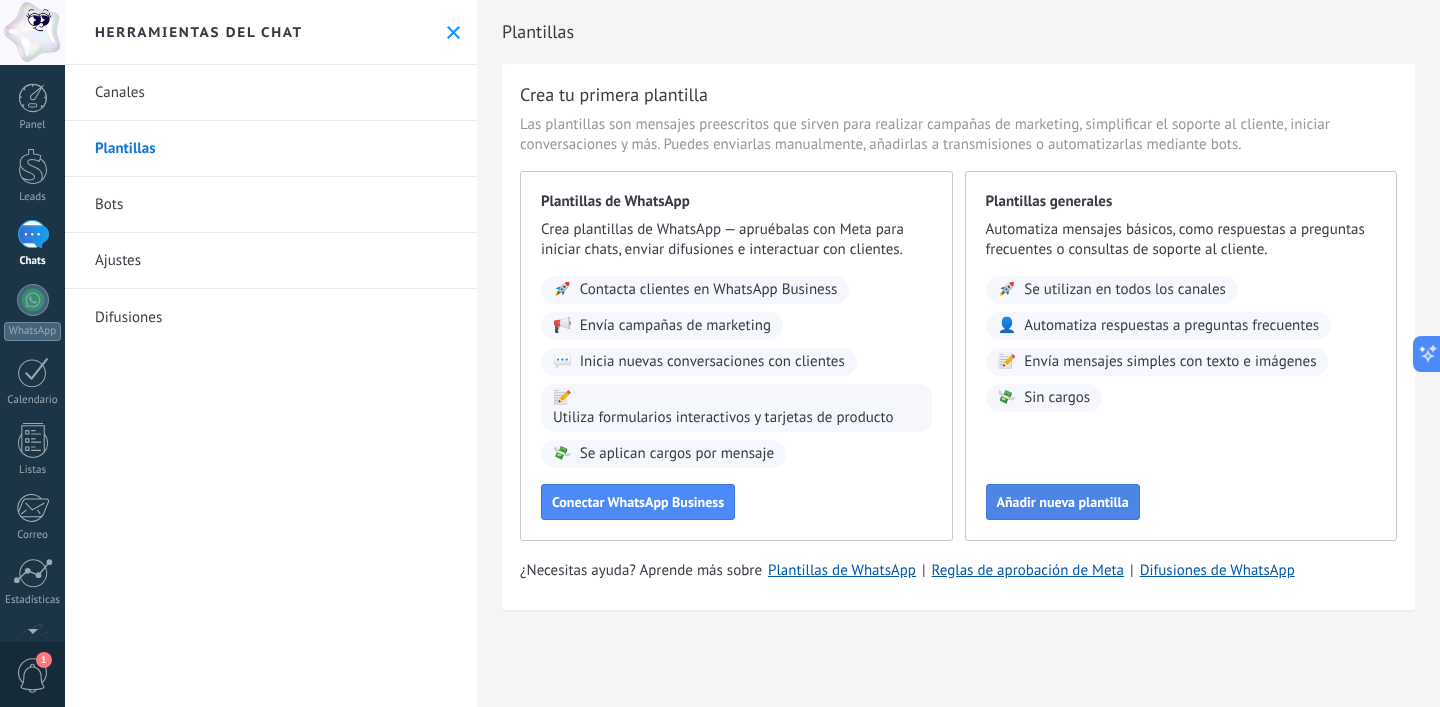click on "Añadir nueva plantilla" at bounding box center (1063, 502) 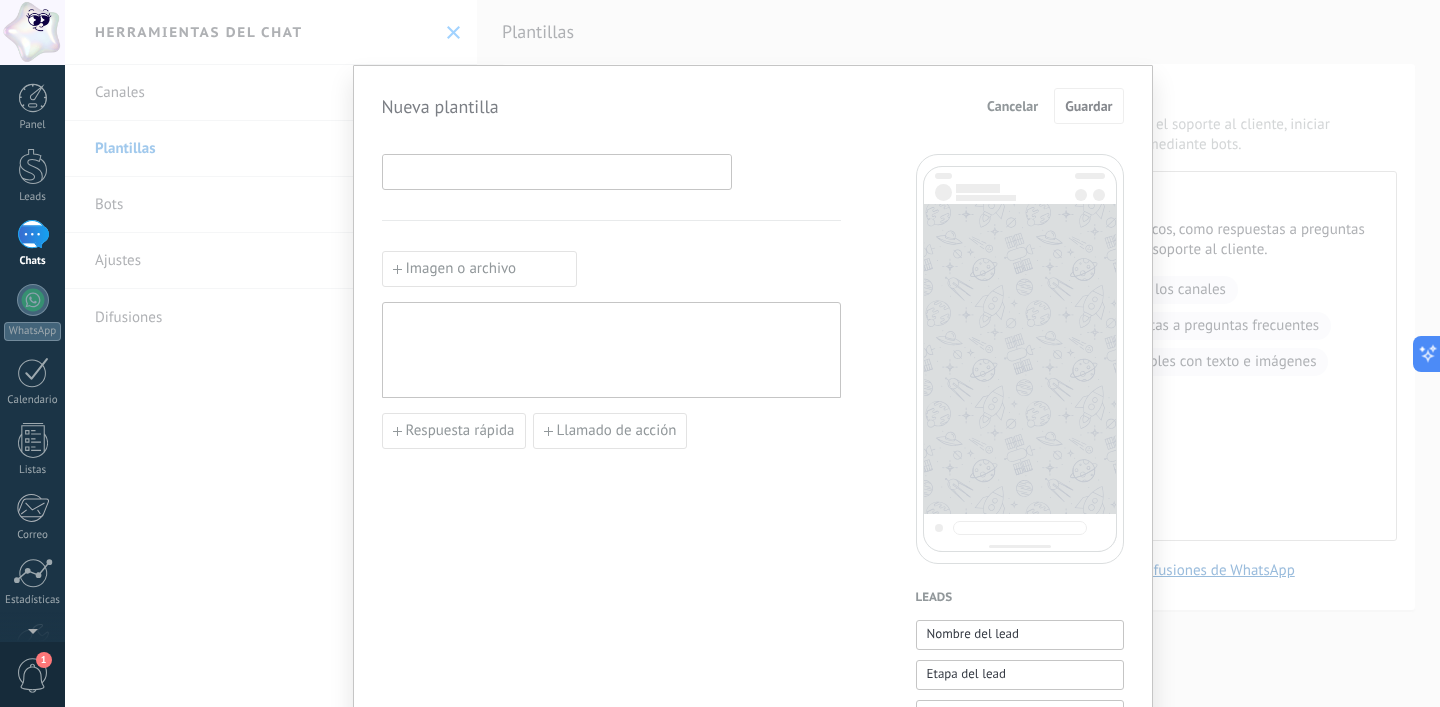 click at bounding box center [557, 171] 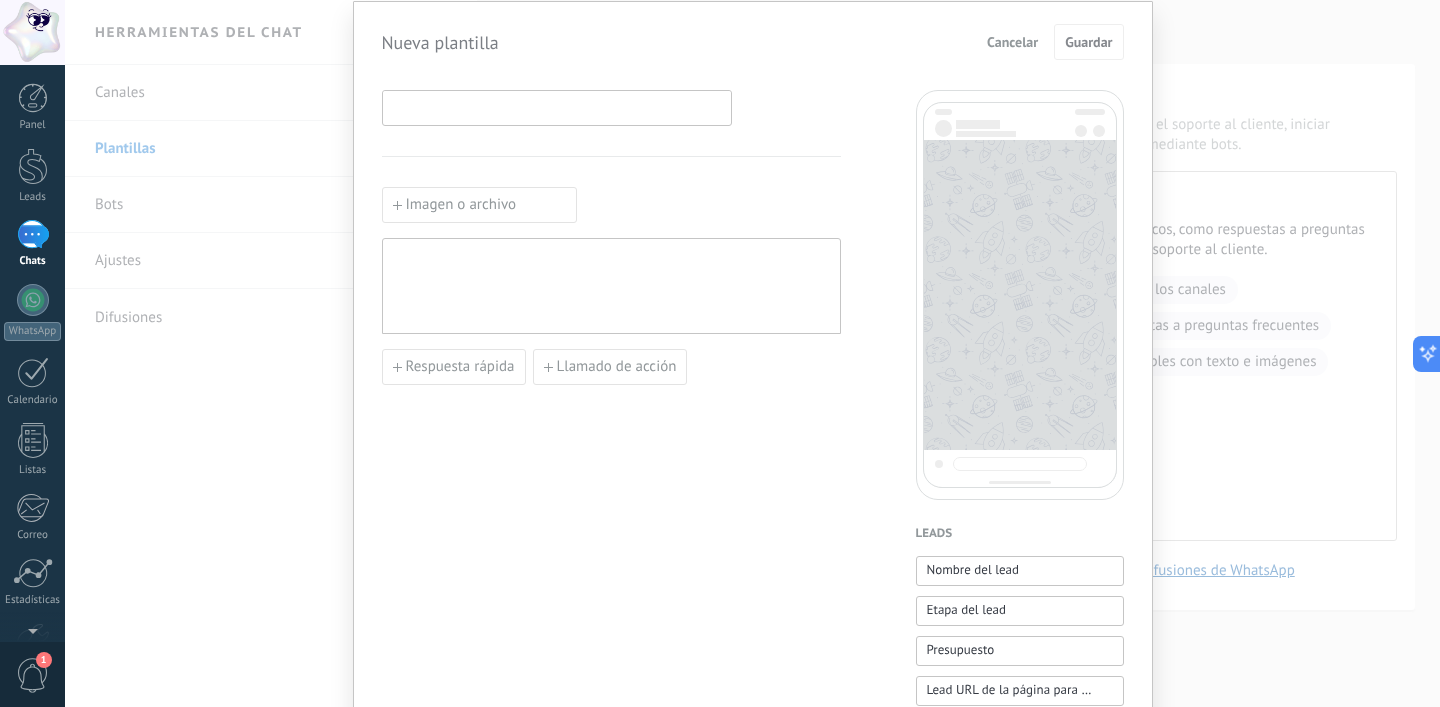 scroll, scrollTop: 62, scrollLeft: 0, axis: vertical 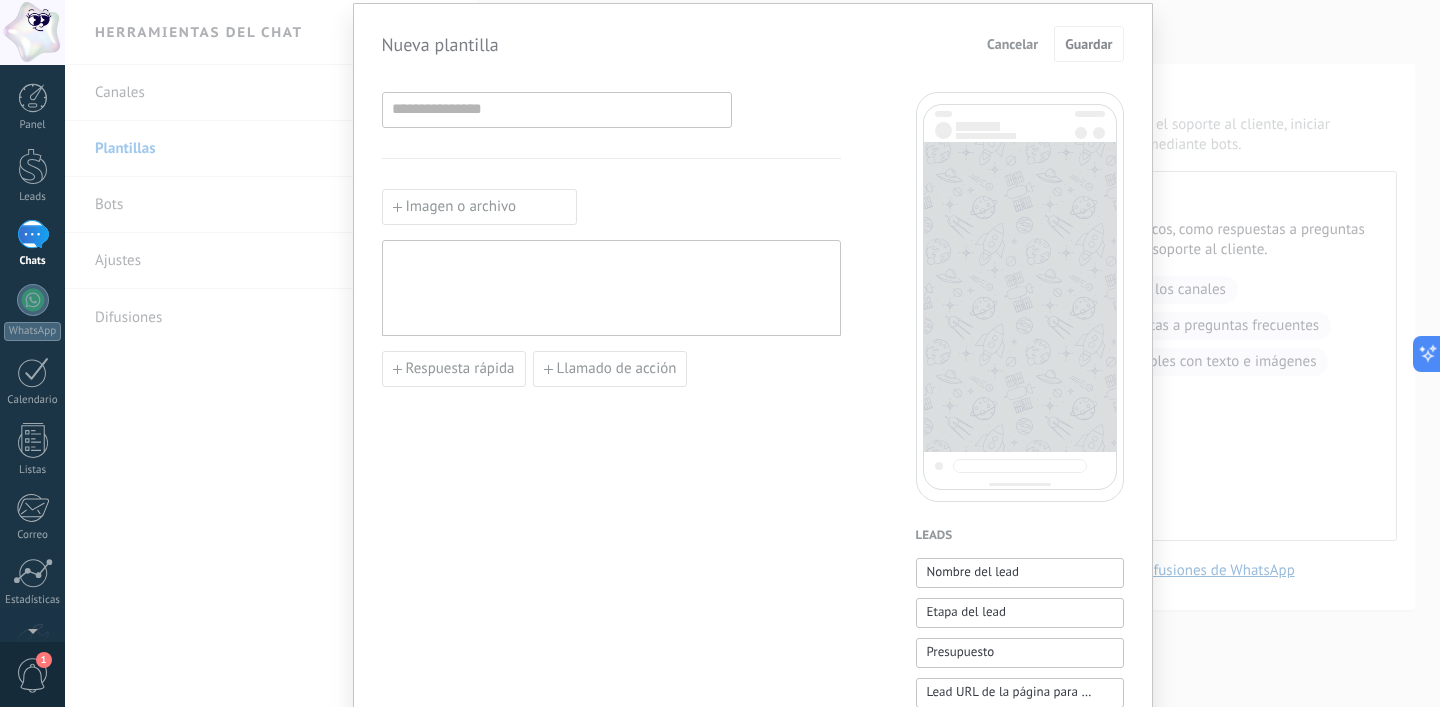 click on "Leads Nombre del lead Etapa del lead Presupuesto Lead URL de la página para compartir con los clientes Lead usuario responsable (Email) Lead ID Lead usuario responsable Lead teléfono de usuario responsable Lead usuario responsable (ID) Lead utm_content Lead utm_medium Lead utm_campaign Lead utm_source Lead utm_term Lead utm_referrer Lead referrer Lead gclientid Lead gclid Lead fbclid" at bounding box center (1020, 923) 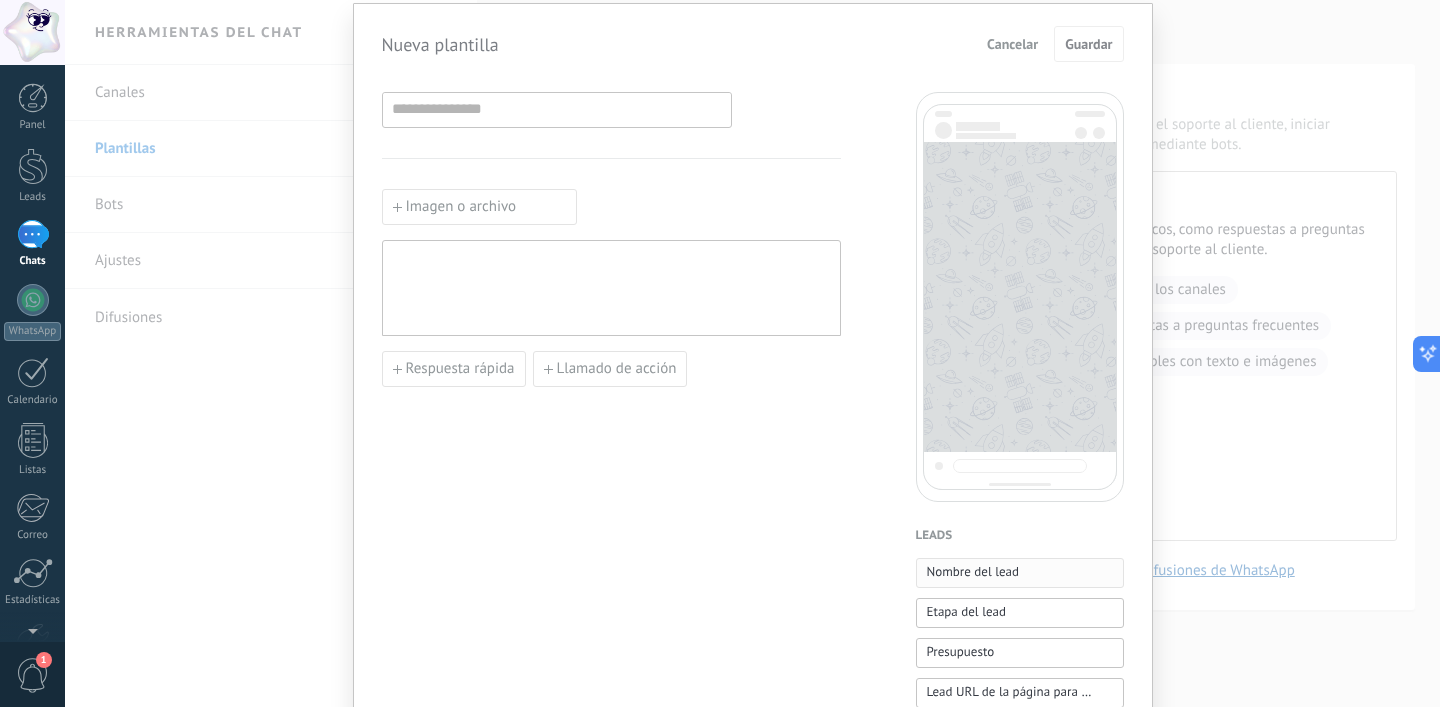 click on "Nombre del lead" at bounding box center [1020, 573] 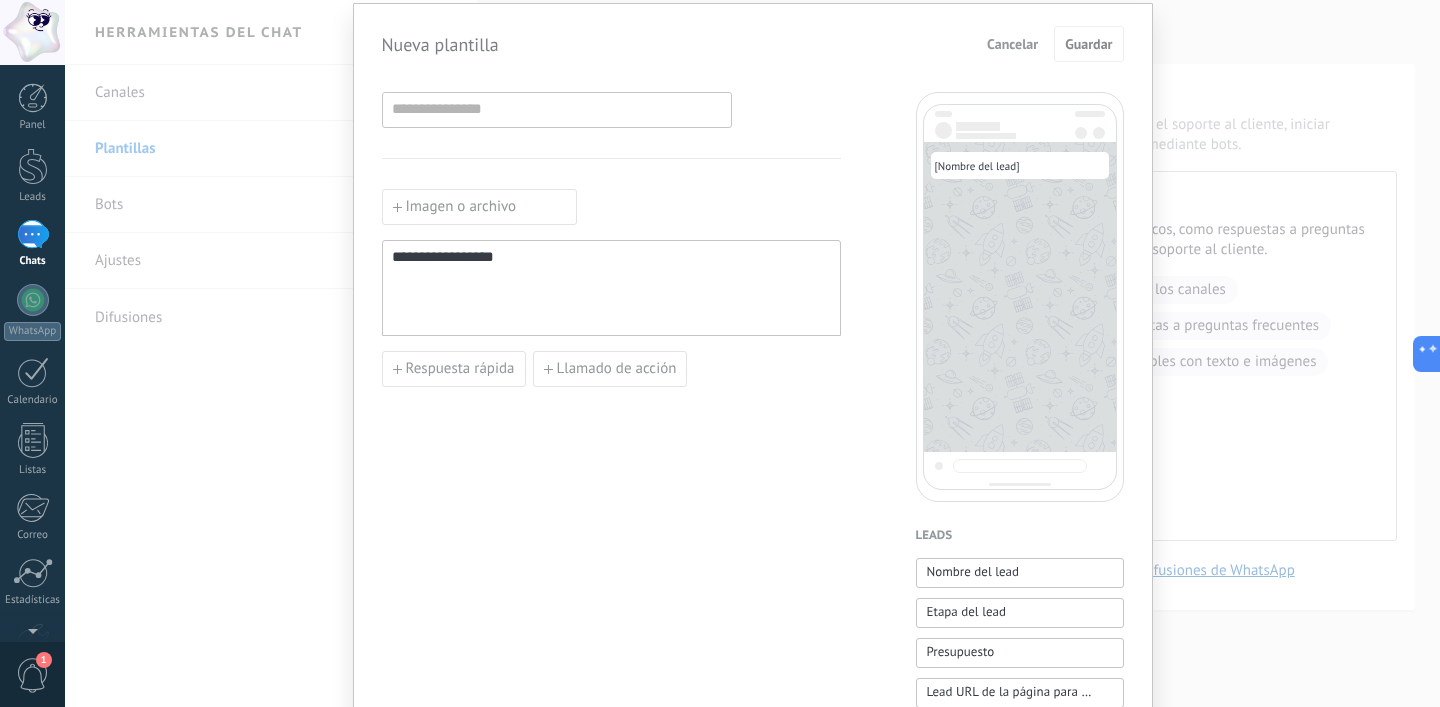 click on "**********" at bounding box center (611, 288) 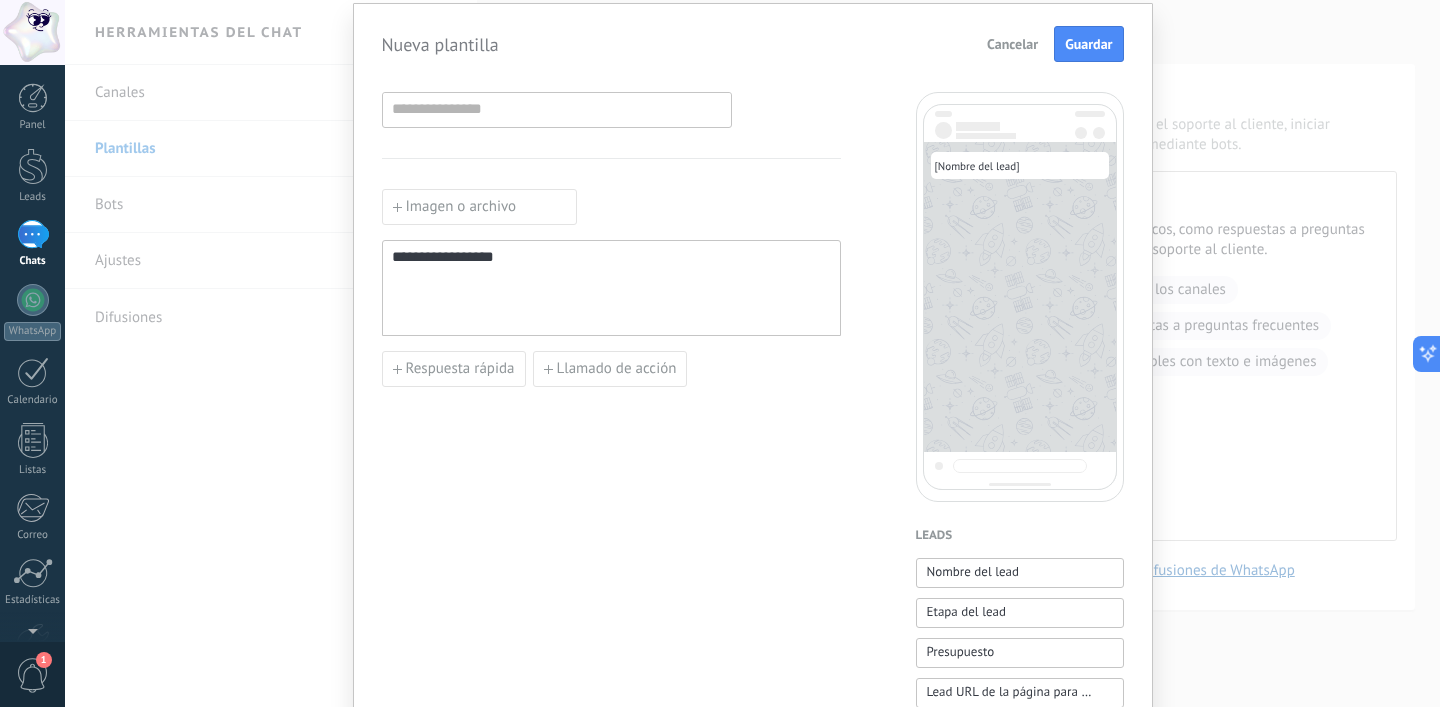 drag, startPoint x: 612, startPoint y: 263, endPoint x: 249, endPoint y: 243, distance: 363.55054 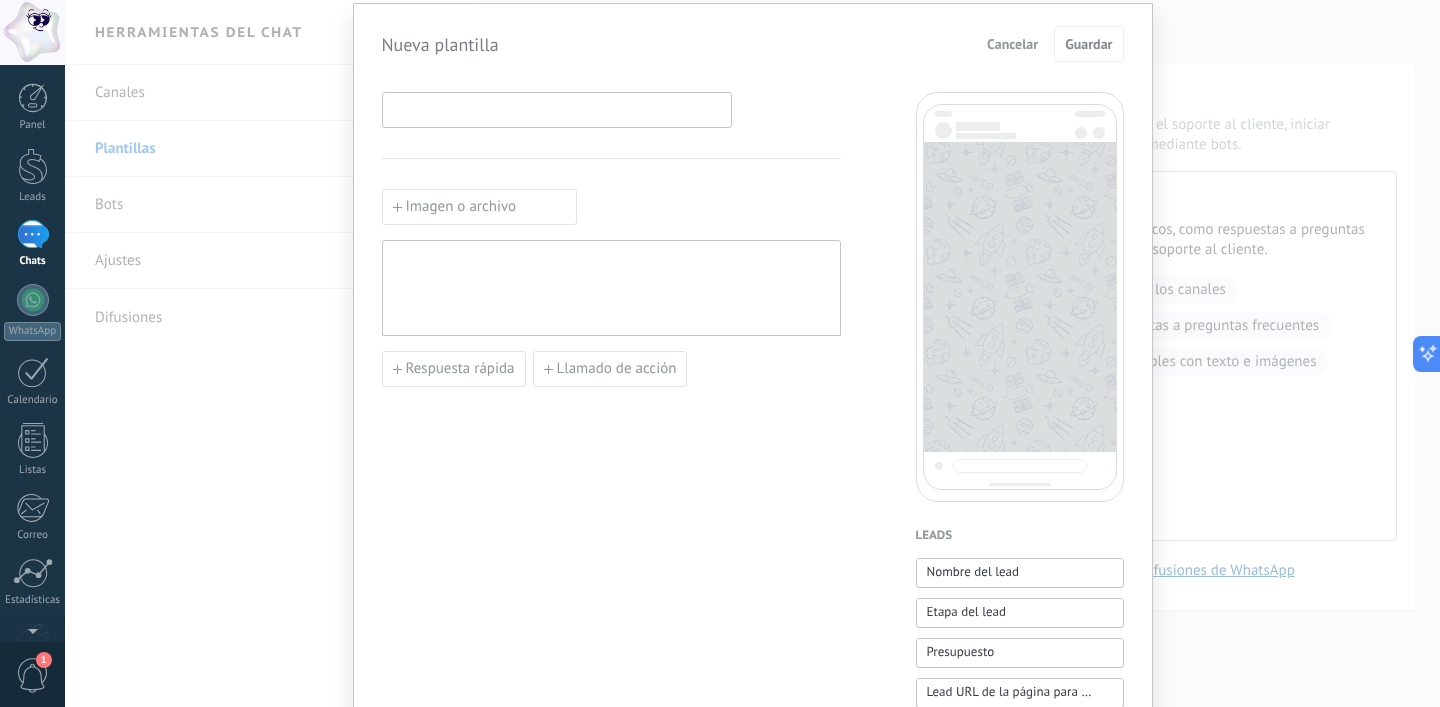 click at bounding box center [557, 109] 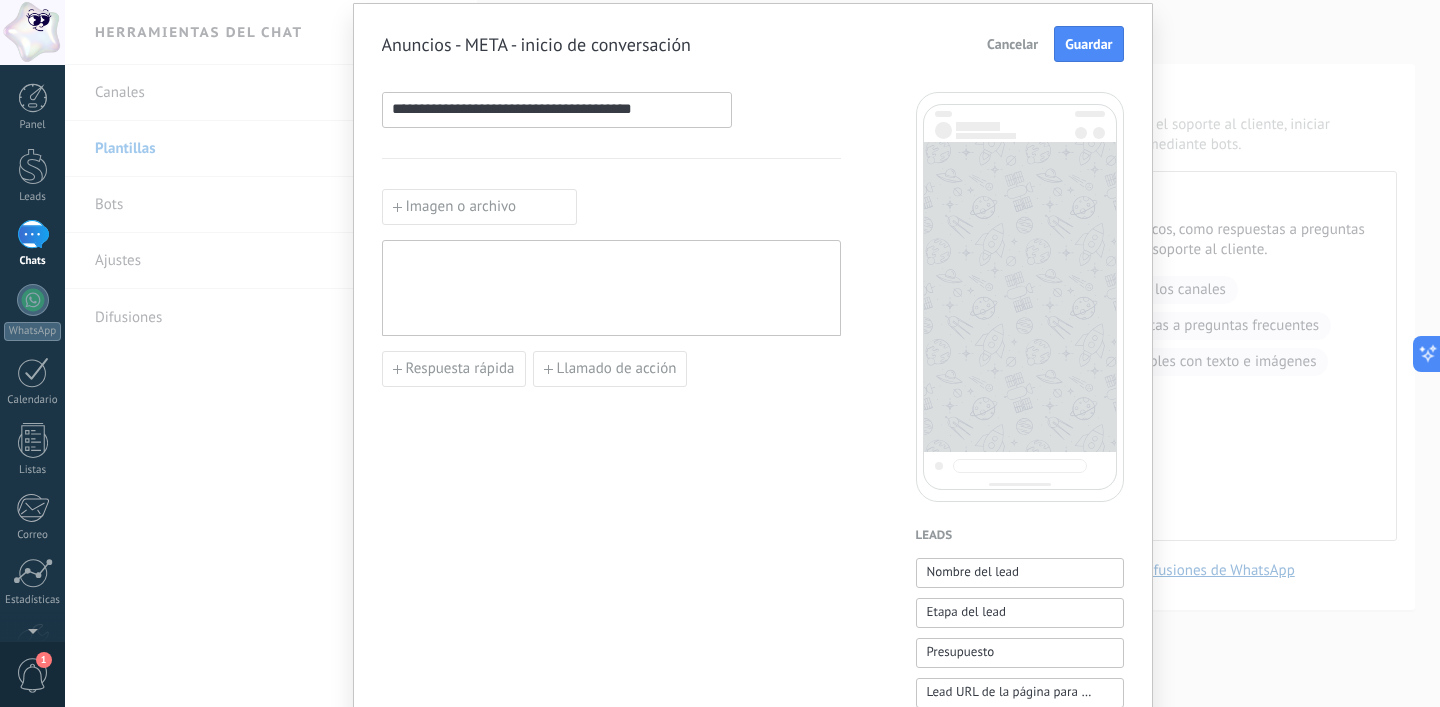 type on "**********" 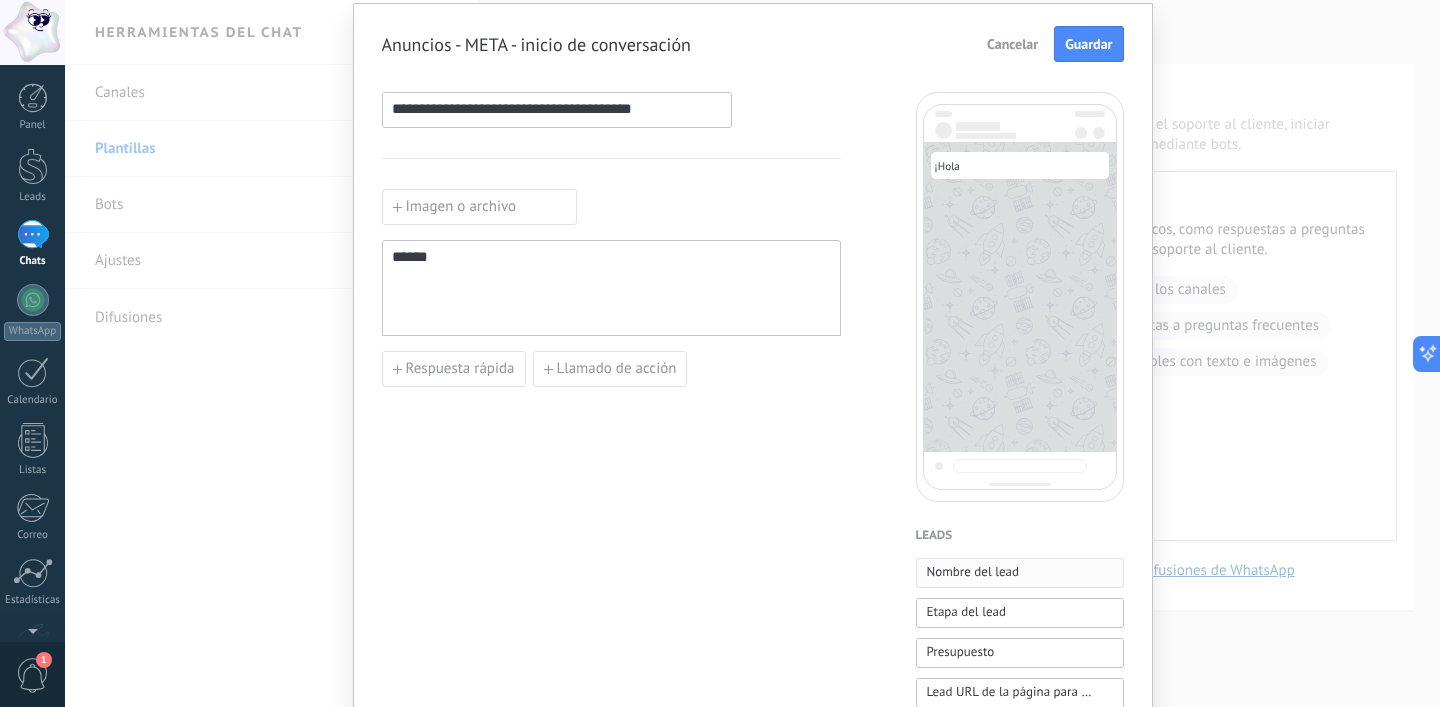 click on "Nombre del lead" at bounding box center [973, 572] 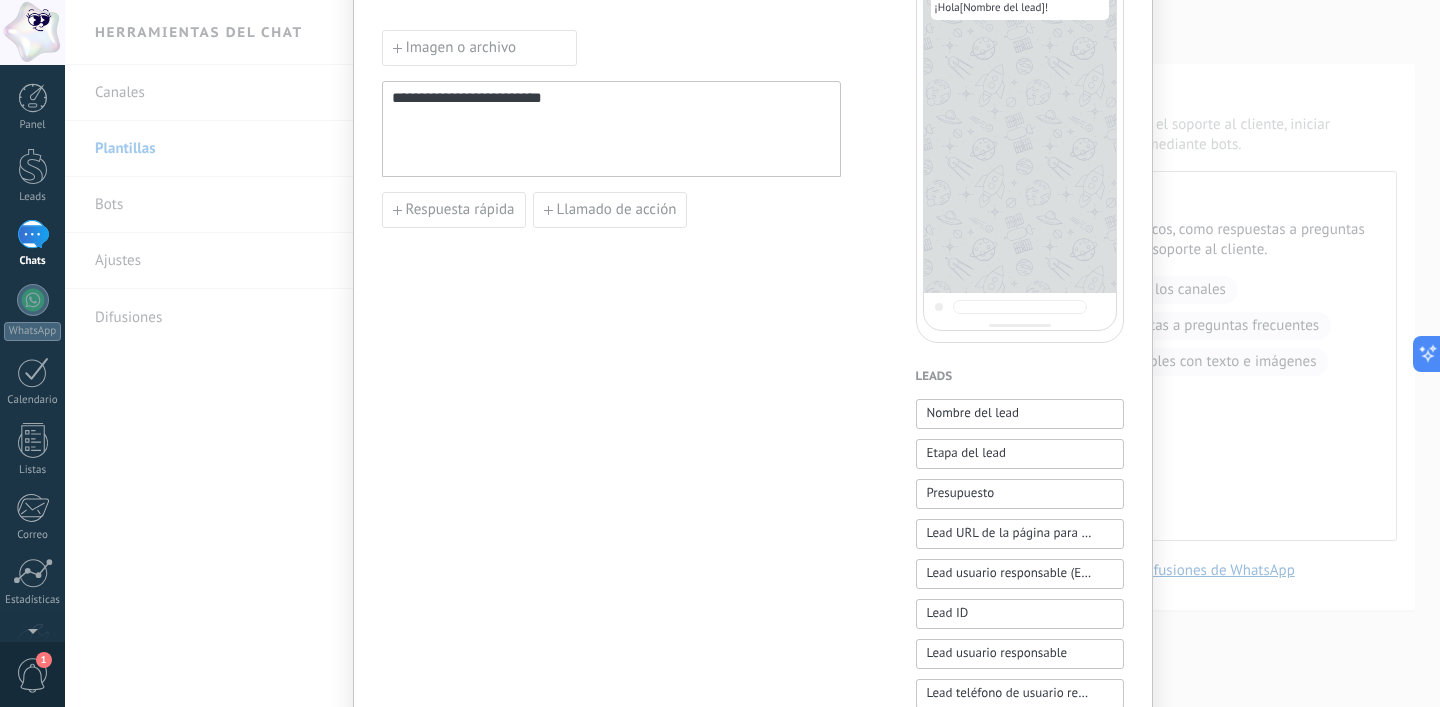 scroll, scrollTop: 223, scrollLeft: 0, axis: vertical 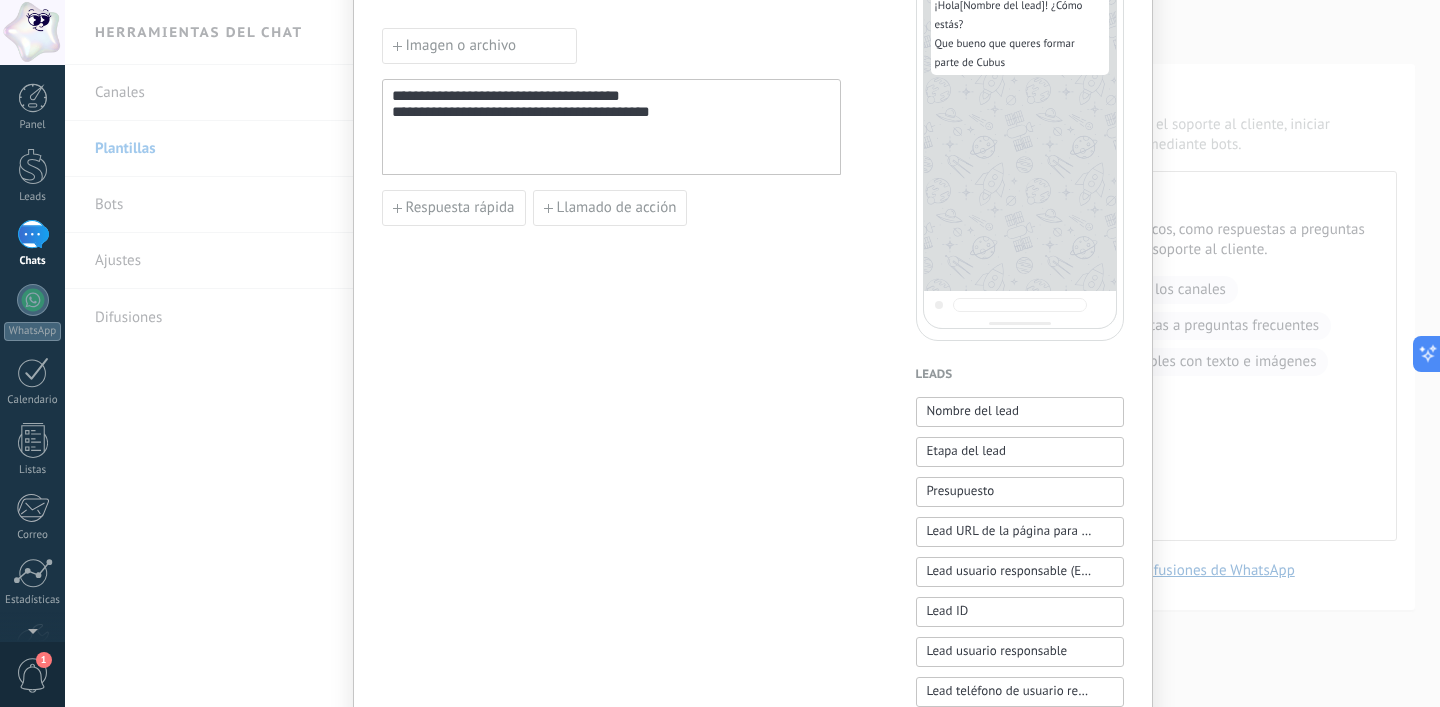 click on "**********" at bounding box center [611, 127] 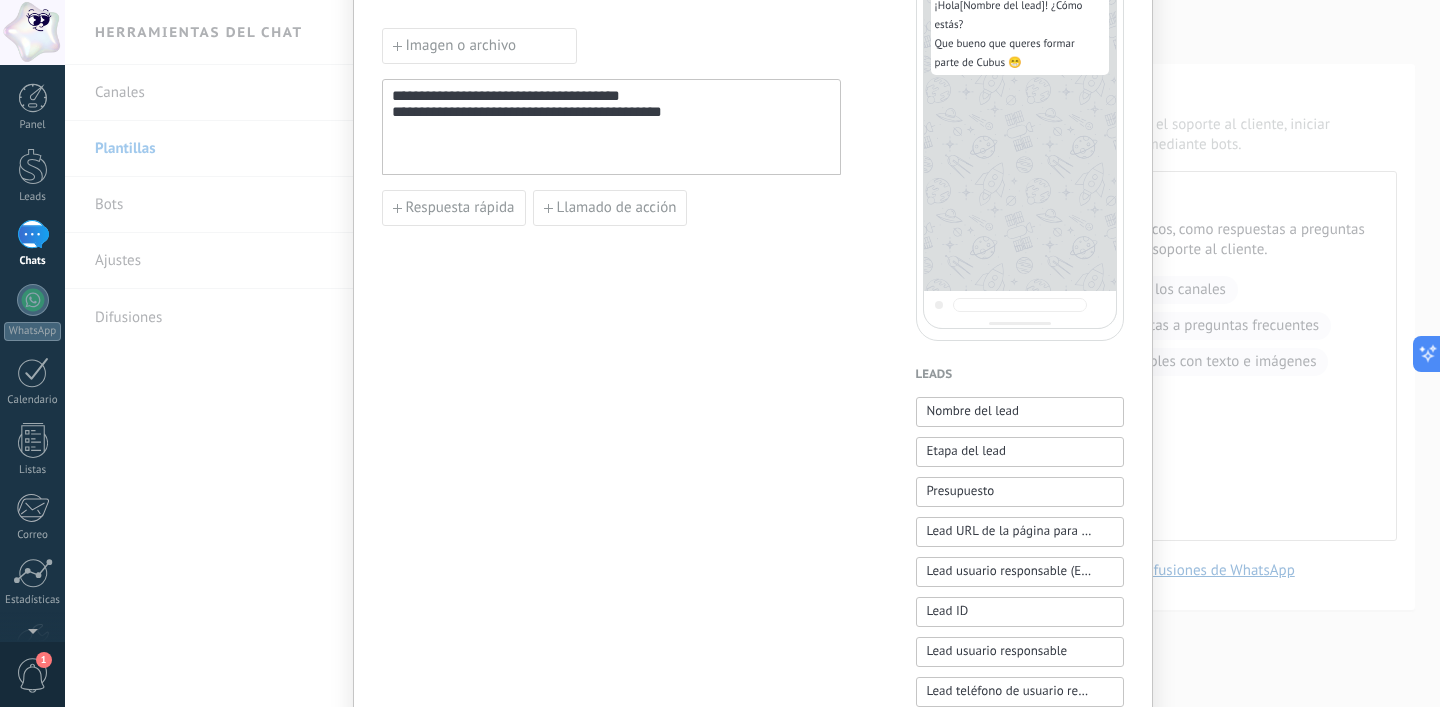 click on "**********" at bounding box center [611, 606] 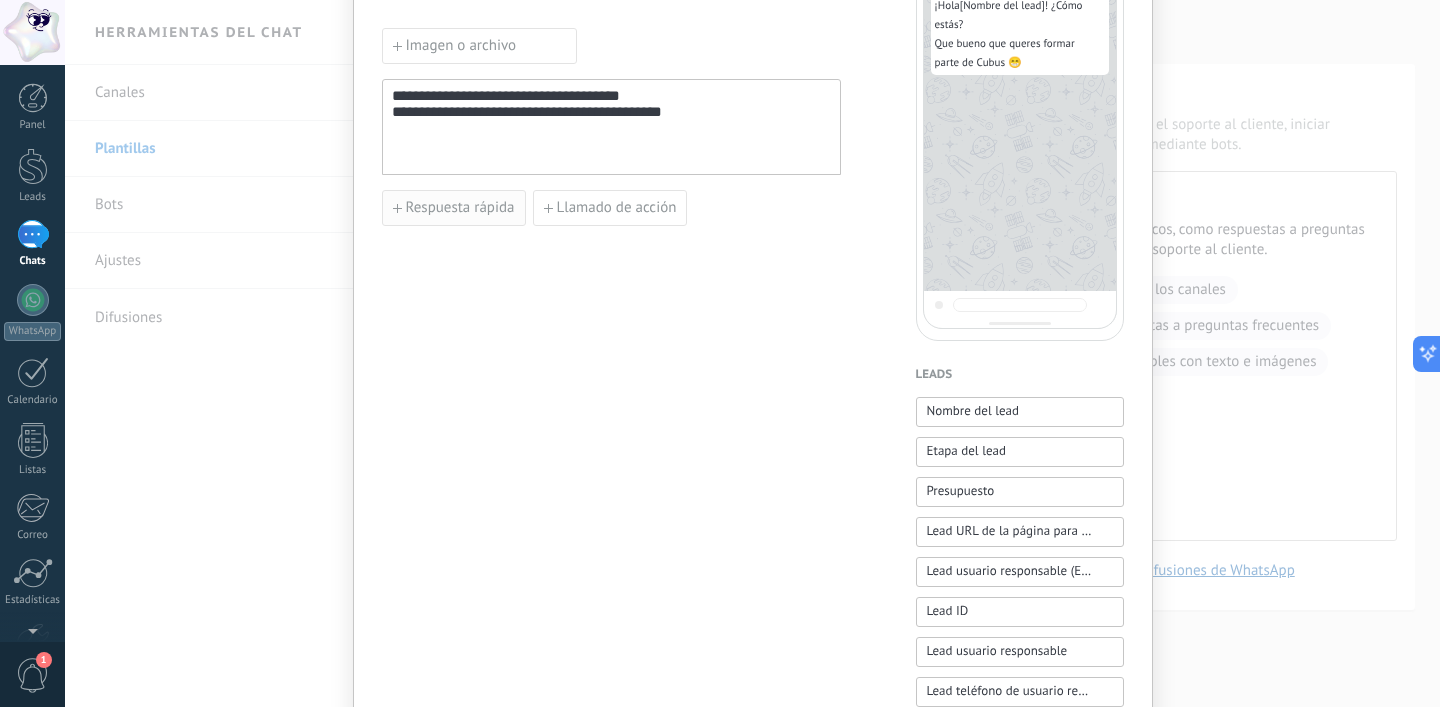 click on "Respuesta rápida" at bounding box center (460, 208) 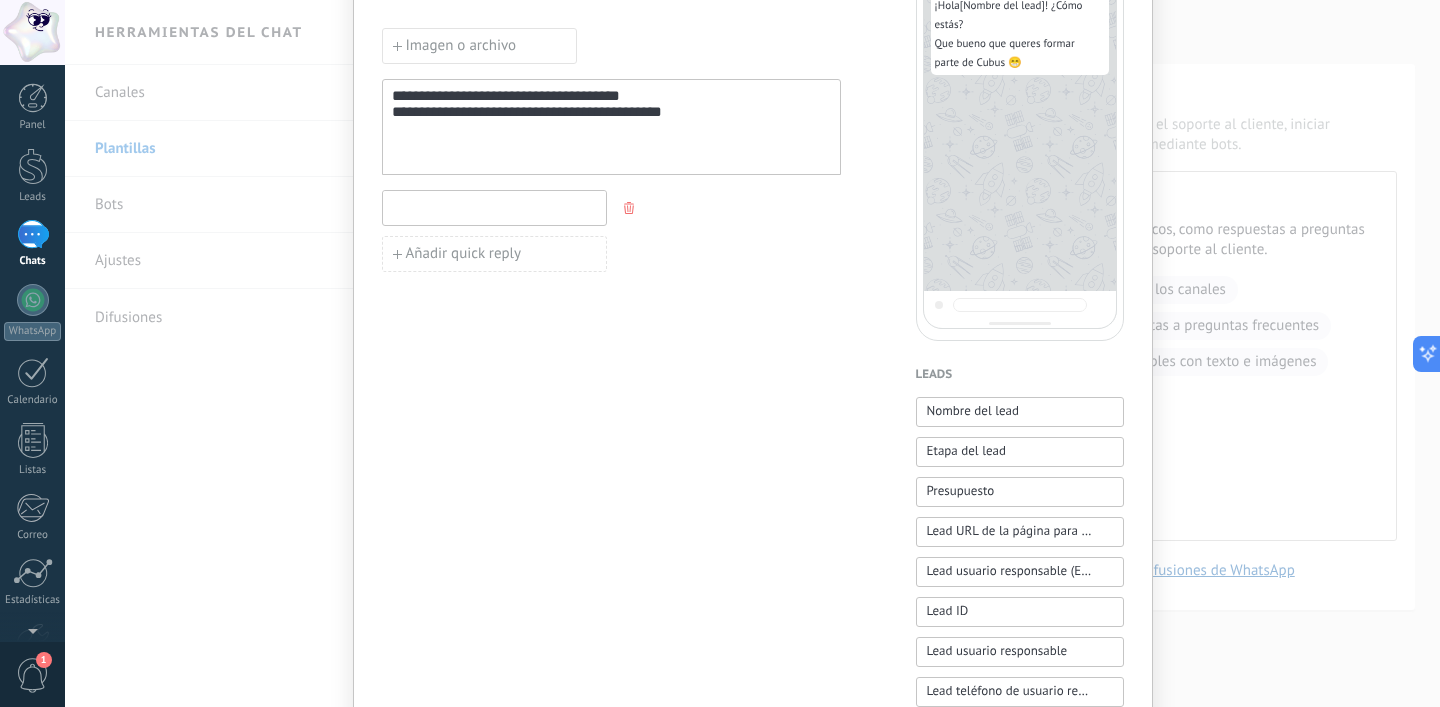 click at bounding box center [494, 207] 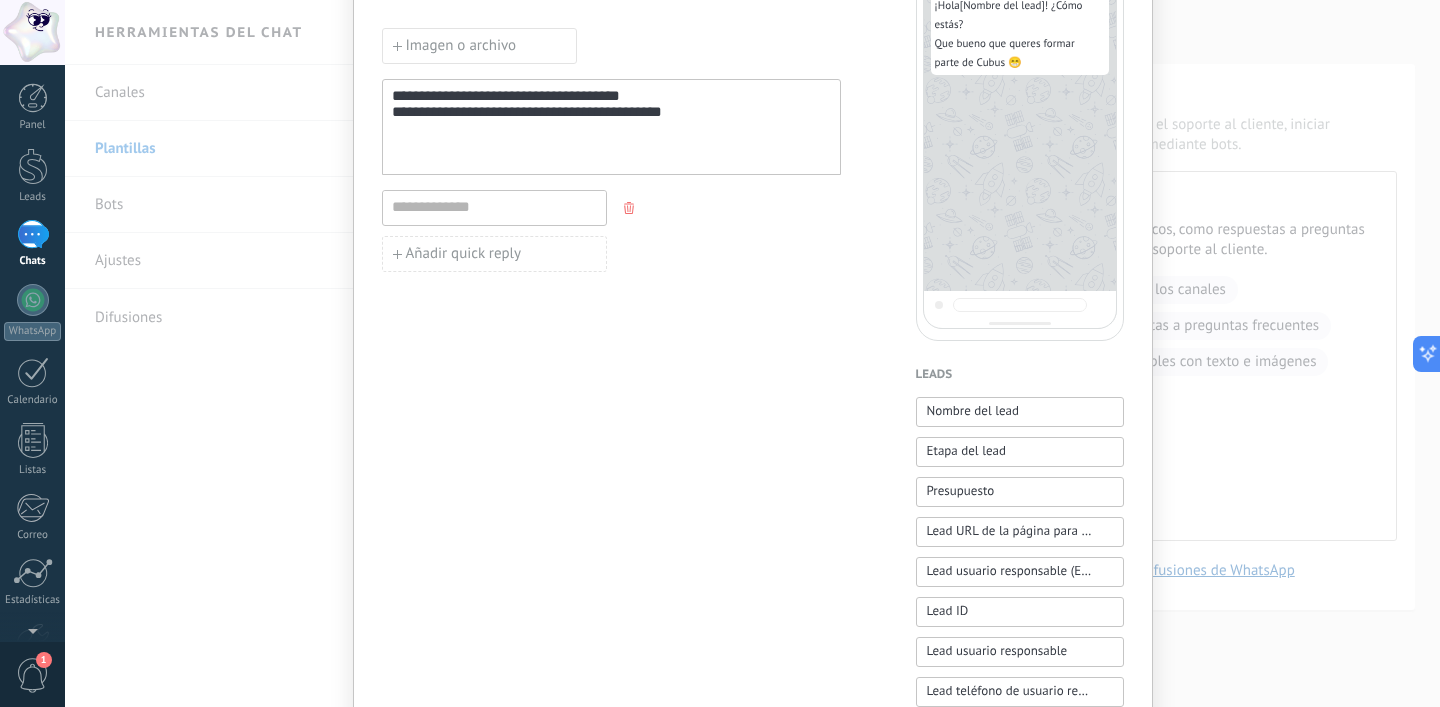 click 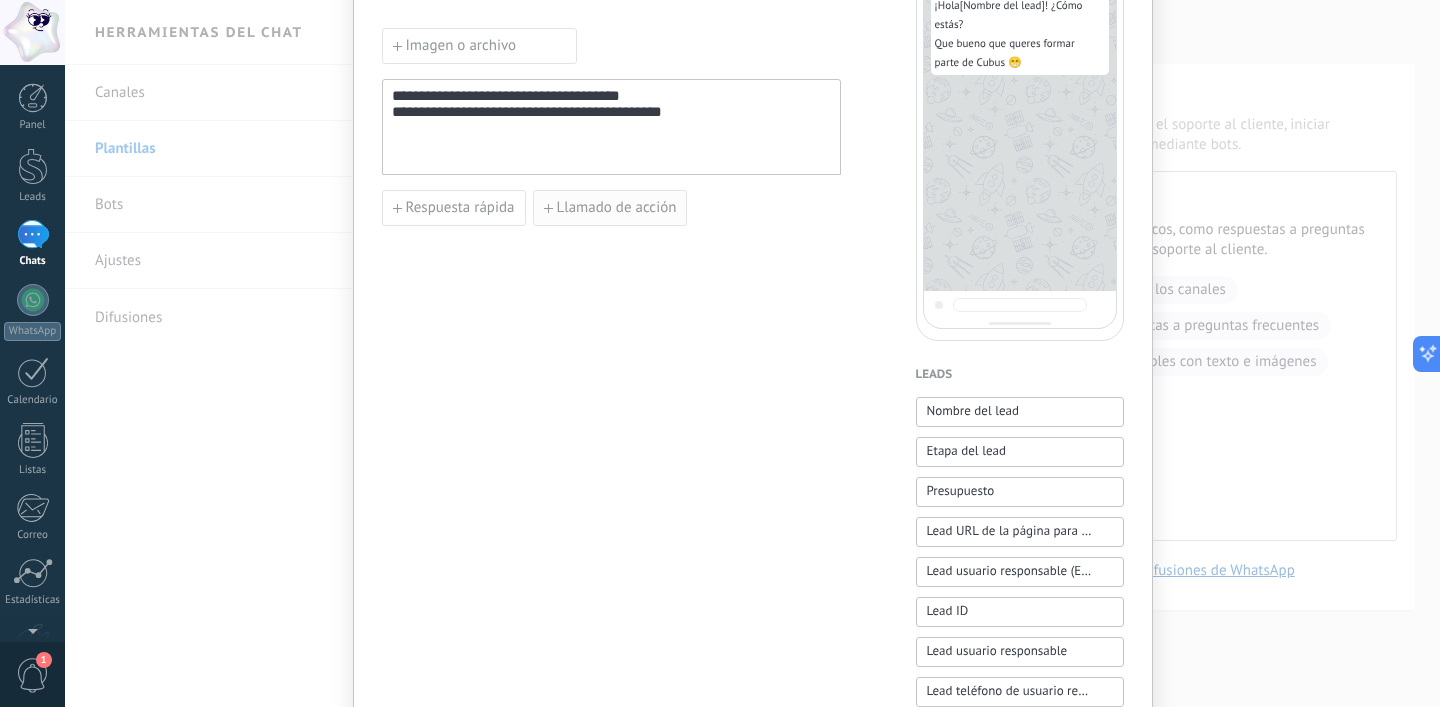 click on "Llamado de acción" at bounding box center [617, 208] 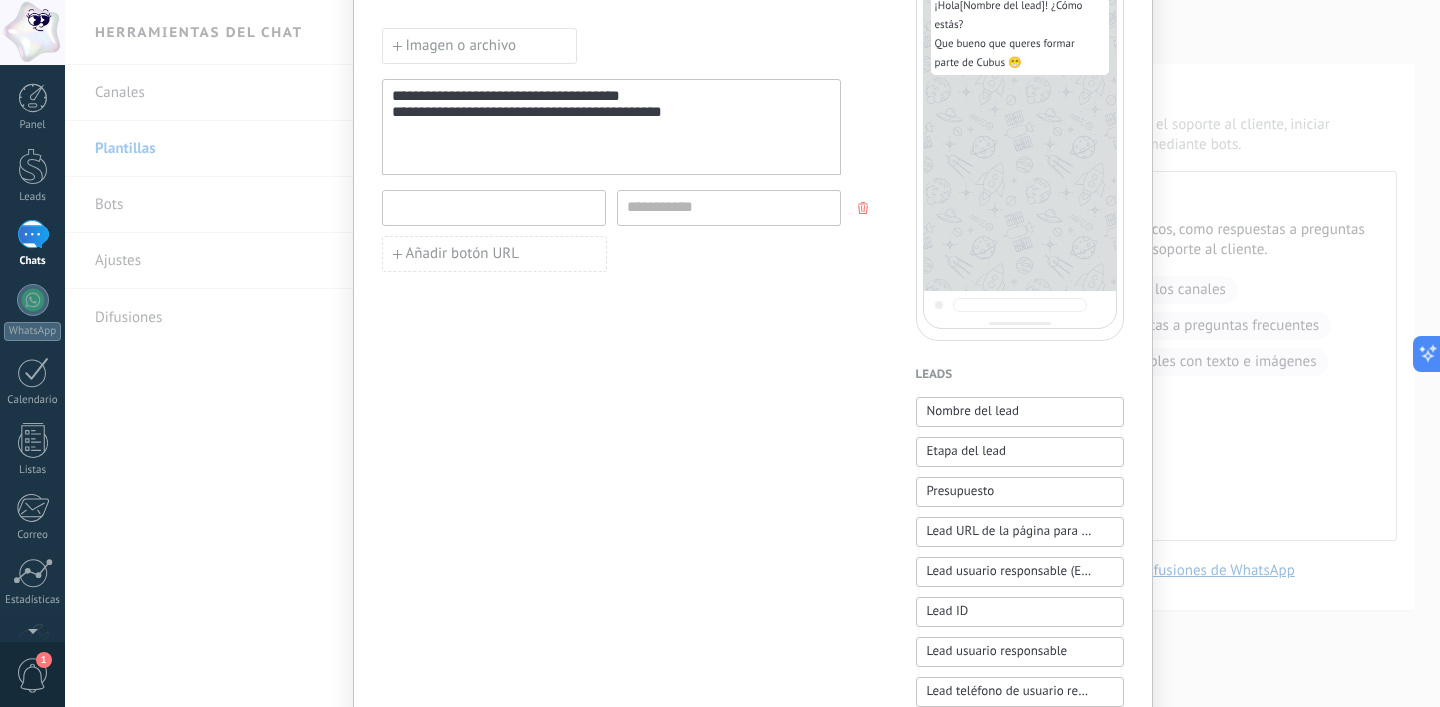 click at bounding box center (494, 207) 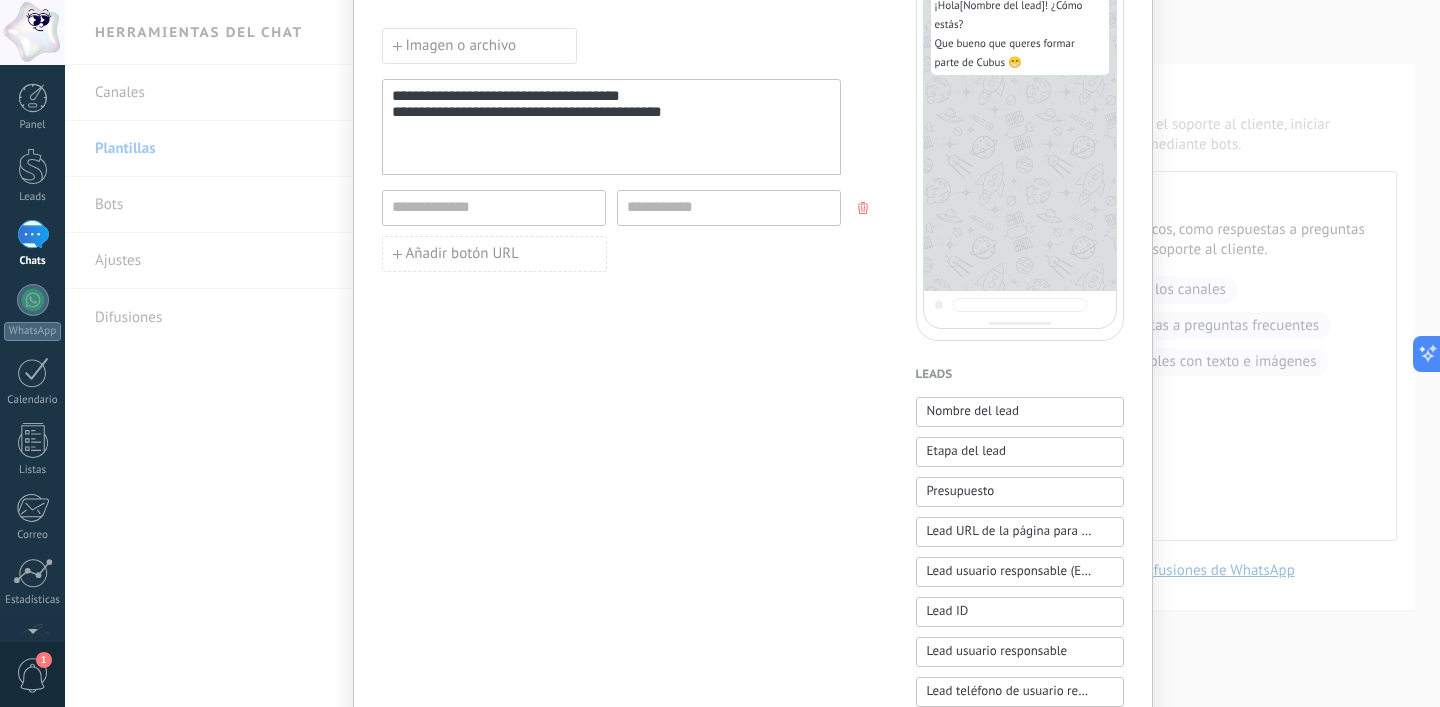click on "**********" at bounding box center [611, 127] 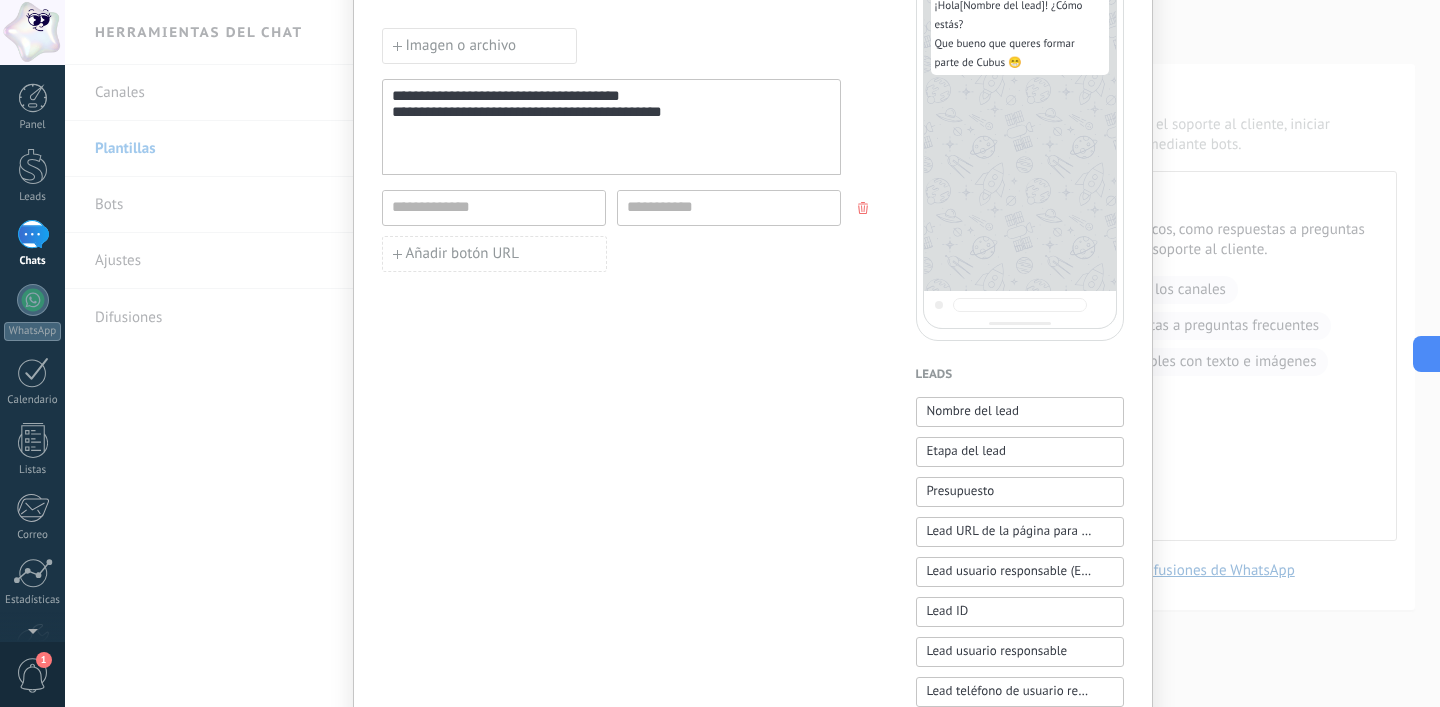 click on "**********" at bounding box center [611, 127] 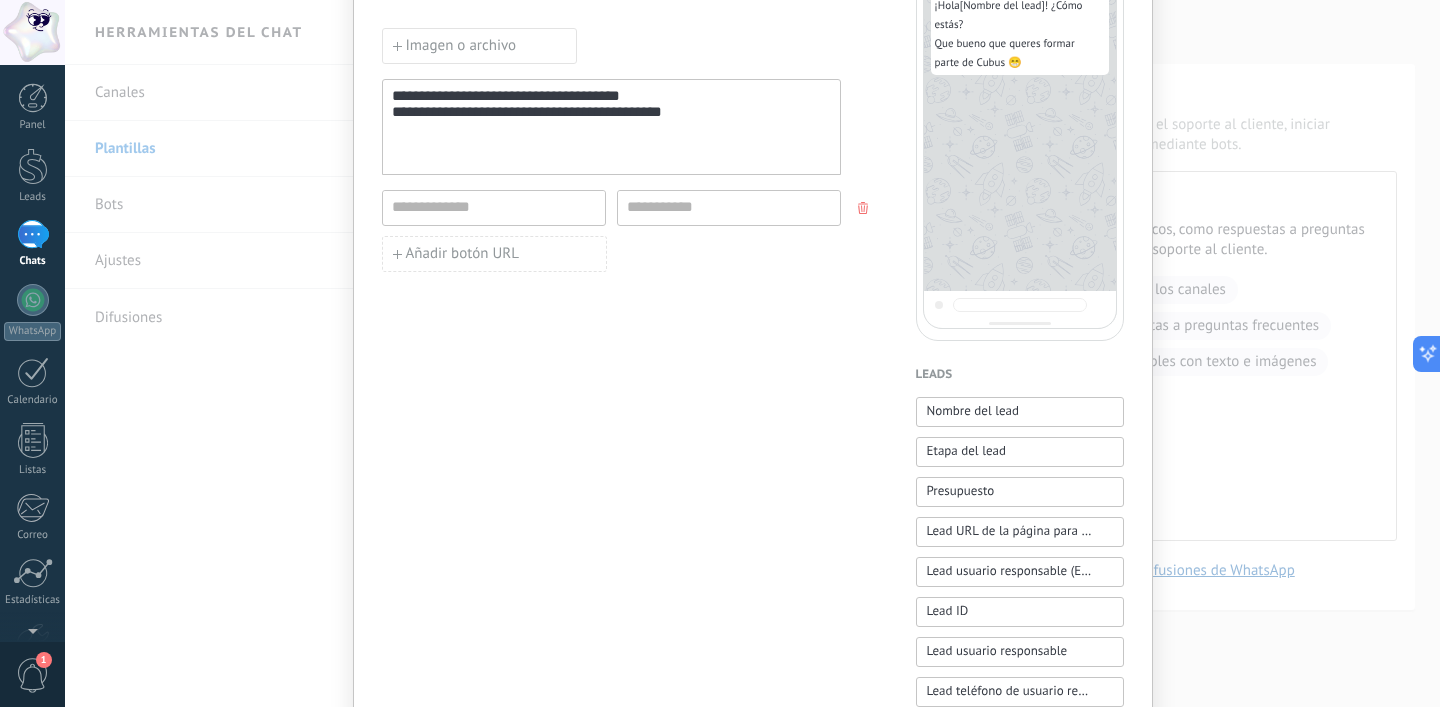 click on "**********" at bounding box center (611, 606) 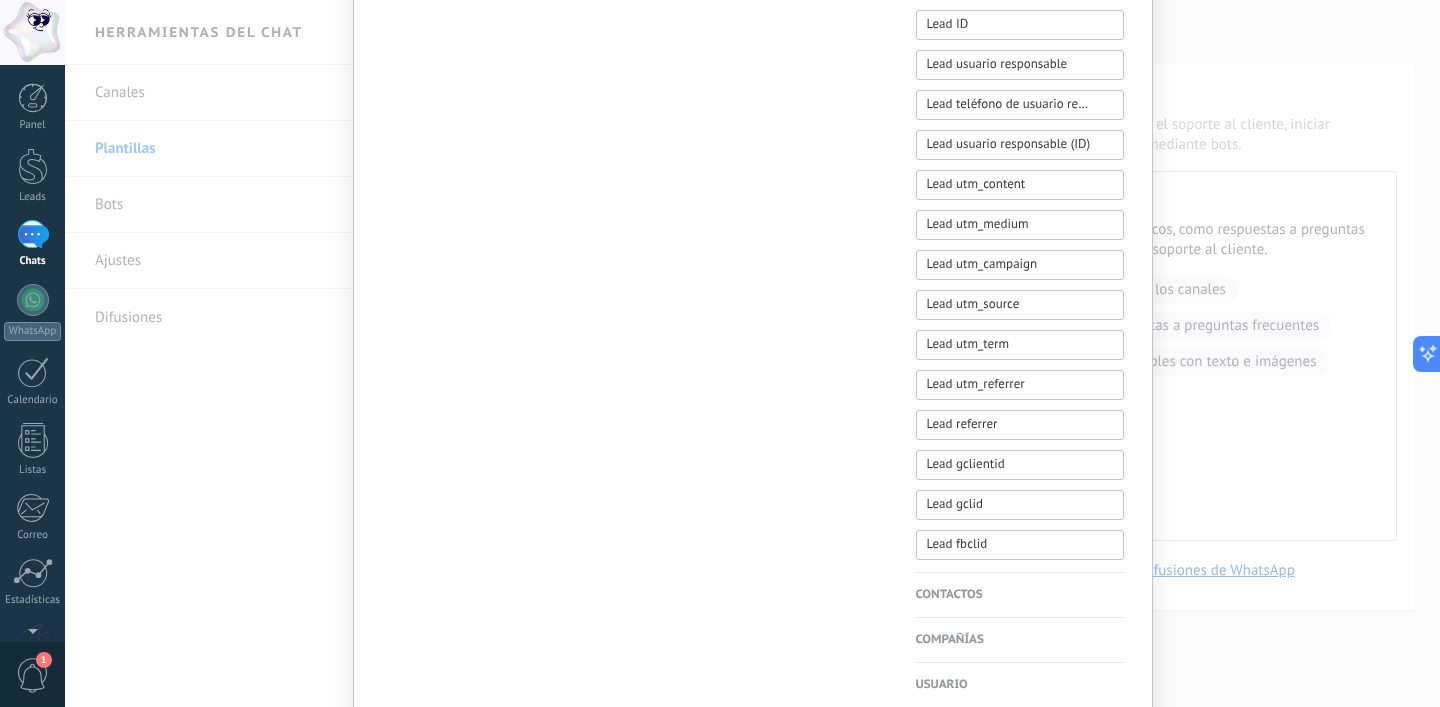 scroll, scrollTop: 904, scrollLeft: 0, axis: vertical 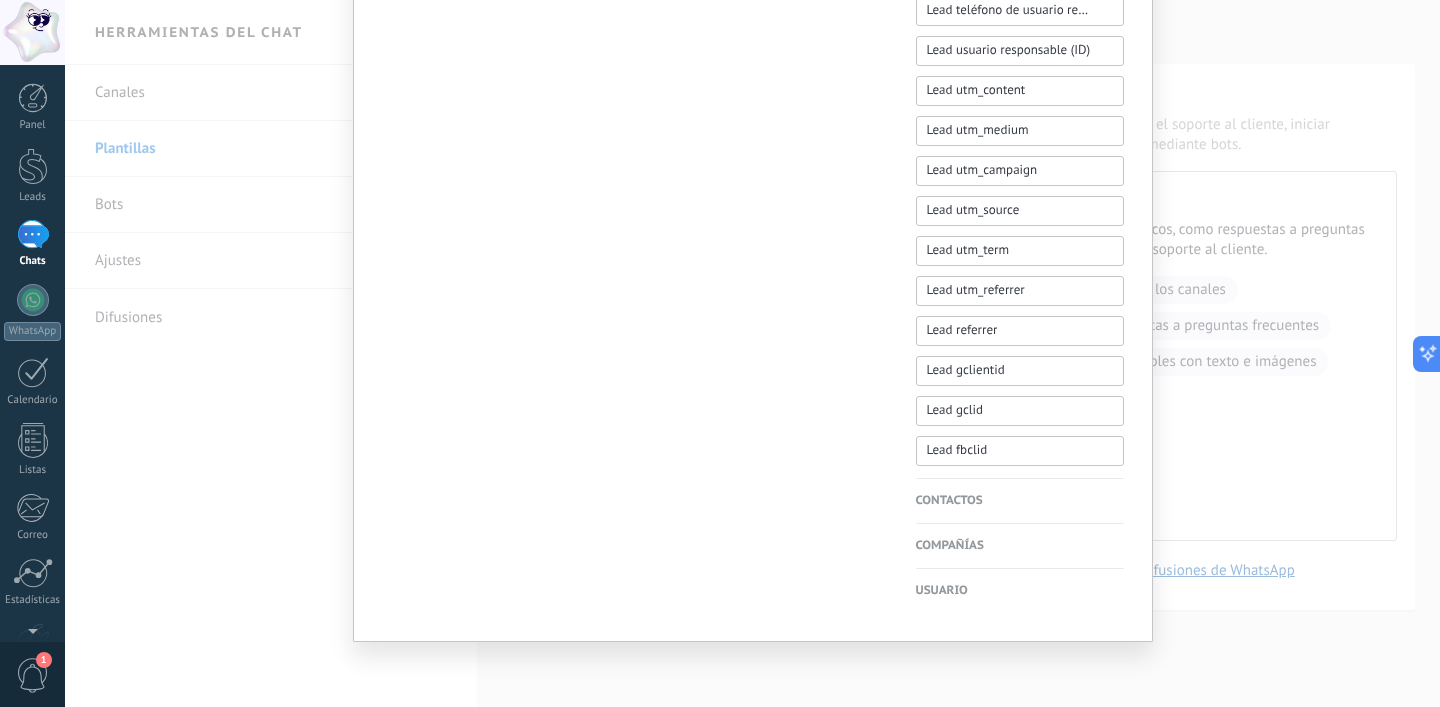 click on "Contactos" at bounding box center [1020, 501] 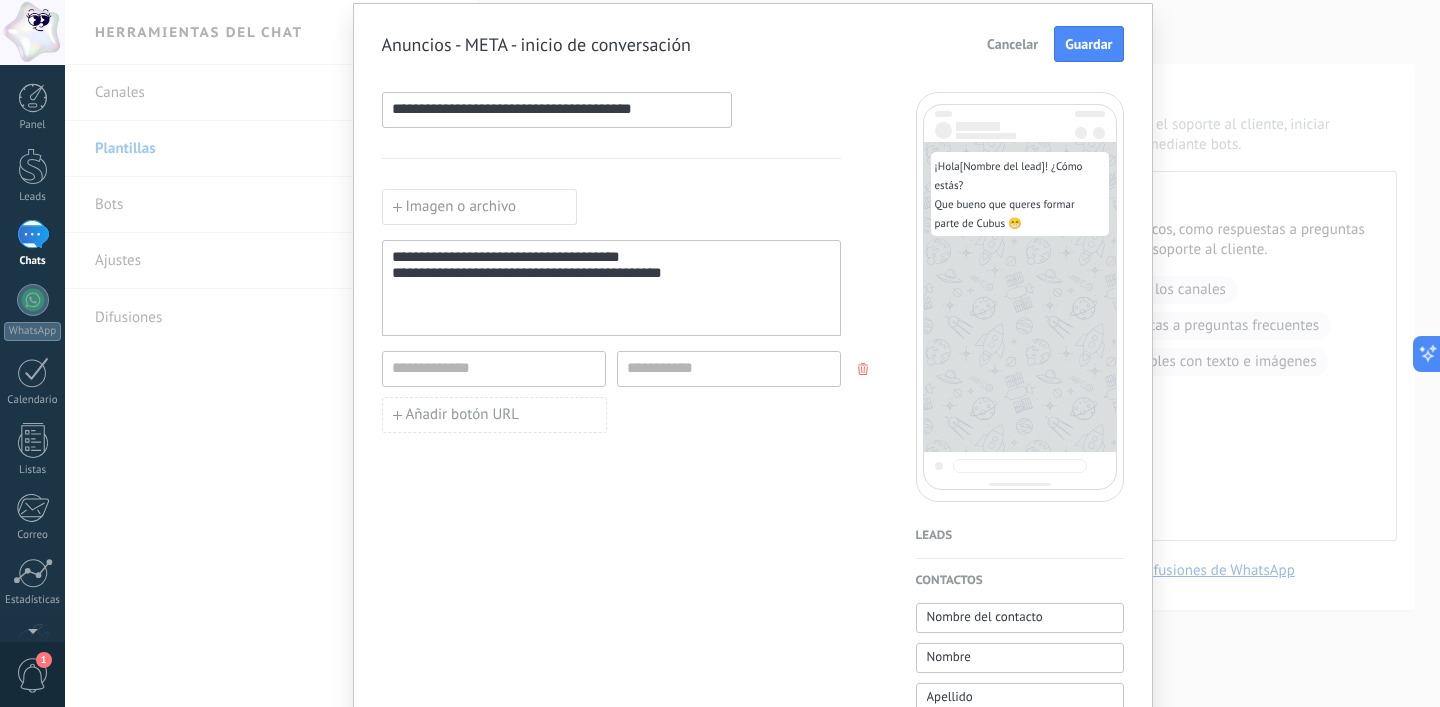 scroll, scrollTop: 48, scrollLeft: 0, axis: vertical 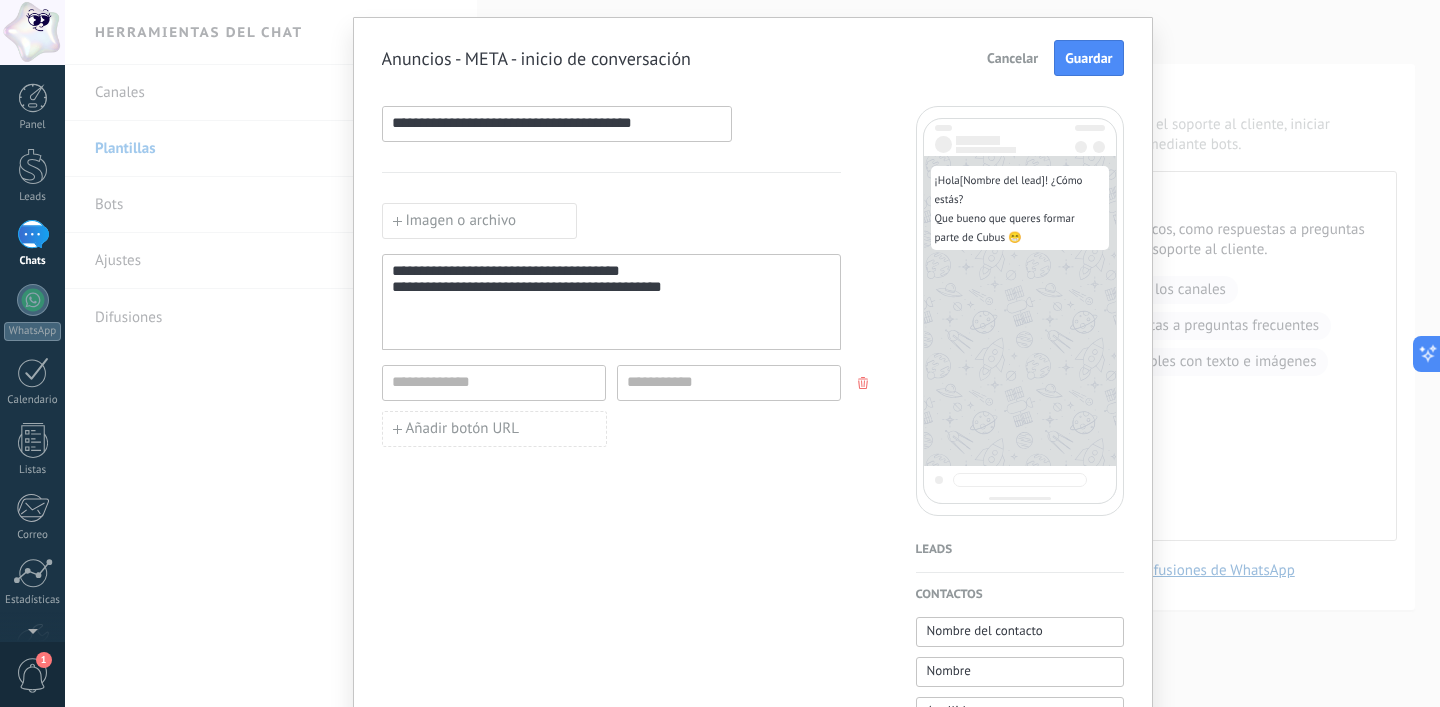 click on "**********" at bounding box center [753, 801] 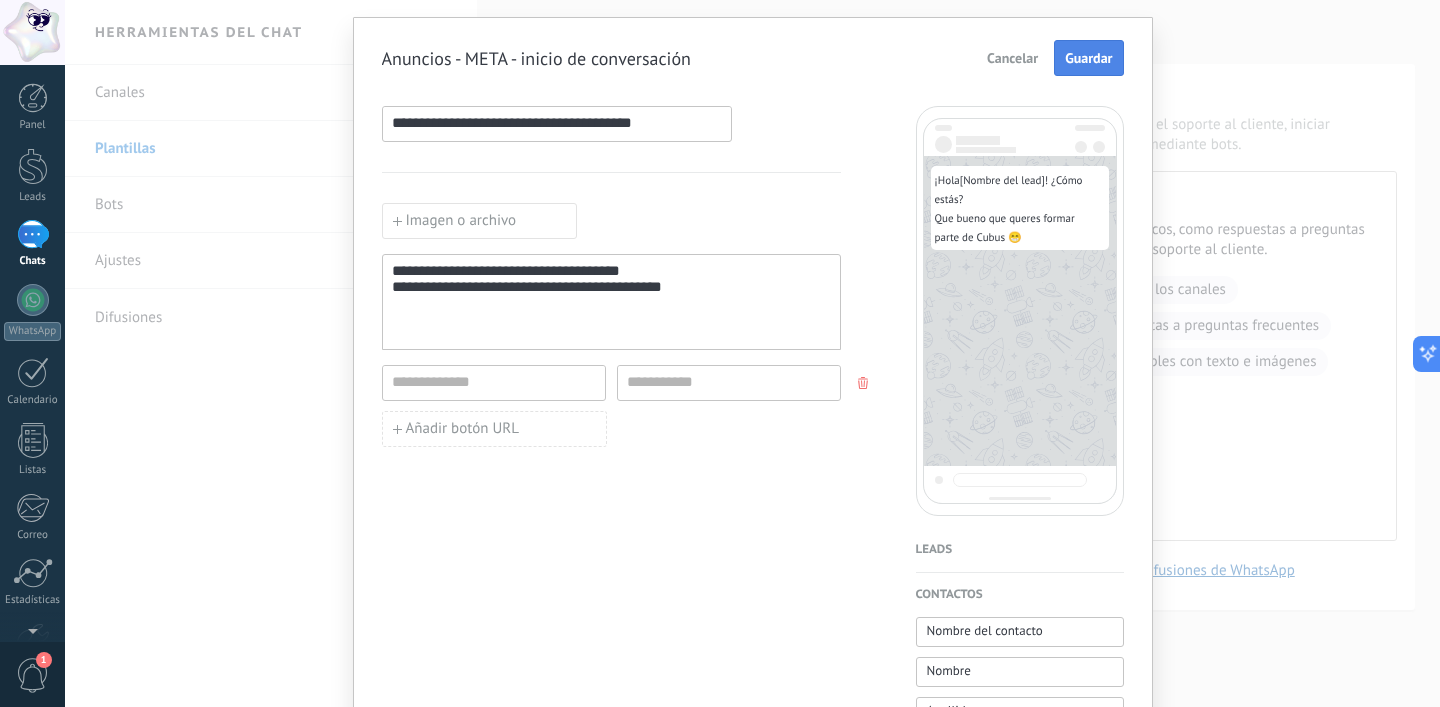 click on "Guardar" at bounding box center (1088, 58) 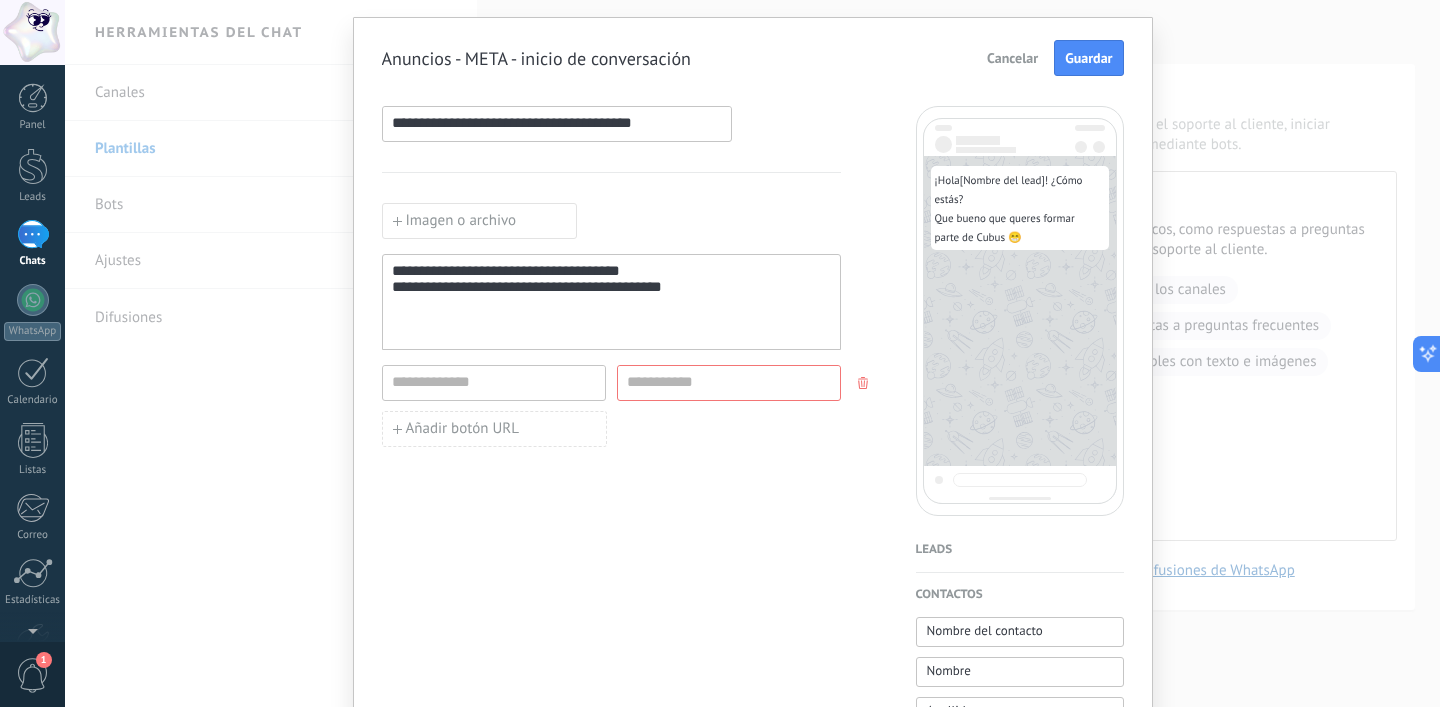 click 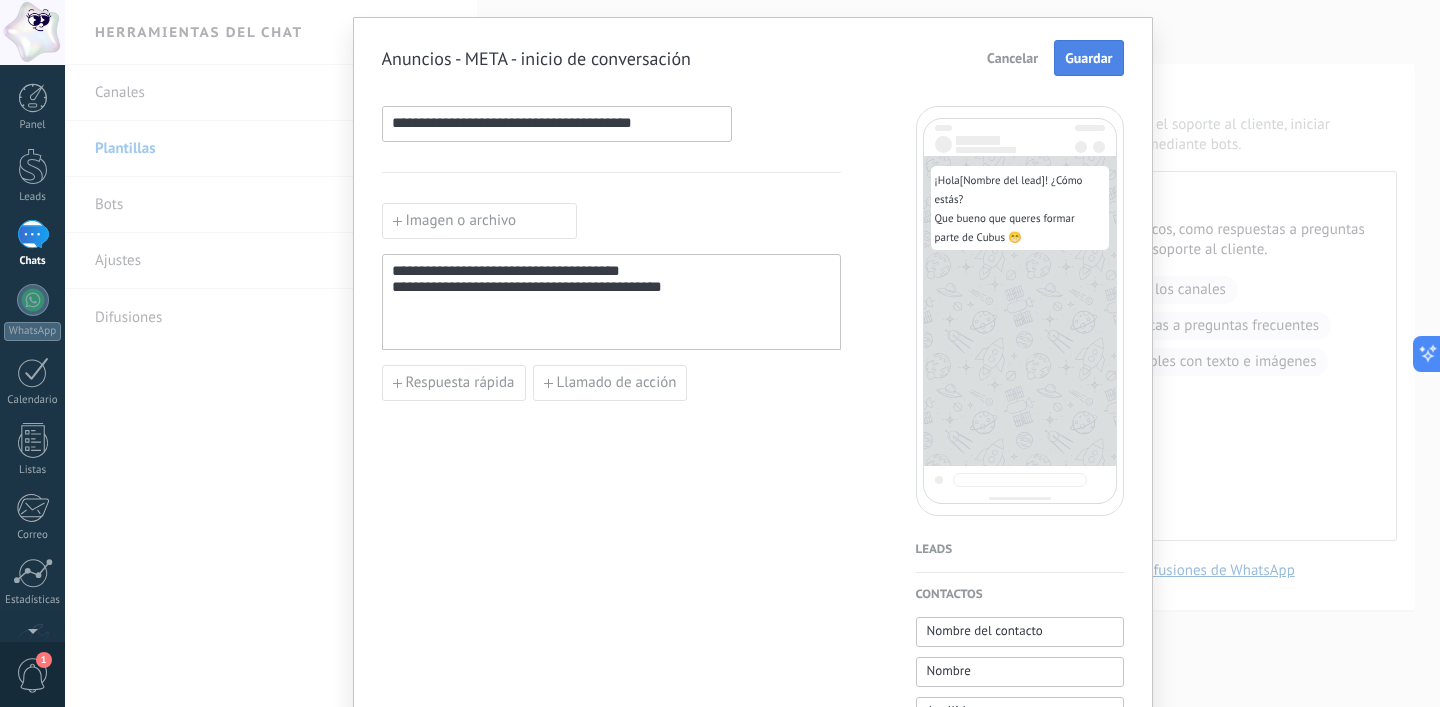 click on "Guardar" at bounding box center [1088, 58] 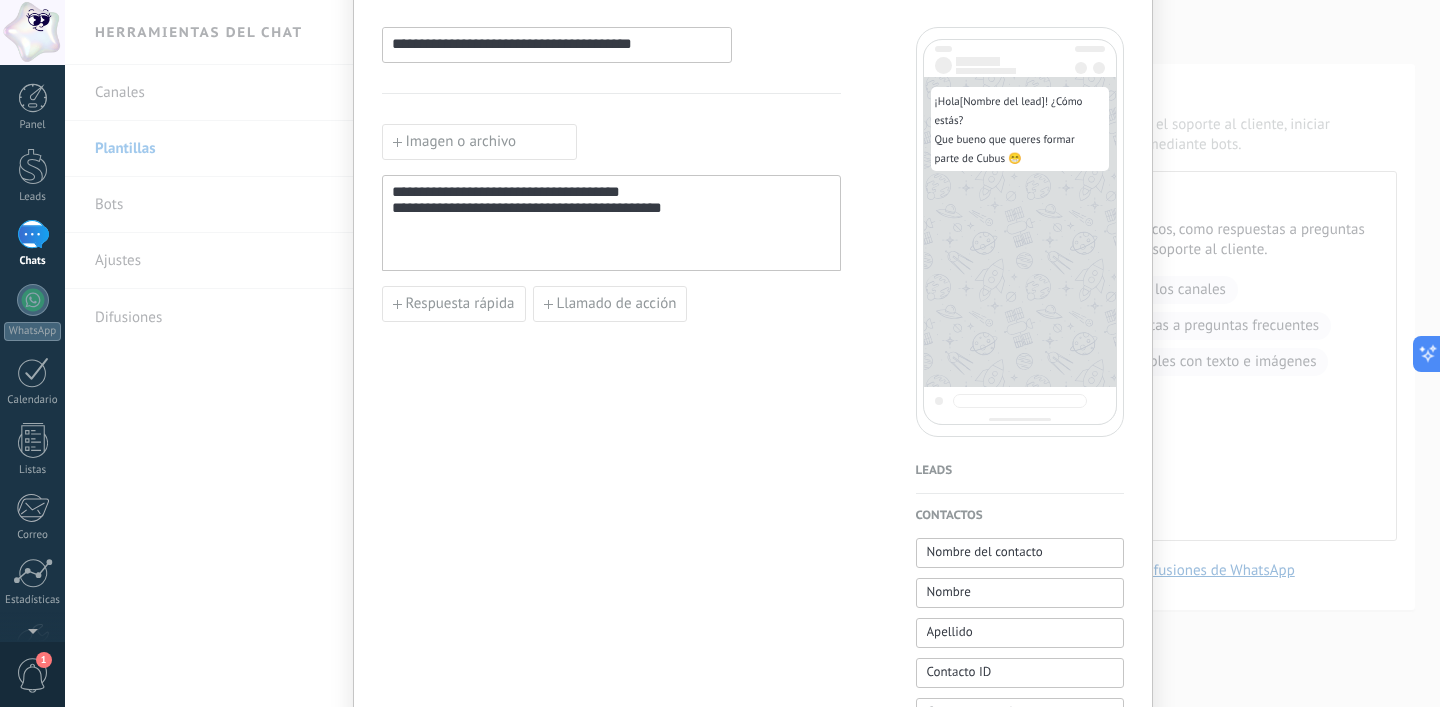 scroll, scrollTop: 0, scrollLeft: 0, axis: both 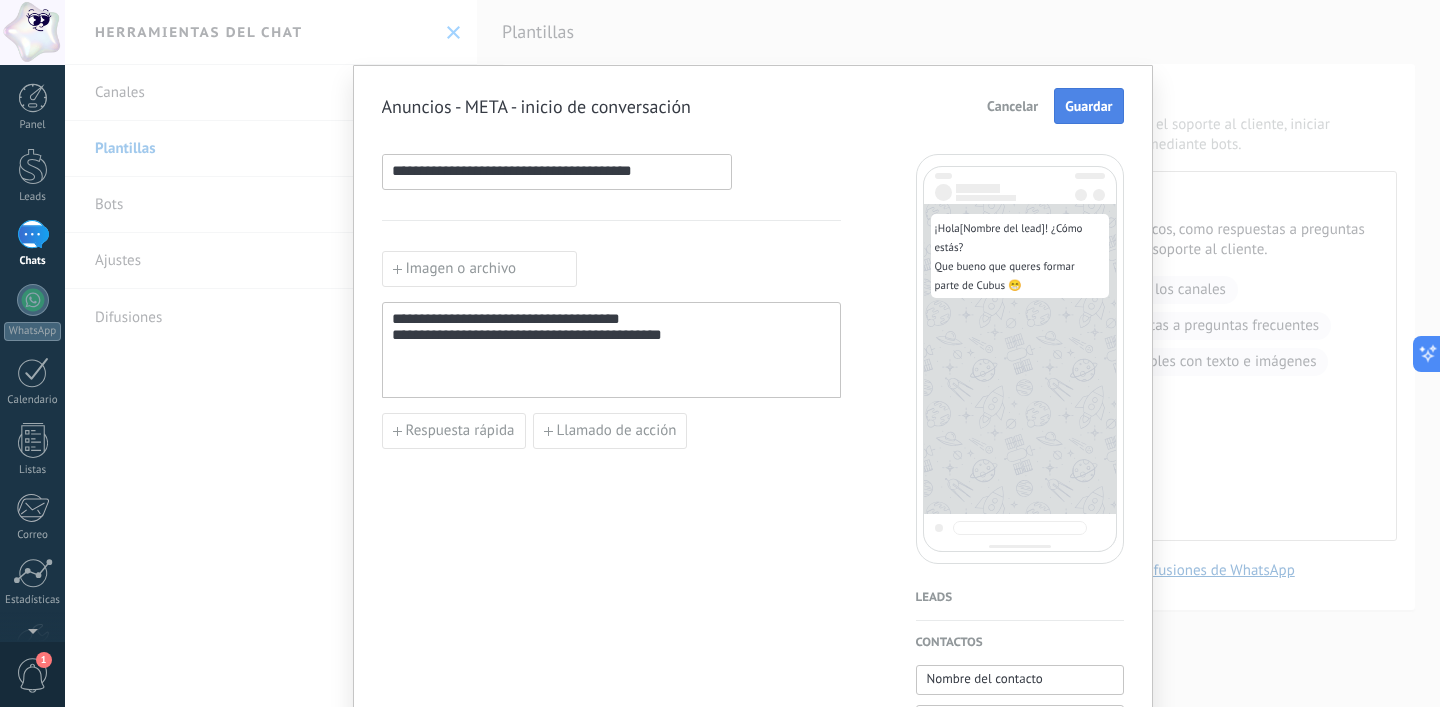 click on "Guardar" at bounding box center (1088, 106) 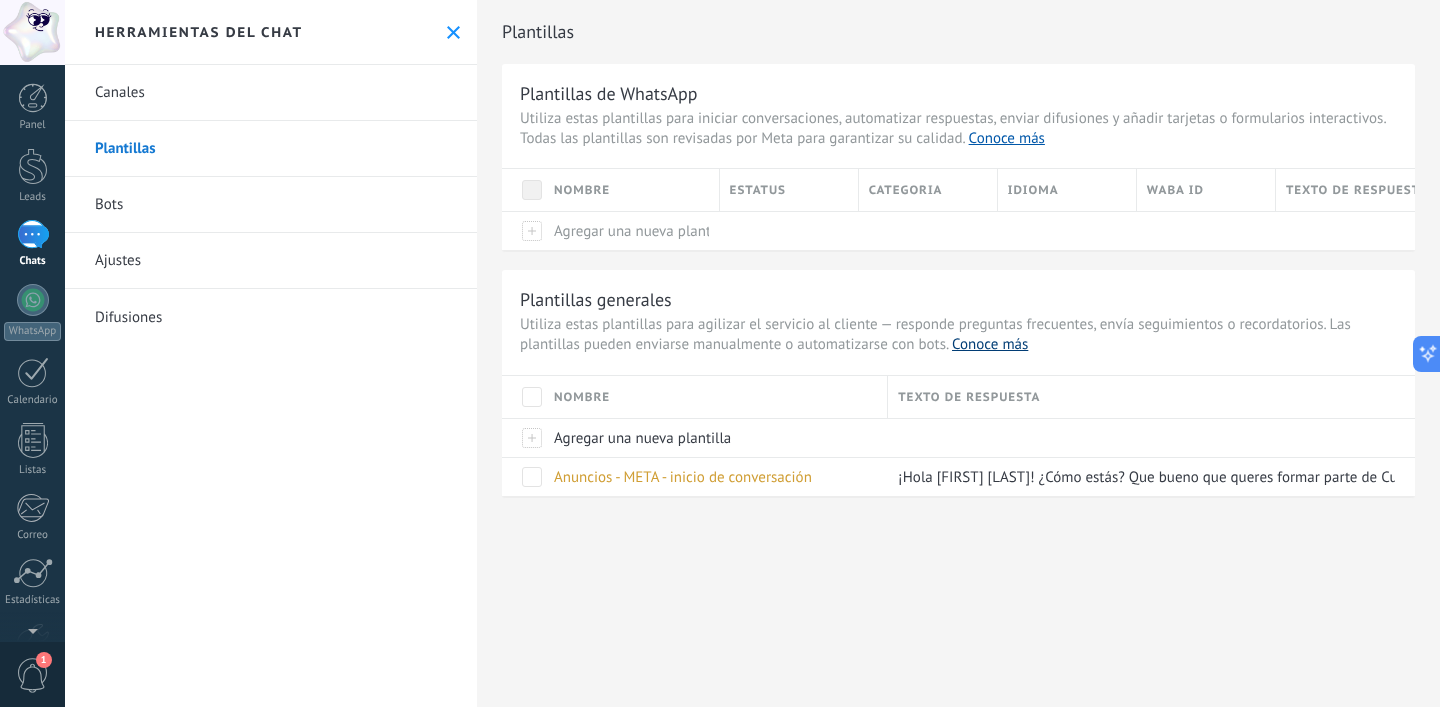 click on "Conoce más" at bounding box center [990, 344] 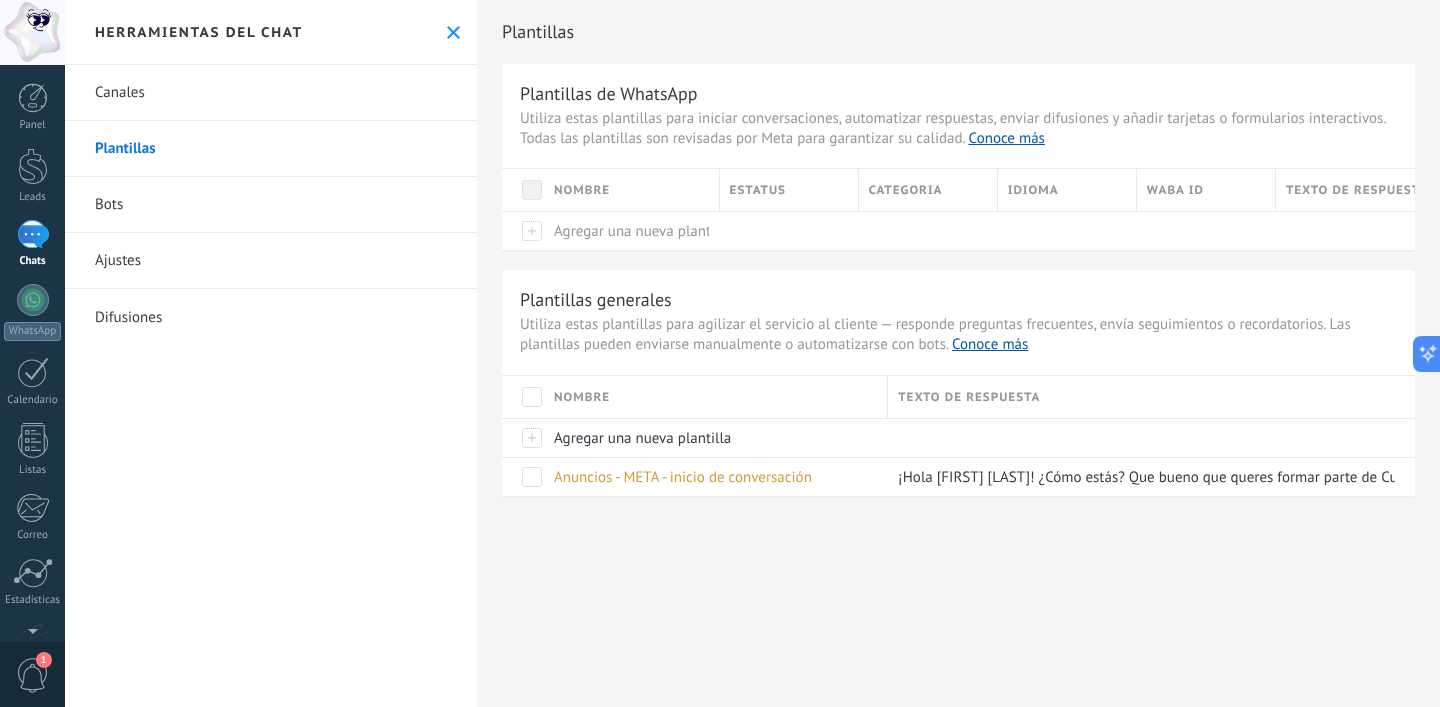 click on "Ajustes" at bounding box center (271, 261) 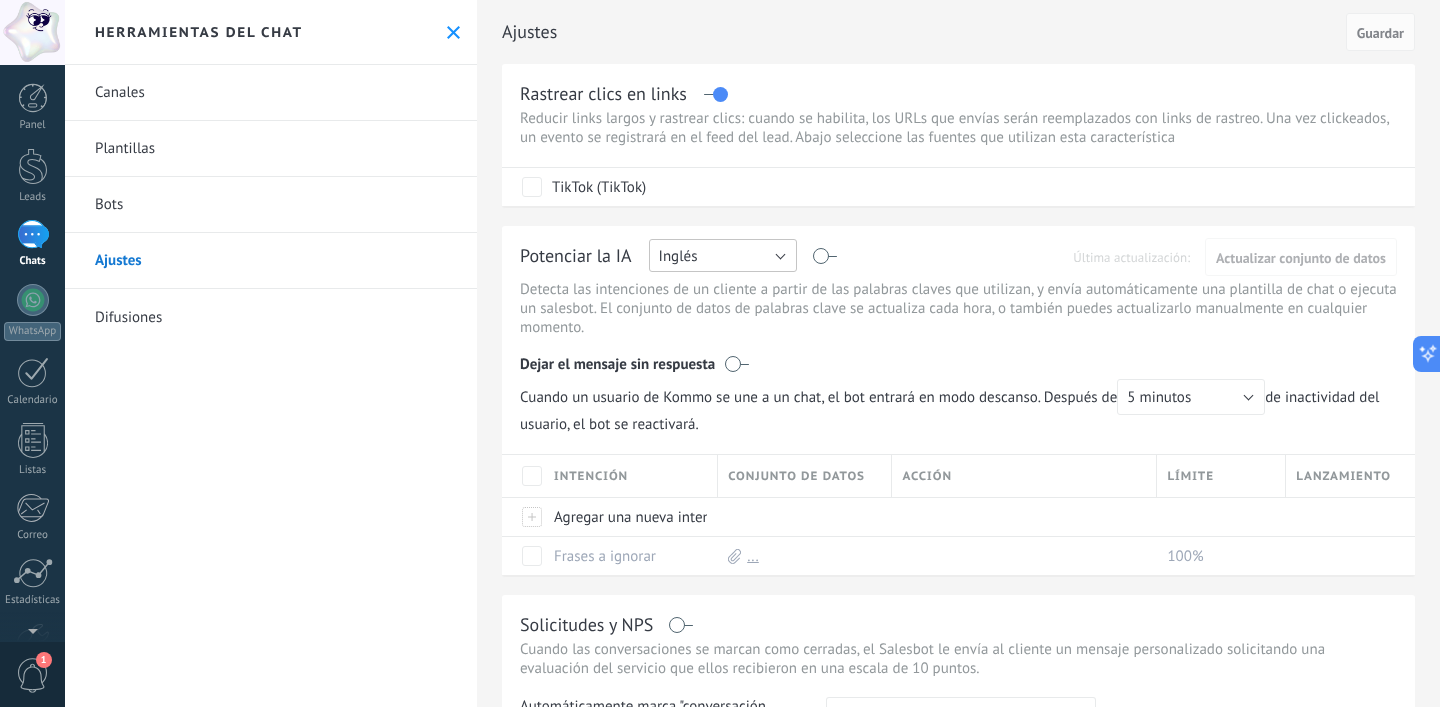 click on "Inglés" at bounding box center (723, 255) 